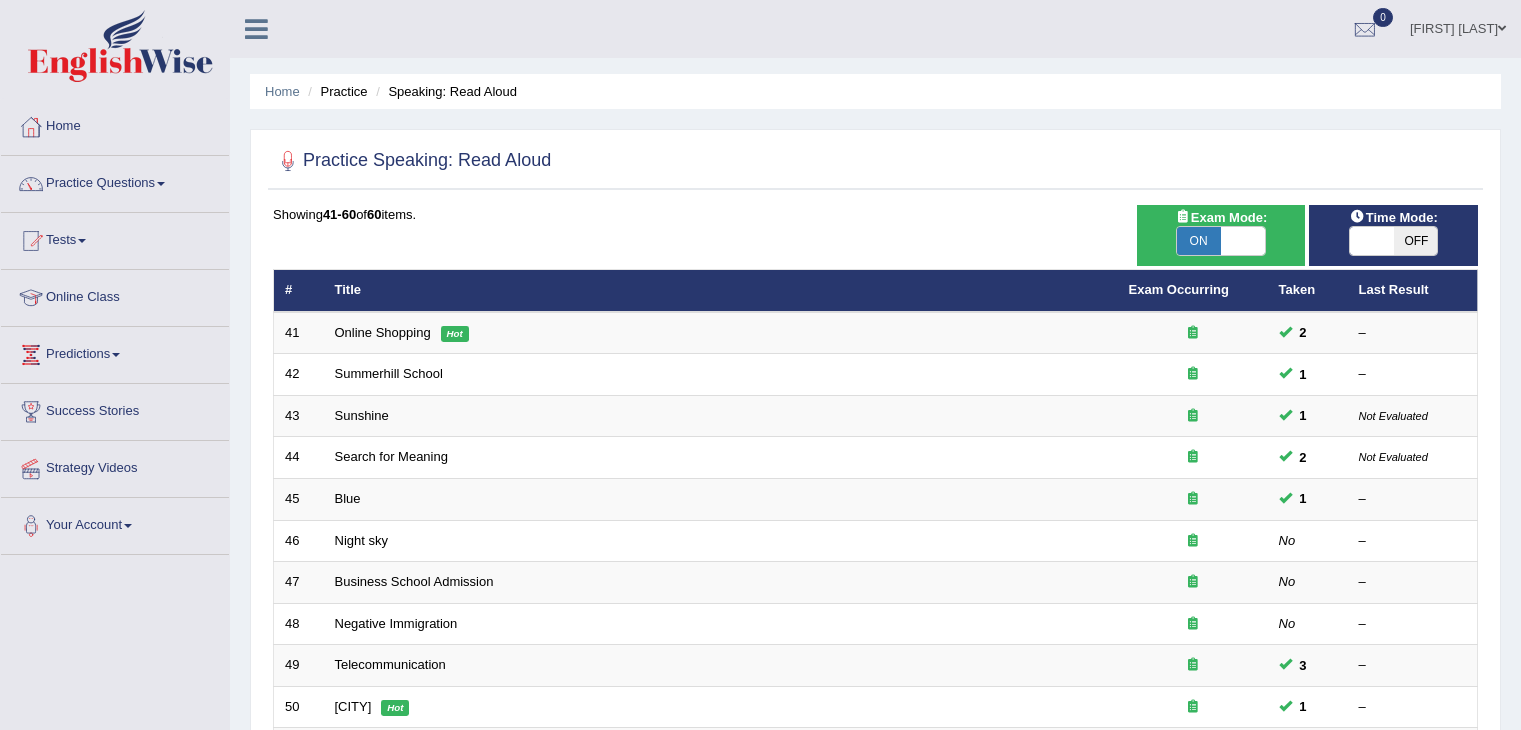 scroll, scrollTop: 0, scrollLeft: 0, axis: both 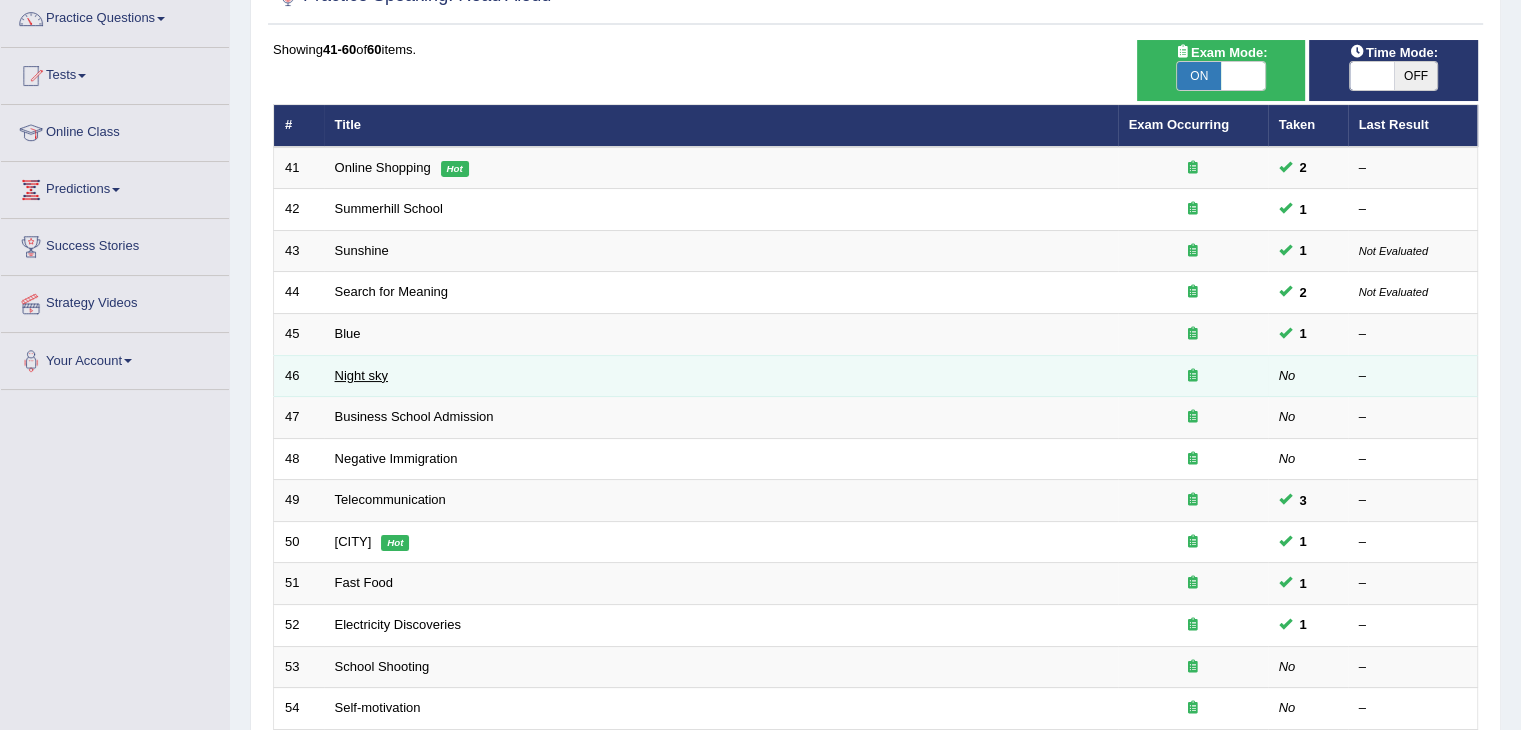 click on "Night sky" at bounding box center [361, 375] 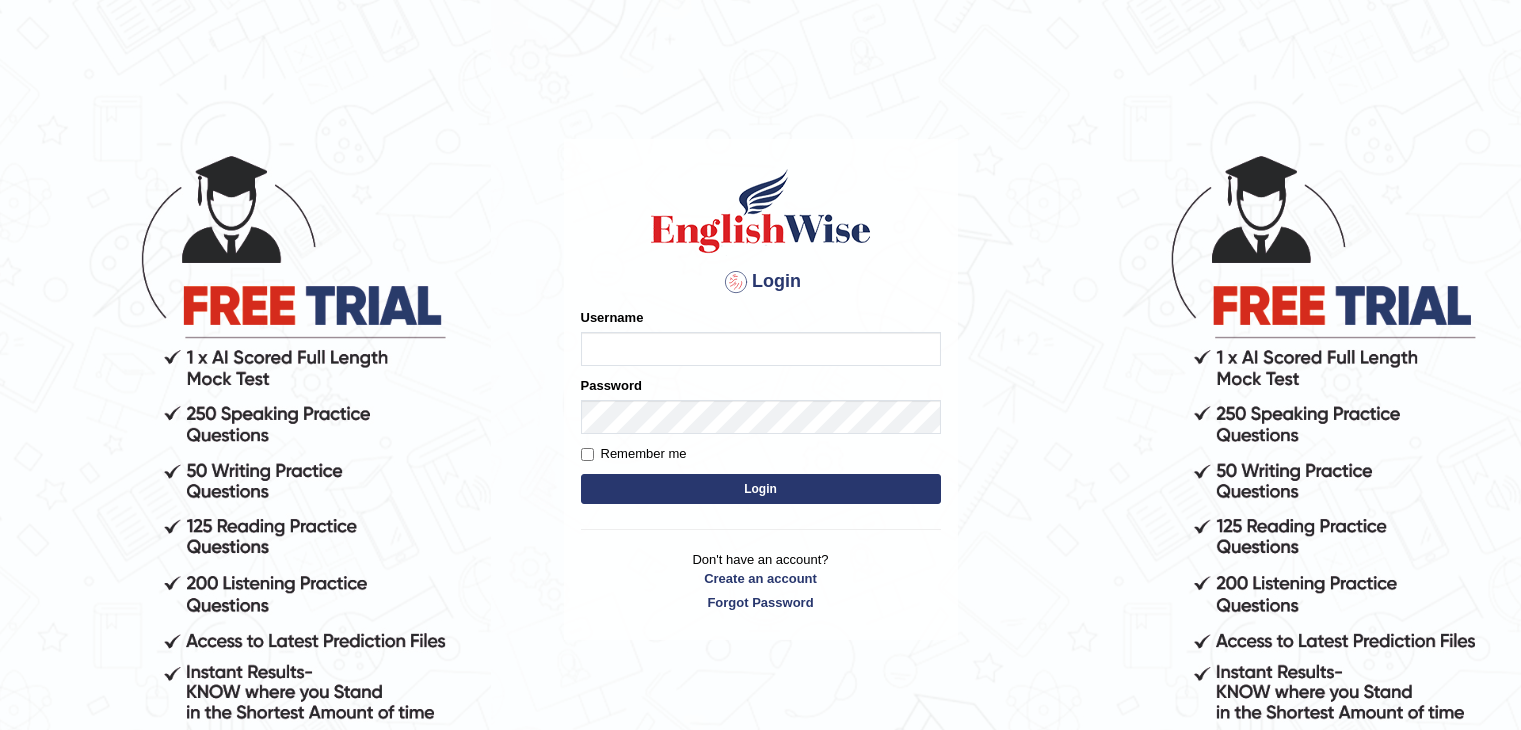 scroll, scrollTop: 0, scrollLeft: 0, axis: both 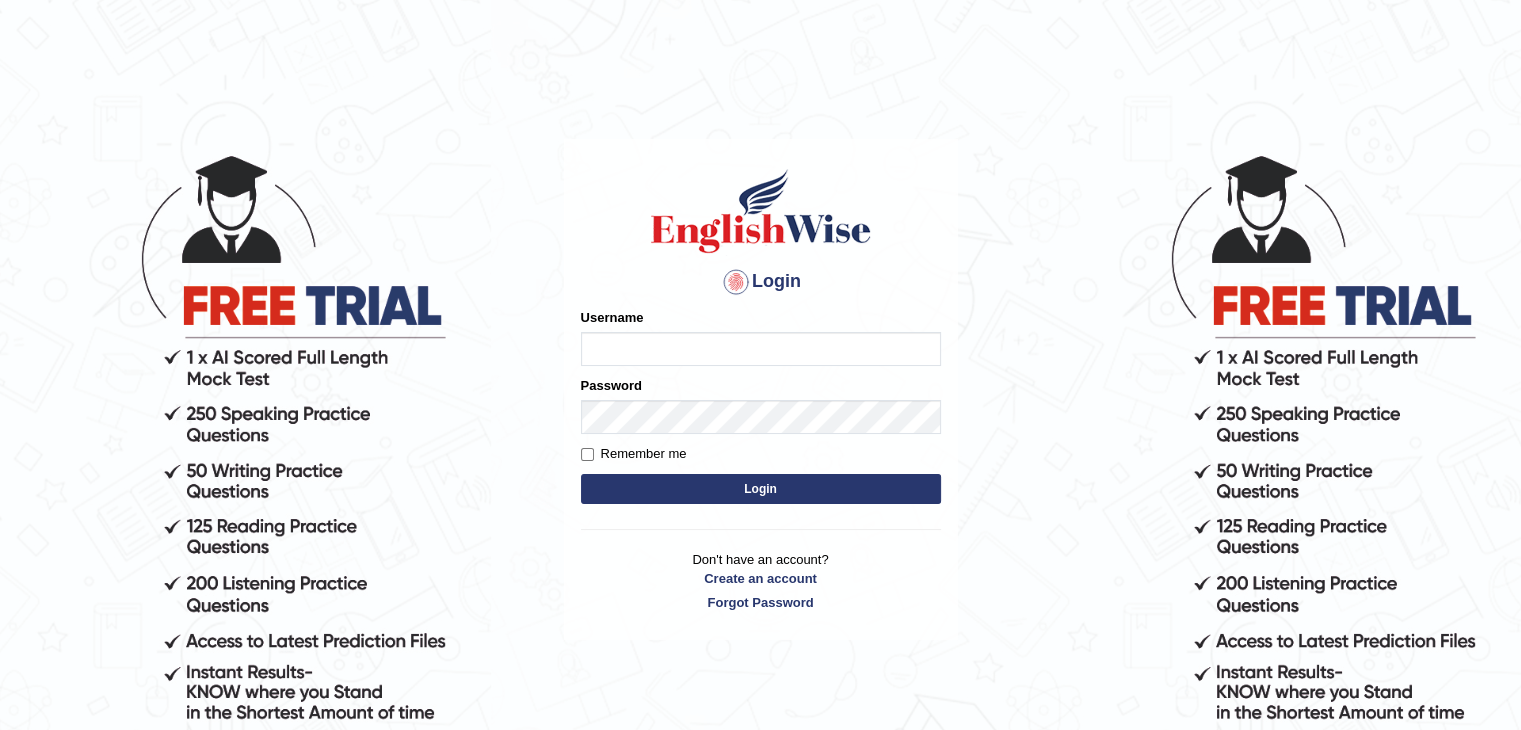 click on "Username" at bounding box center [761, 349] 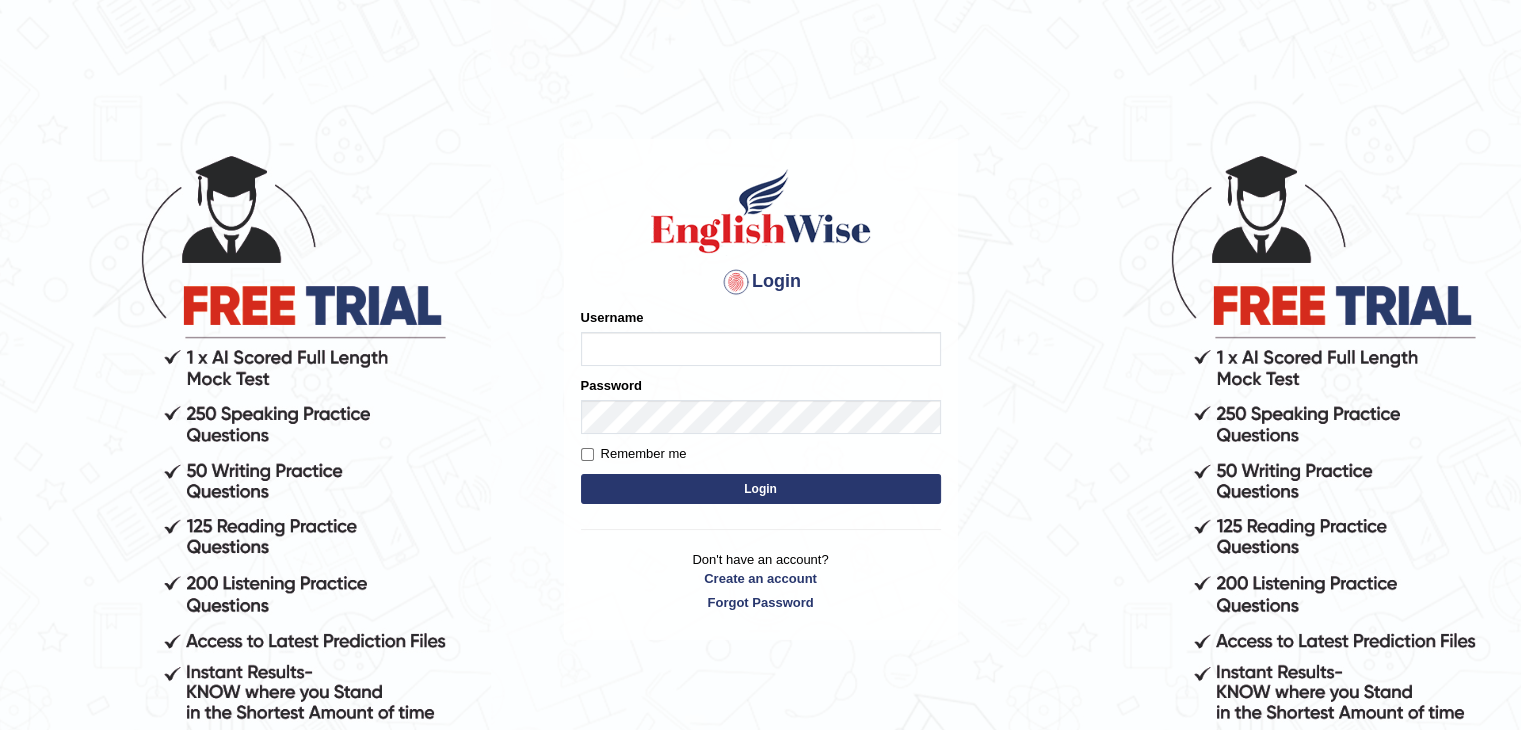 type on "iman_parramatta" 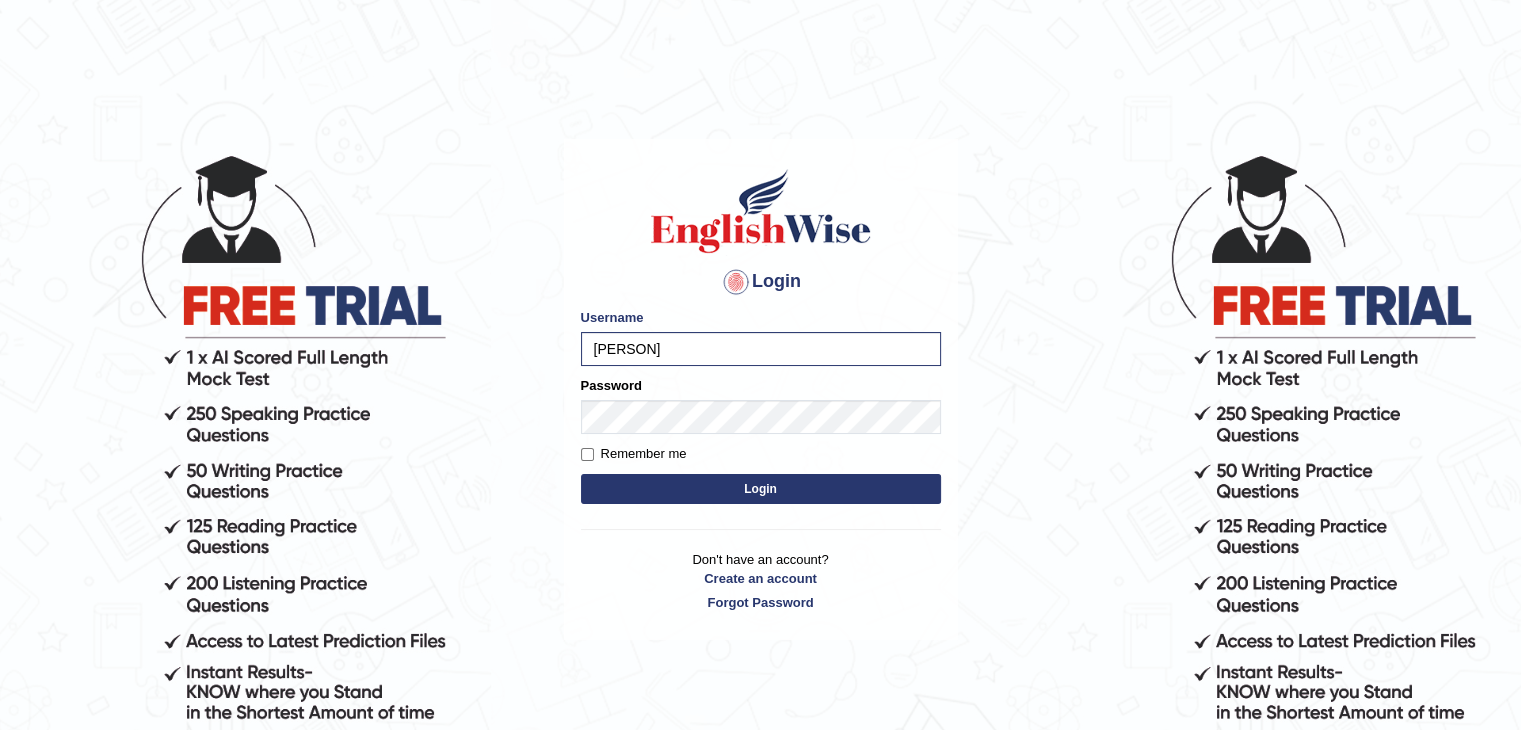 click on "Login" at bounding box center [761, 489] 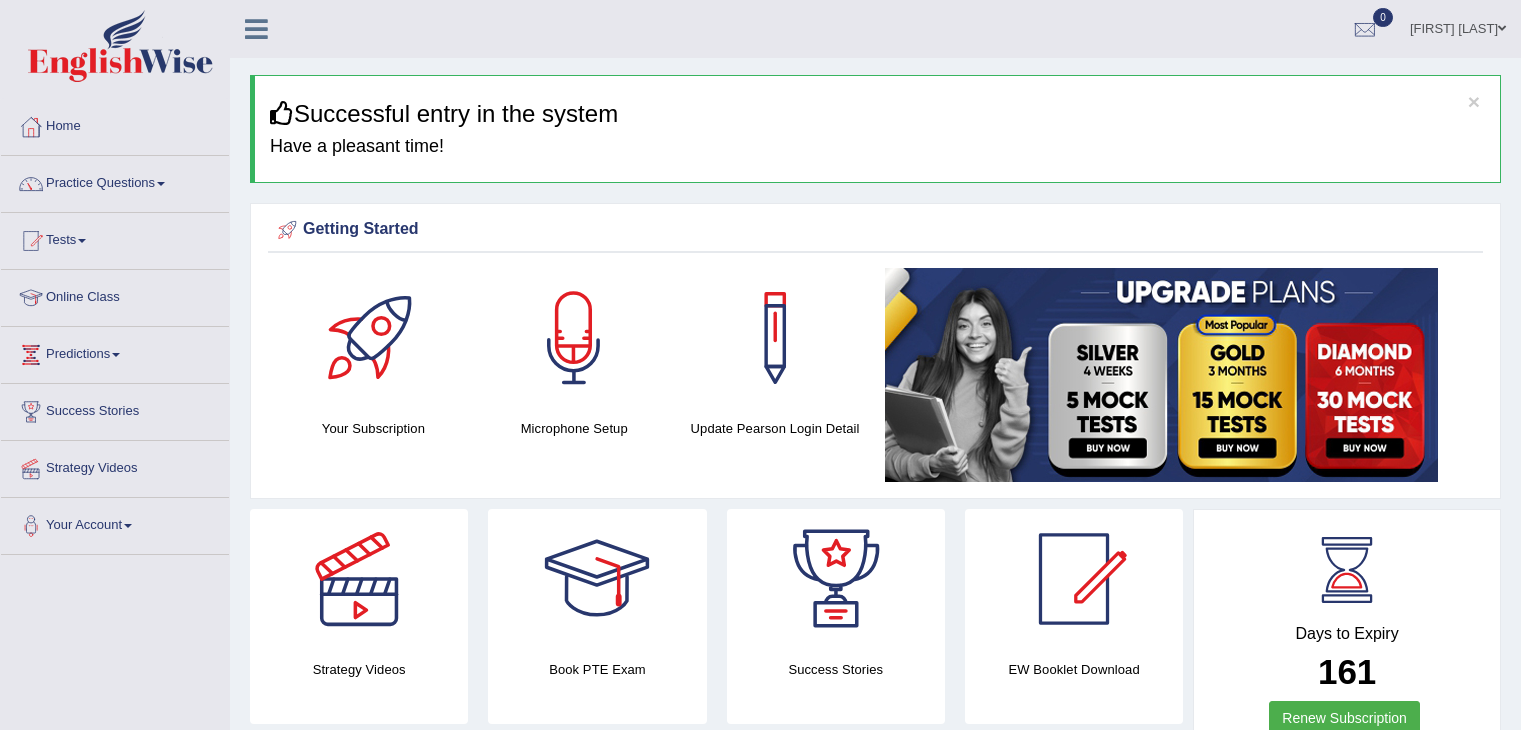 scroll, scrollTop: 0, scrollLeft: 0, axis: both 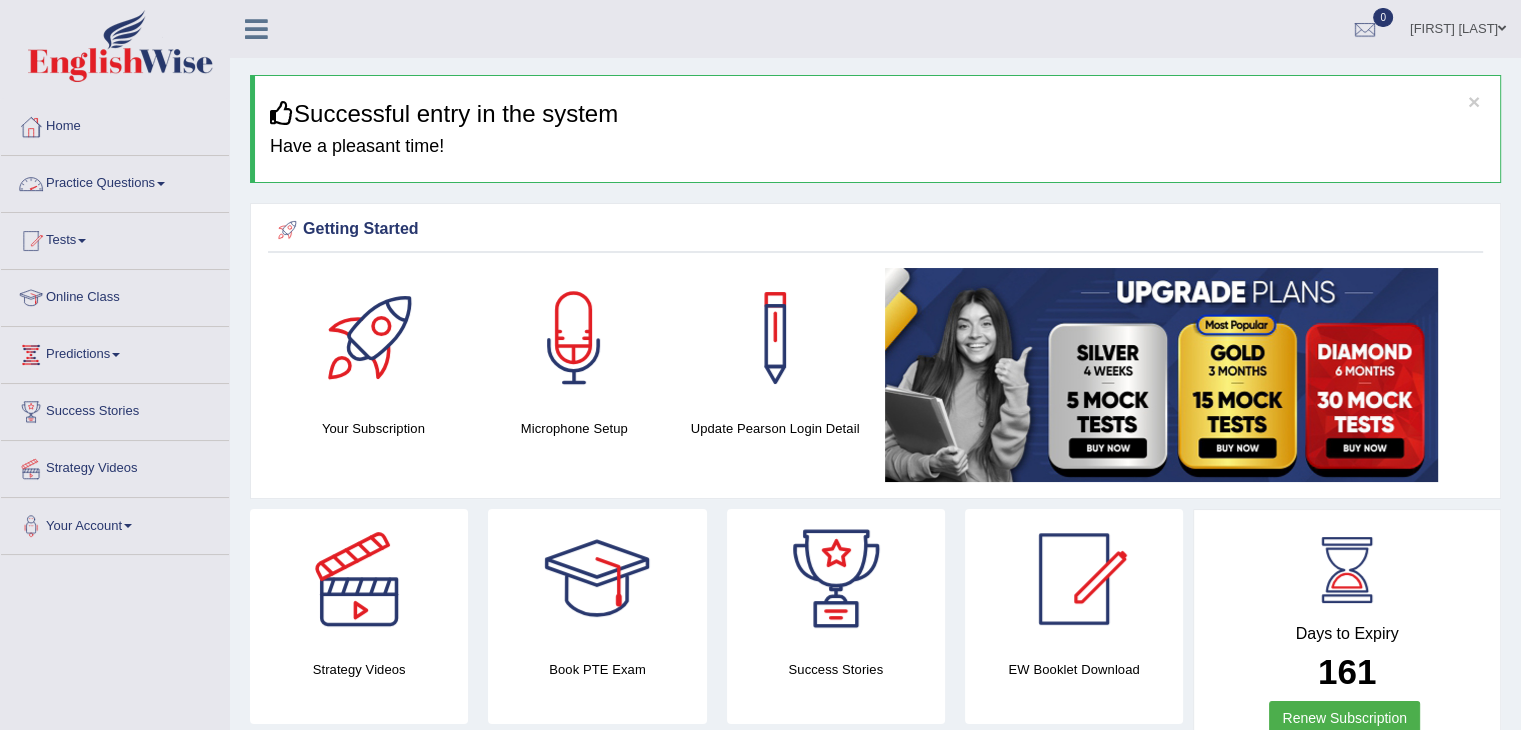 click on "Practice Questions" at bounding box center [115, 181] 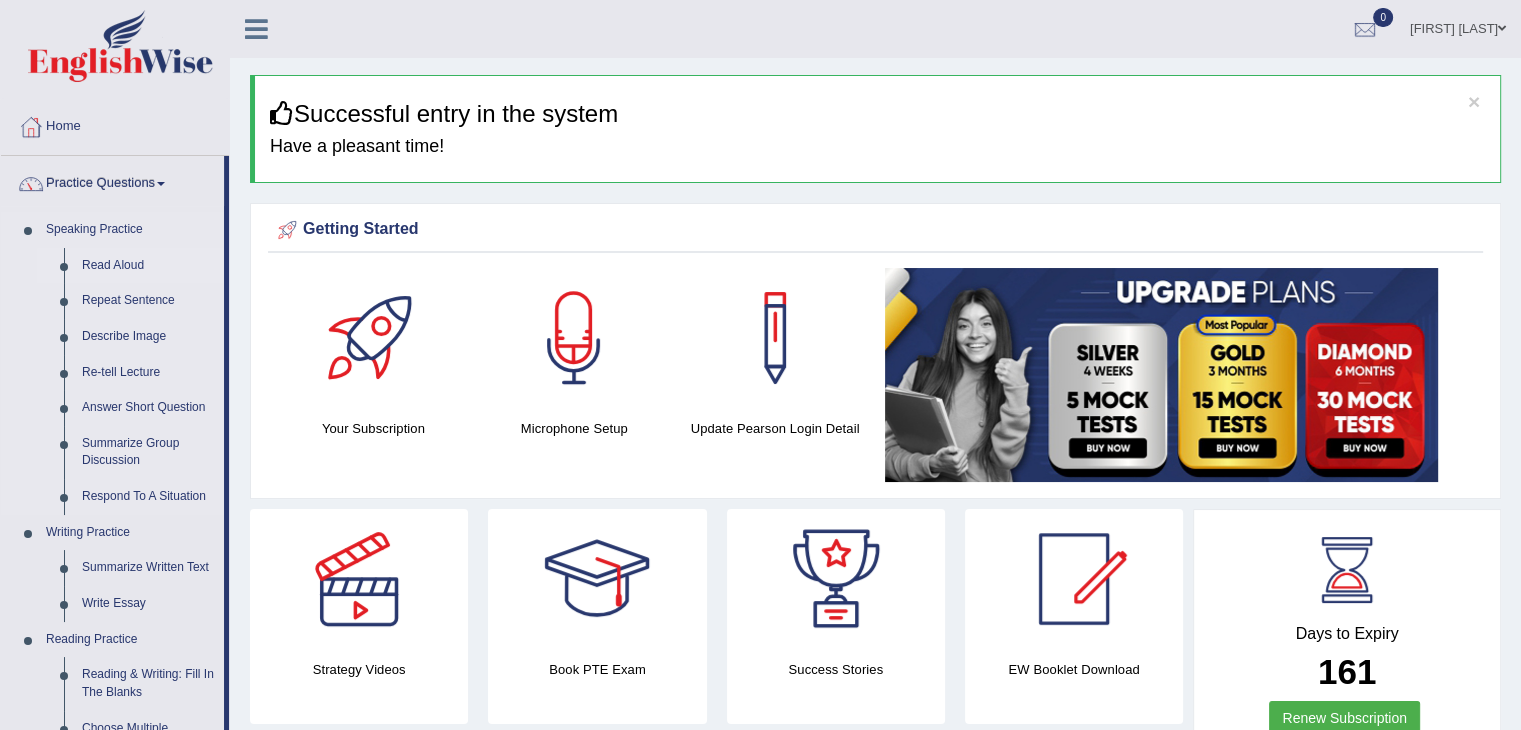 click on "Read Aloud" at bounding box center (148, 266) 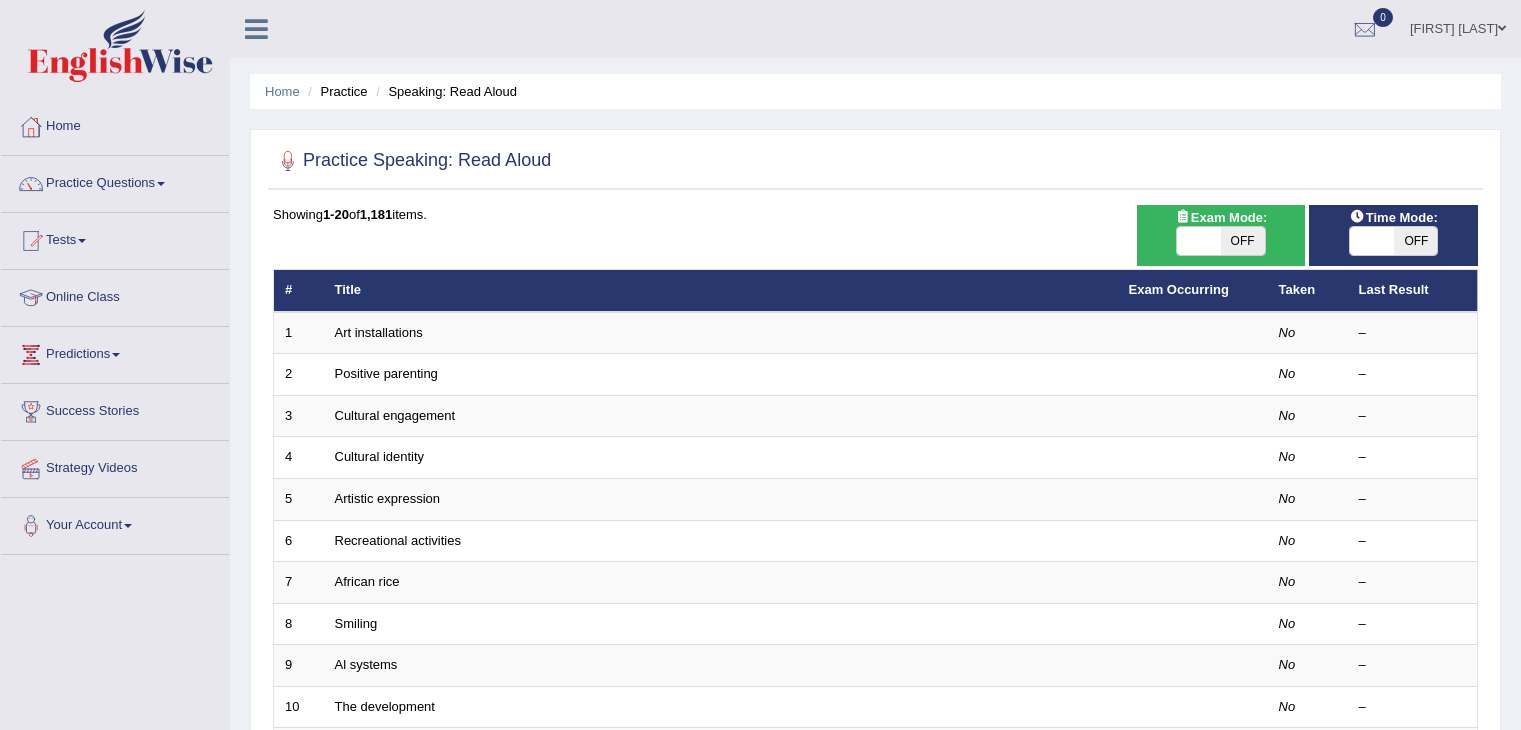 scroll, scrollTop: 0, scrollLeft: 0, axis: both 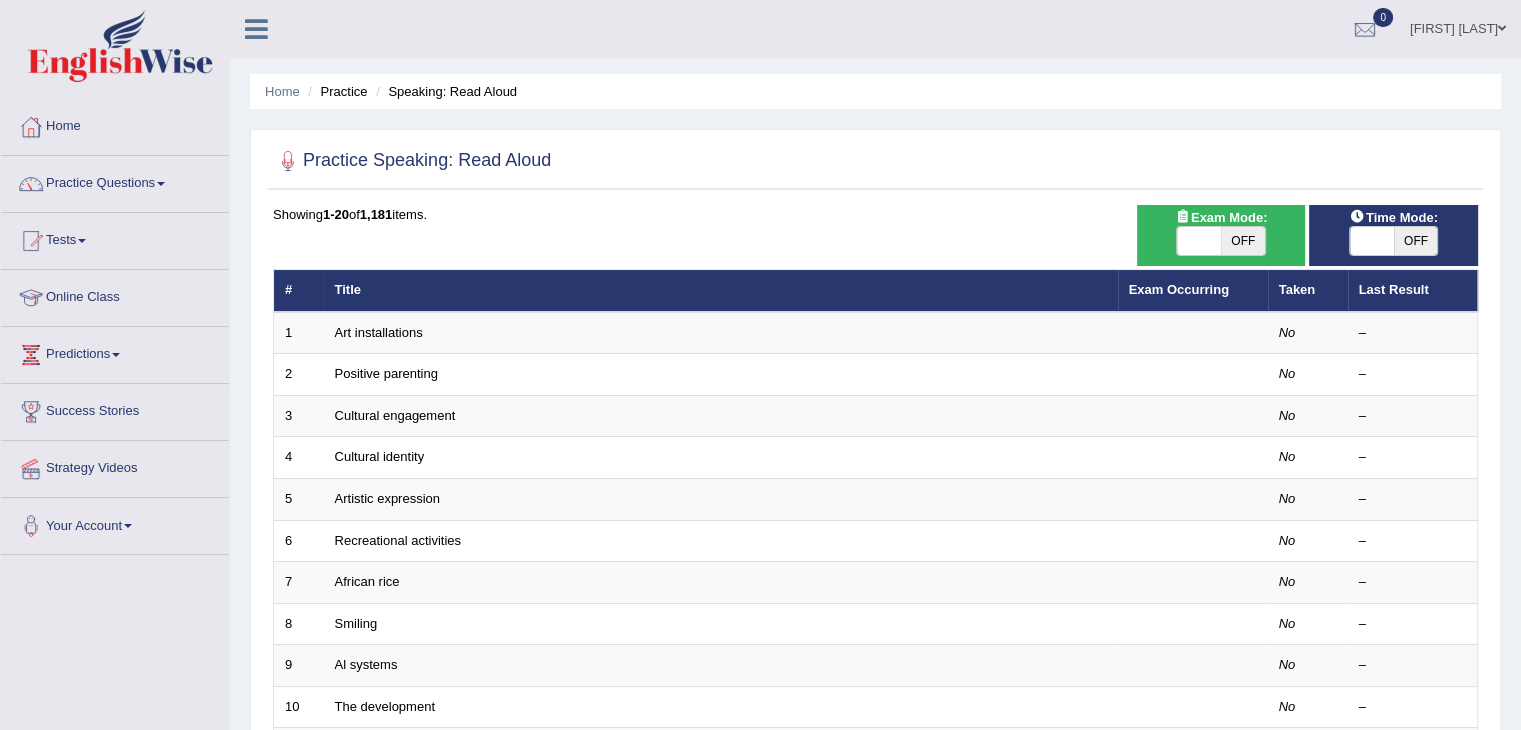 click on "OFF" at bounding box center [1243, 241] 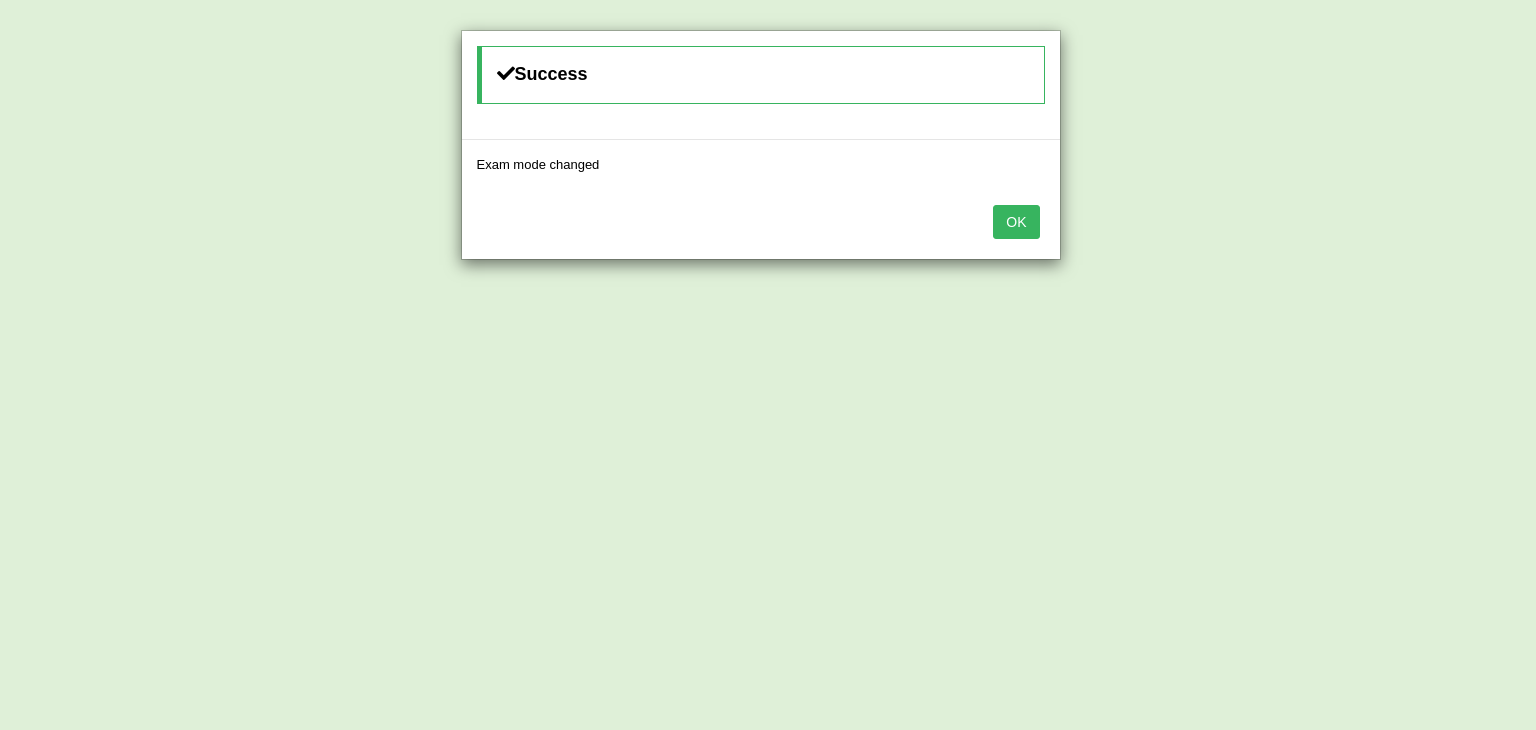 click on "OK" at bounding box center (1016, 222) 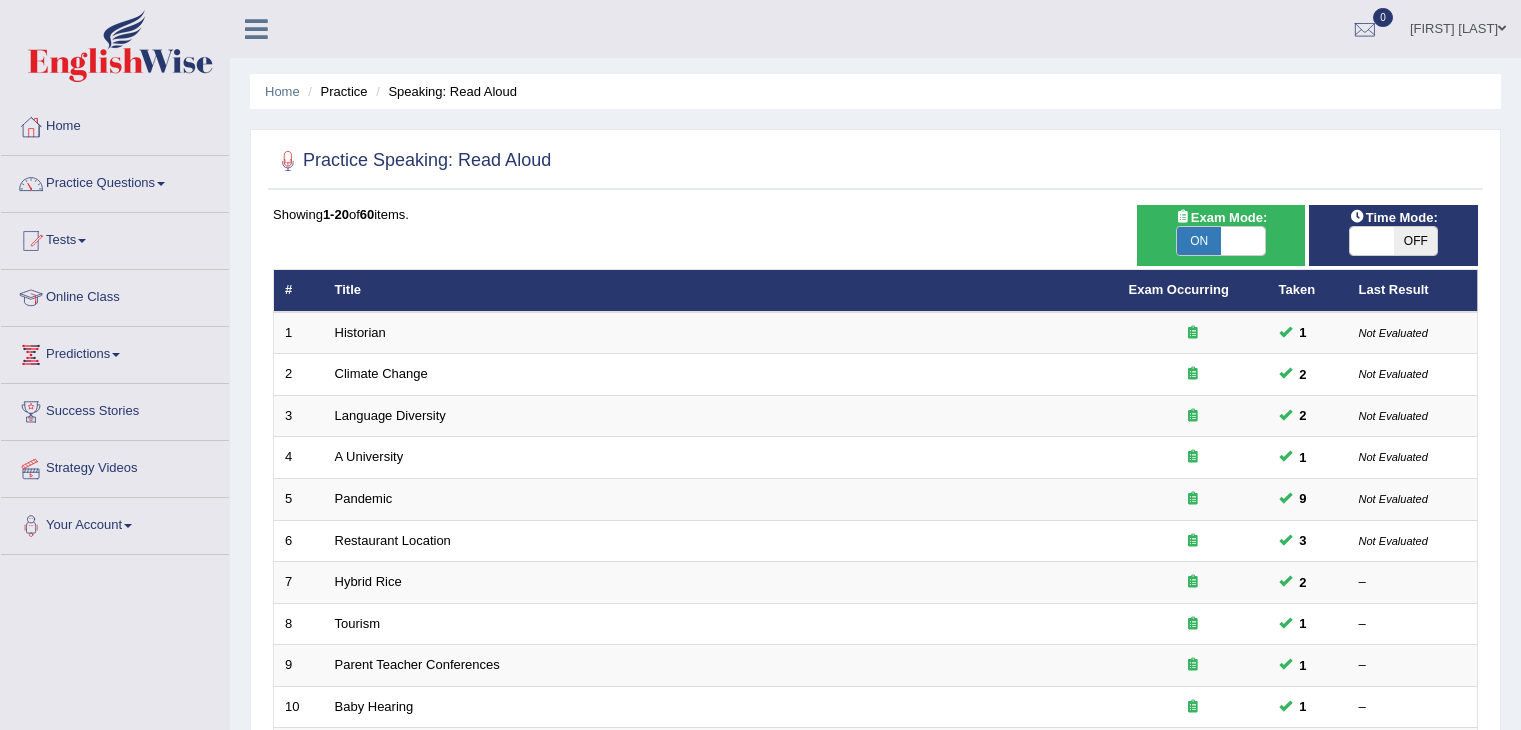scroll, scrollTop: 0, scrollLeft: 0, axis: both 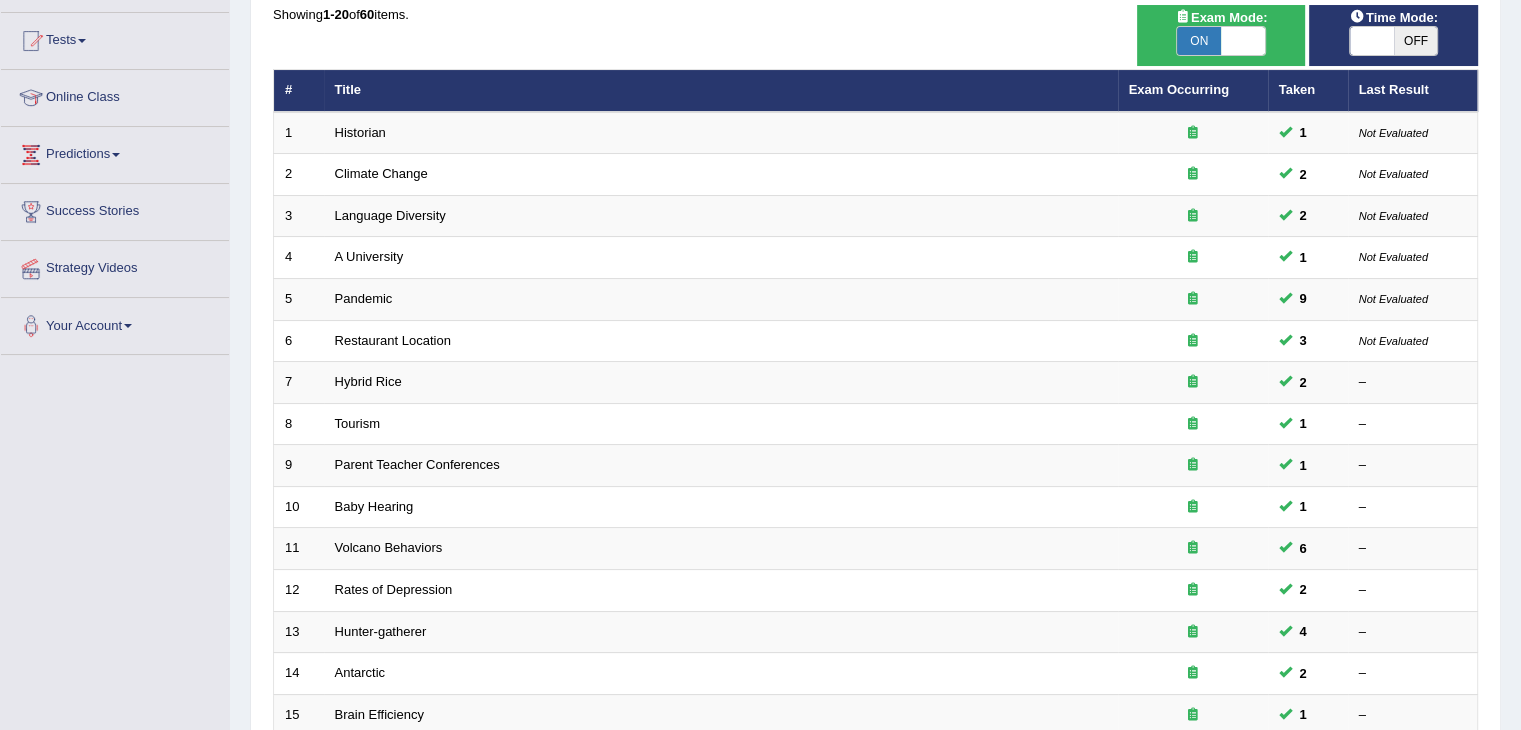 click on "Home
Practice
Speaking: Read Aloud
Practice Speaking: Read Aloud
Time Mode:
ON   OFF
Exam Mode:
ON   OFF
Showing  1-20  of  60  items.
# Title Exam Occurring Taken Last Result
1 Historian 1 Not Evaluated
2 Climate Change 2 Not Evaluated
3 Language Diversity 2 Not Evaluated
4 A University 1 Not Evaluated
5 Pandemic 9 Not Evaluated
6 Restaurant Location 3 Not Evaluated
7 Hybrid Rice 2 –
8 Tourism 1 –
9 Parent Teacher Conferences 1 –
10 Baby Hearing 1 –
11 Volcano Behaviors 6 –
12 Rates of Depression 2 –
13 Hunter-gatherer 4 –
14 Antarctic 2 –
15 Brain Efficiency 1 –
16 Tissues and Organs New 2 –
17 [FIRST] [LAST] New 3 –
18 Statistics New" at bounding box center (875, 437) 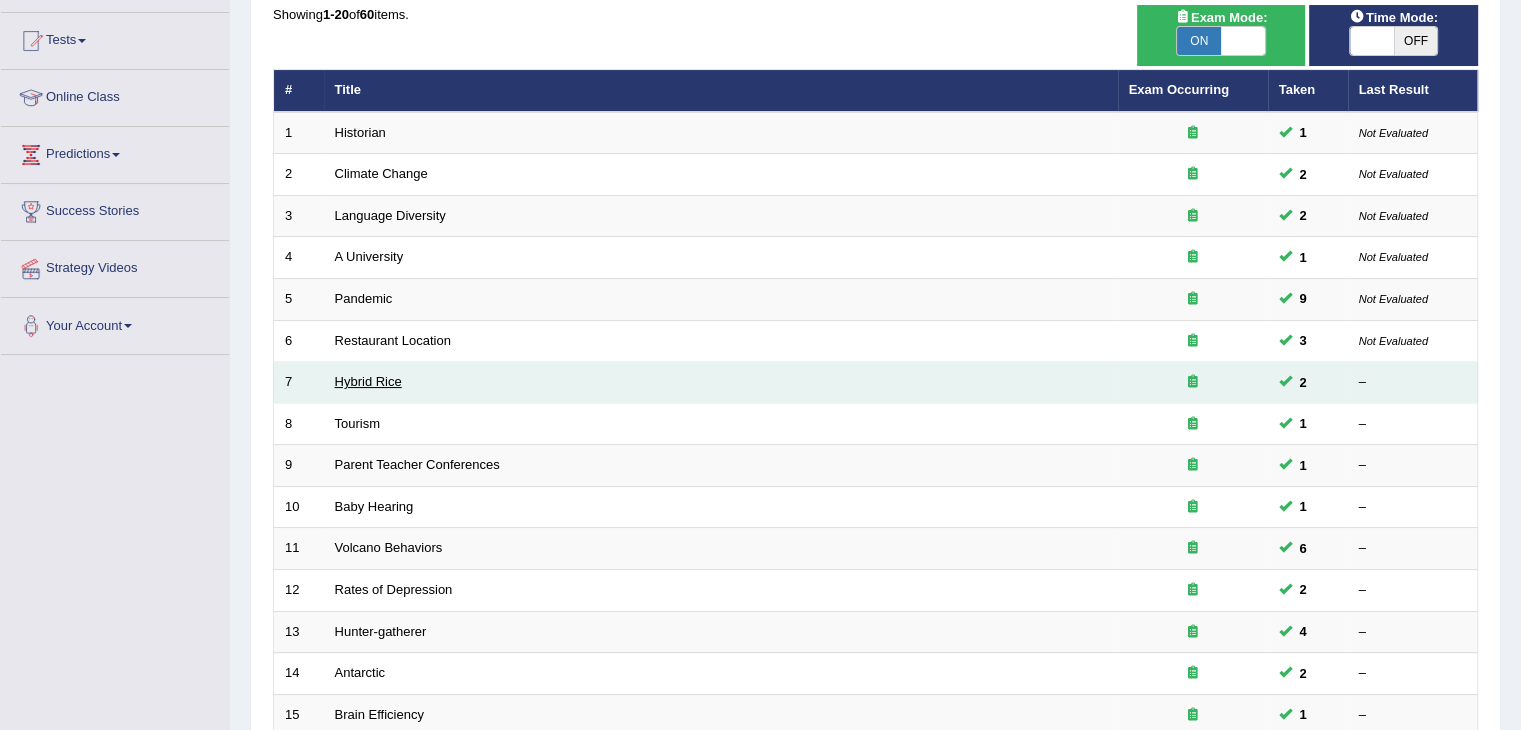 click on "Hybrid Rice" at bounding box center [368, 381] 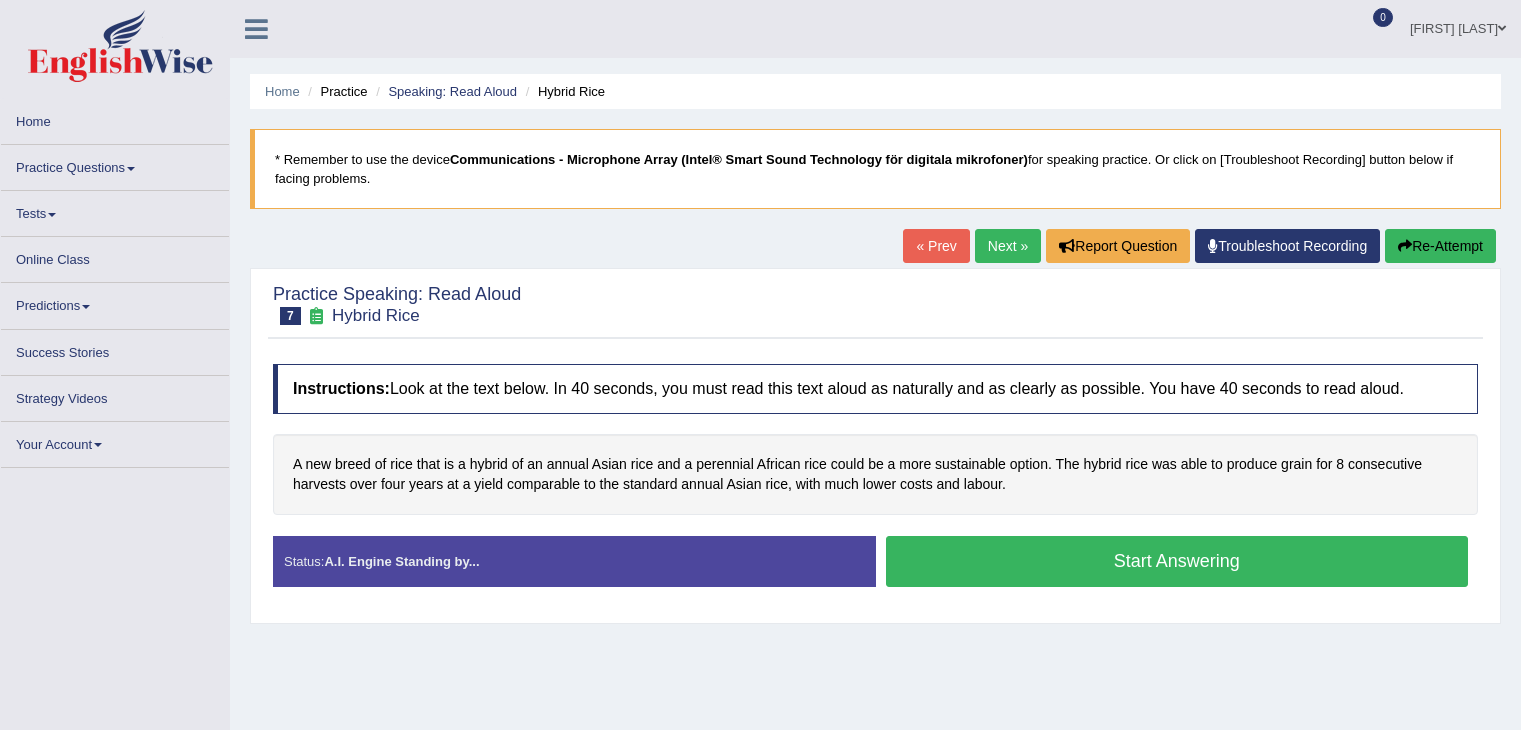 scroll, scrollTop: 0, scrollLeft: 0, axis: both 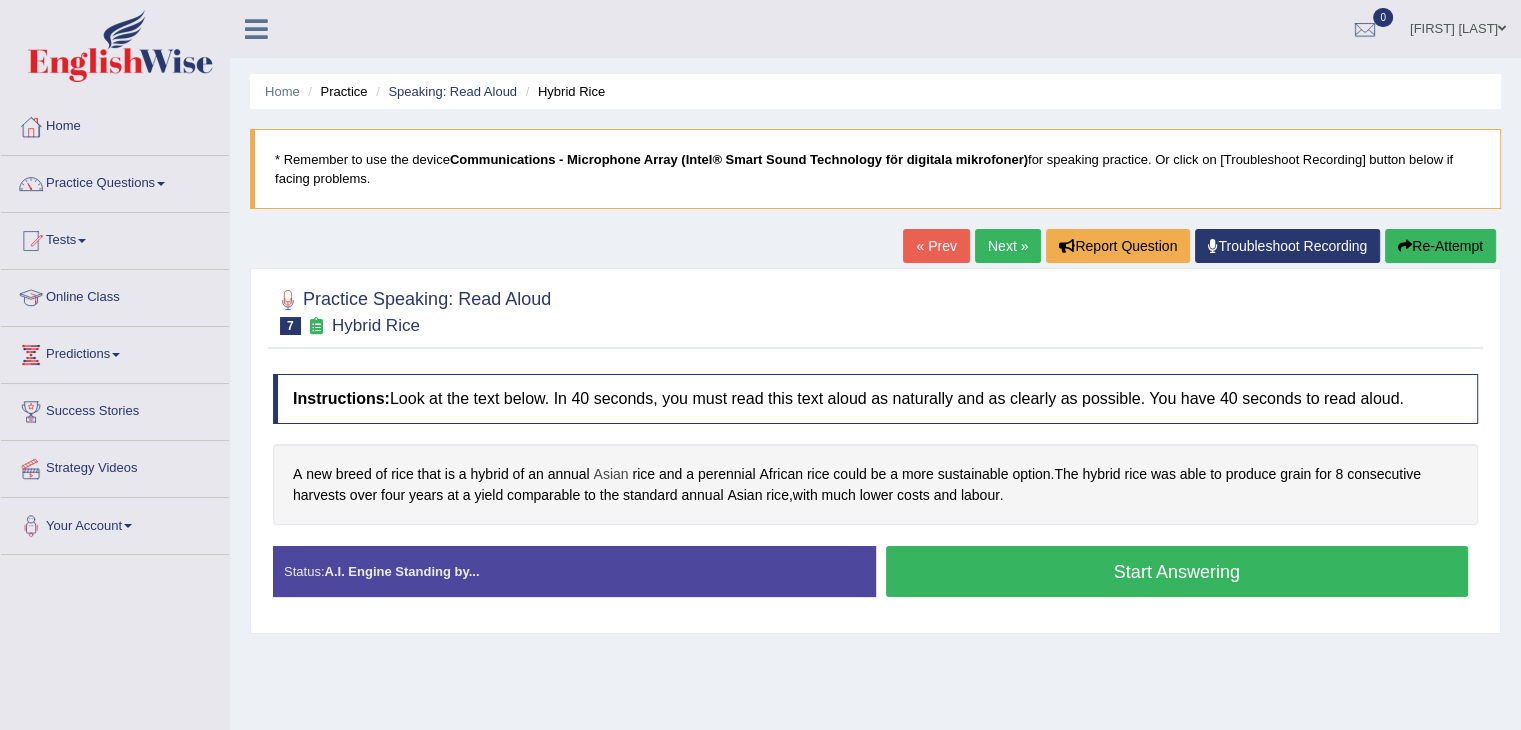 click on "Asian" at bounding box center [611, 474] 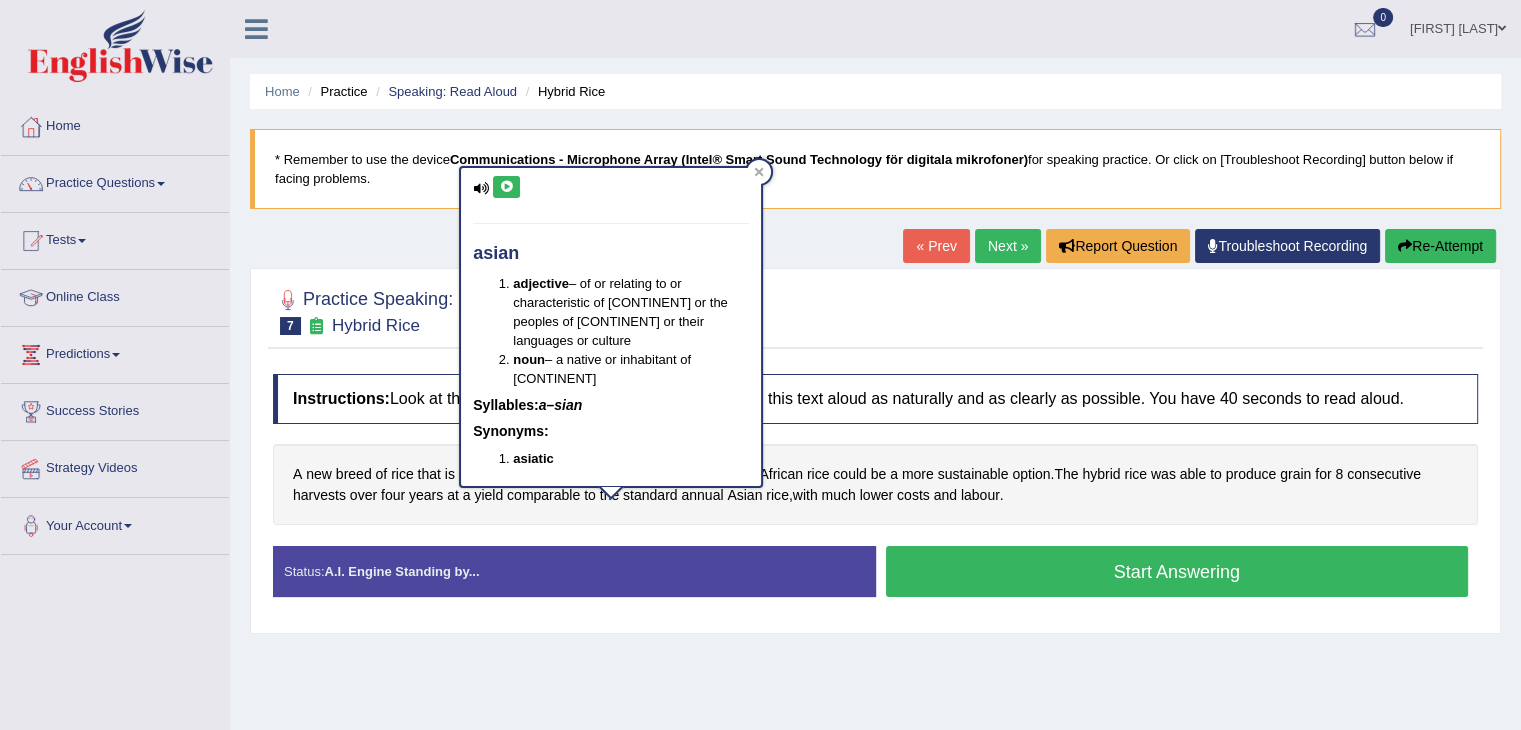 click at bounding box center (506, 187) 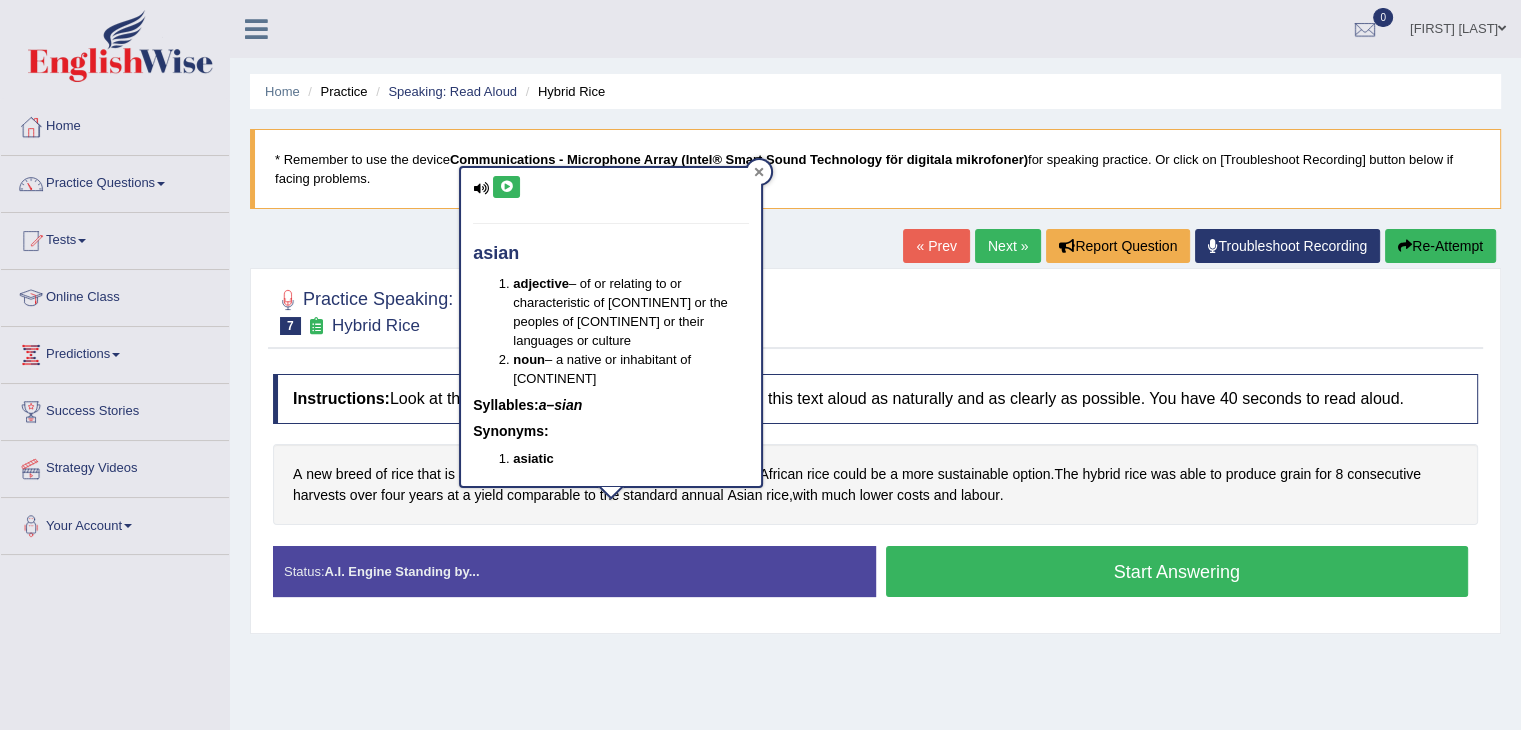 click 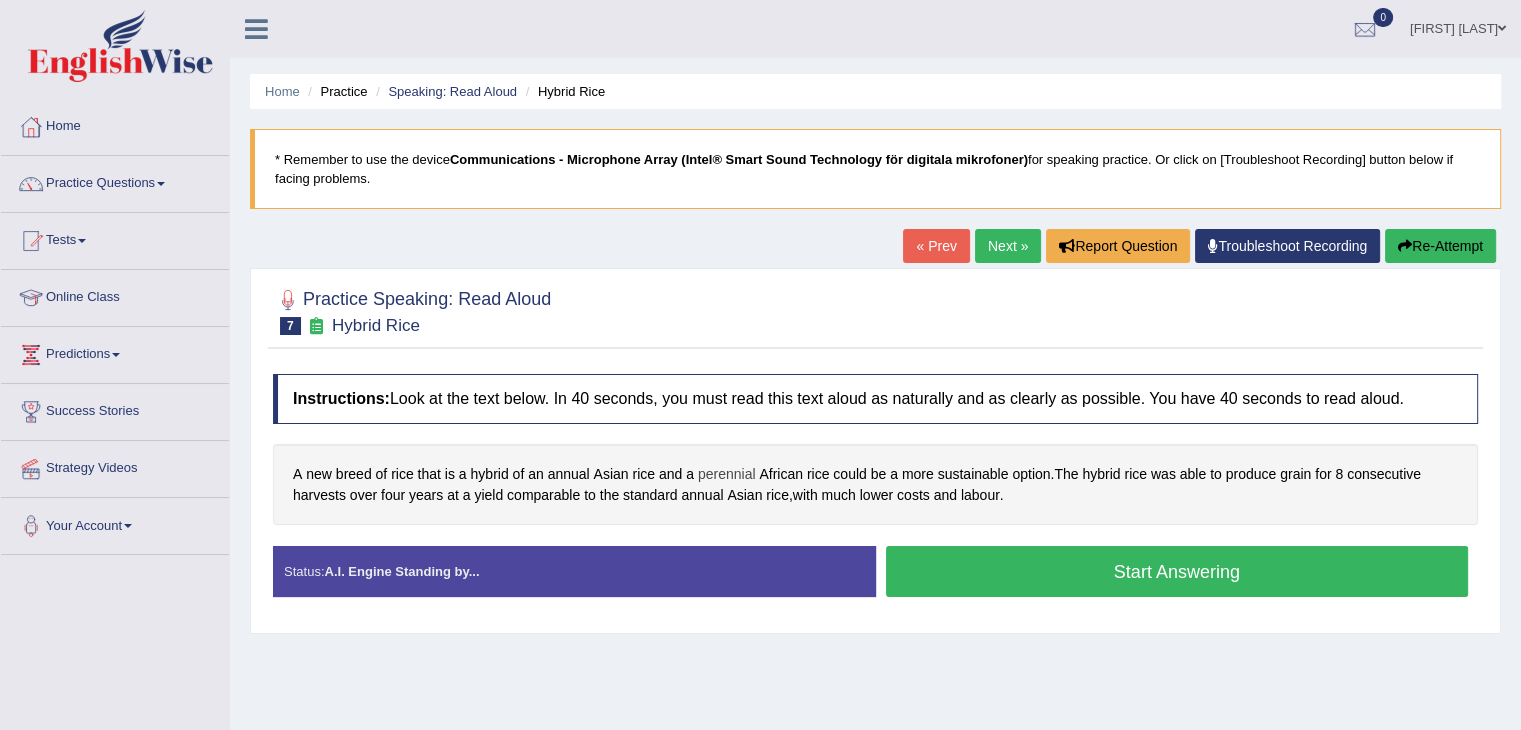 click on "perennial" at bounding box center [727, 474] 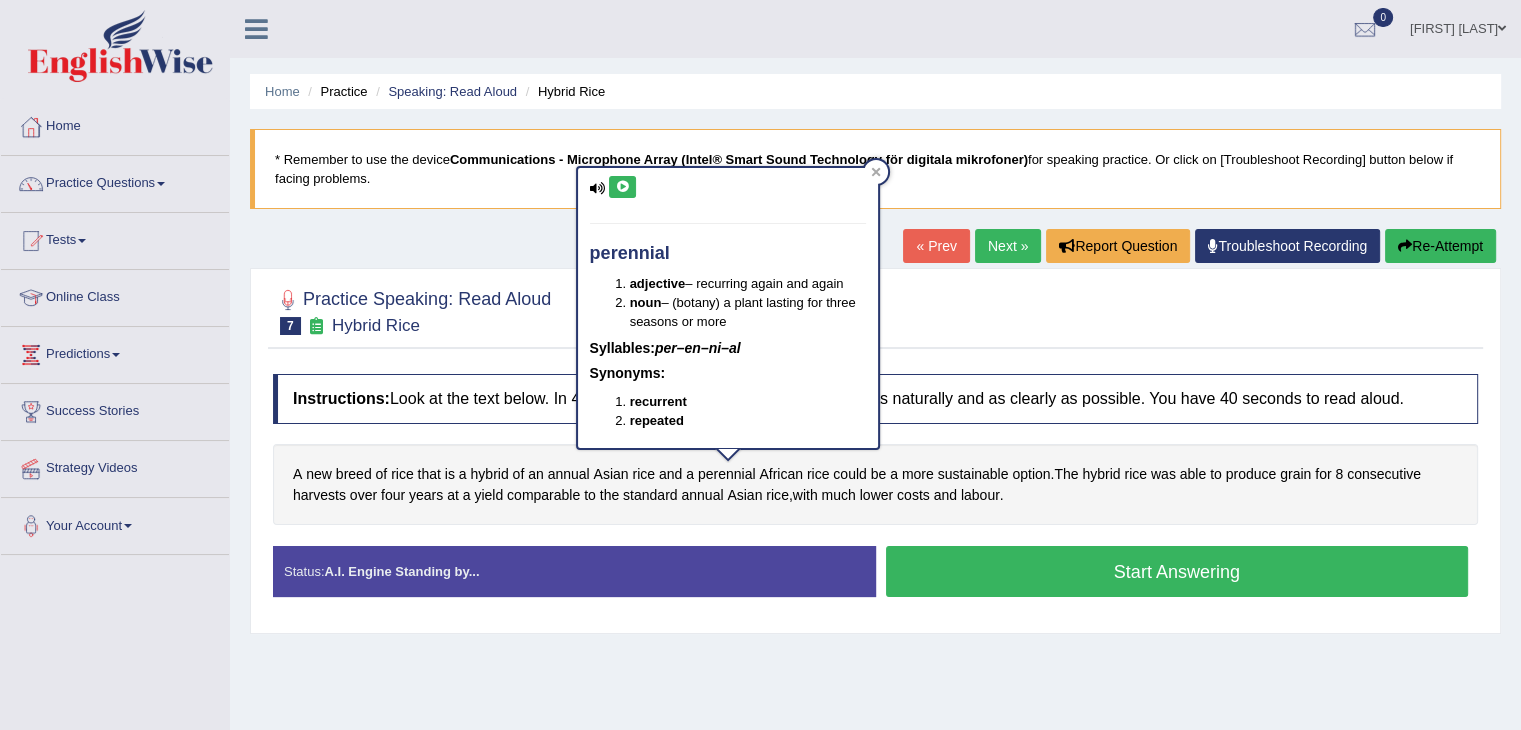 click at bounding box center [622, 187] 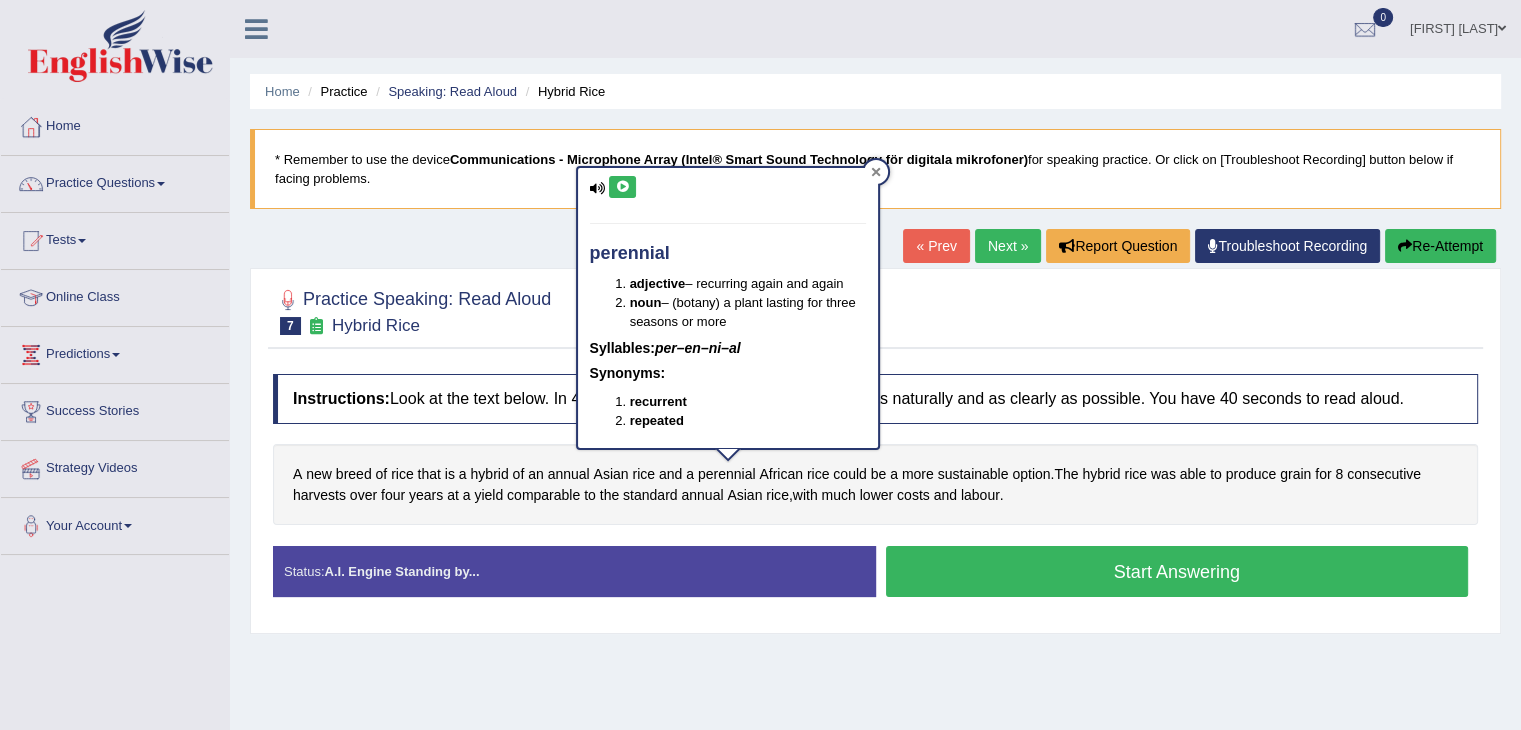 click 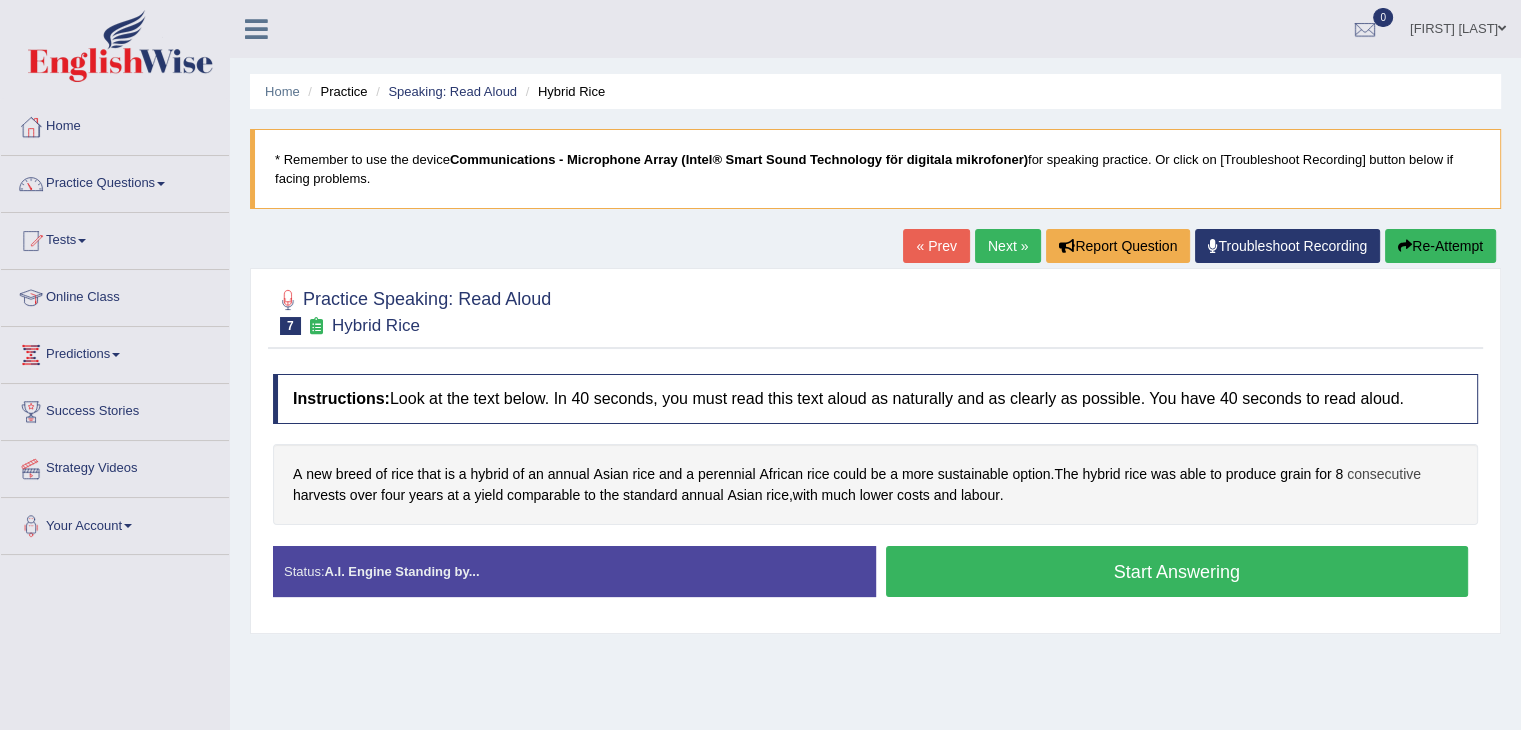 click on "consecutive" at bounding box center [1384, 474] 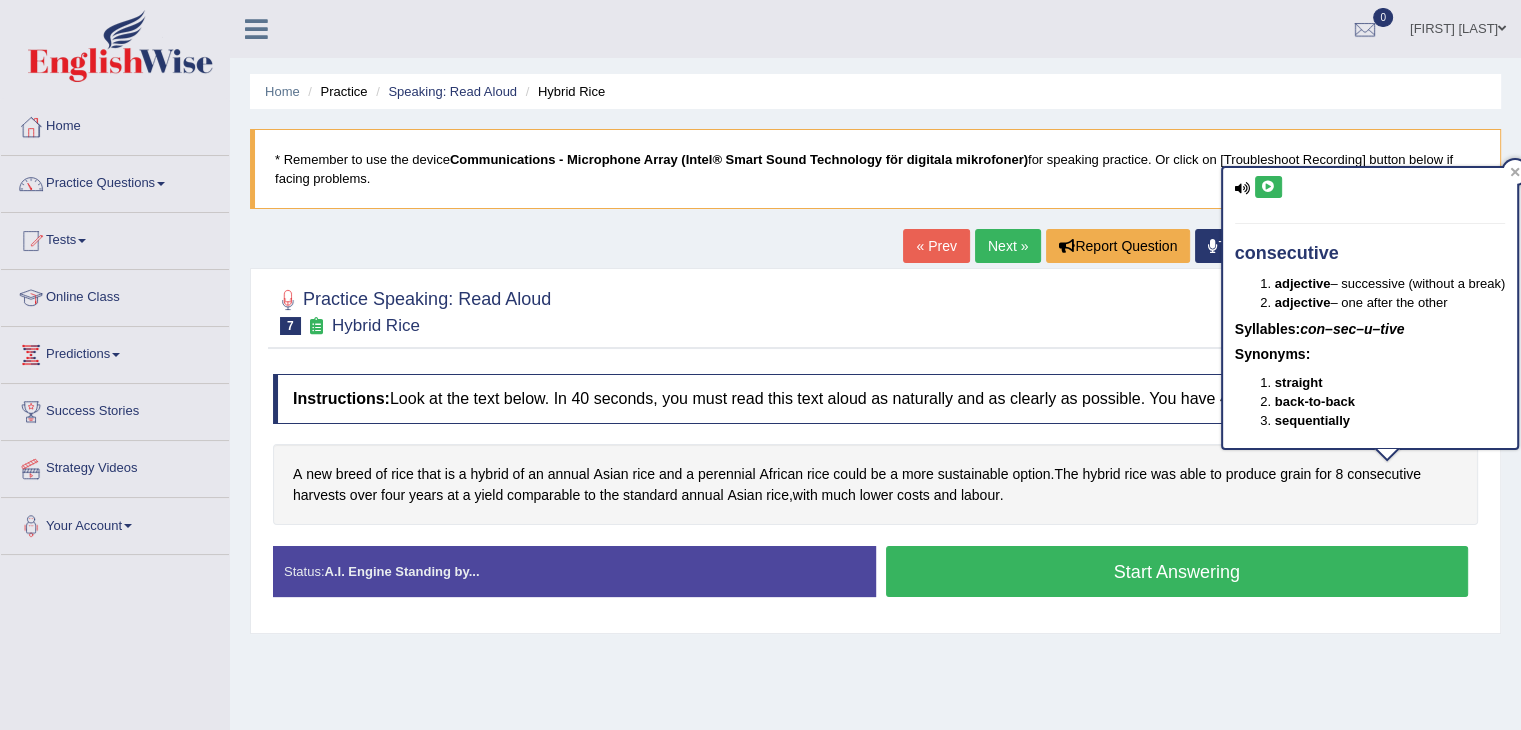 click at bounding box center [1268, 187] 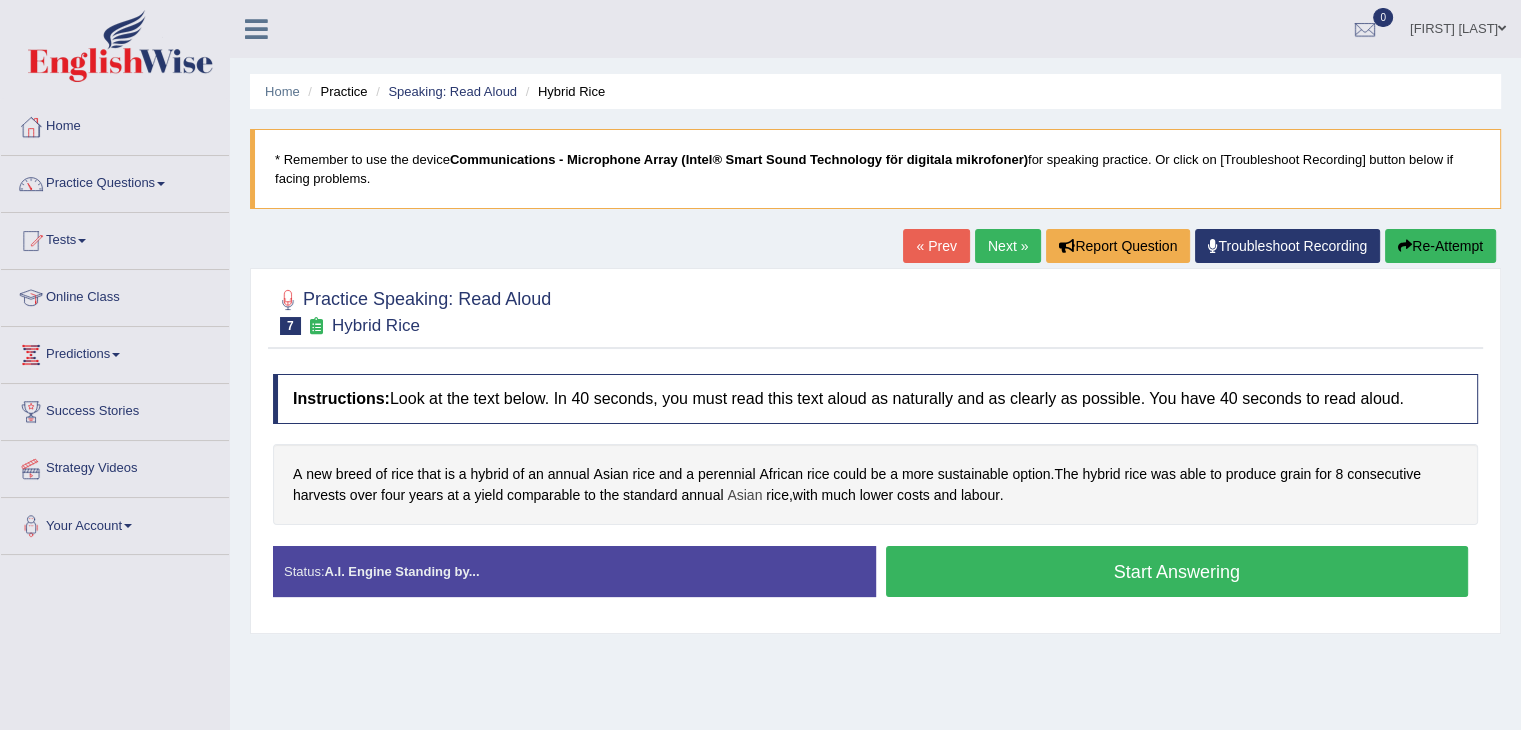 click on "Asian" at bounding box center (744, 495) 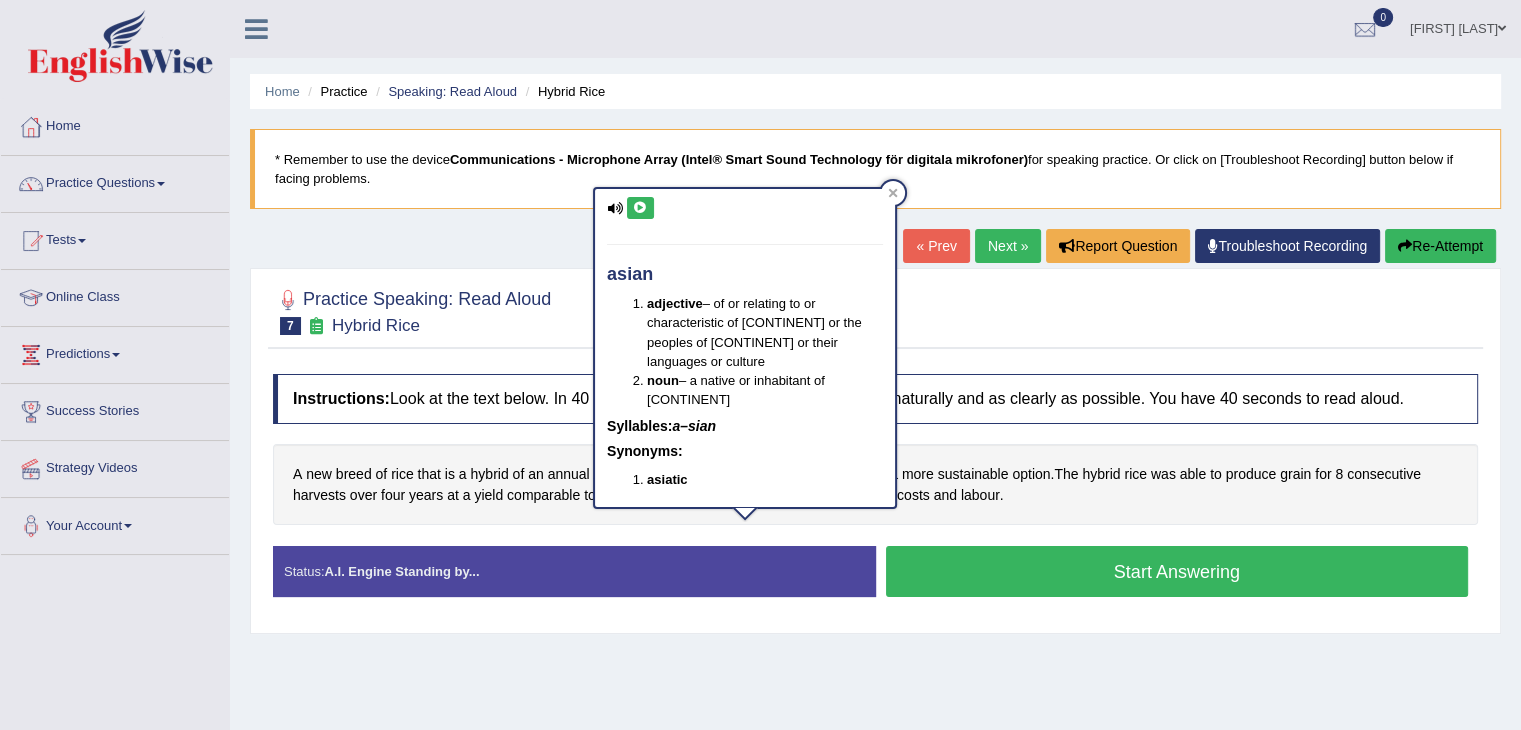 click at bounding box center [640, 208] 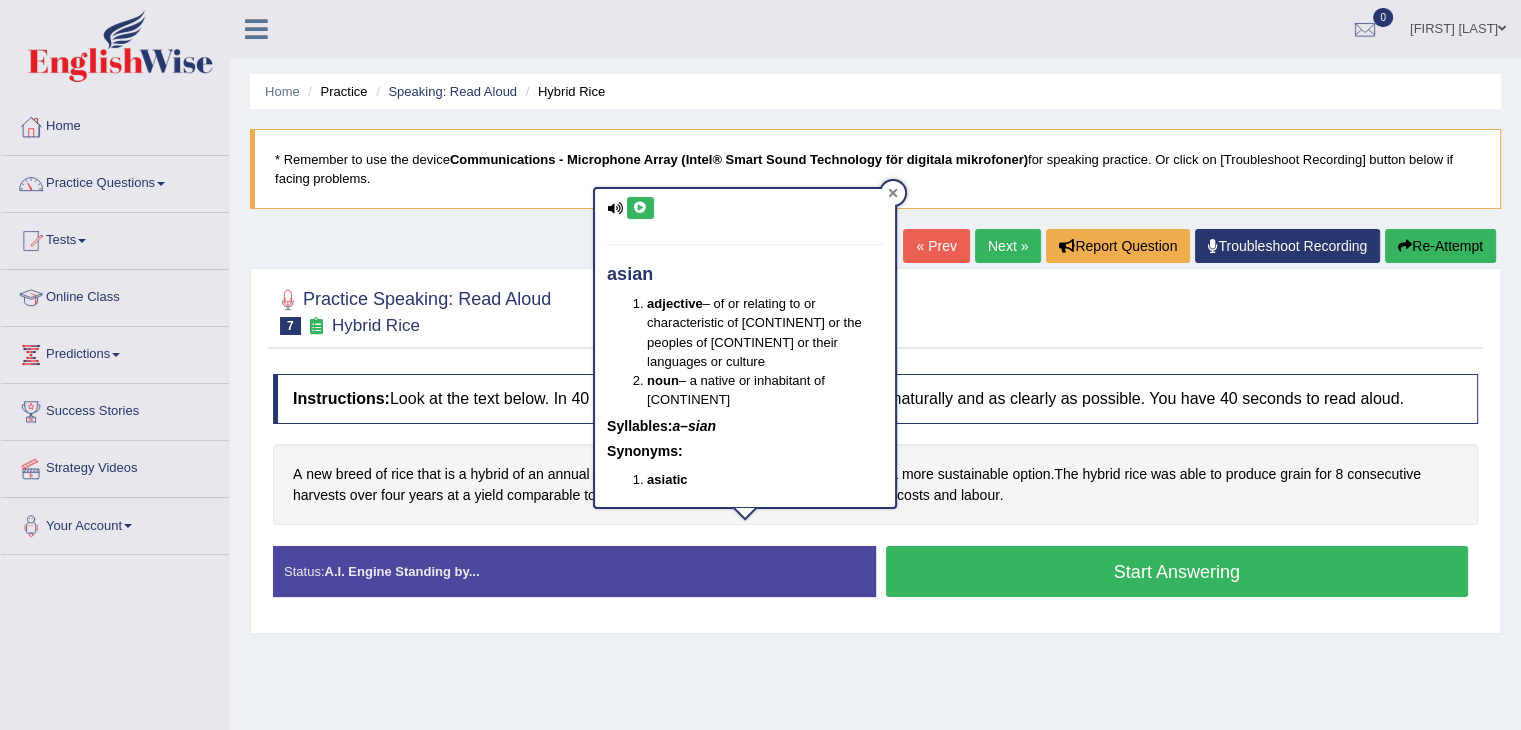 click 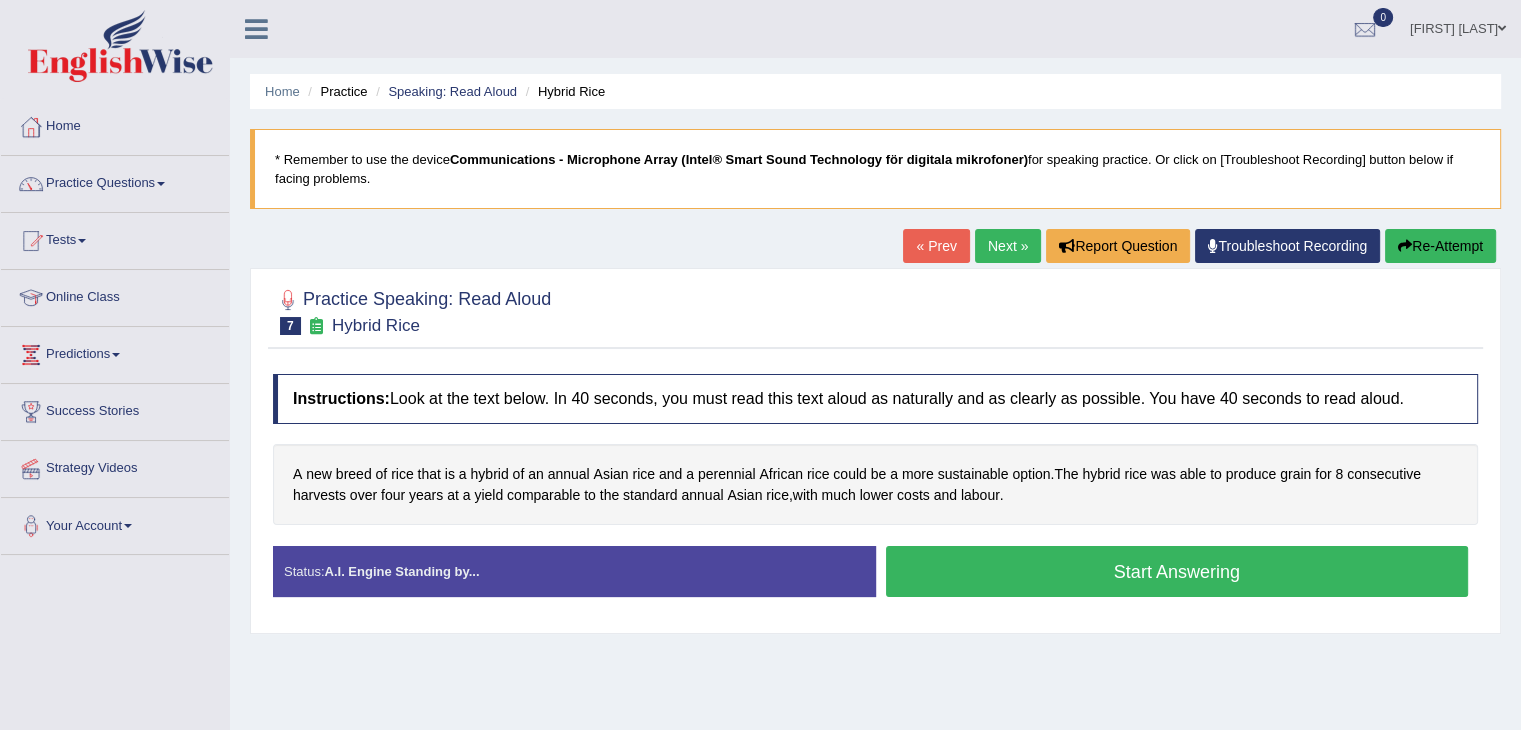 click on "Start Answering" at bounding box center (1177, 571) 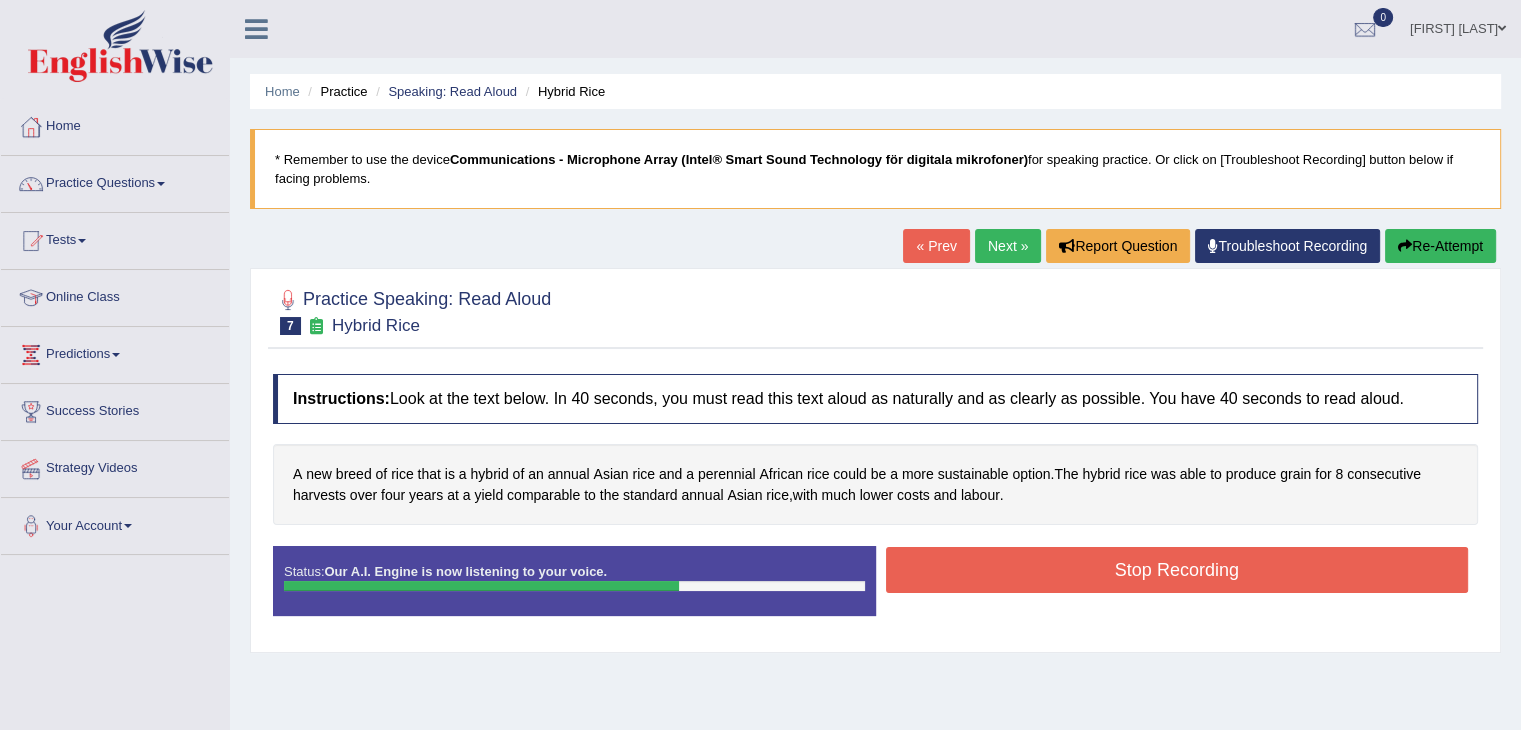click on "Stop Recording" at bounding box center [1177, 570] 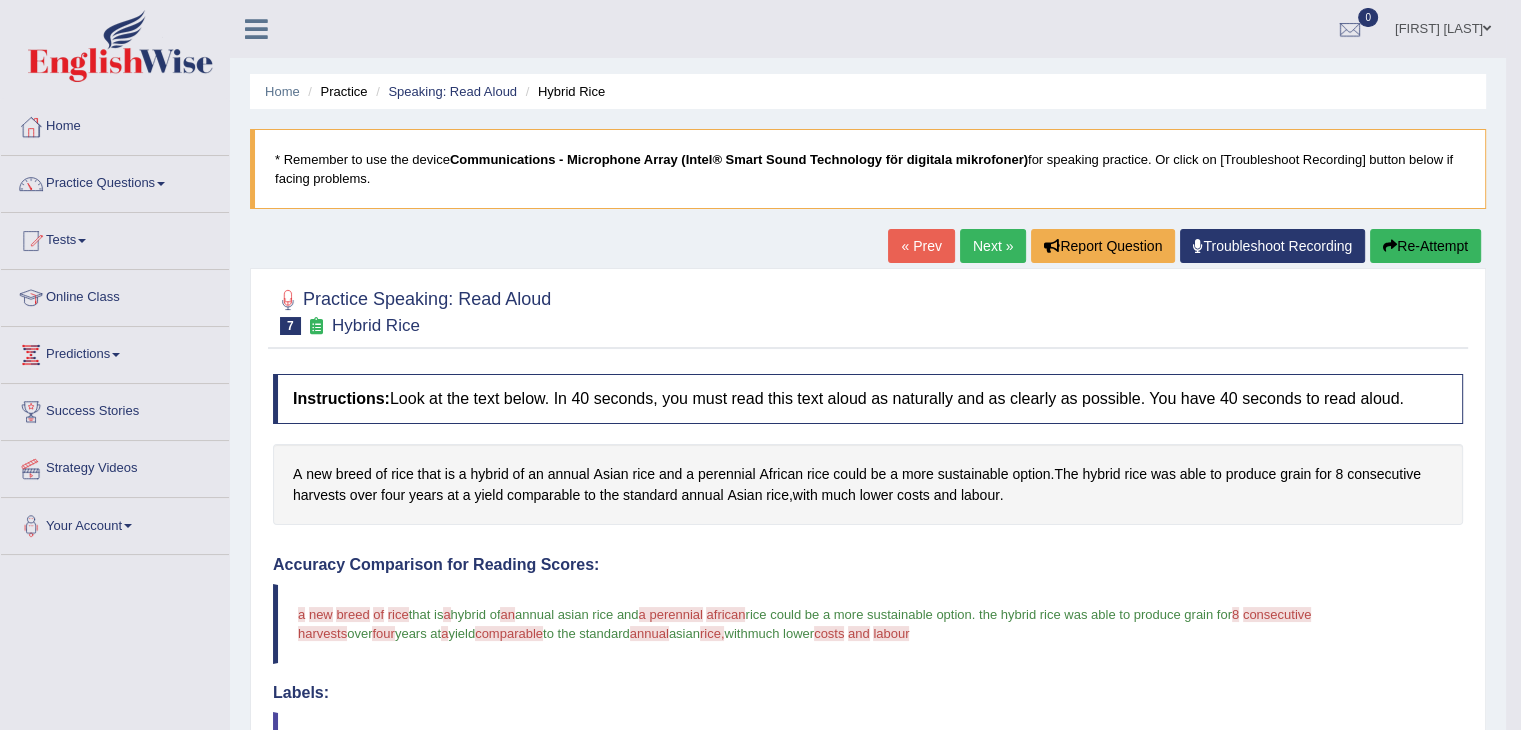 scroll, scrollTop: 594, scrollLeft: 0, axis: vertical 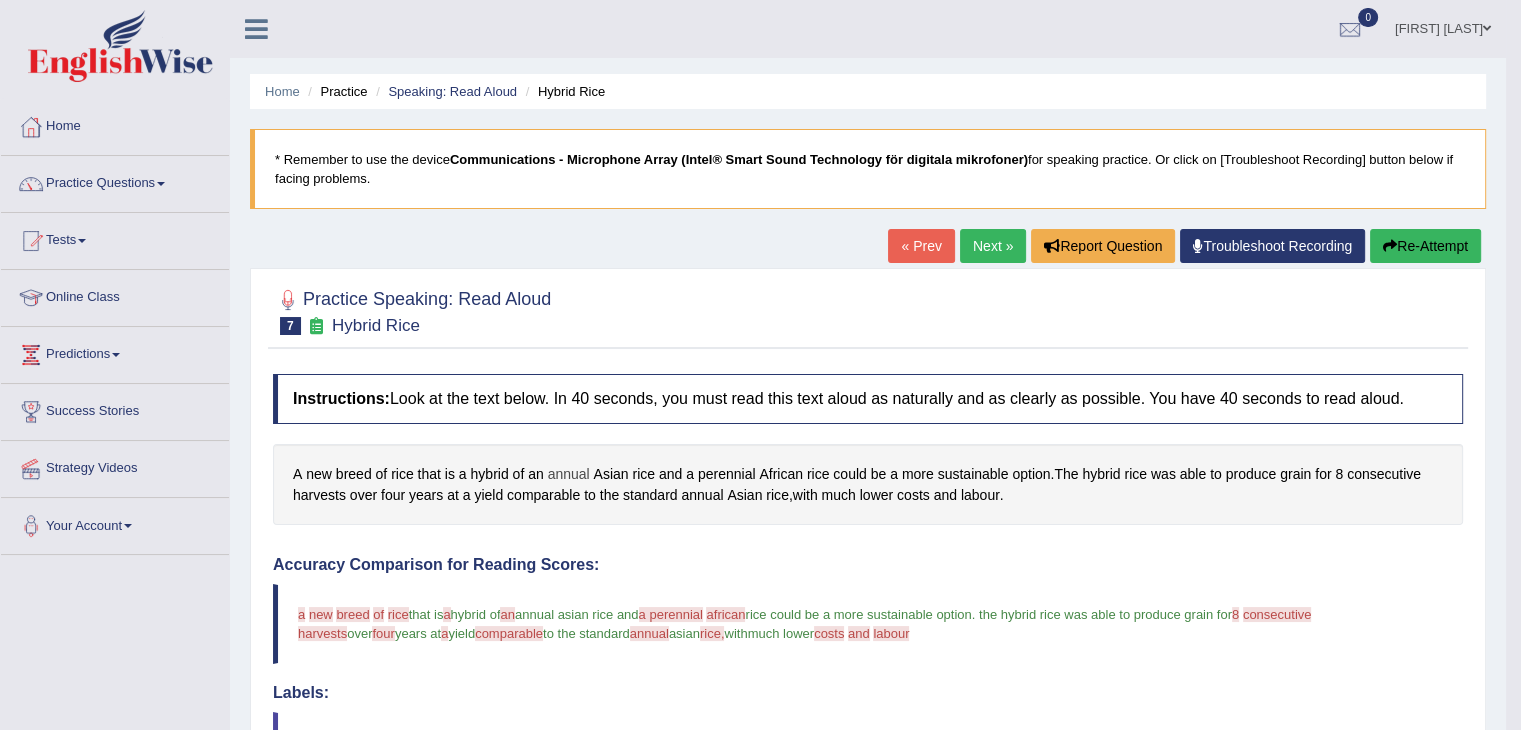 click on "annual" at bounding box center (569, 474) 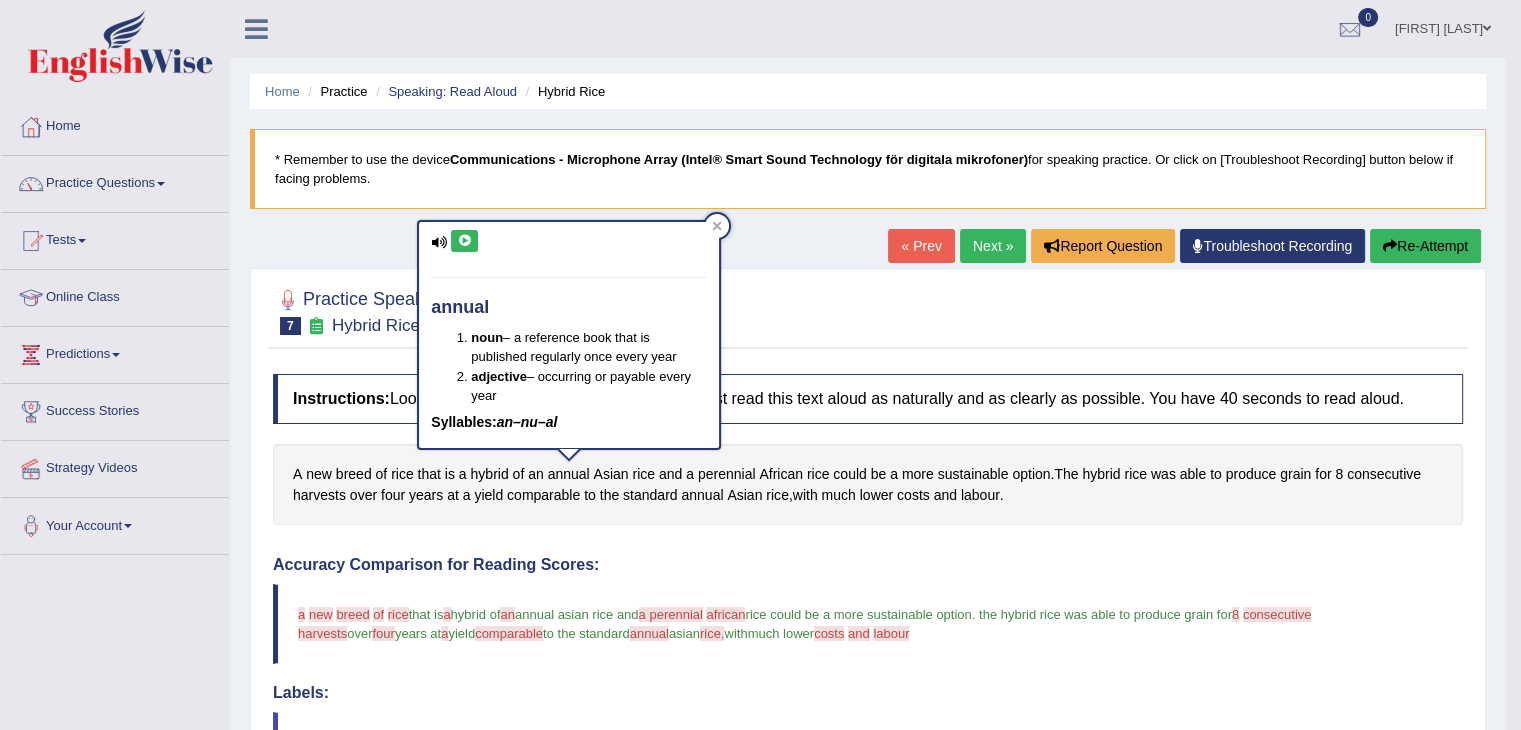 click at bounding box center (464, 241) 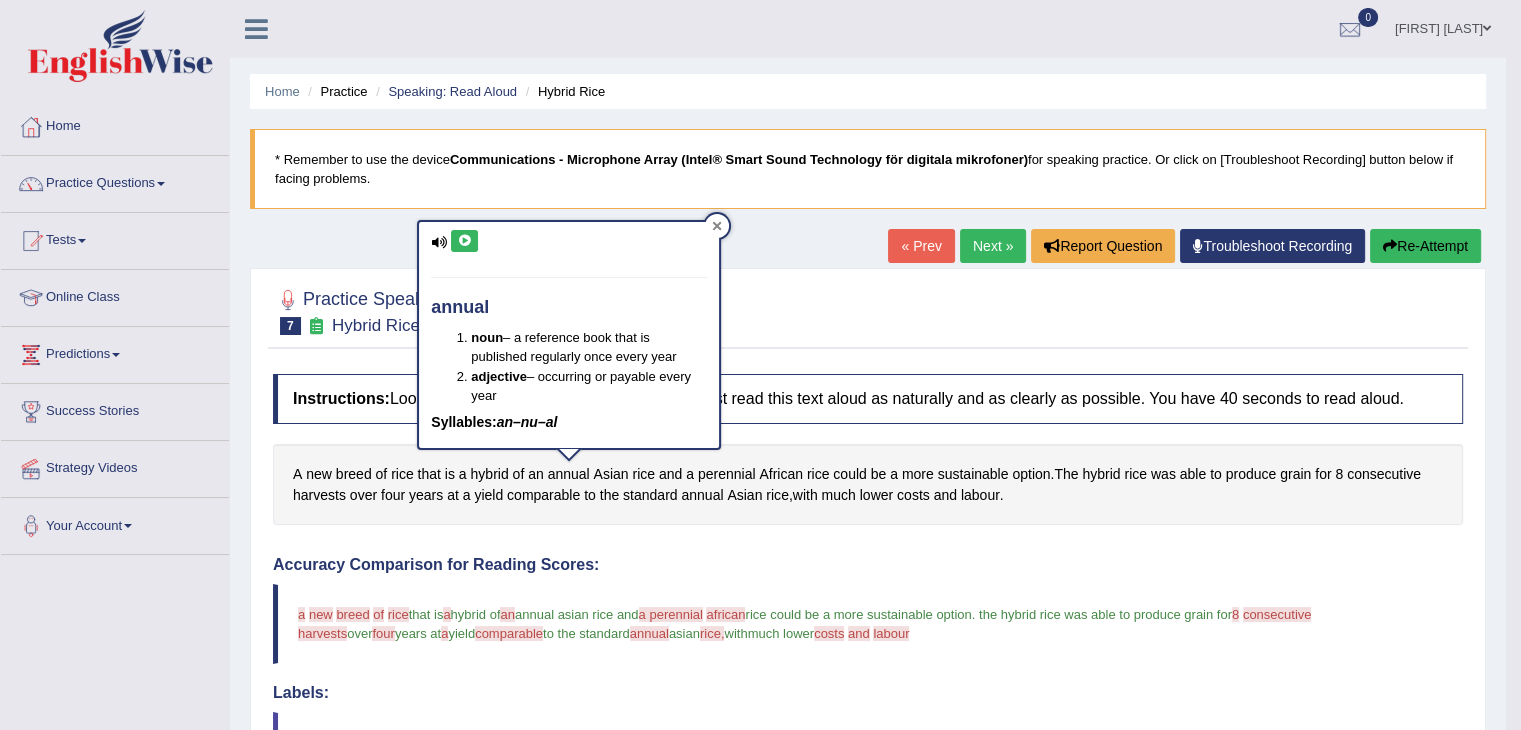 click 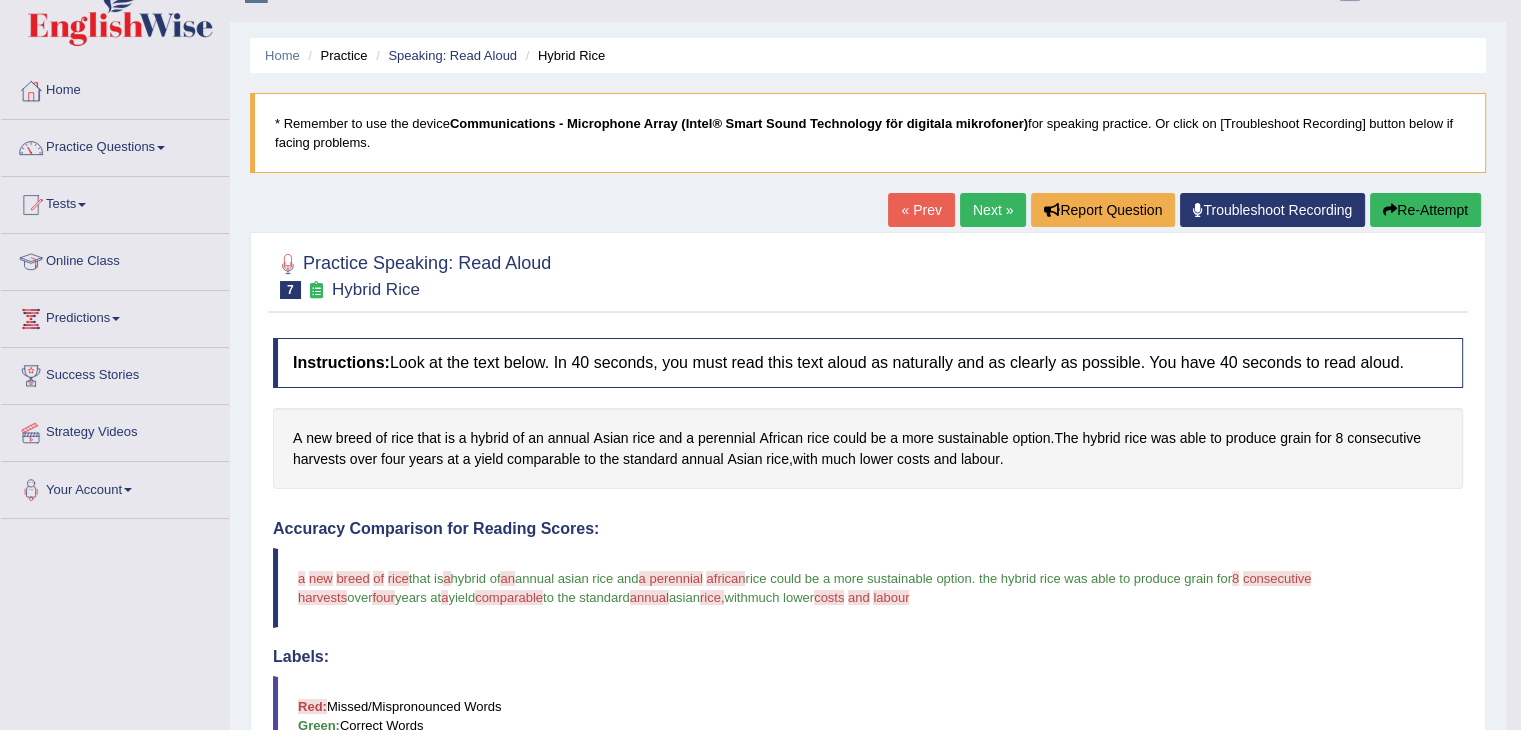 scroll, scrollTop: 38, scrollLeft: 0, axis: vertical 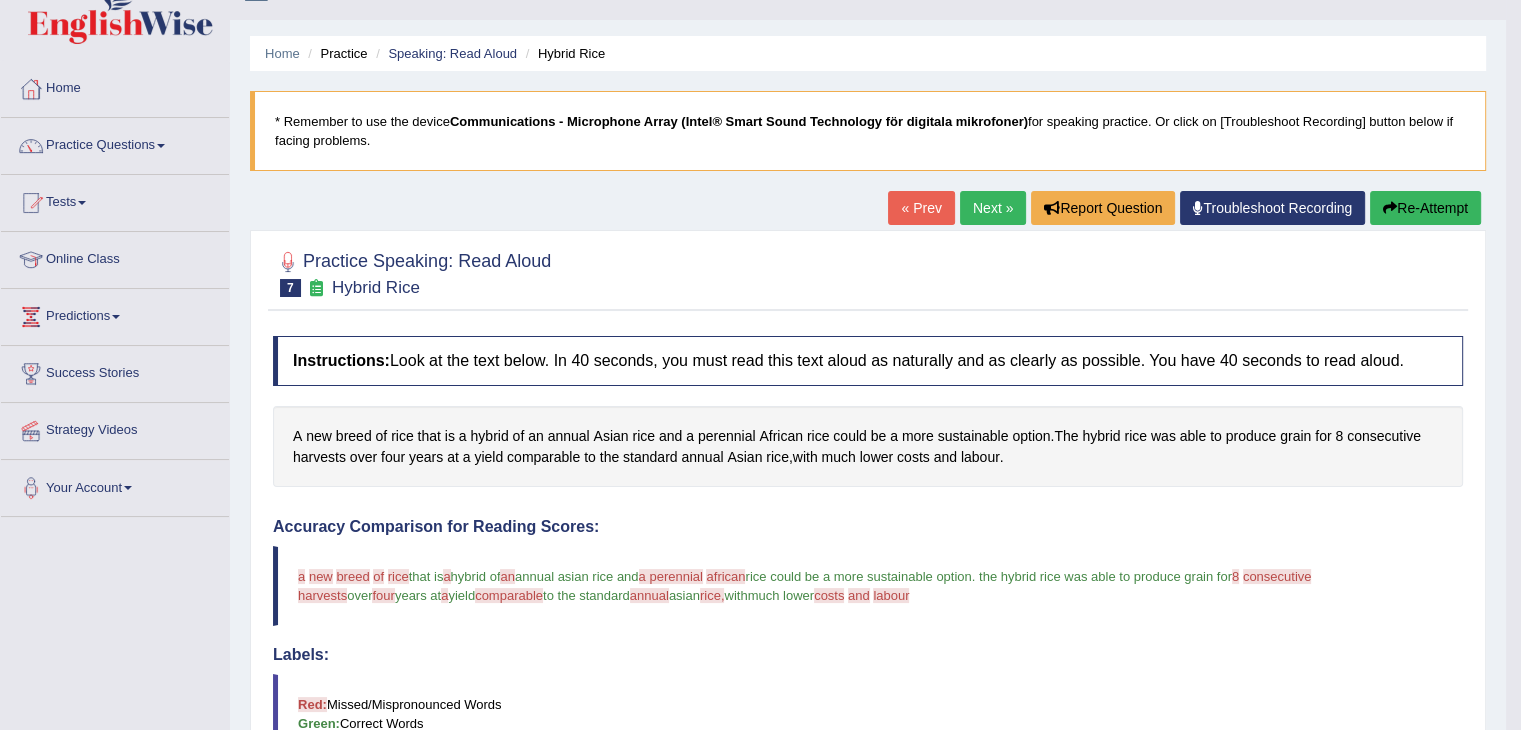 click on "Re-Attempt" at bounding box center [1425, 208] 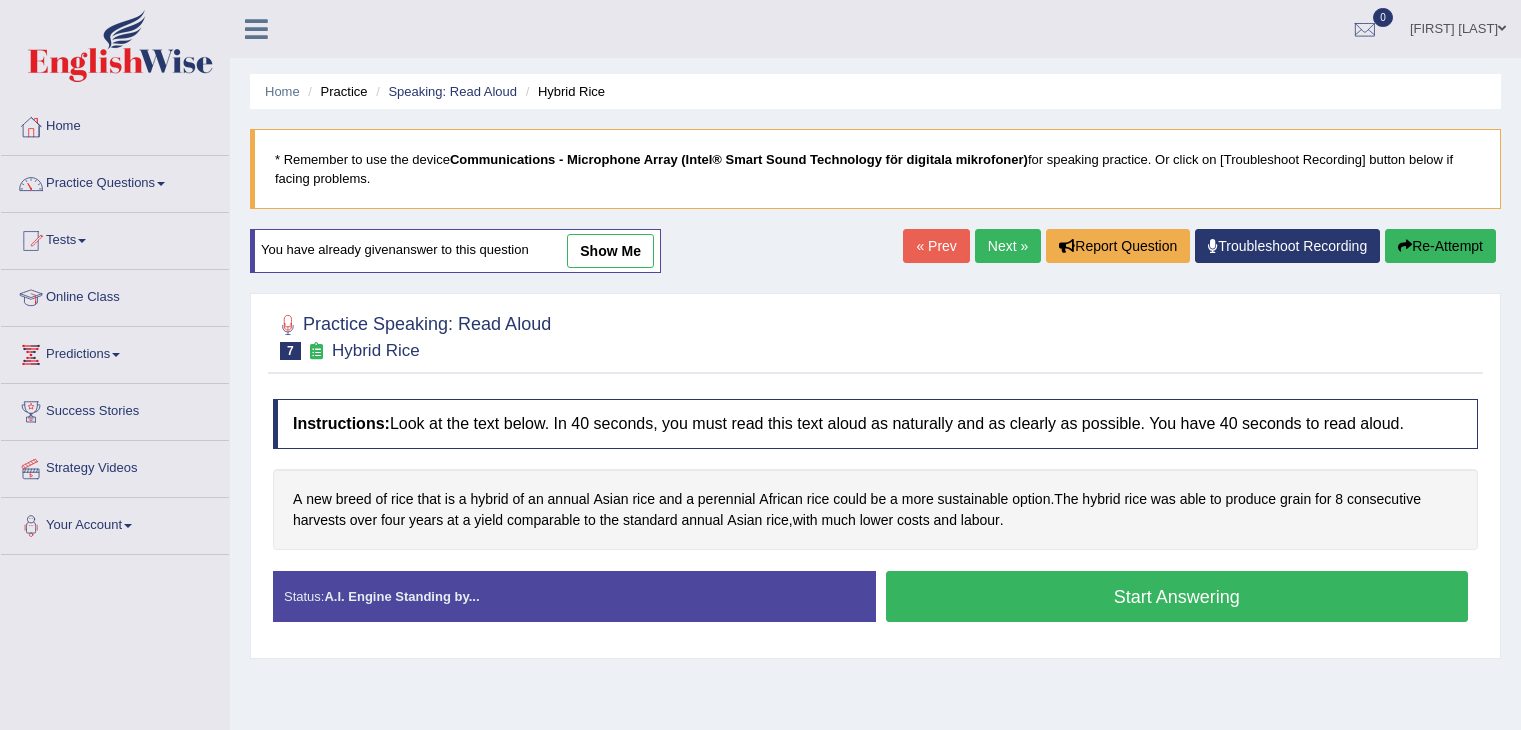 scroll, scrollTop: 38, scrollLeft: 0, axis: vertical 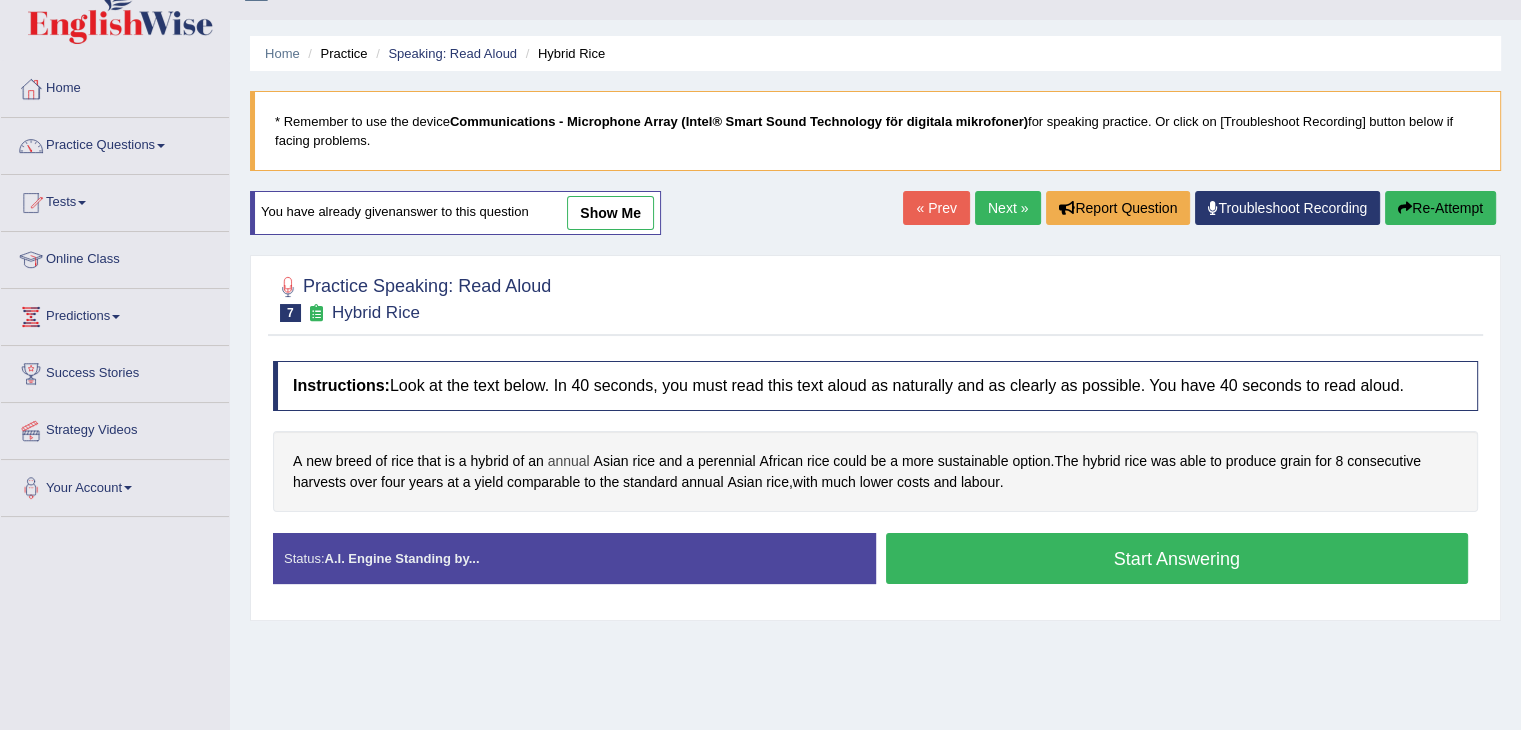 click on "annual" at bounding box center [569, 461] 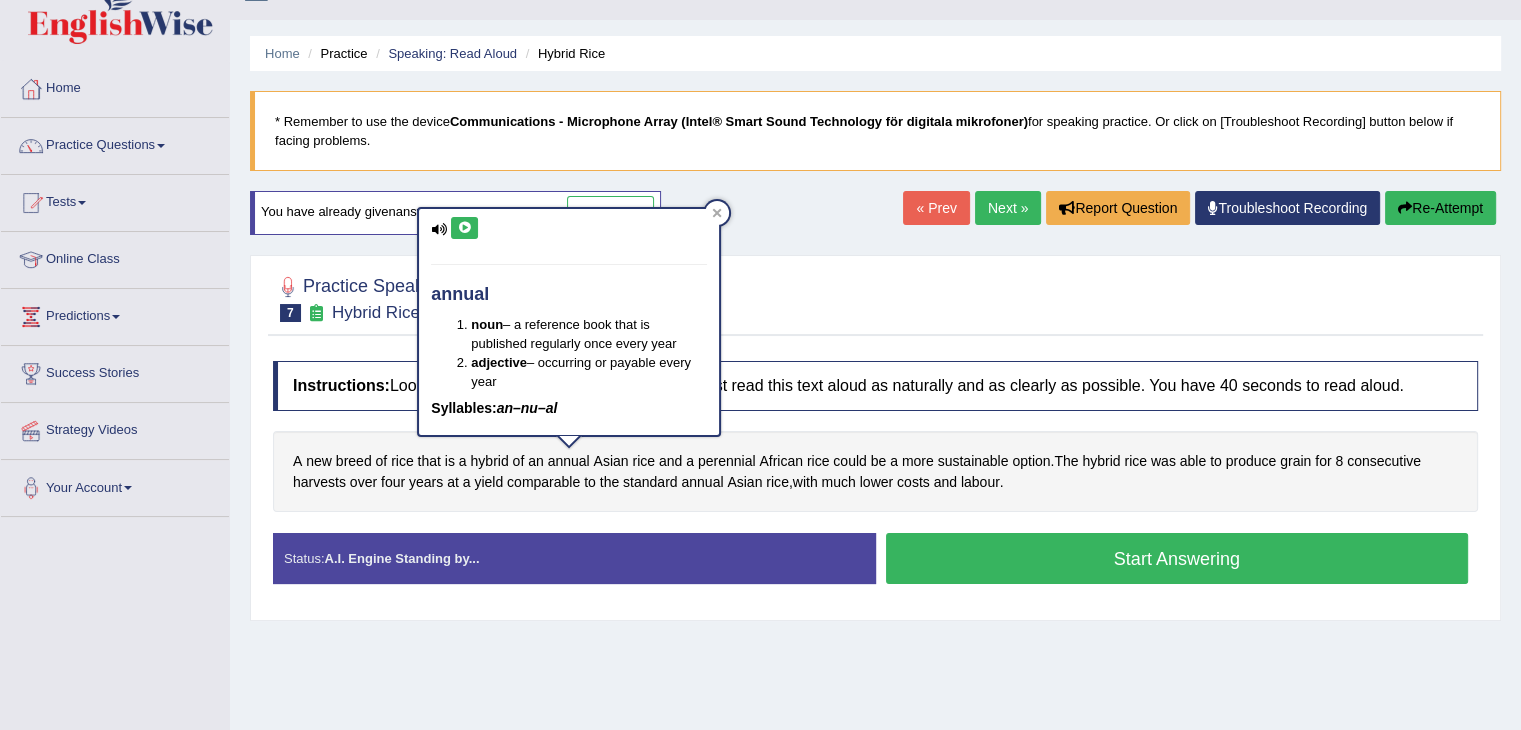 click at bounding box center [464, 228] 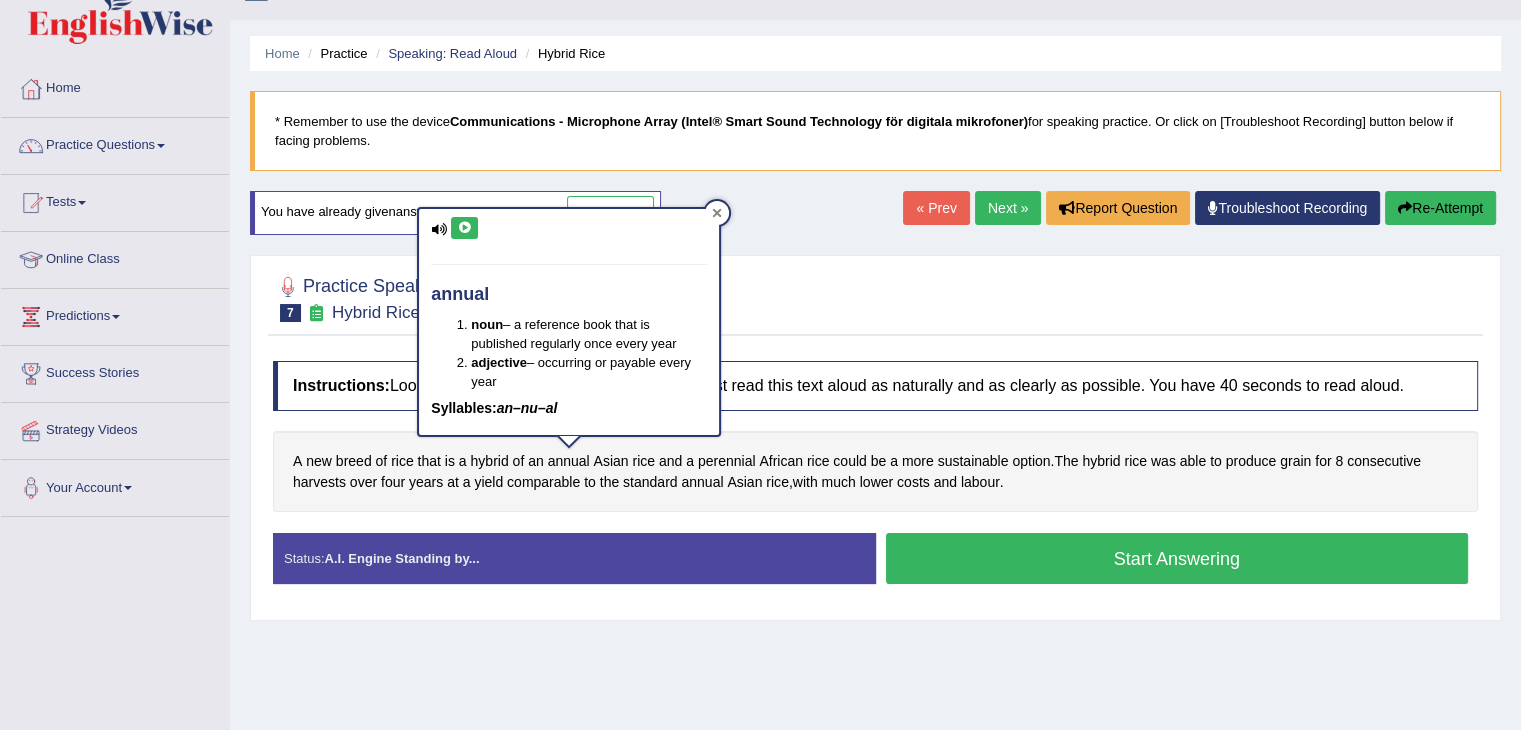 click 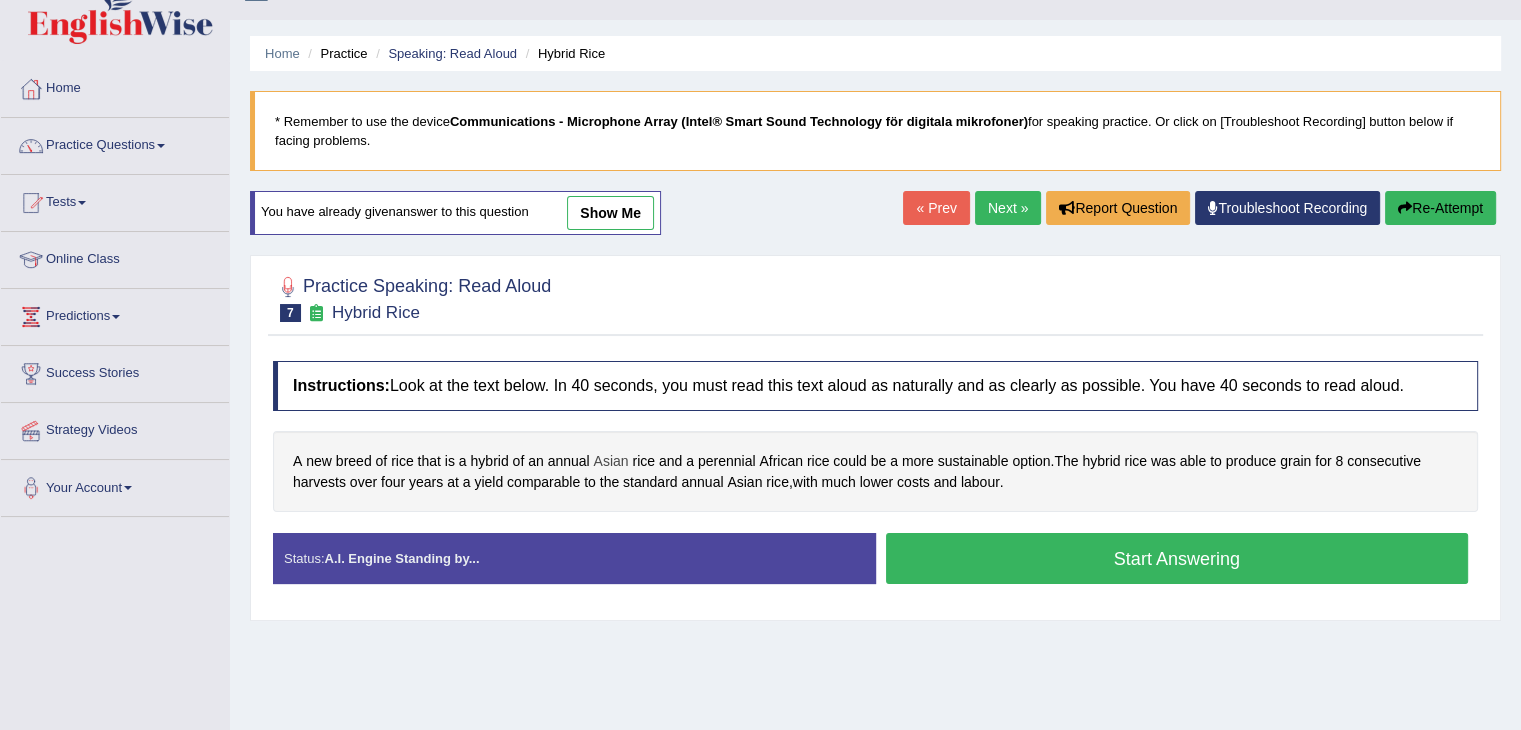 click on "Asian" at bounding box center [611, 461] 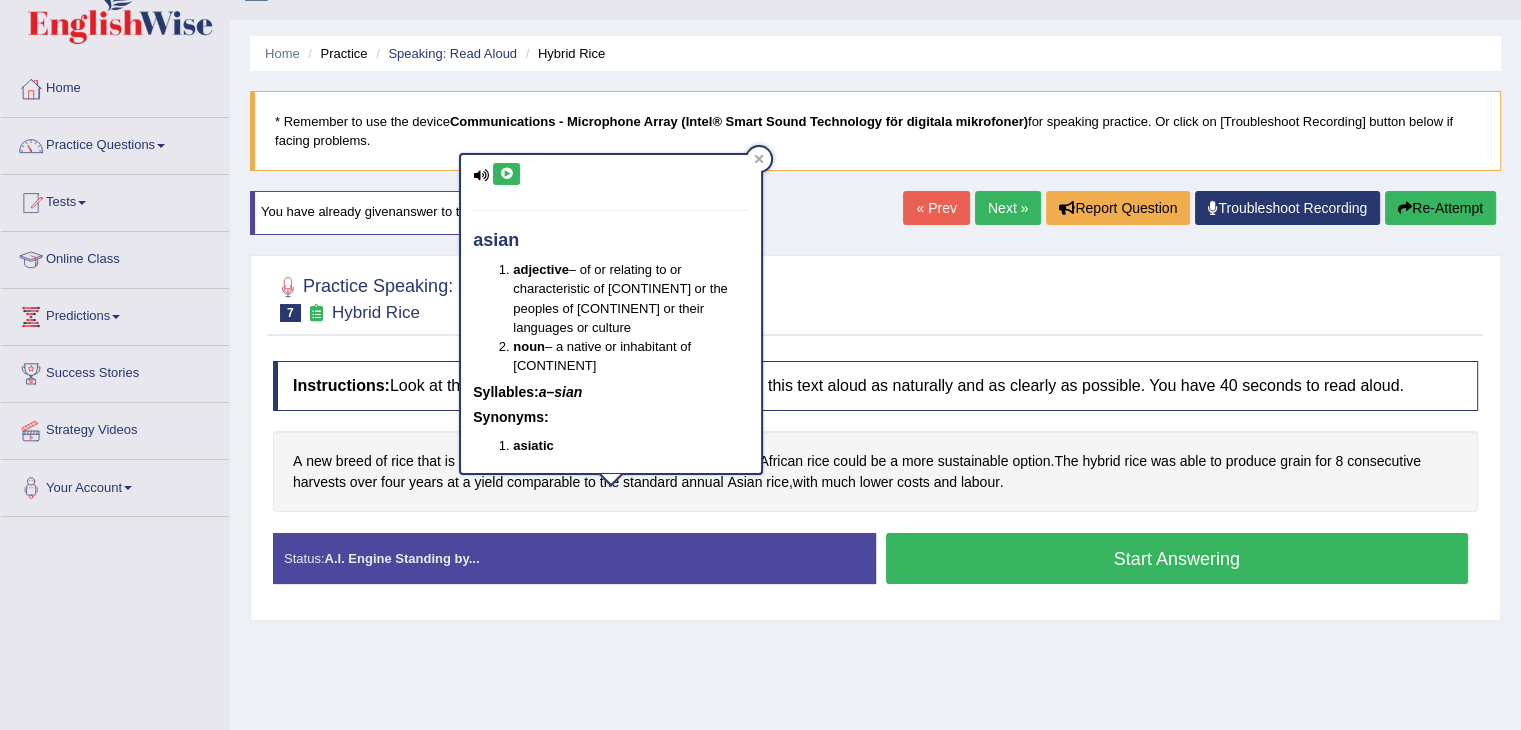click at bounding box center (506, 174) 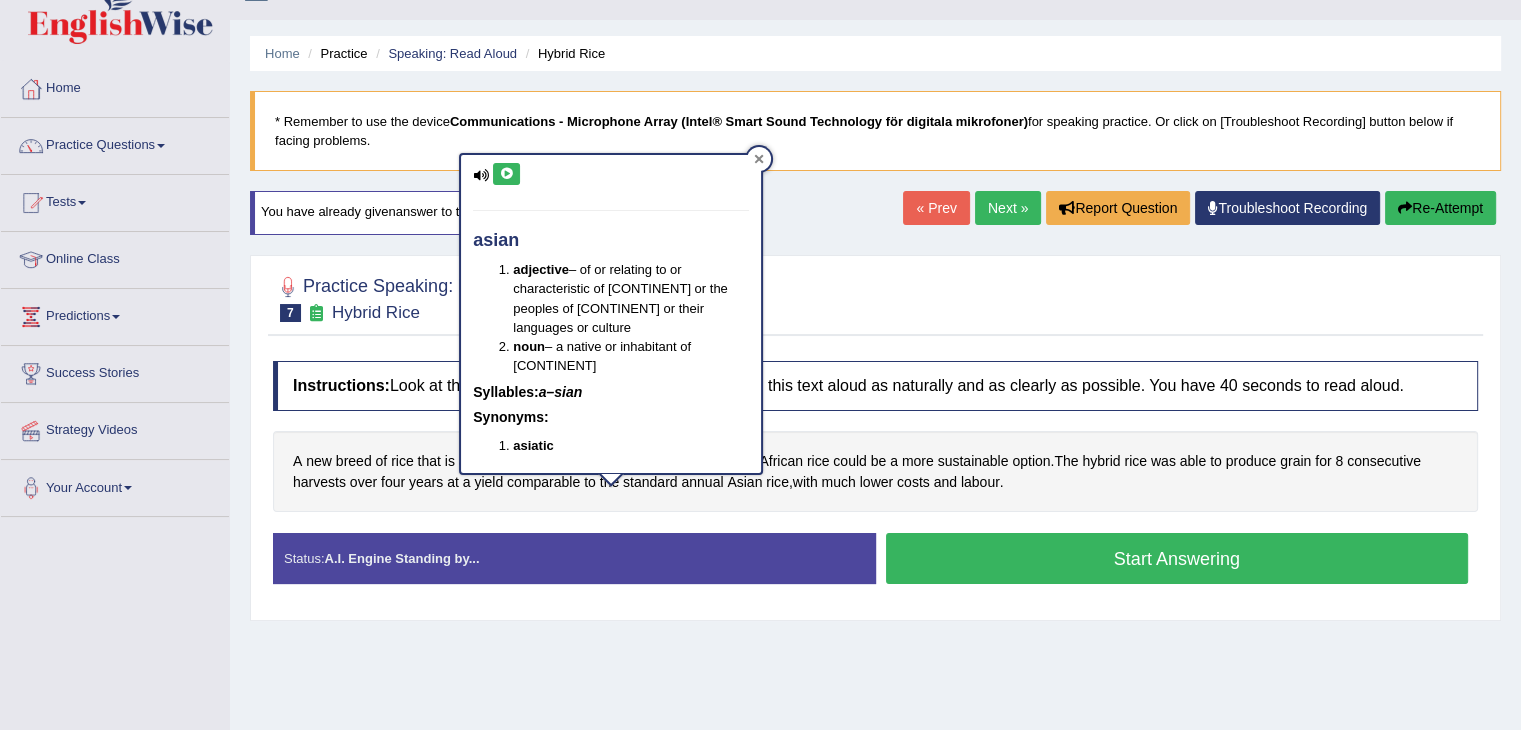 click at bounding box center (759, 159) 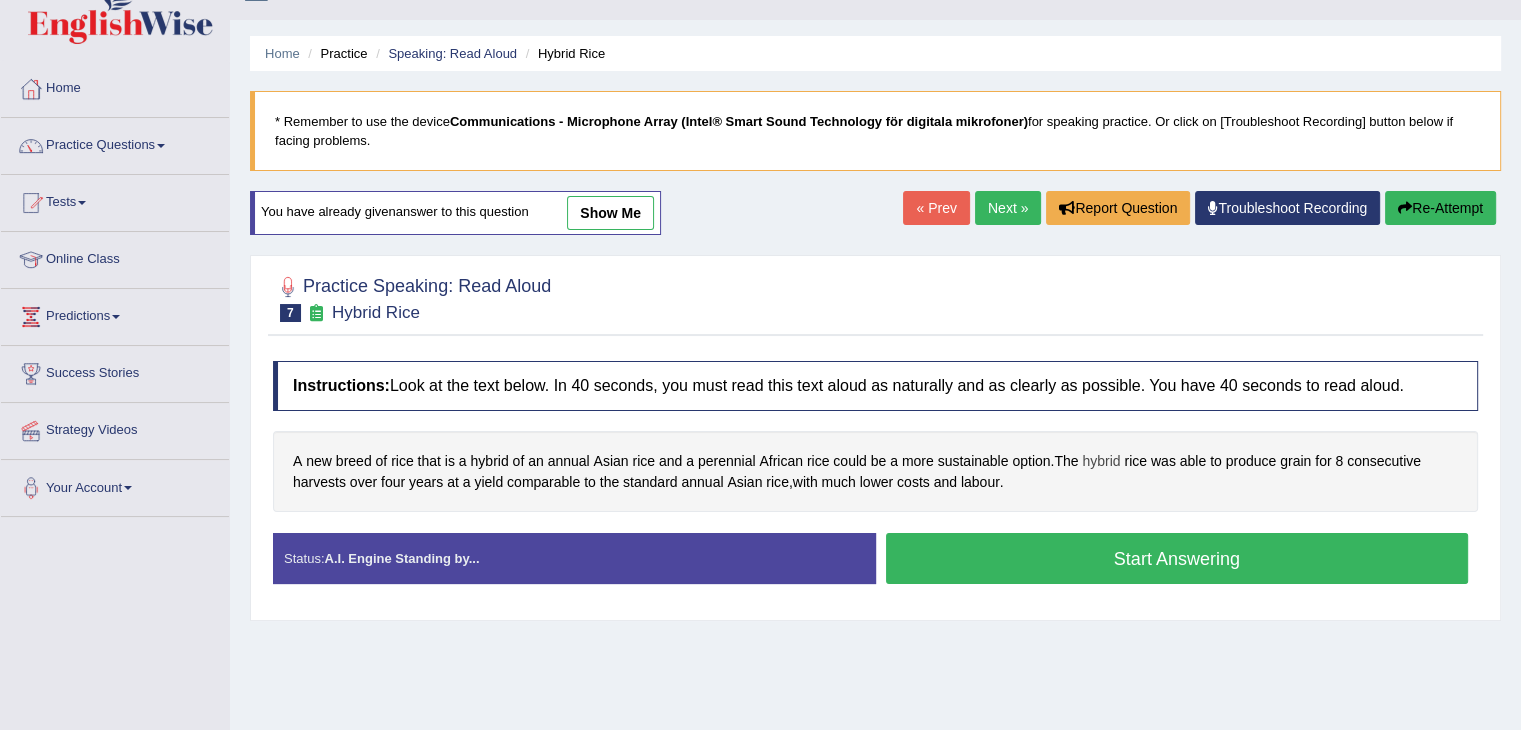click on "hybrid" at bounding box center [1101, 461] 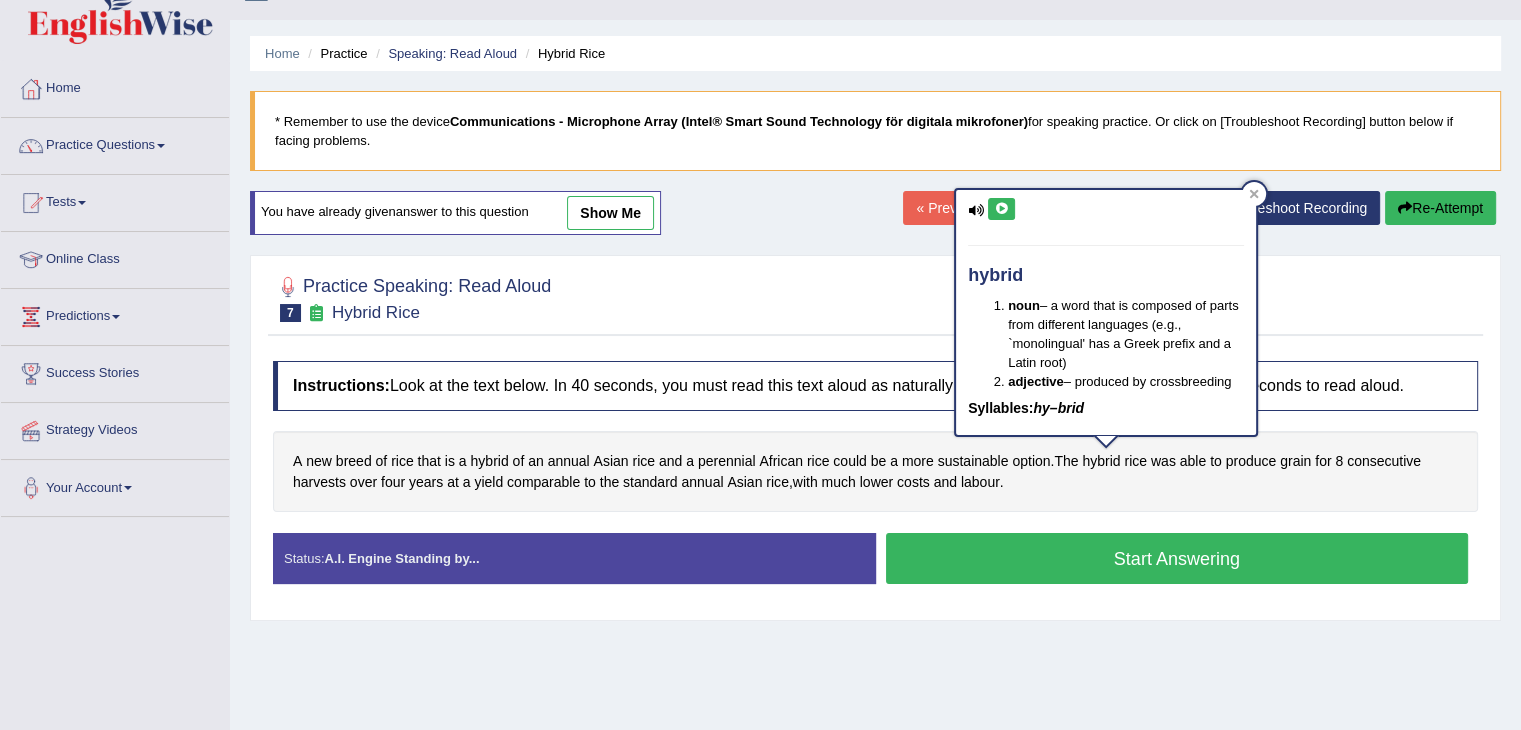 click at bounding box center [1001, 209] 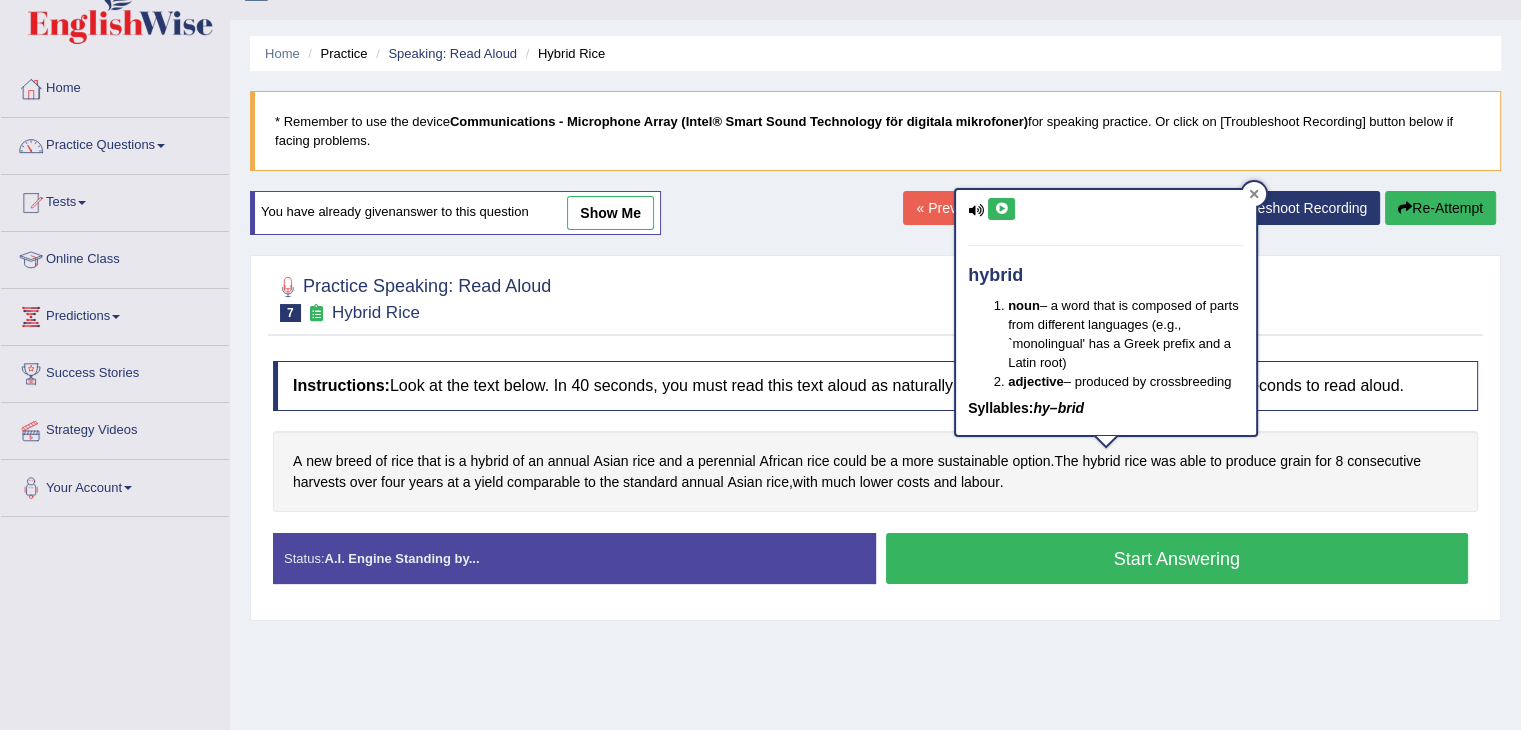 click at bounding box center [1254, 194] 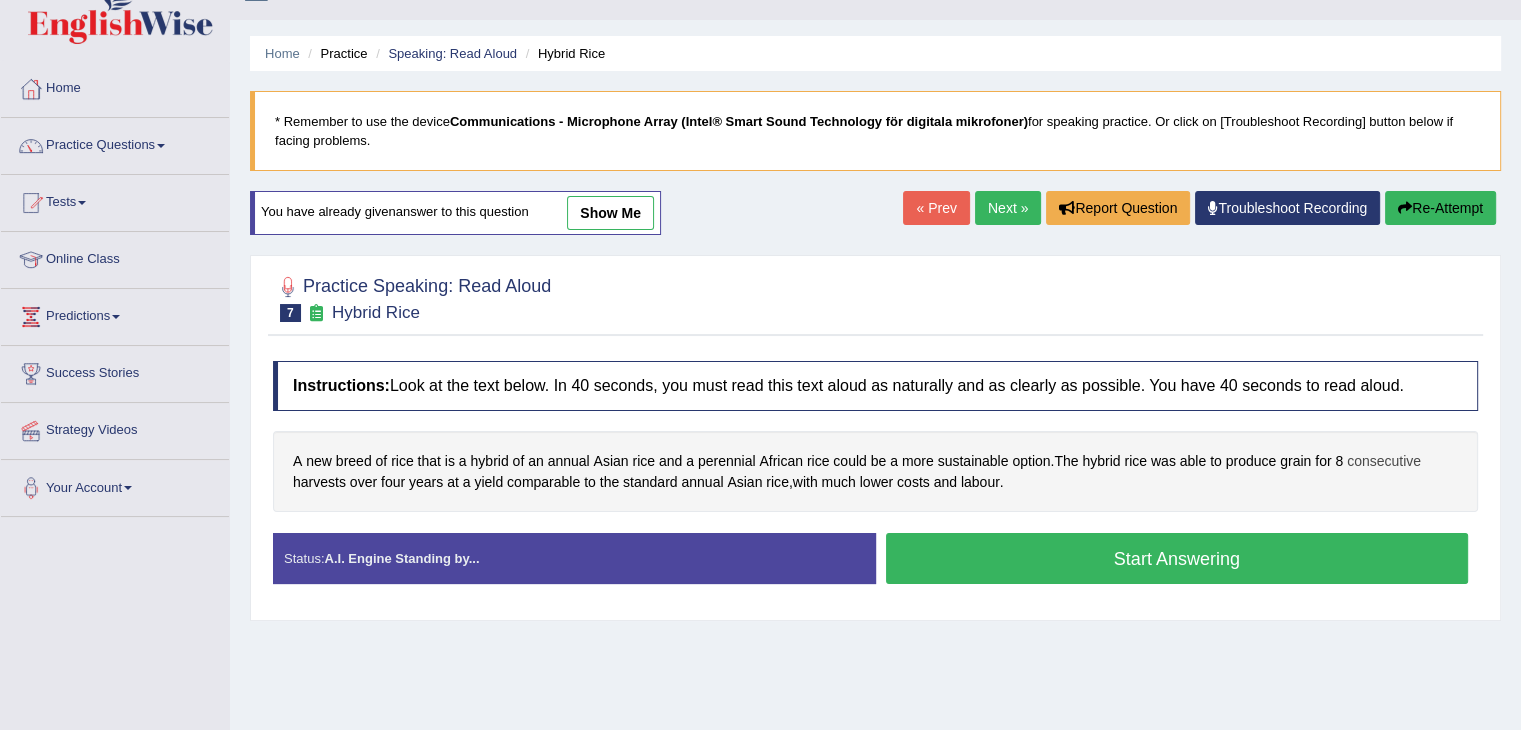 click on "consecutive" at bounding box center (1384, 461) 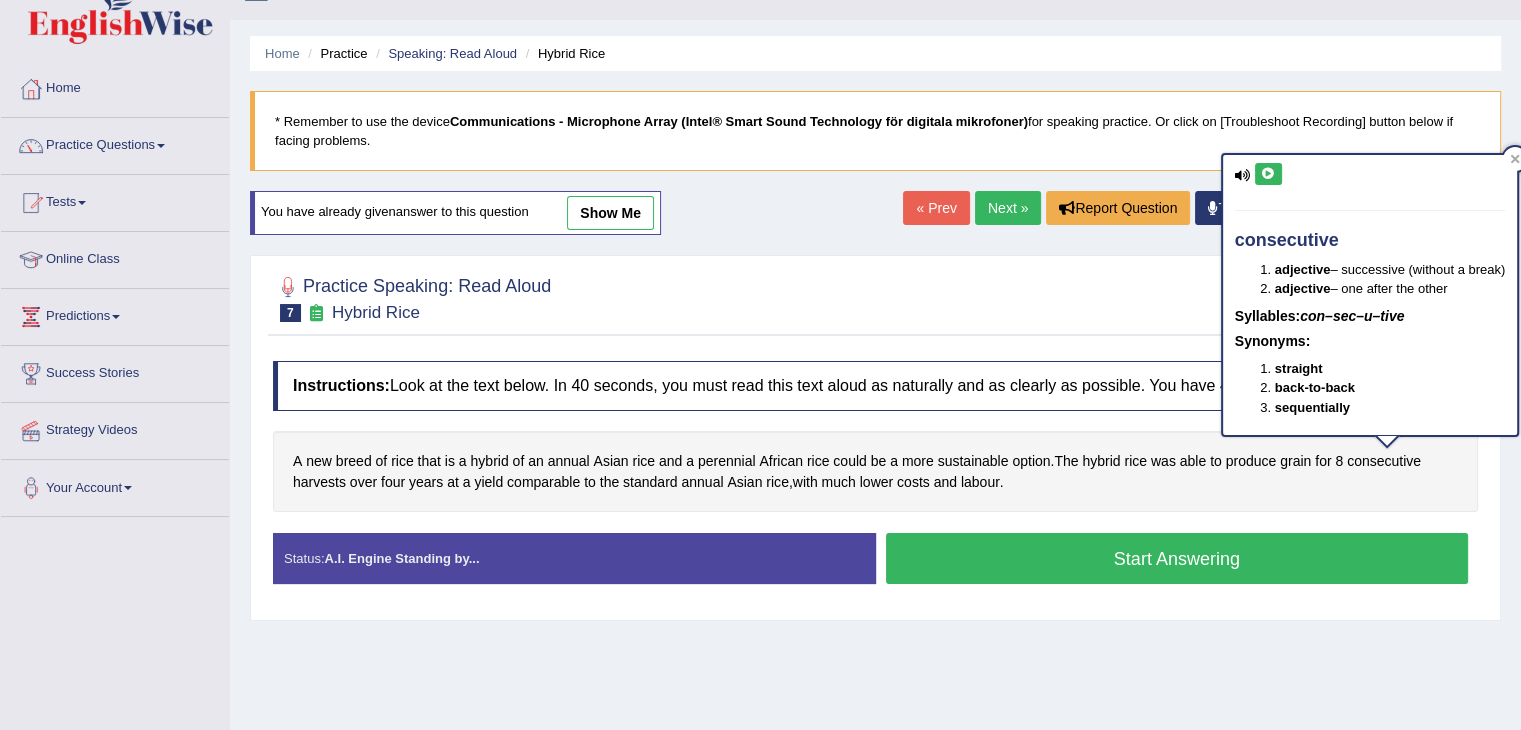 click at bounding box center [1268, 174] 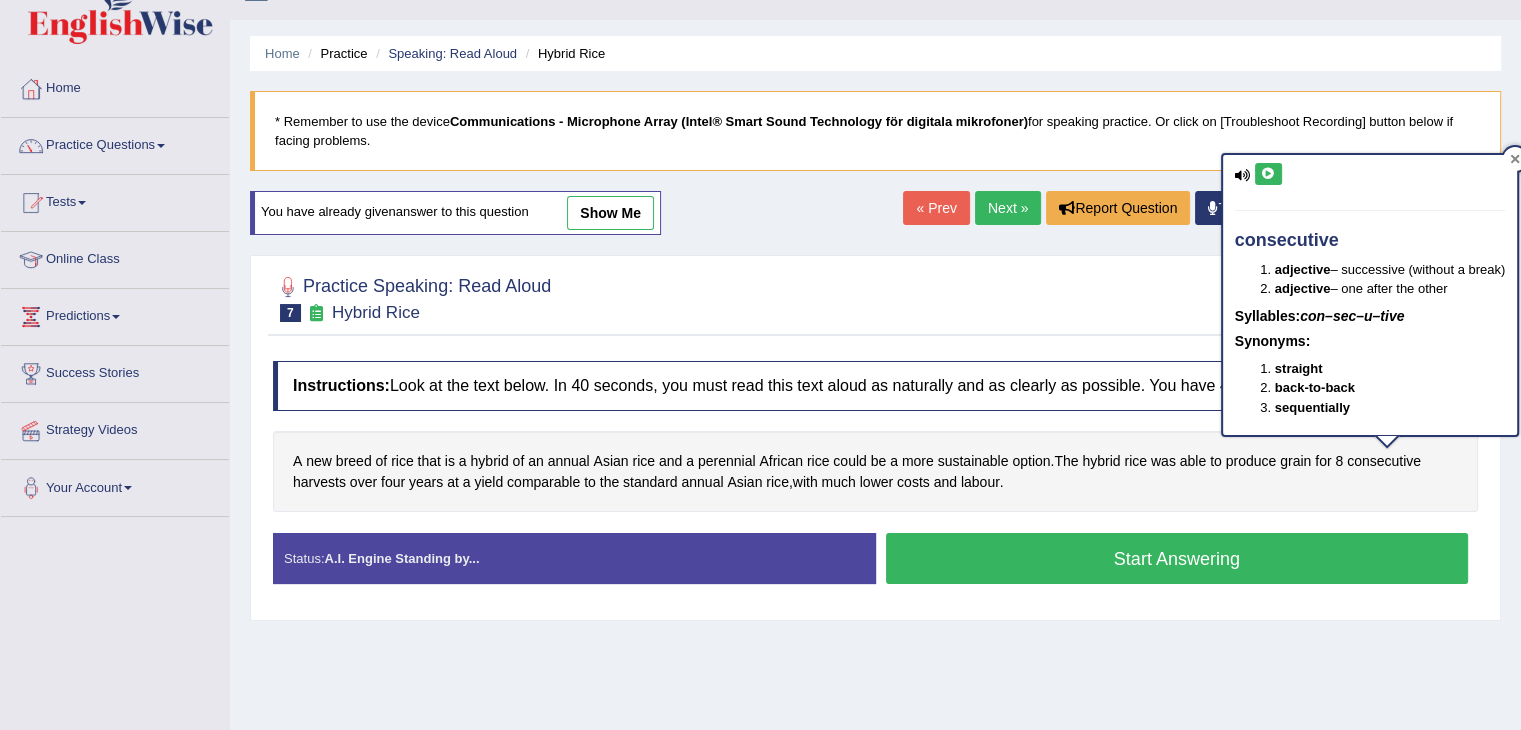 click 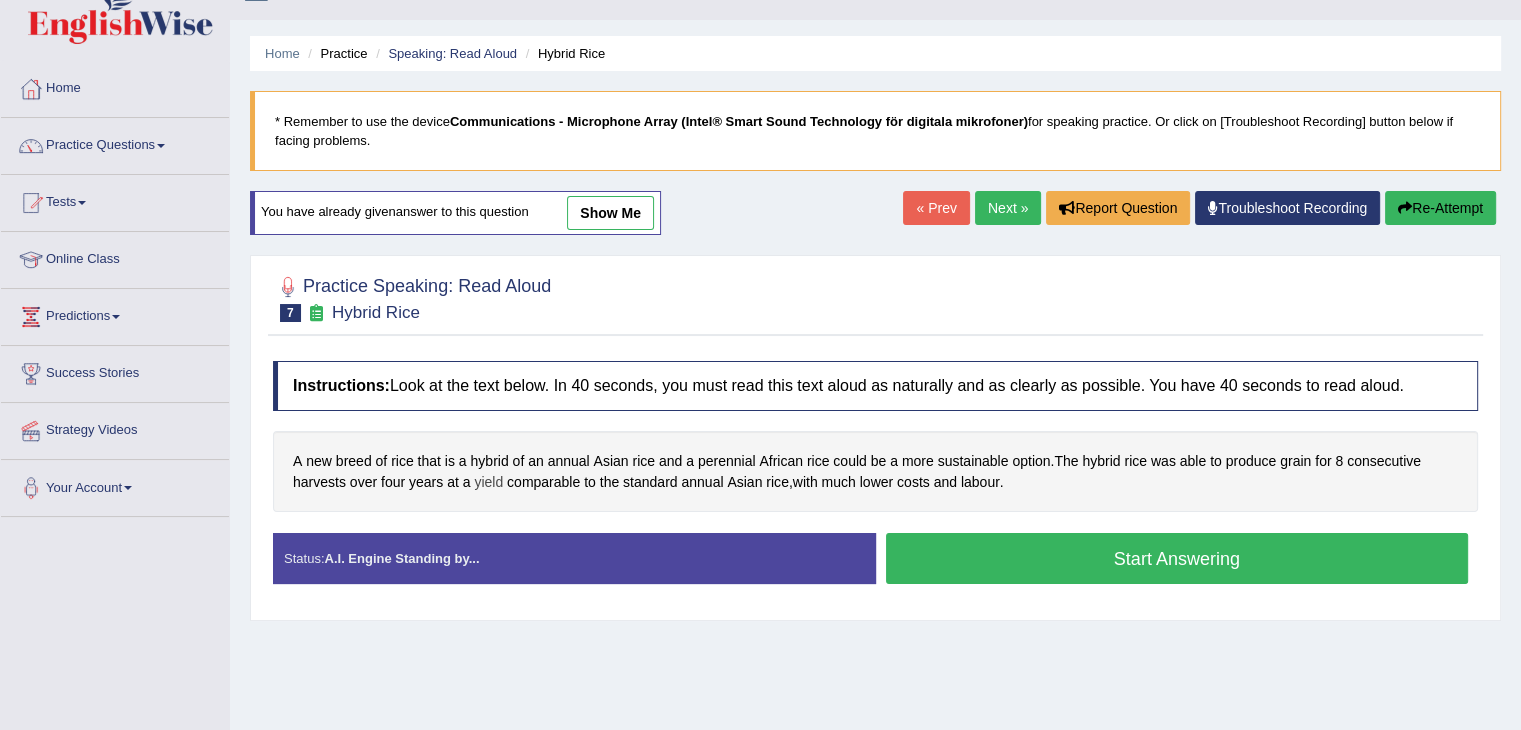 click on "yield" at bounding box center (488, 482) 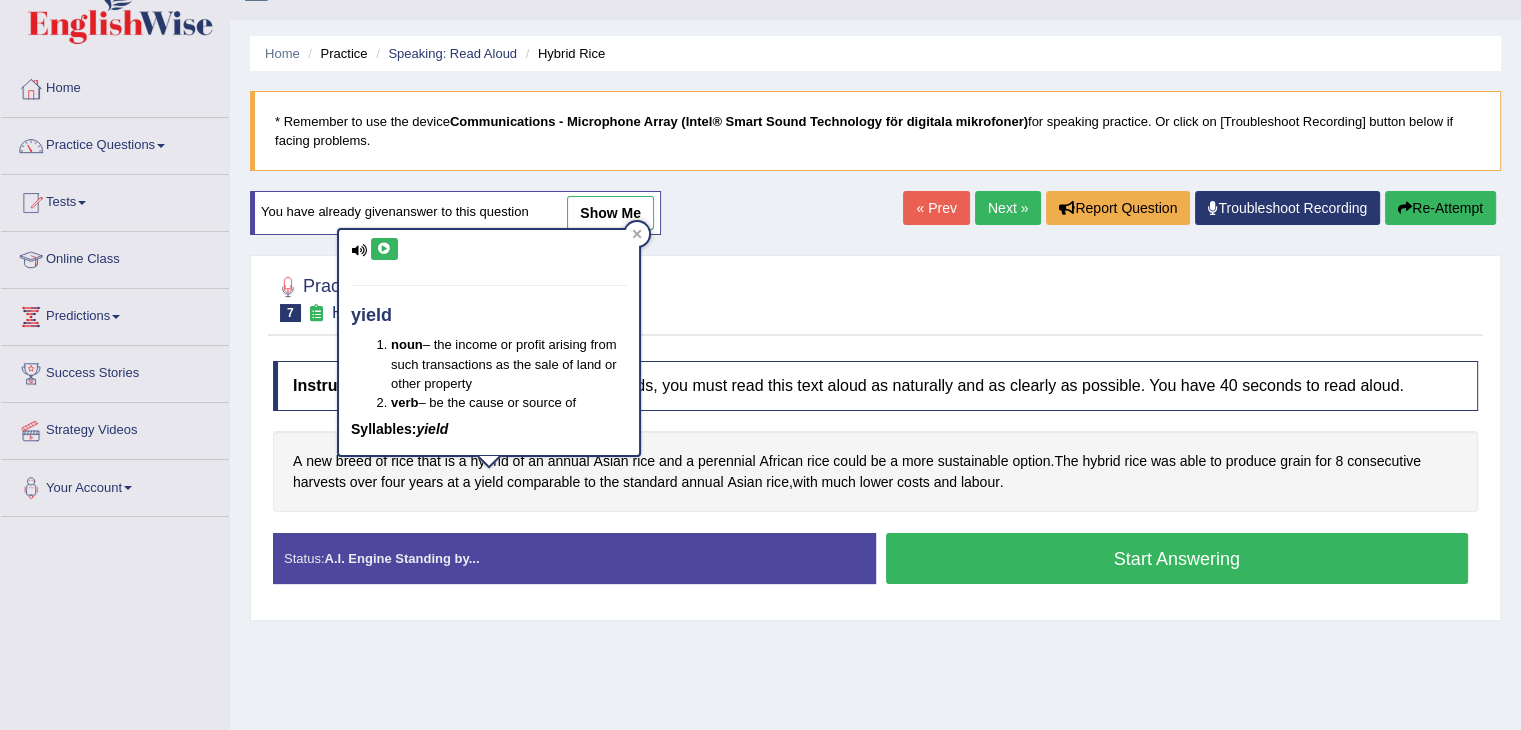click at bounding box center [384, 249] 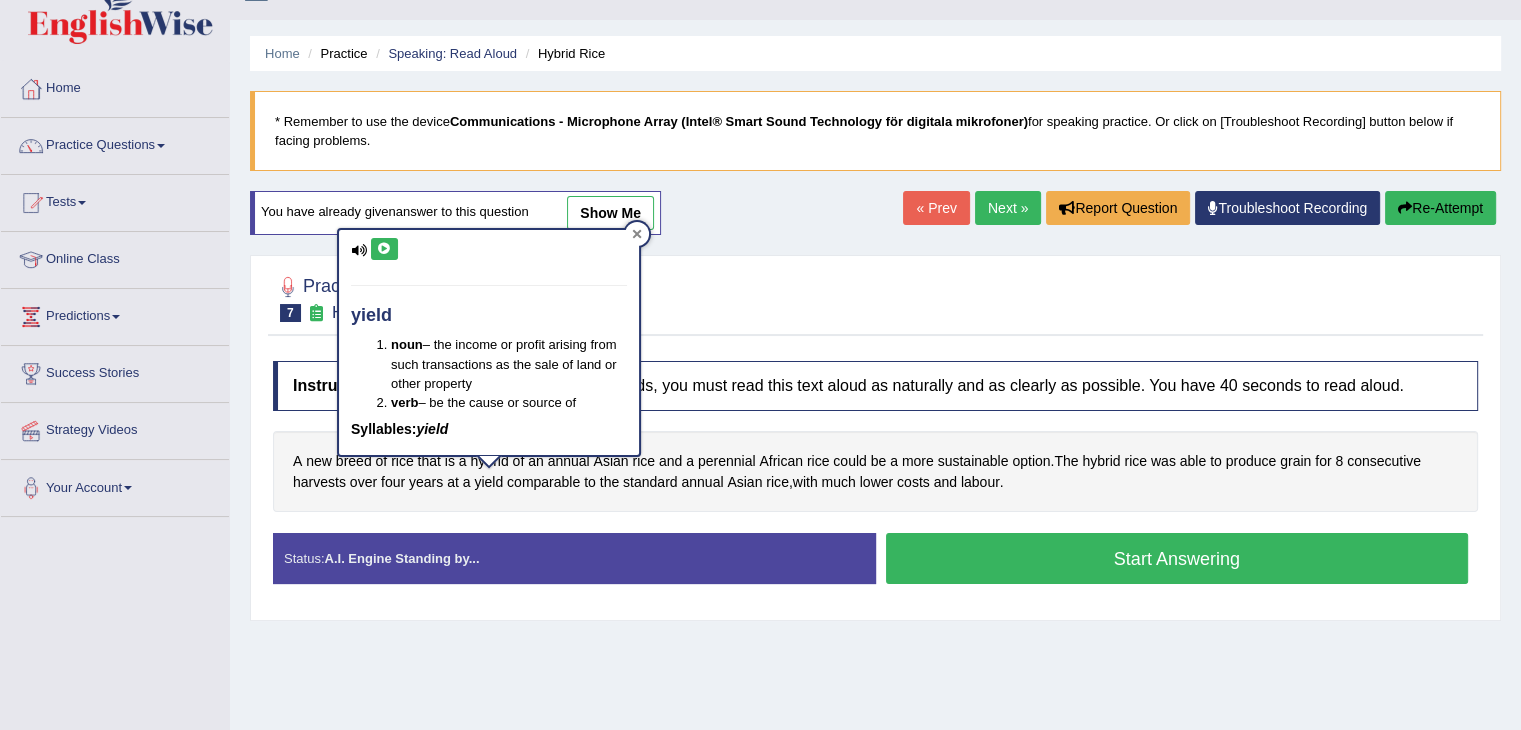 click 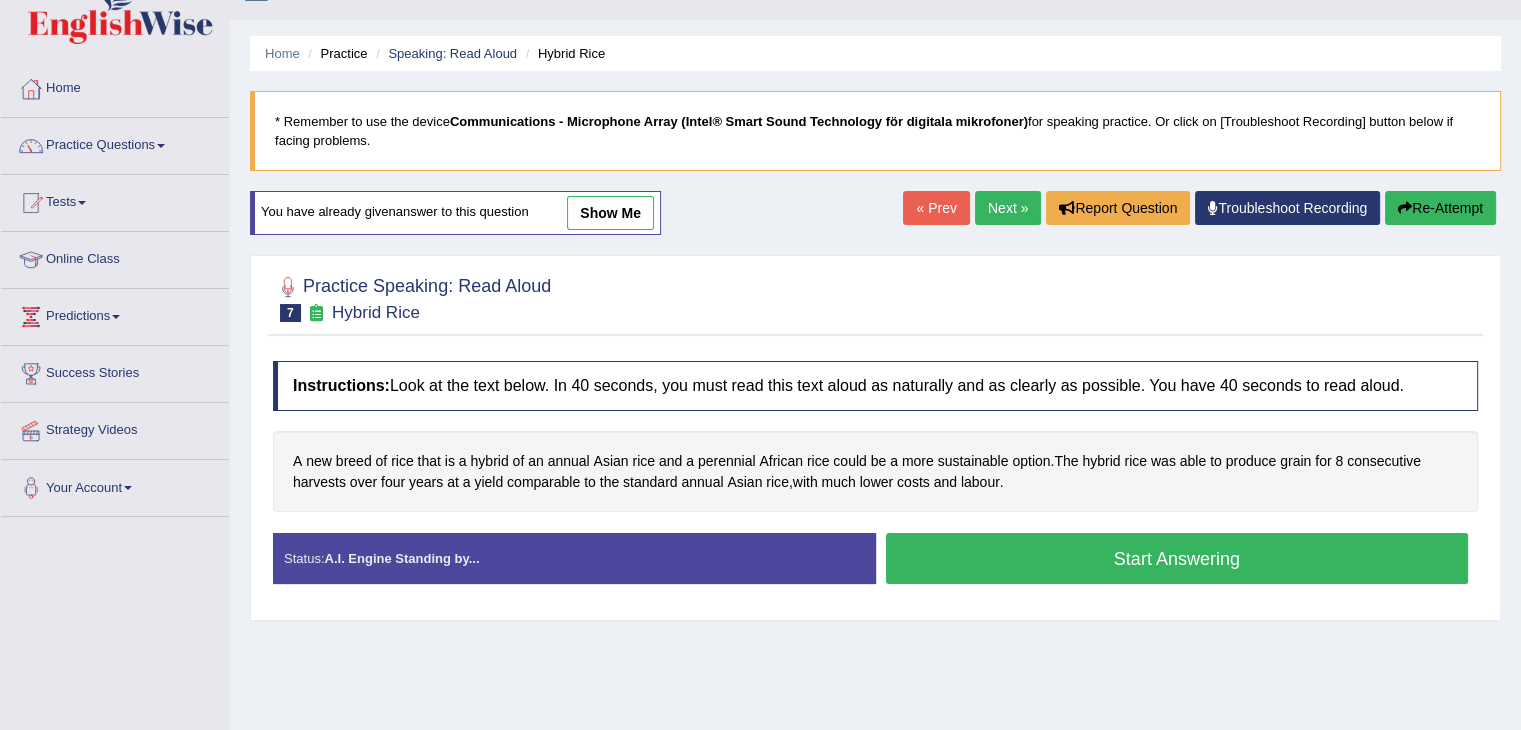 click on "Start Answering" at bounding box center (1177, 558) 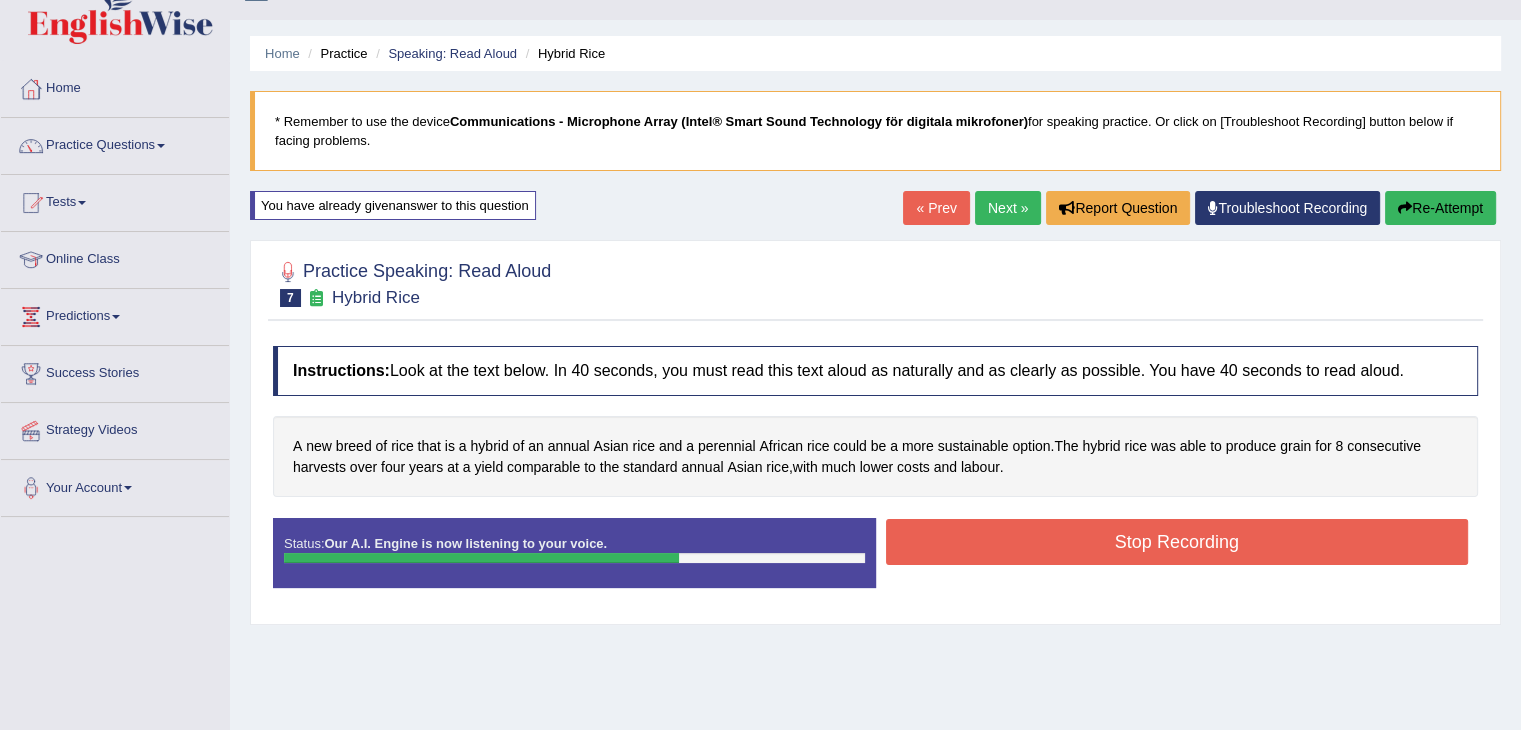 click on "Stop Recording" at bounding box center (1177, 542) 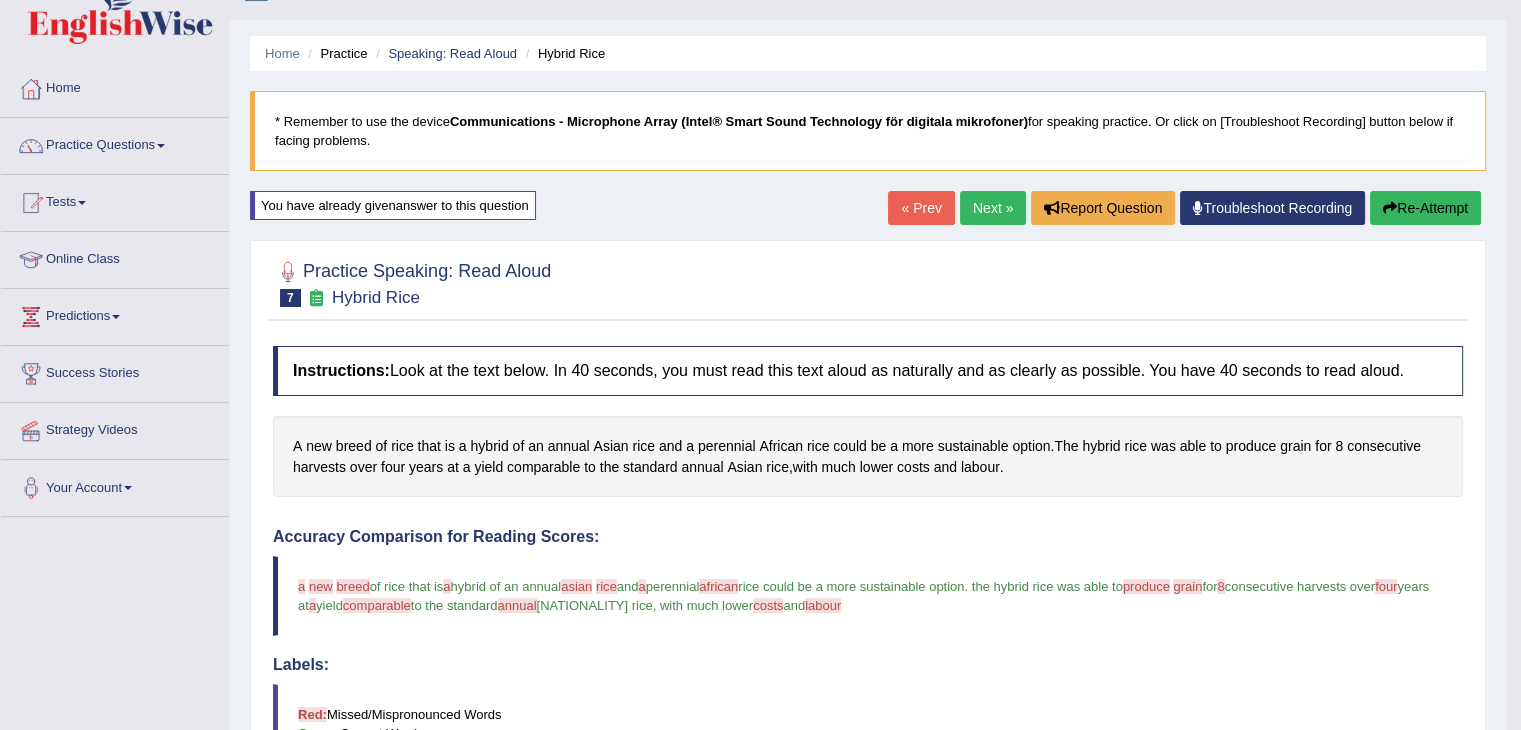 scroll, scrollTop: 604, scrollLeft: 0, axis: vertical 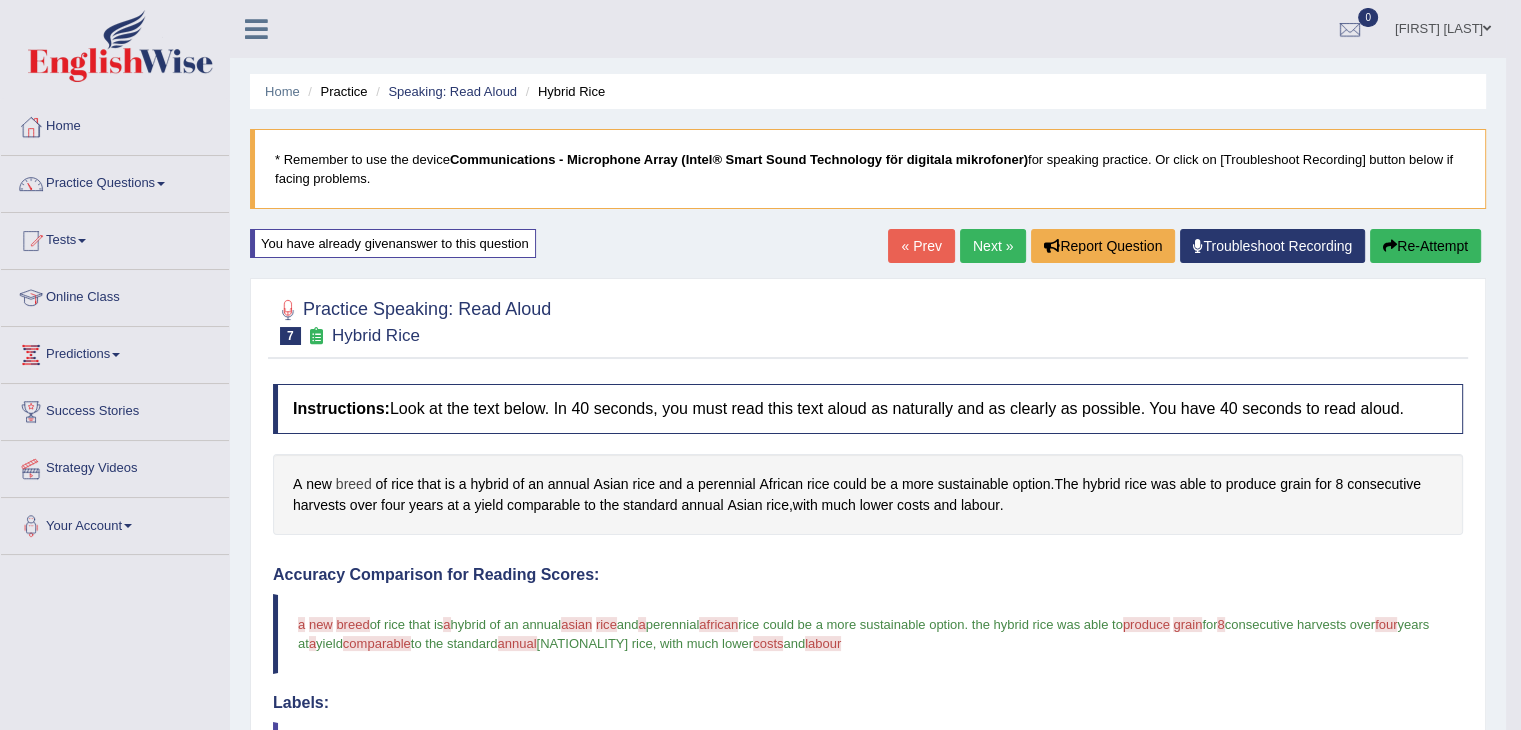 click on "breed" at bounding box center [354, 484] 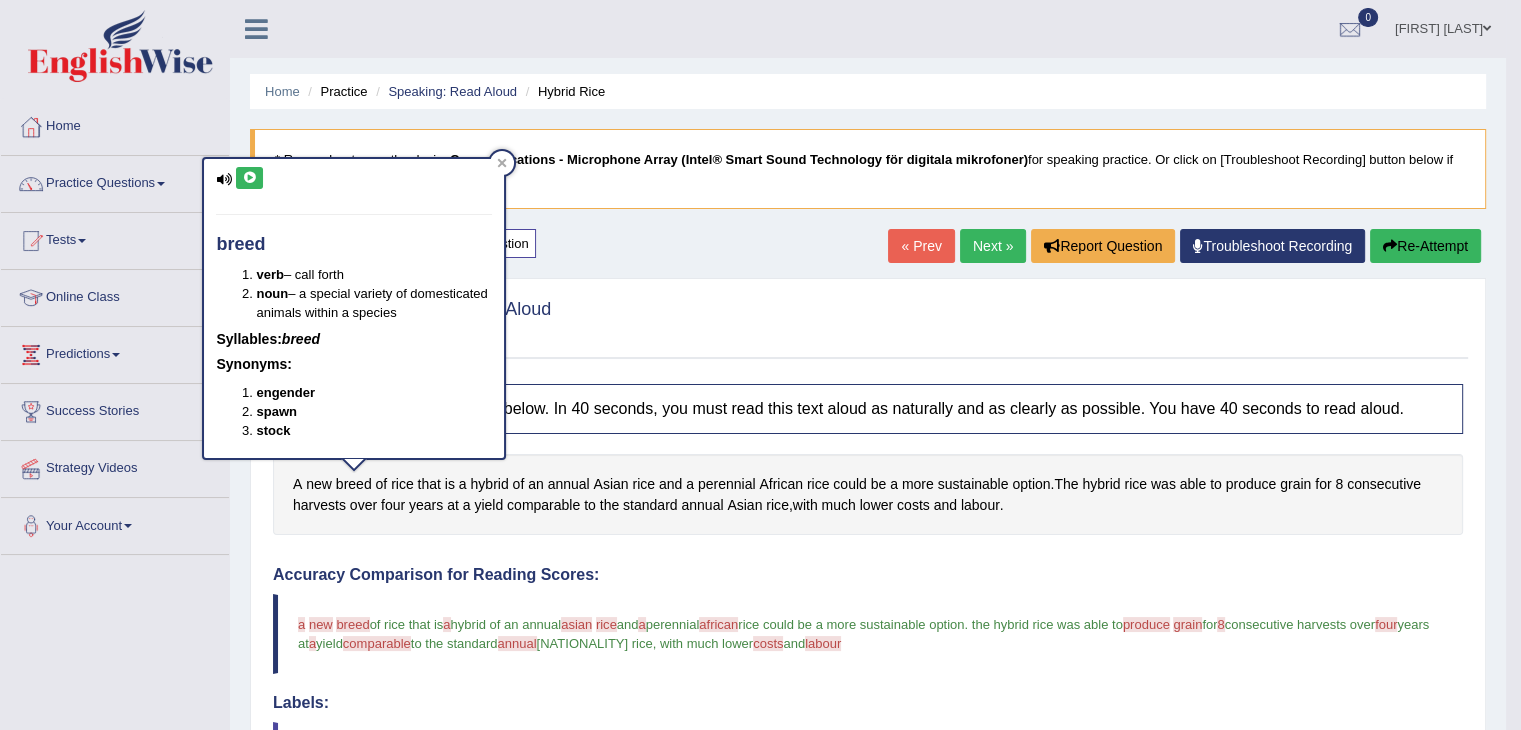 click at bounding box center [249, 178] 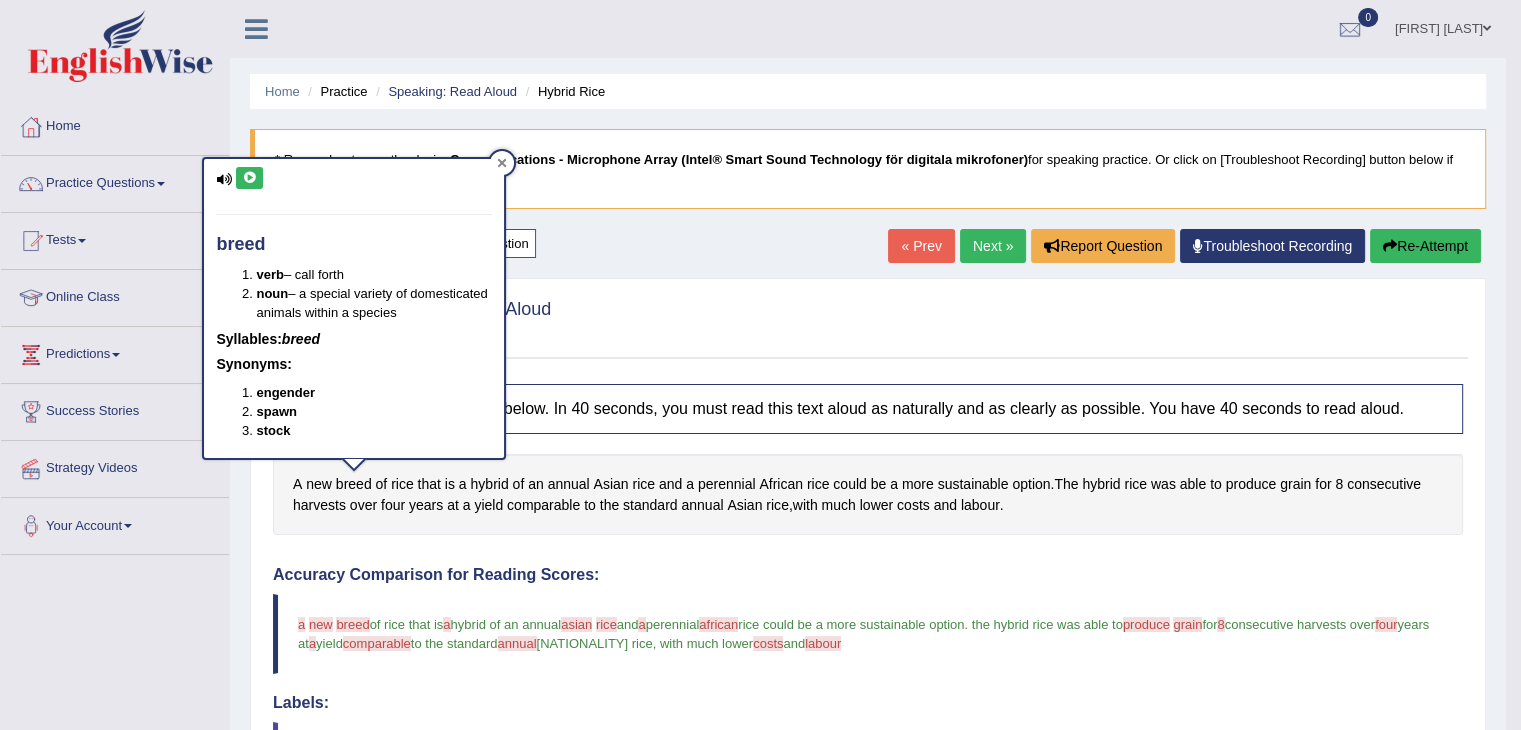 click 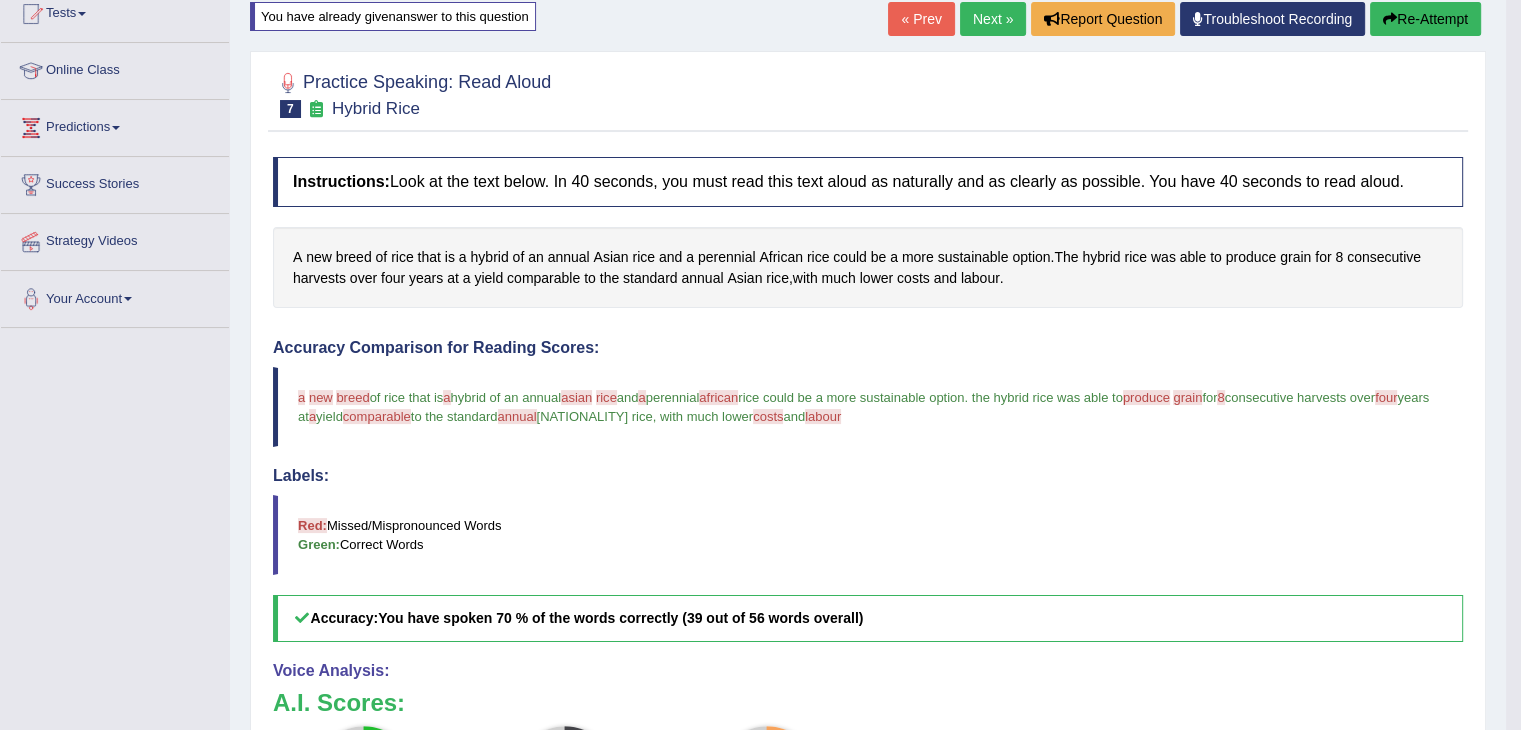 scroll, scrollTop: 240, scrollLeft: 0, axis: vertical 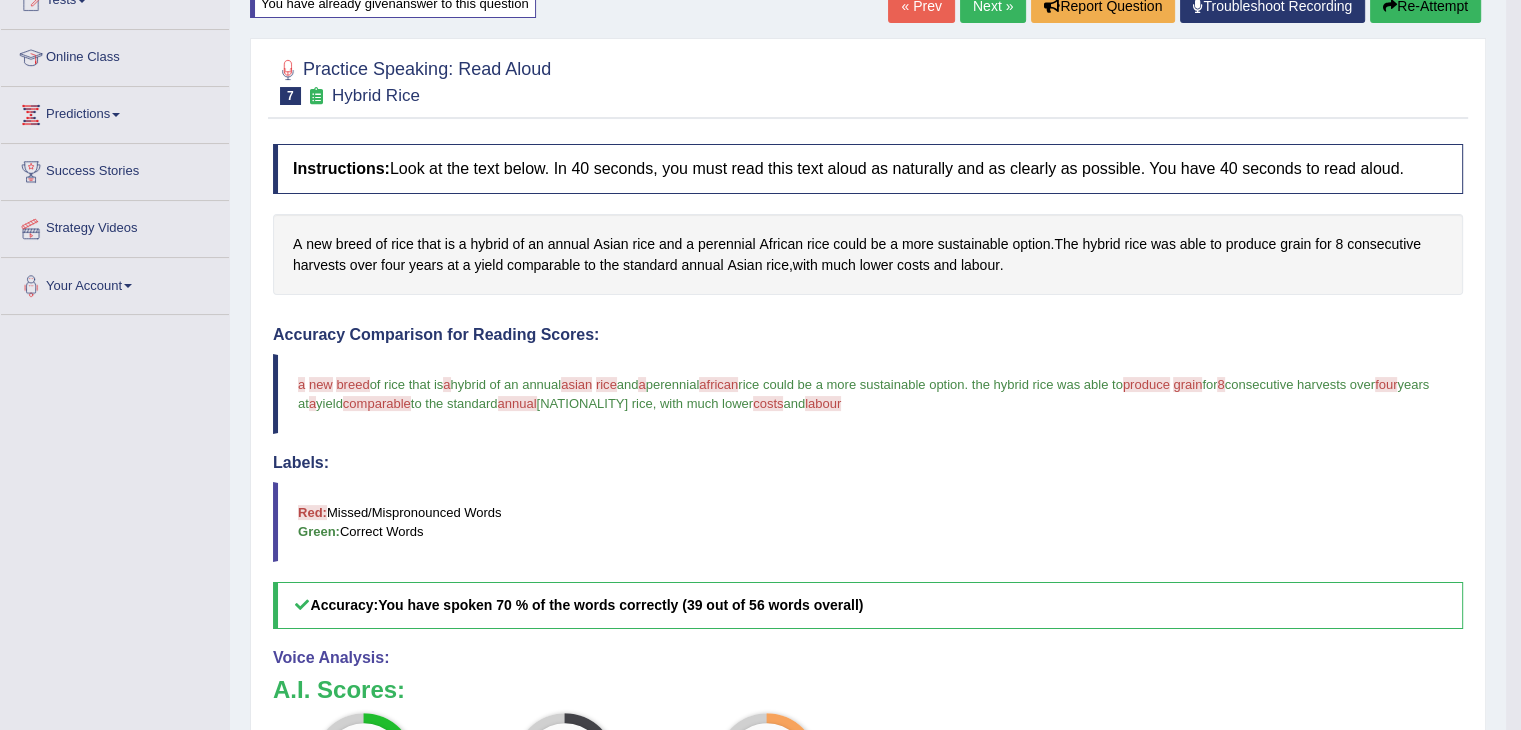 click on "rice" at bounding box center (606, 384) 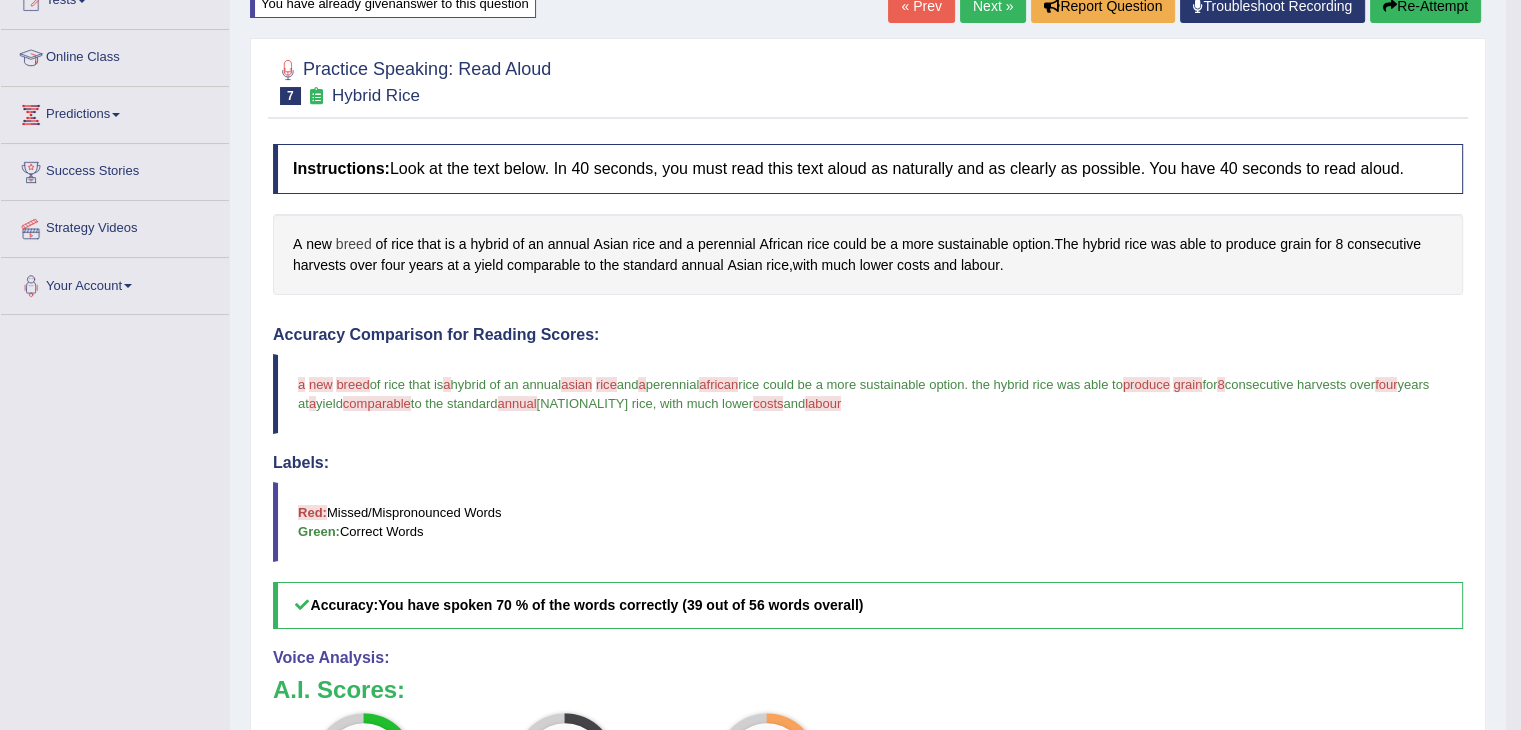 click on "breed" at bounding box center [354, 244] 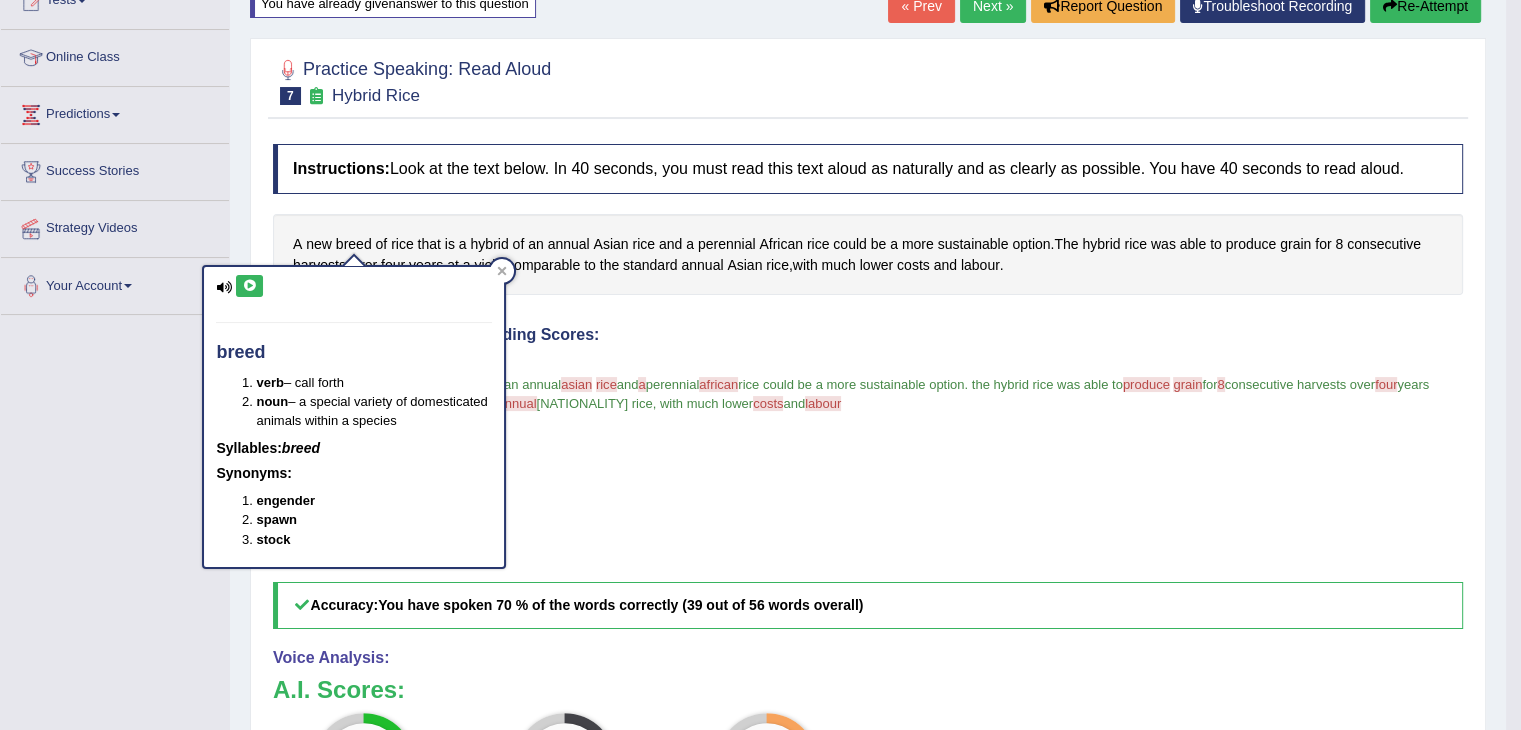 click at bounding box center (249, 286) 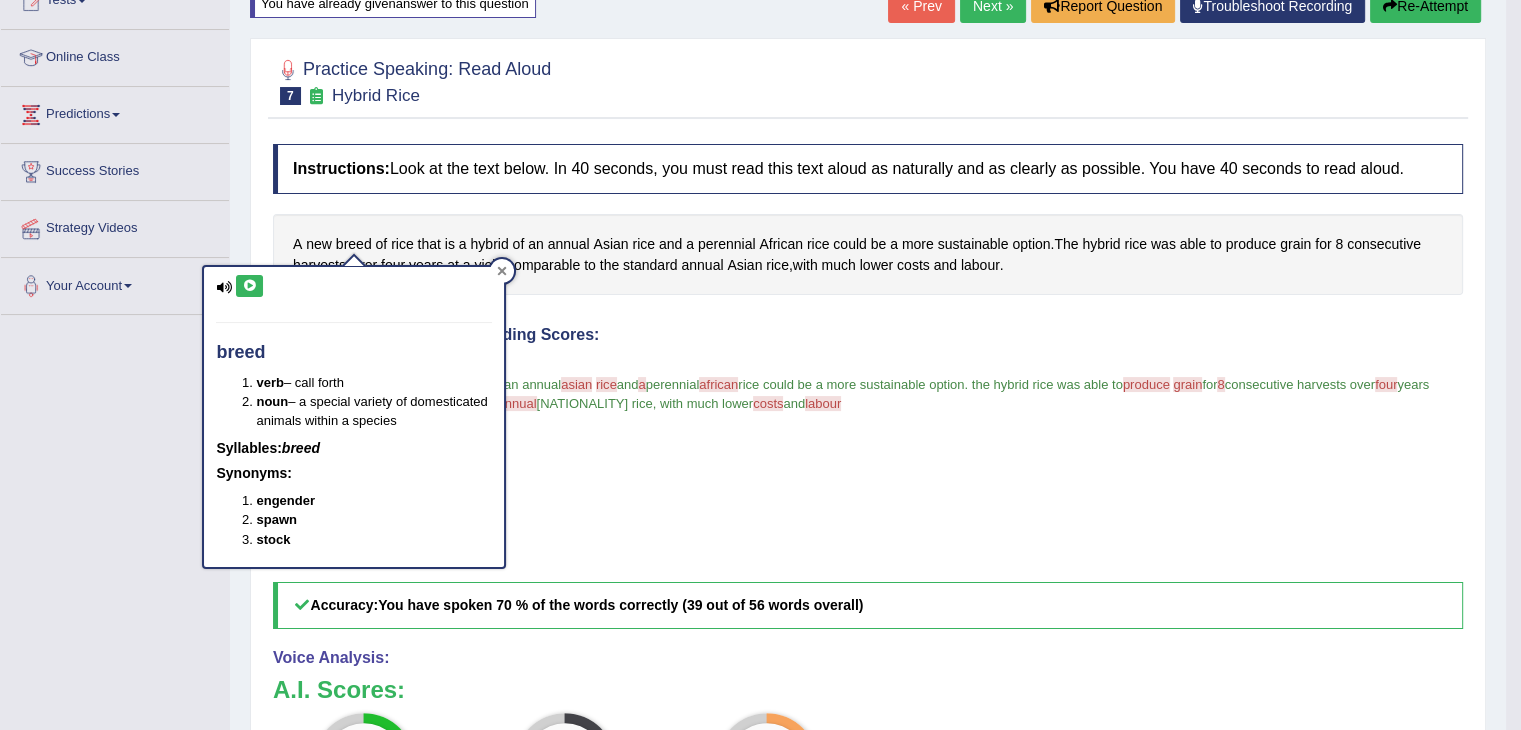 click 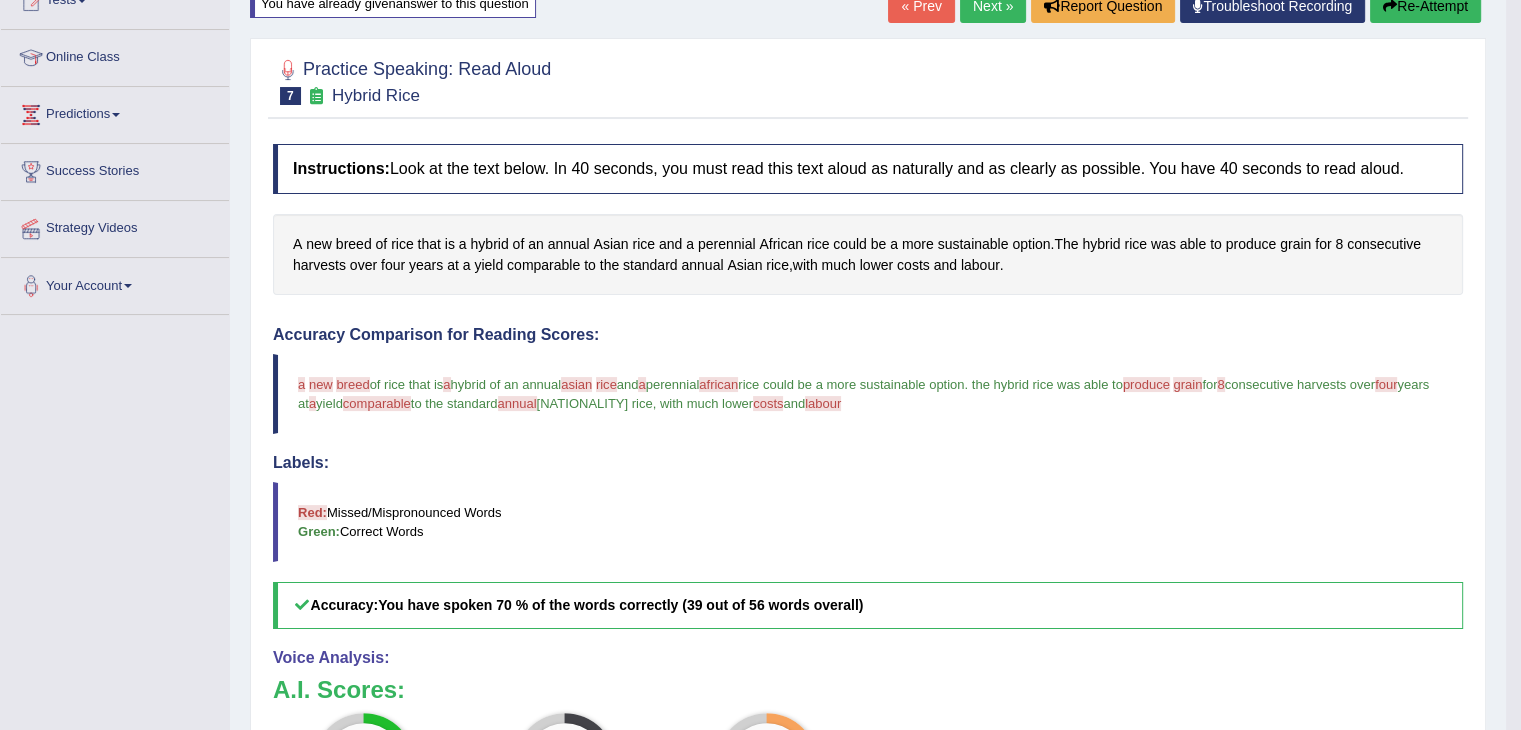 click on "Re-Attempt" at bounding box center [1425, 6] 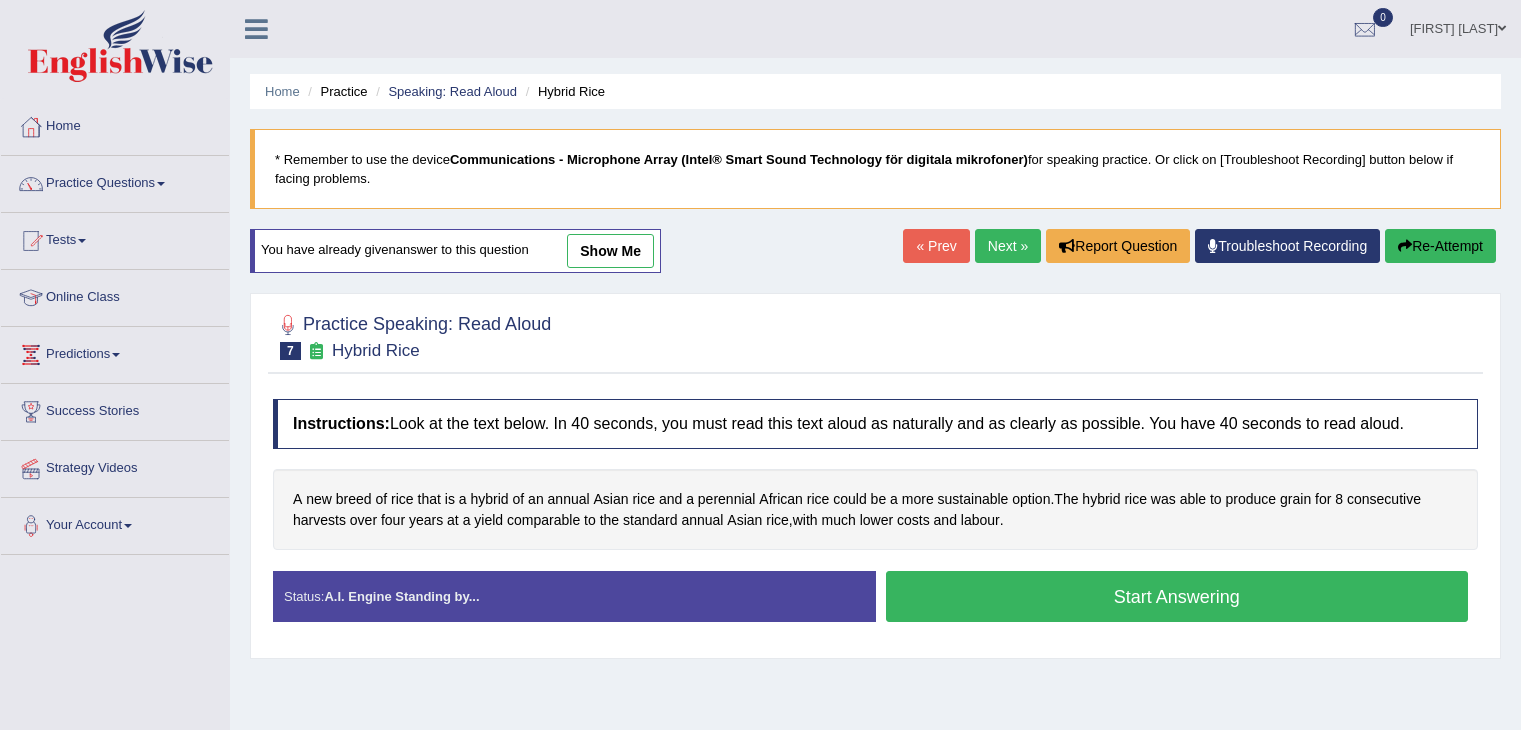 scroll, scrollTop: 240, scrollLeft: 0, axis: vertical 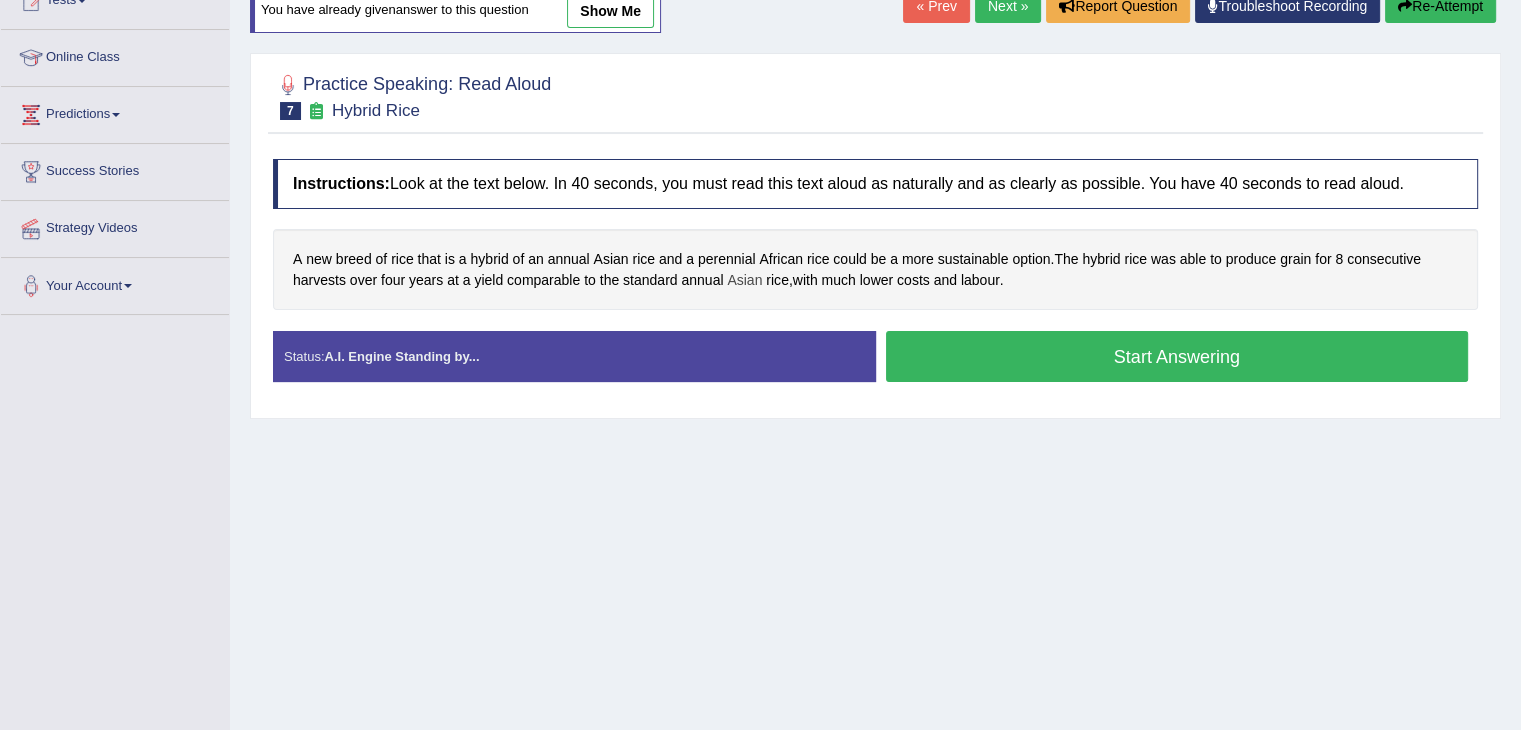 click on "Asian" at bounding box center [744, 280] 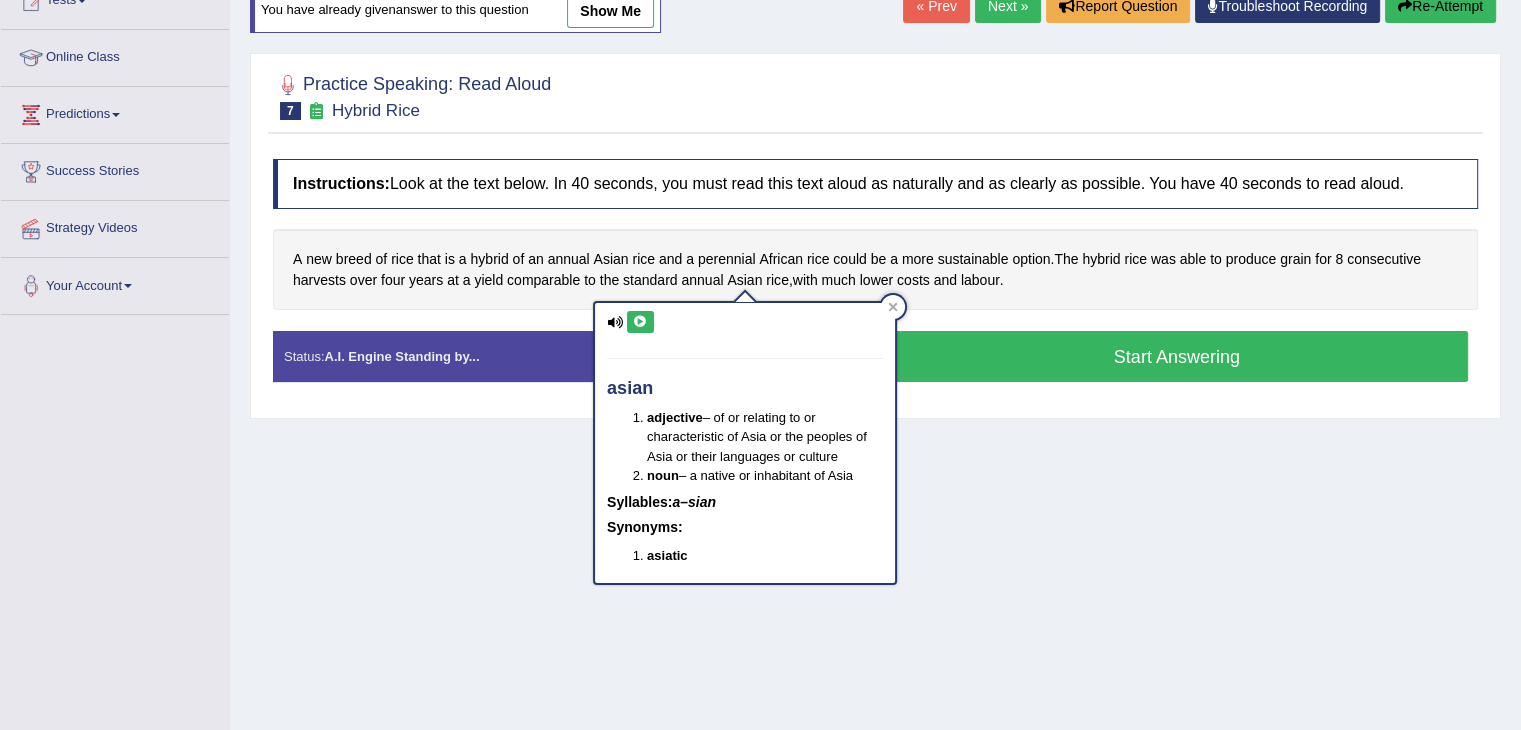 click at bounding box center [640, 322] 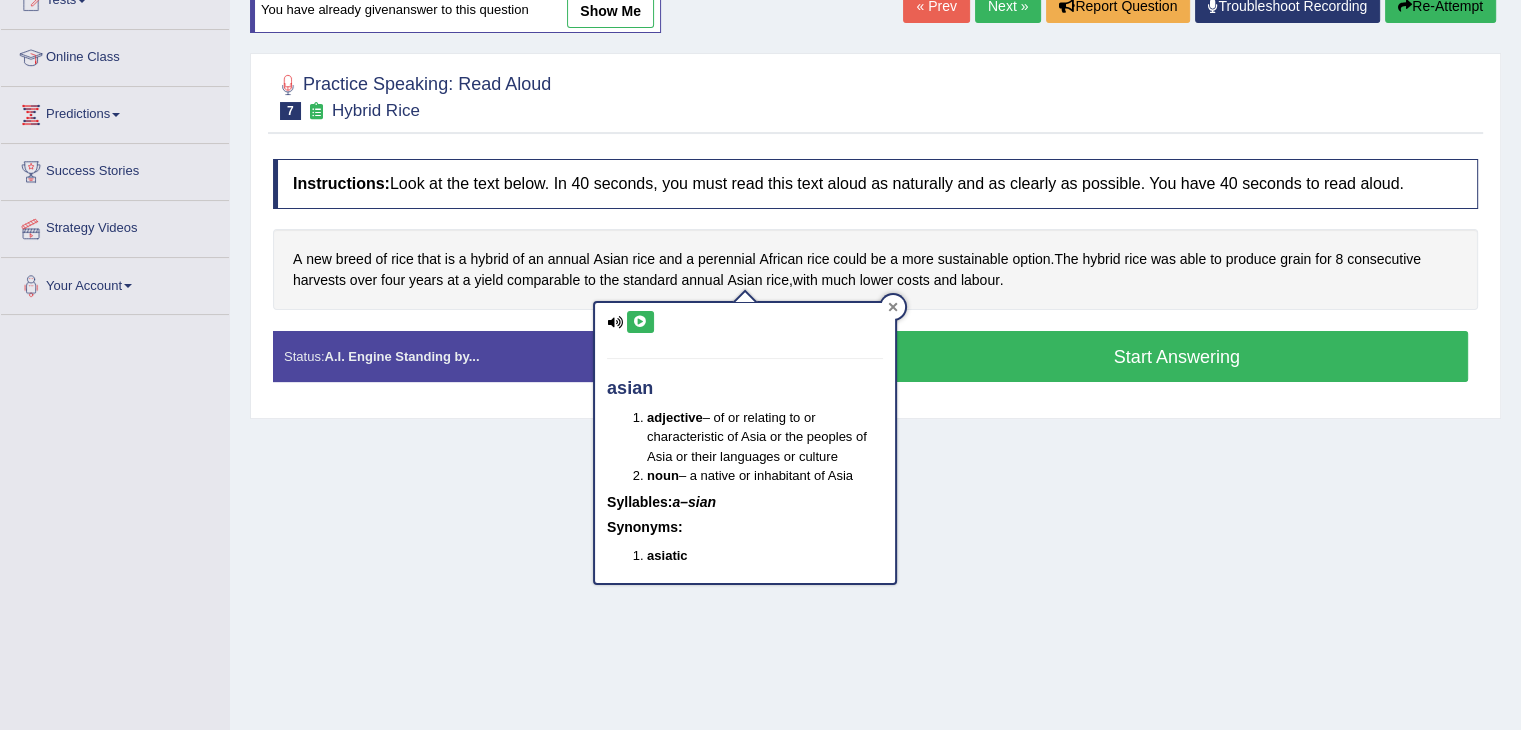 click 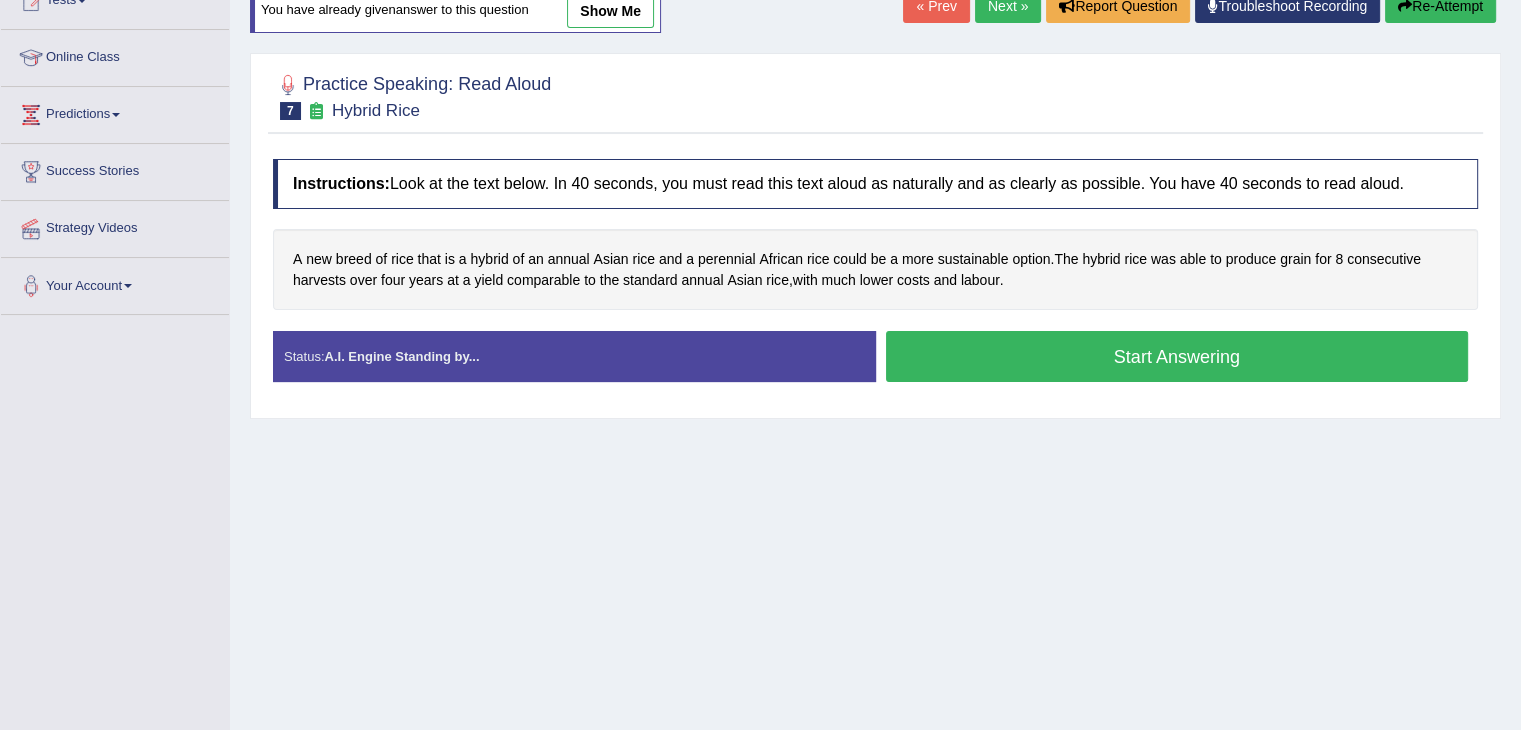 click on "Start Answering" at bounding box center [1177, 356] 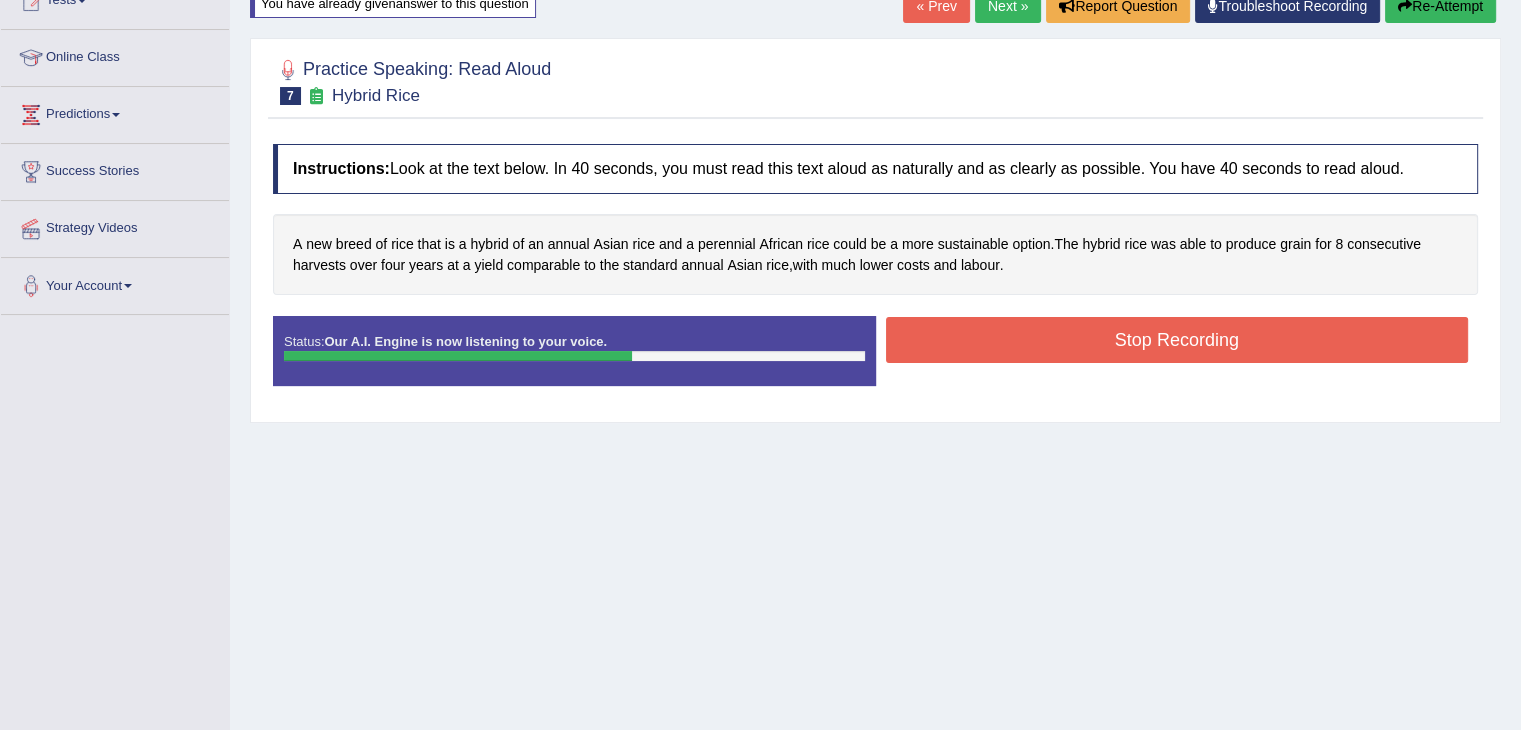 click on "Stop Recording" at bounding box center [1177, 340] 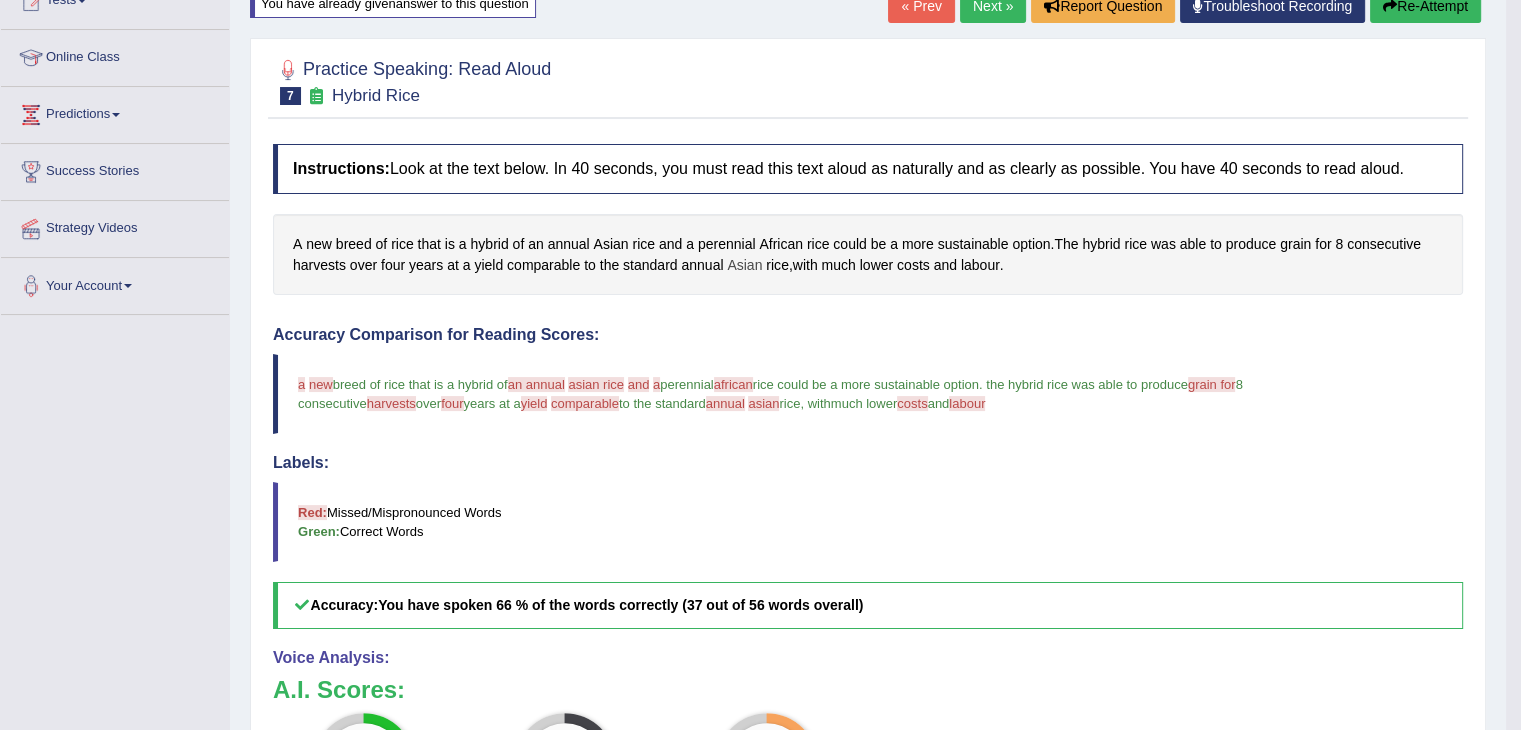 click on "Asian" at bounding box center [744, 265] 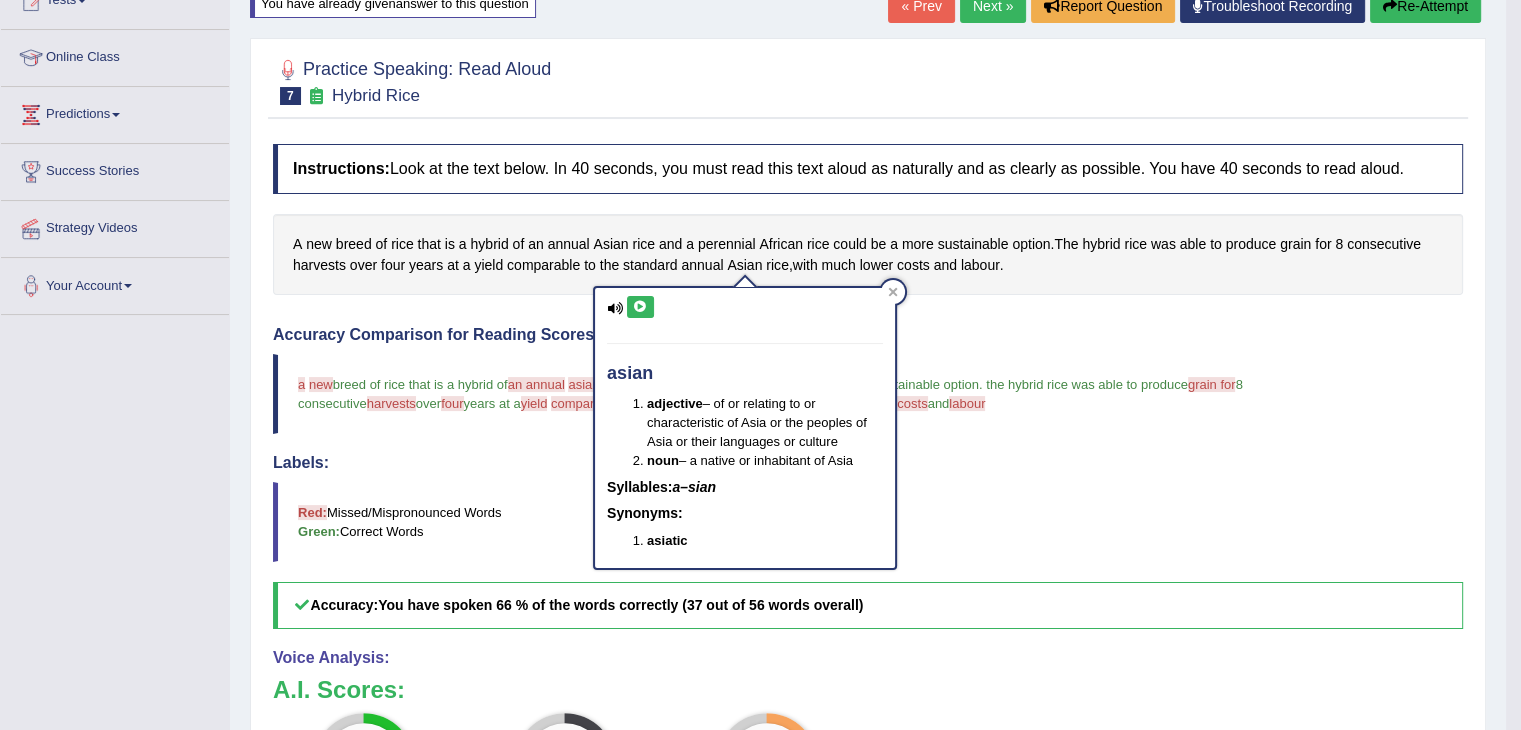 click at bounding box center [640, 307] 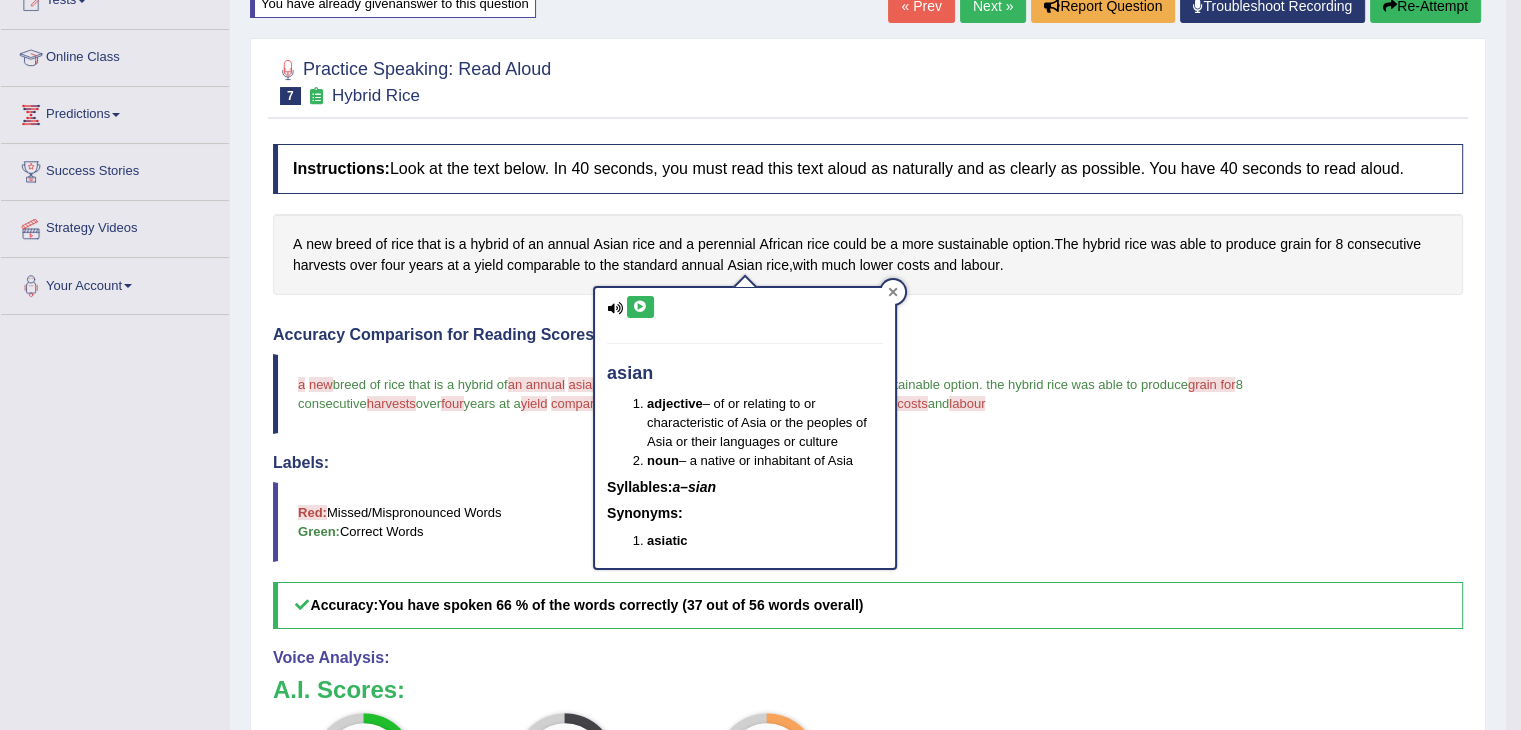 click 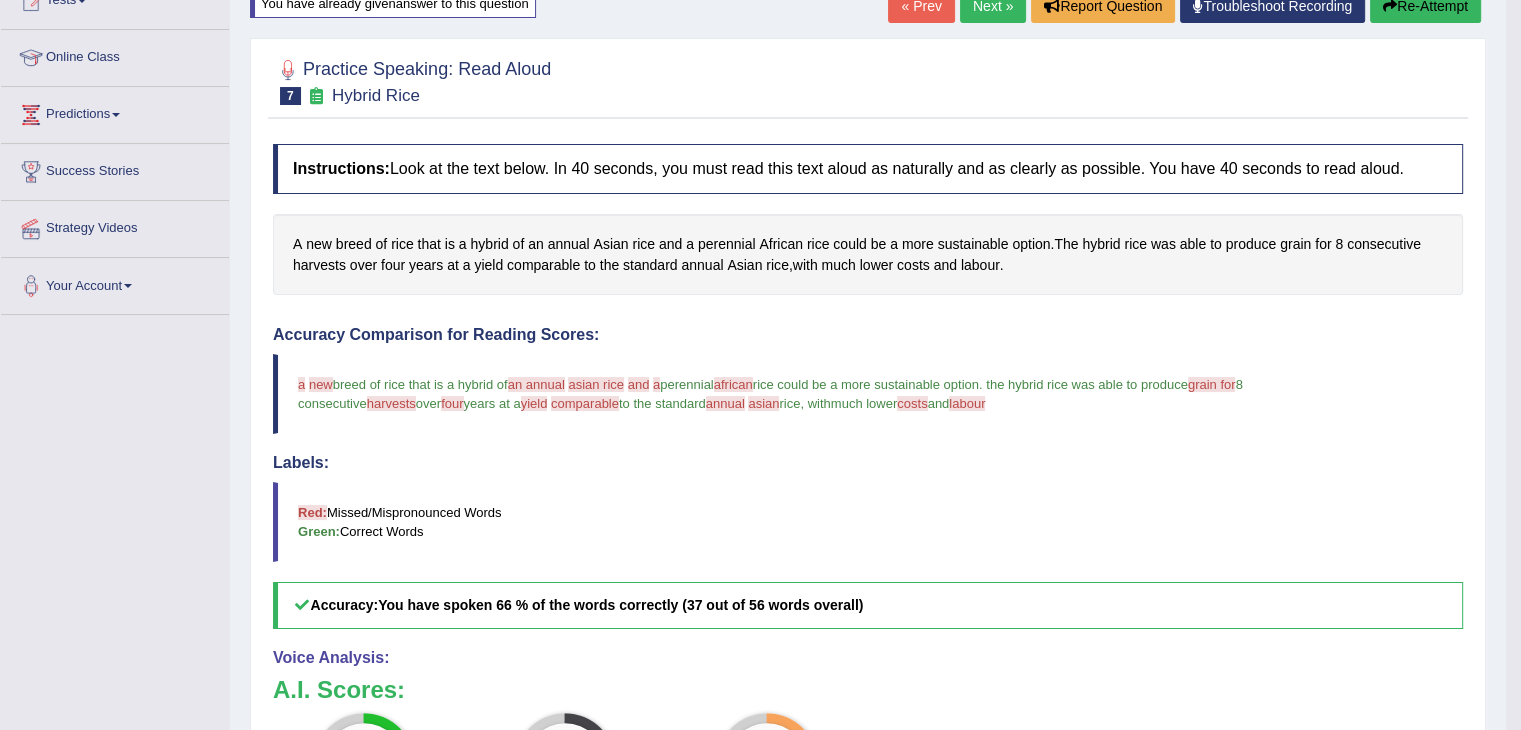 click on "Re-Attempt" at bounding box center (1425, 6) 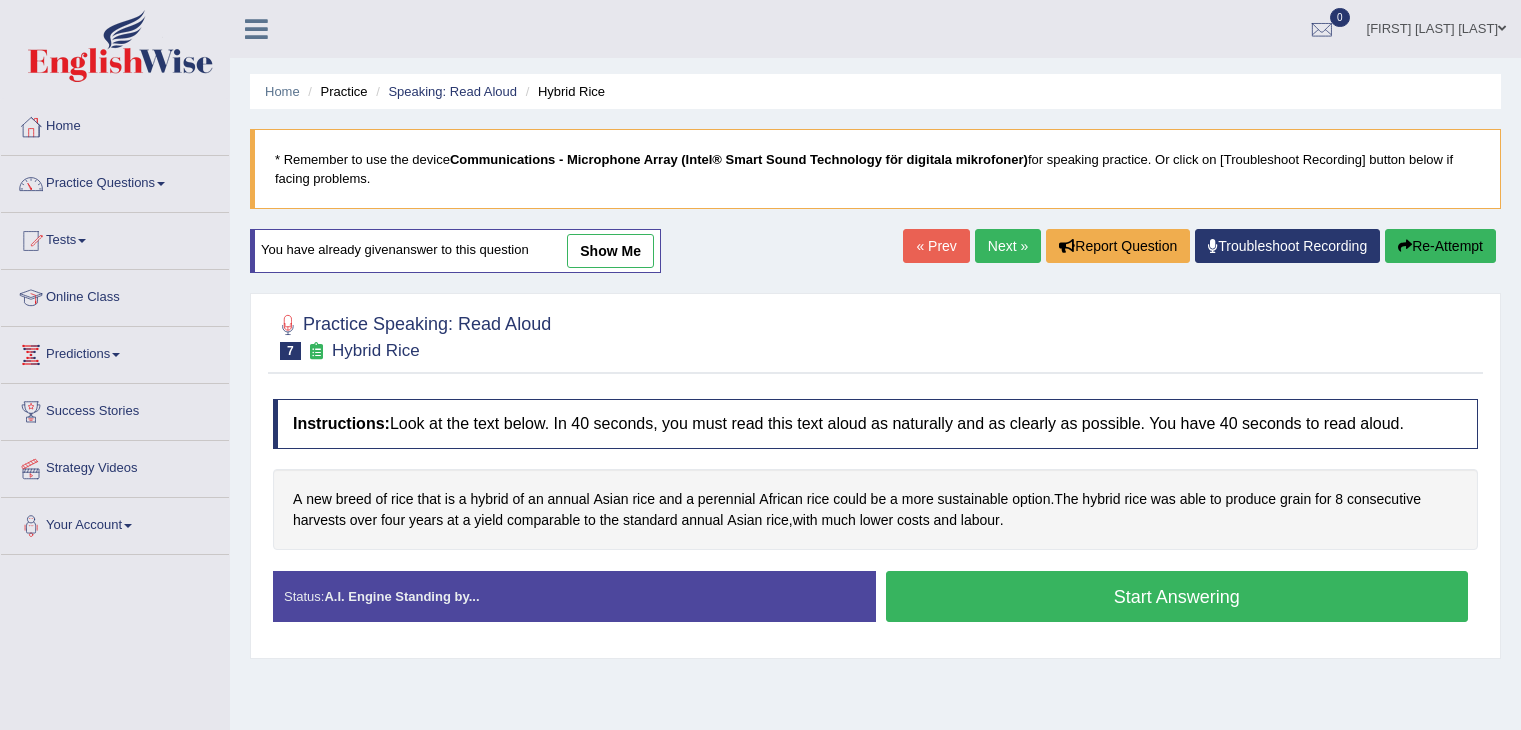 scroll, scrollTop: 240, scrollLeft: 0, axis: vertical 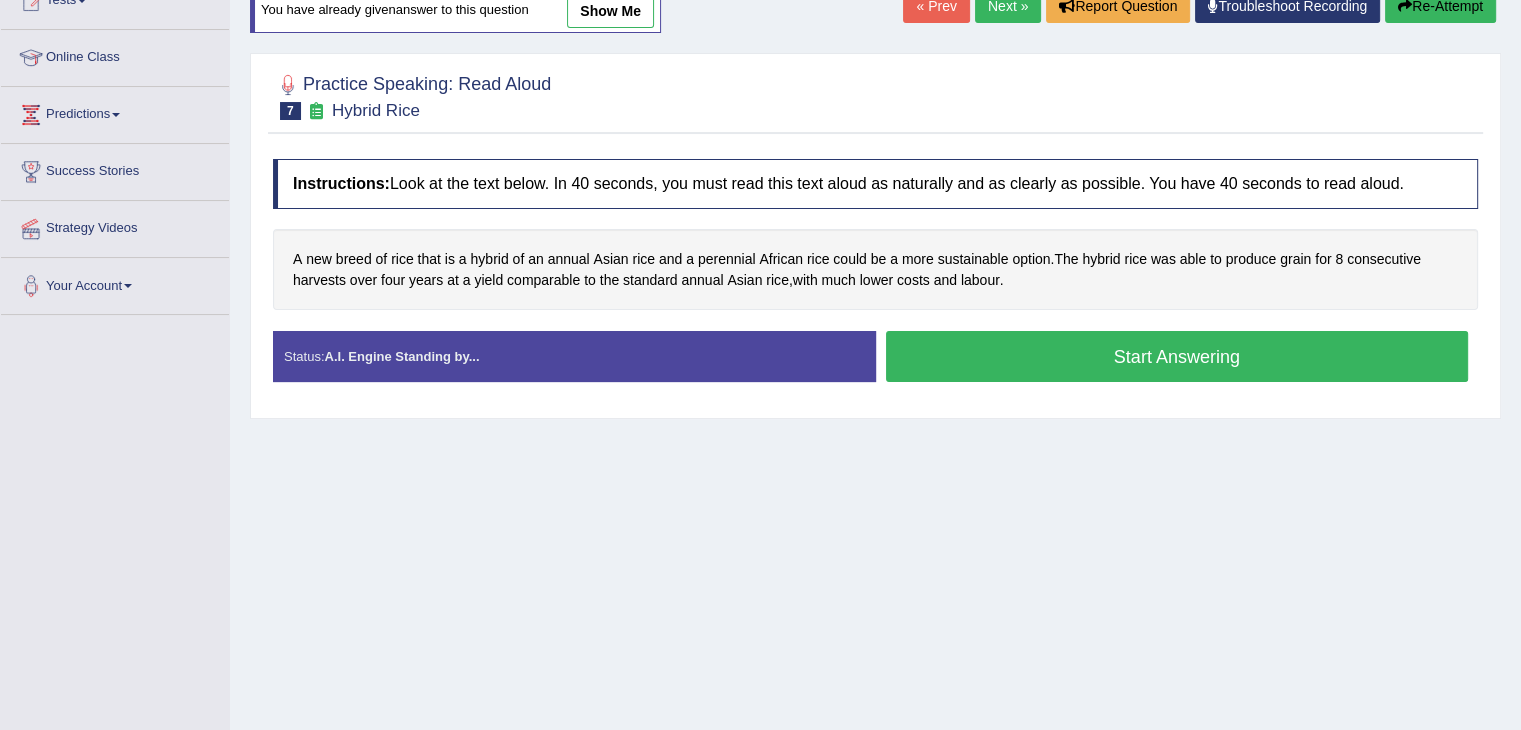 click on "Start Answering" at bounding box center (1177, 356) 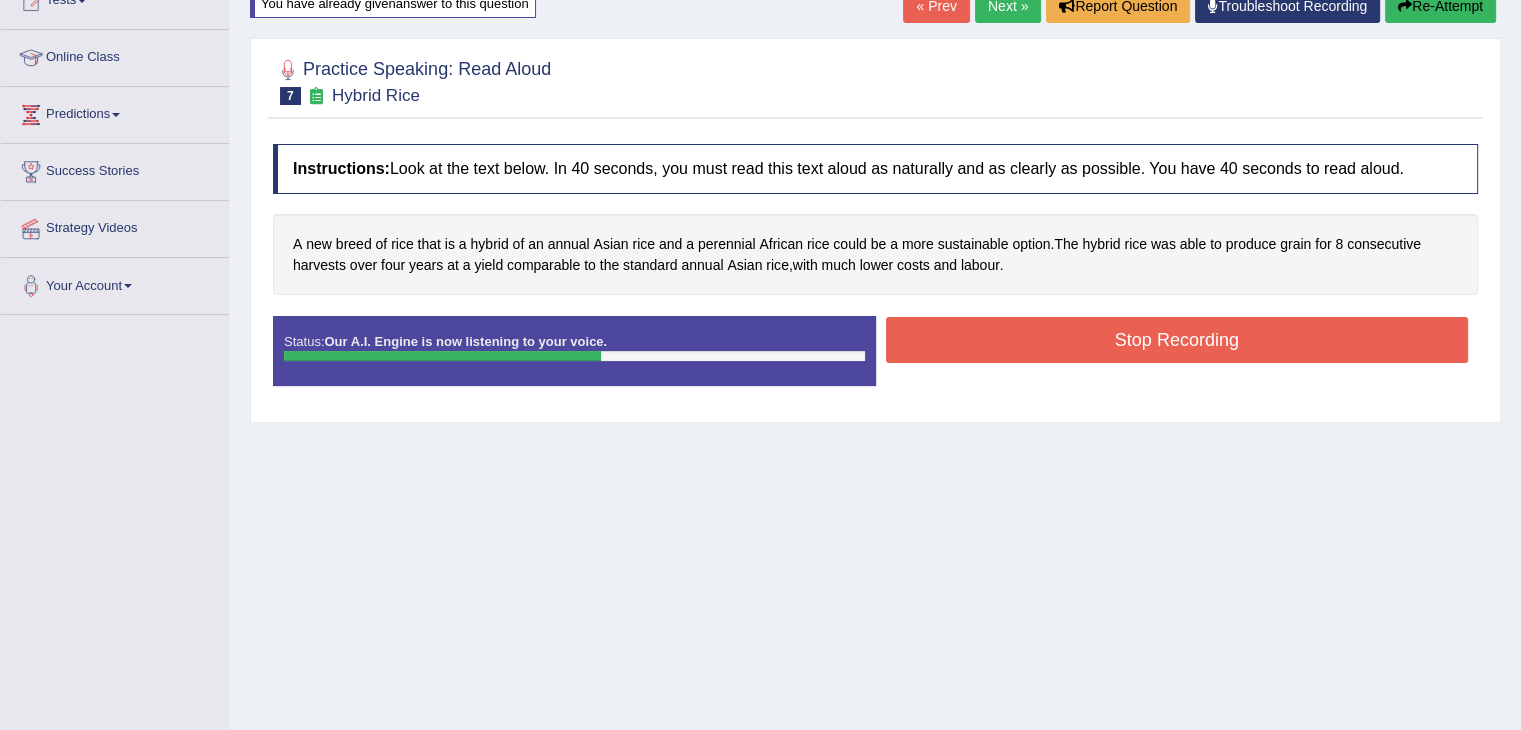 click on "Stop Recording" at bounding box center [1177, 340] 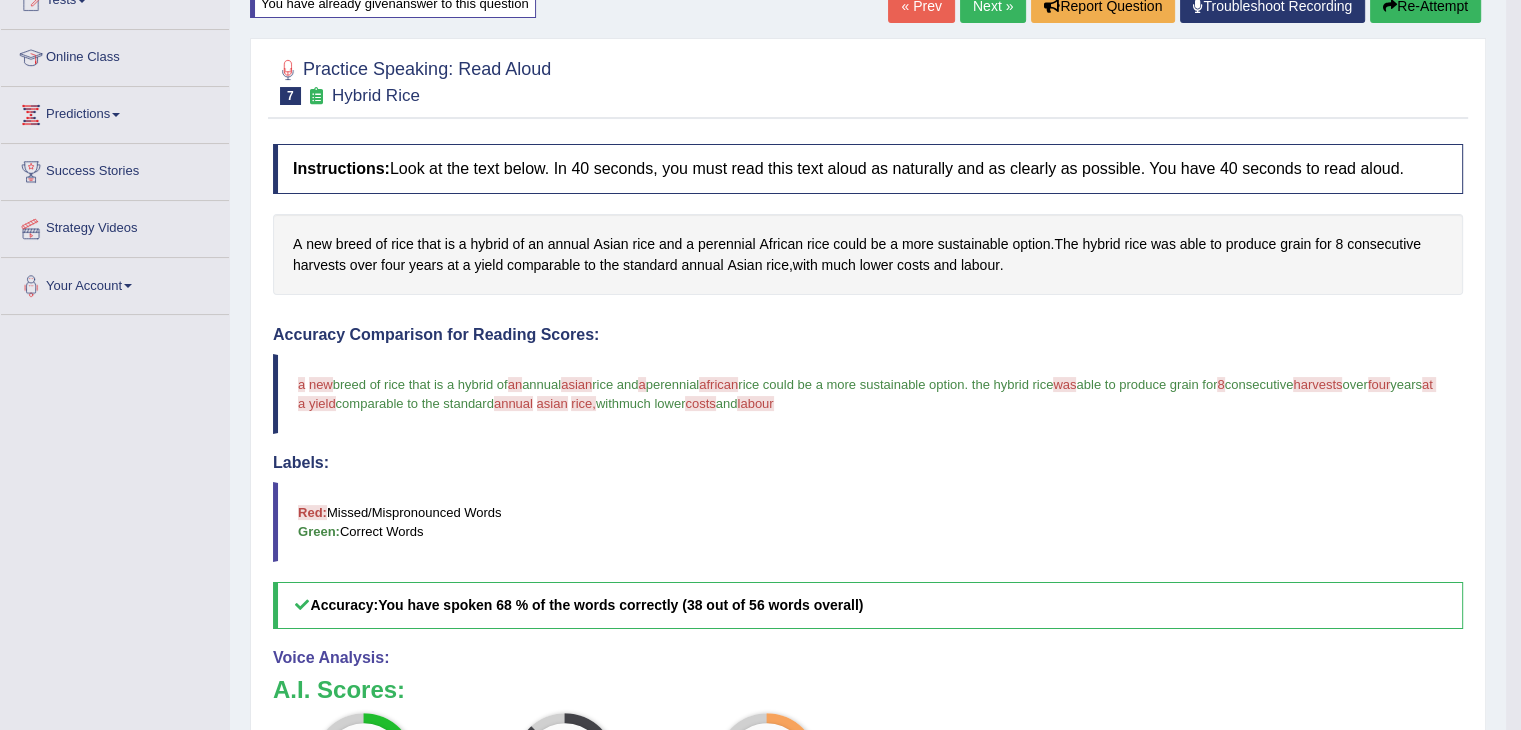 click on "Re-Attempt" at bounding box center [1425, 6] 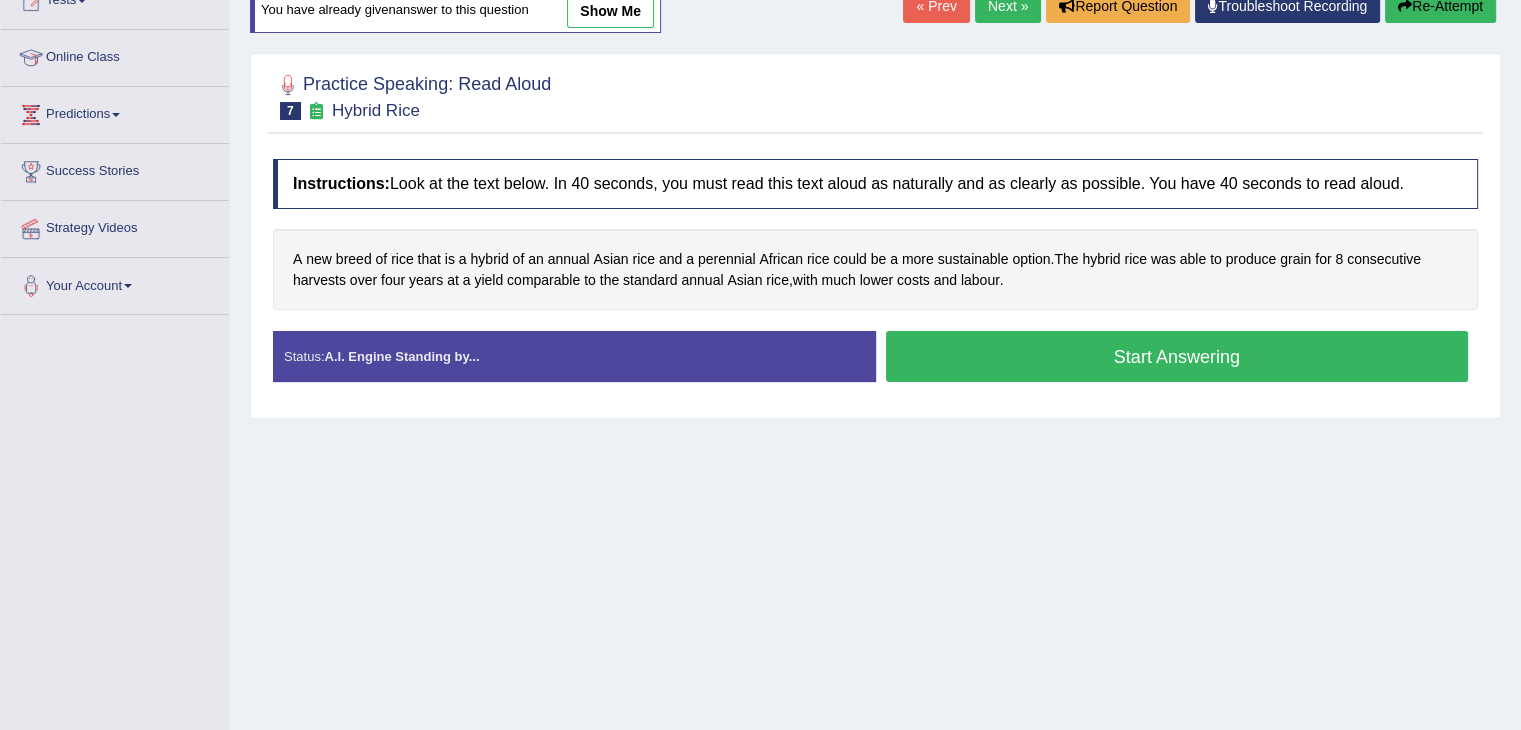 scroll, scrollTop: 240, scrollLeft: 0, axis: vertical 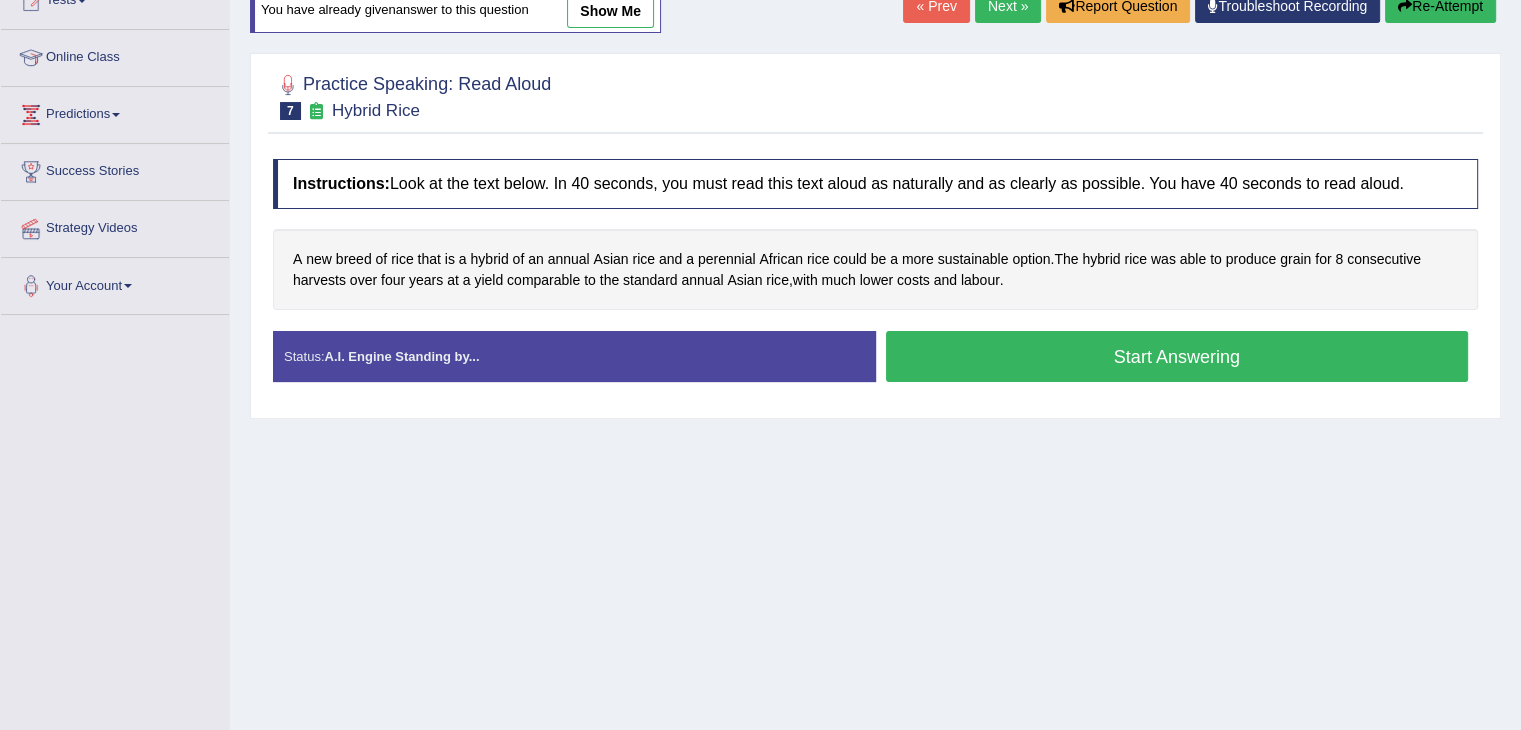 click on "Start Answering" at bounding box center [1177, 356] 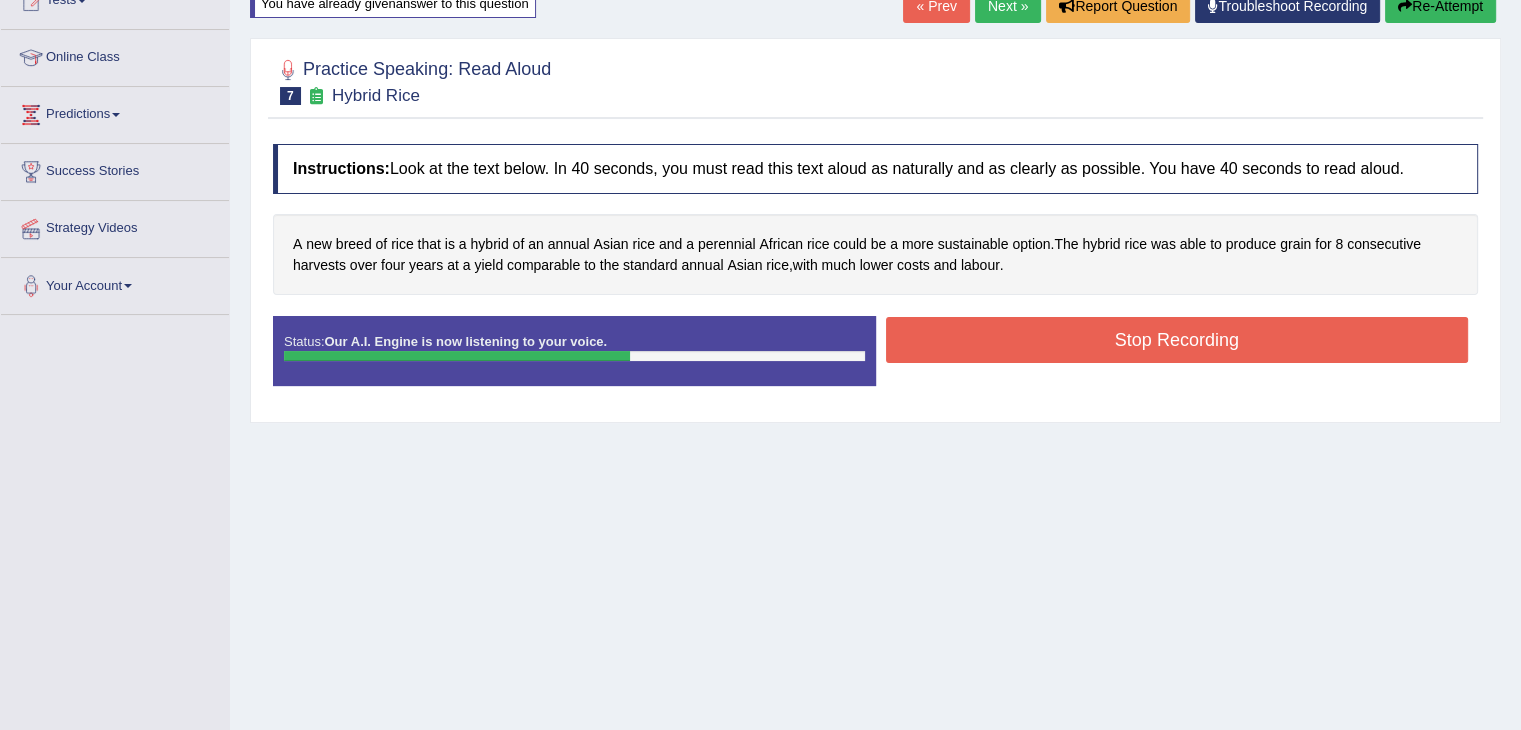 click on "Stop Recording" at bounding box center (1177, 340) 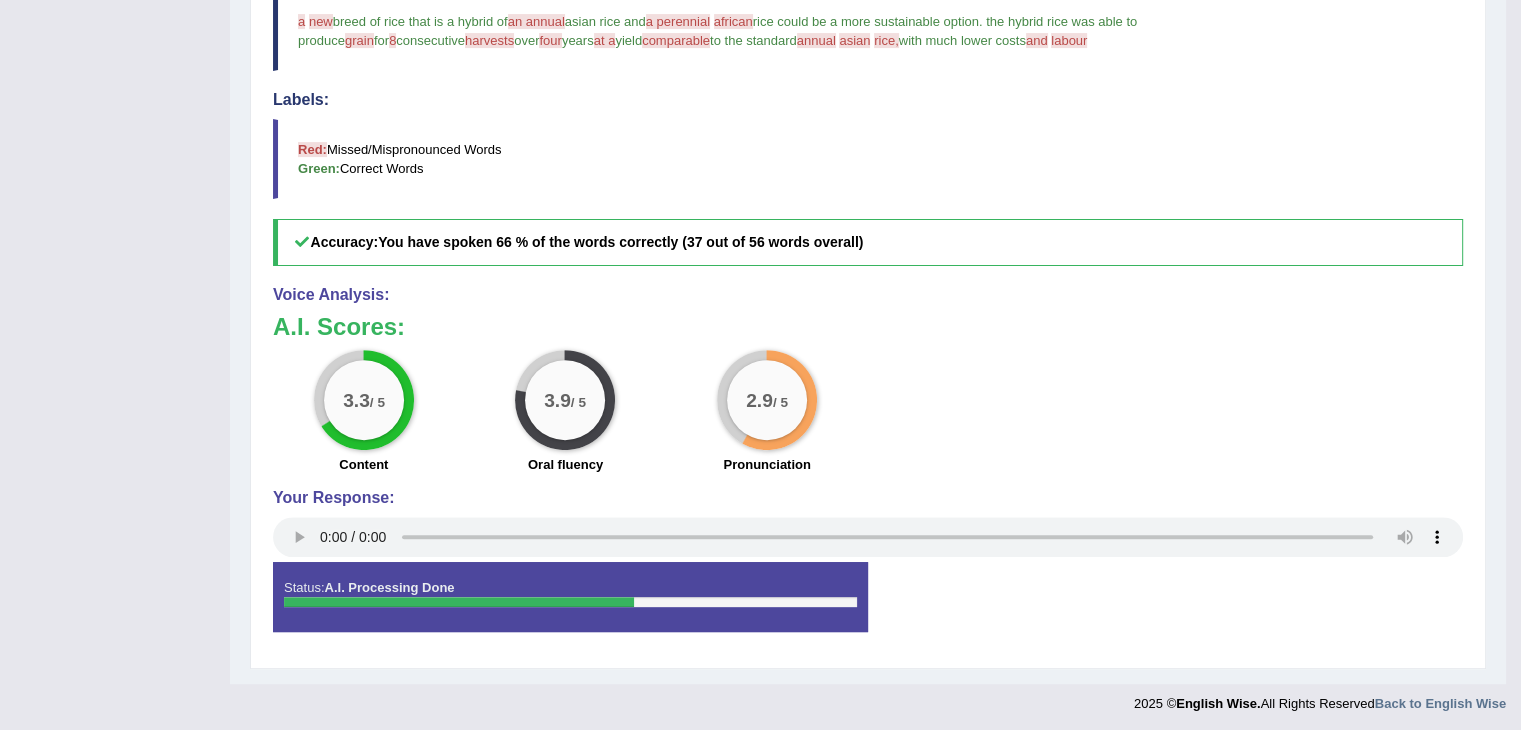 scroll, scrollTop: 604, scrollLeft: 0, axis: vertical 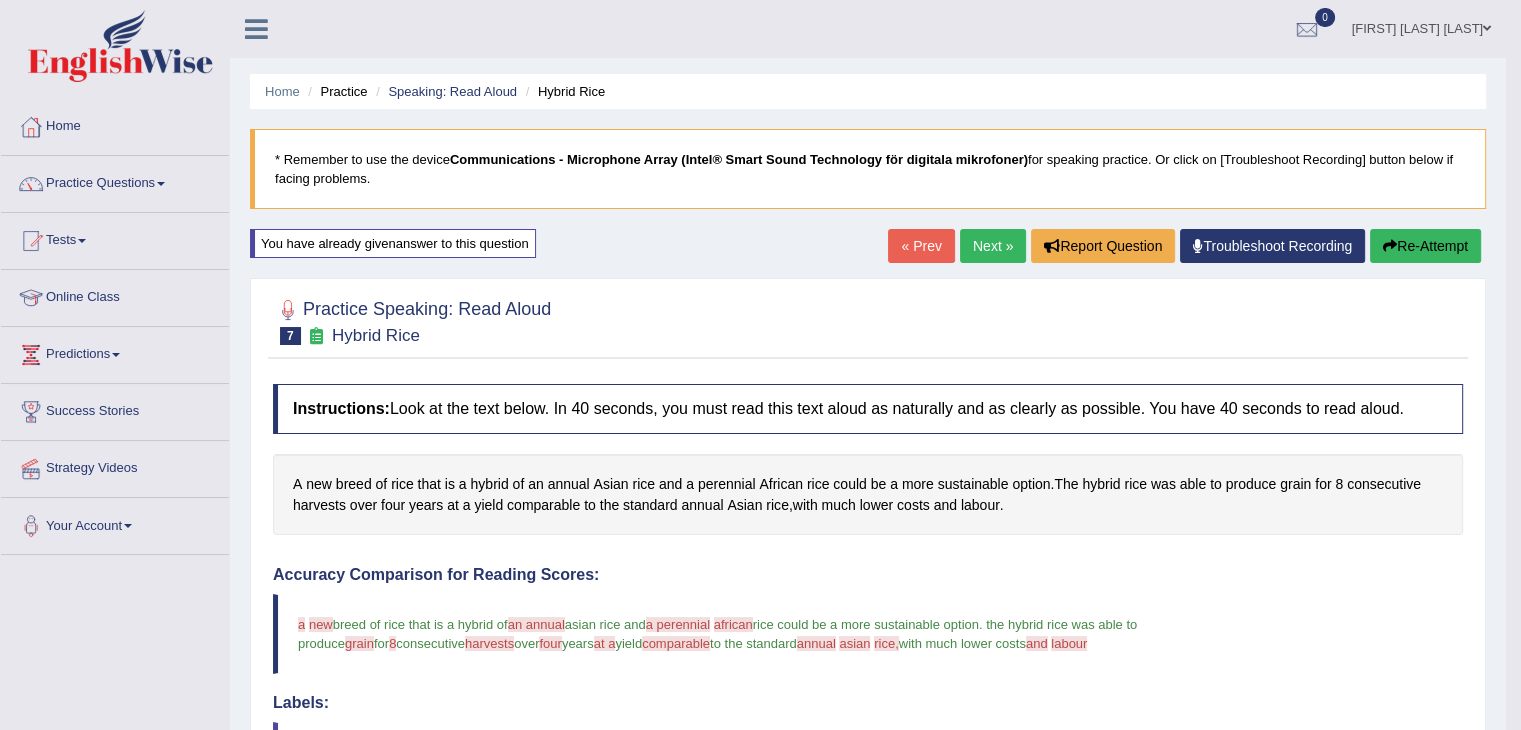 click on "Re-Attempt" at bounding box center [1425, 246] 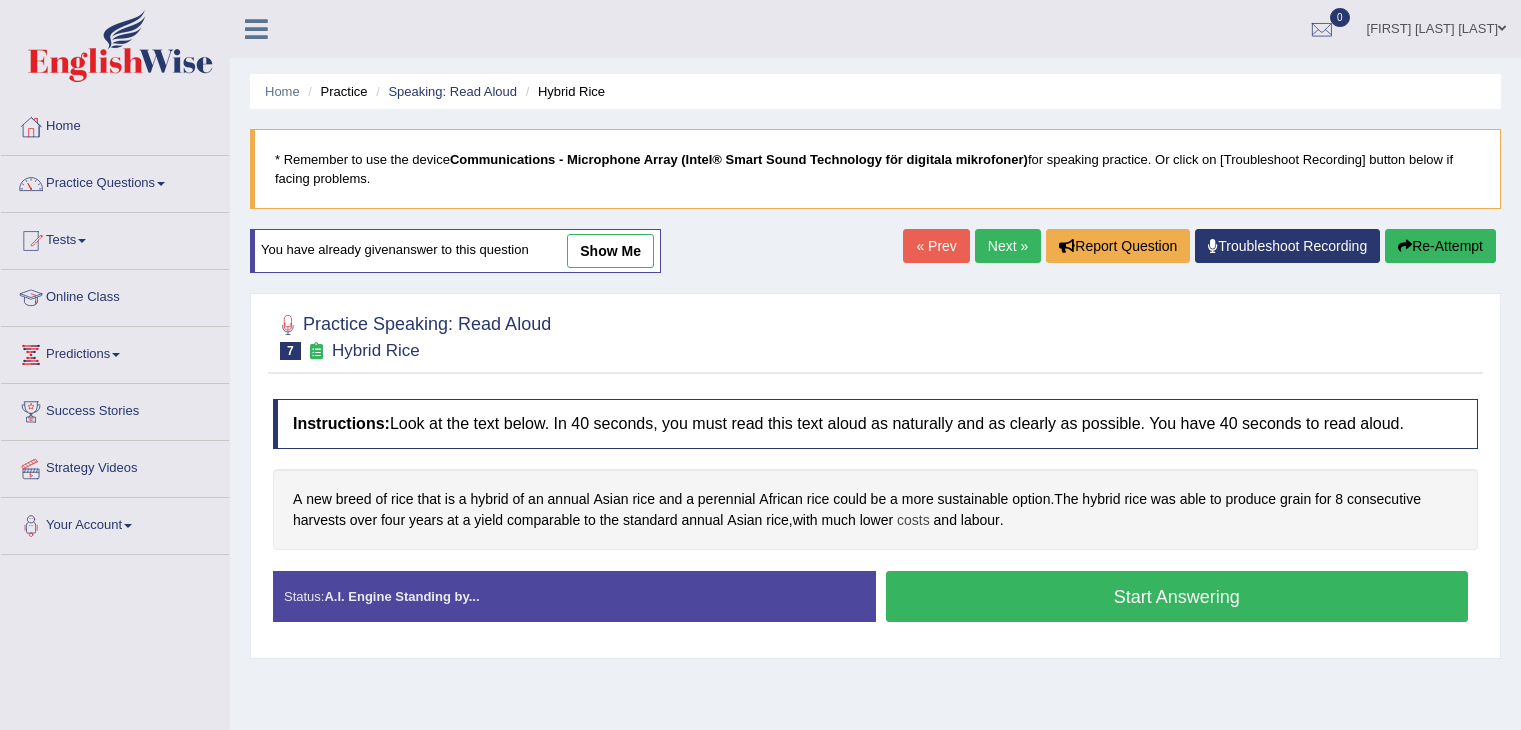 scroll, scrollTop: 0, scrollLeft: 0, axis: both 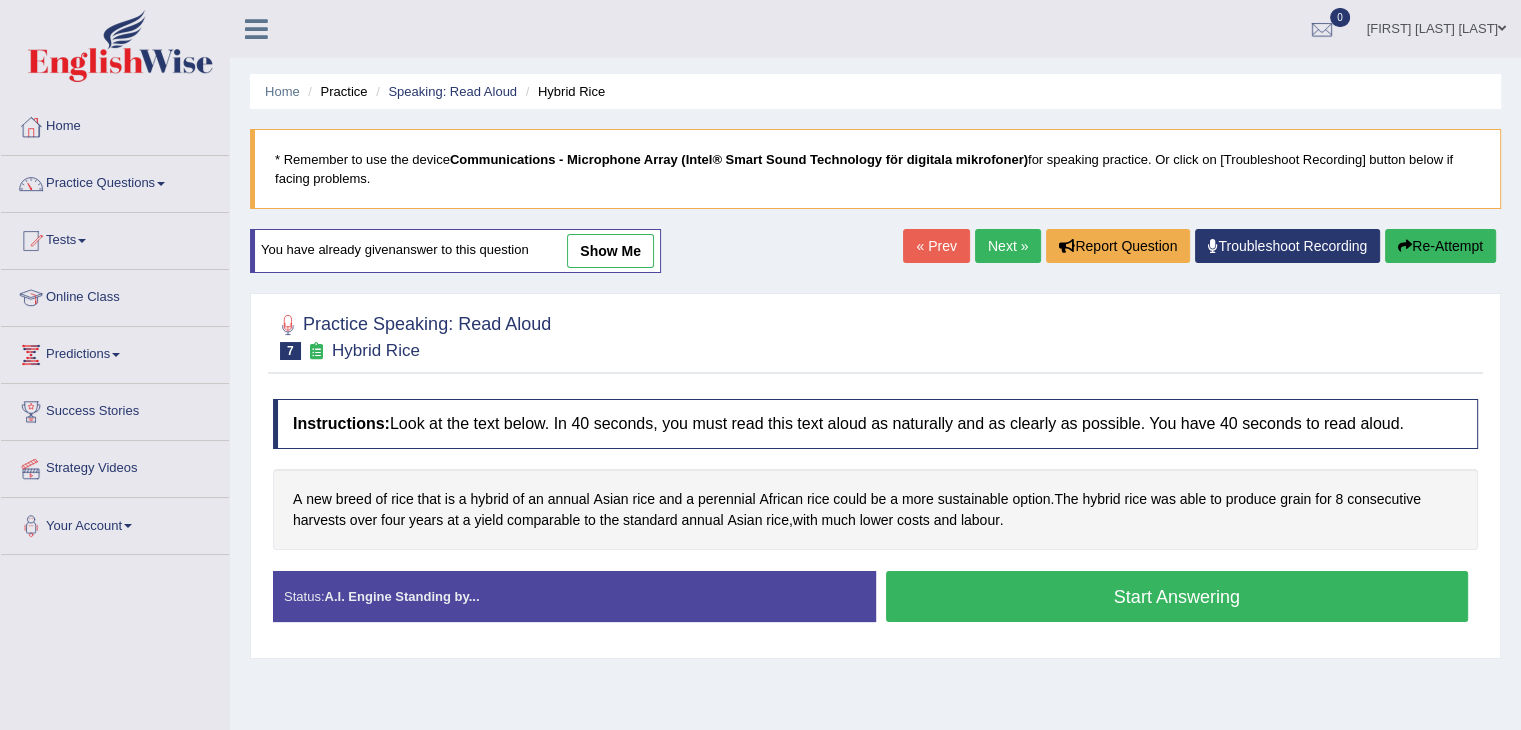 click on "Start Answering" at bounding box center [1177, 596] 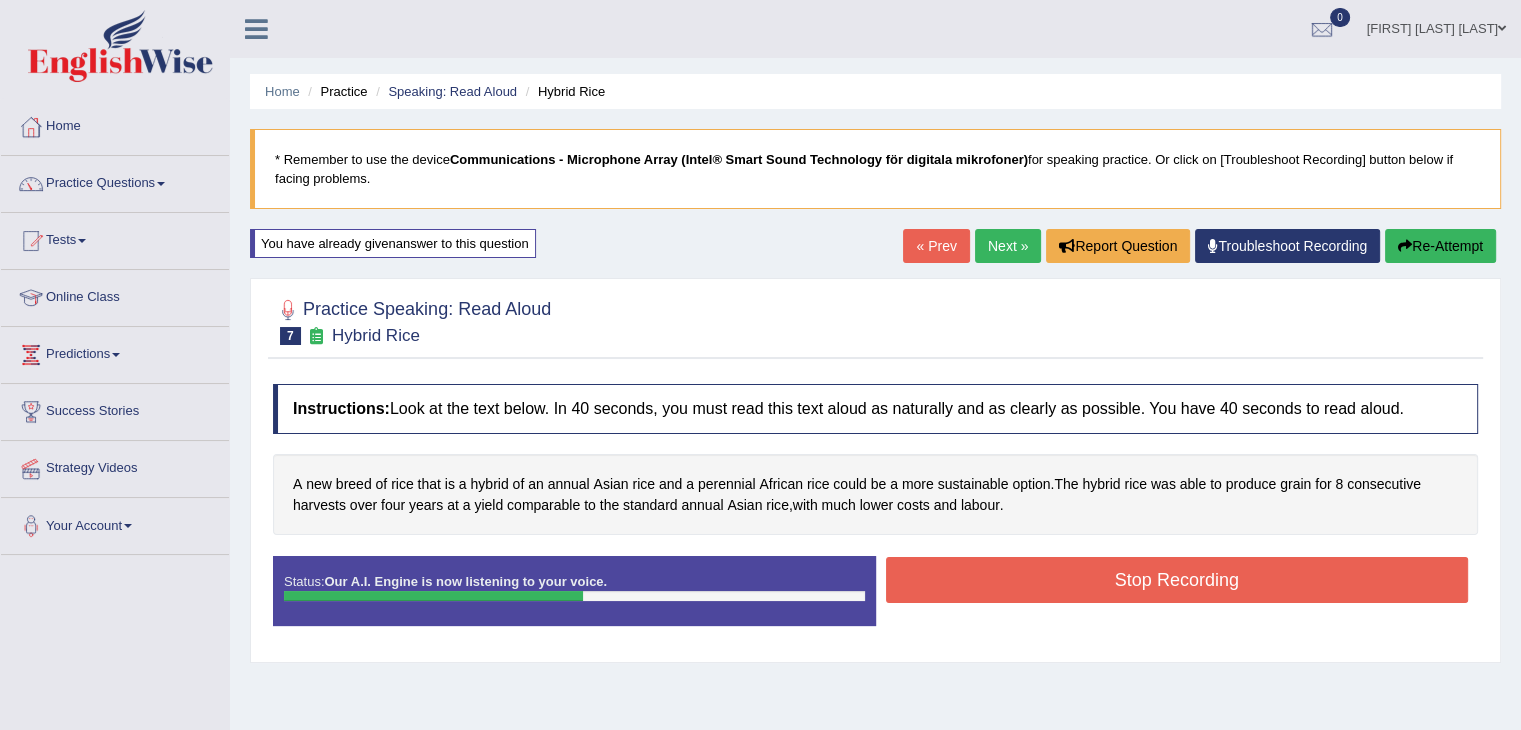 click on "Stop Recording" at bounding box center [1177, 580] 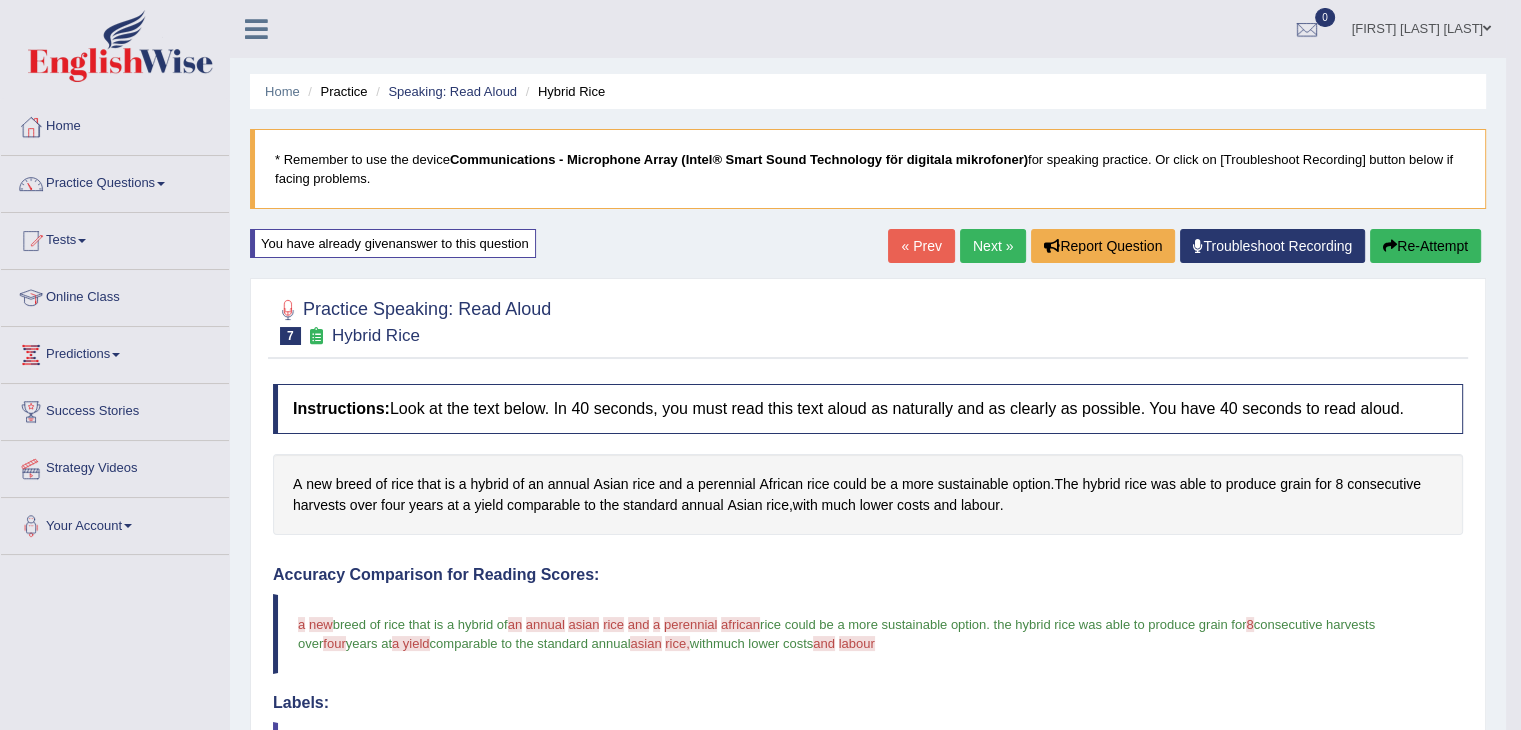 scroll, scrollTop: 604, scrollLeft: 0, axis: vertical 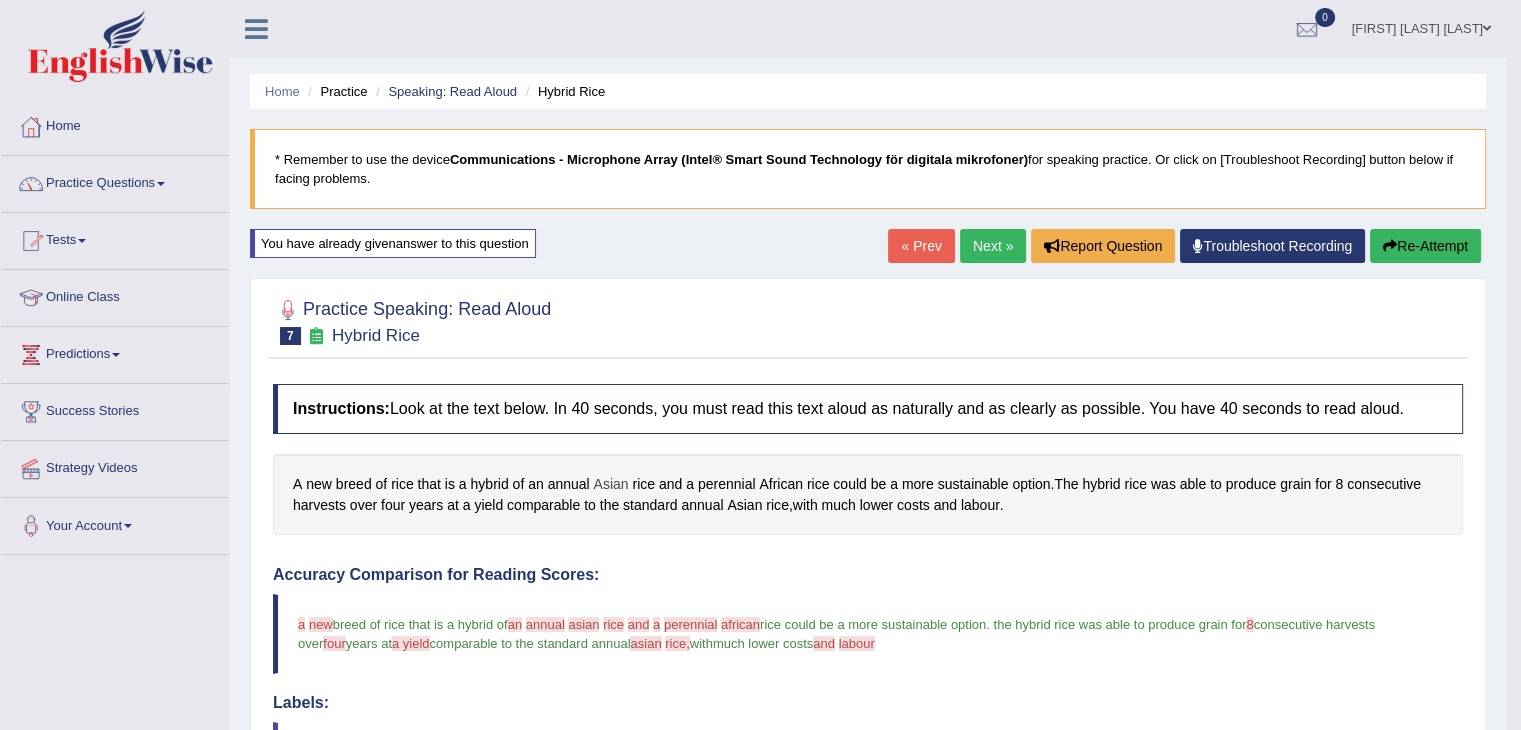 click on "Asian" at bounding box center (611, 484) 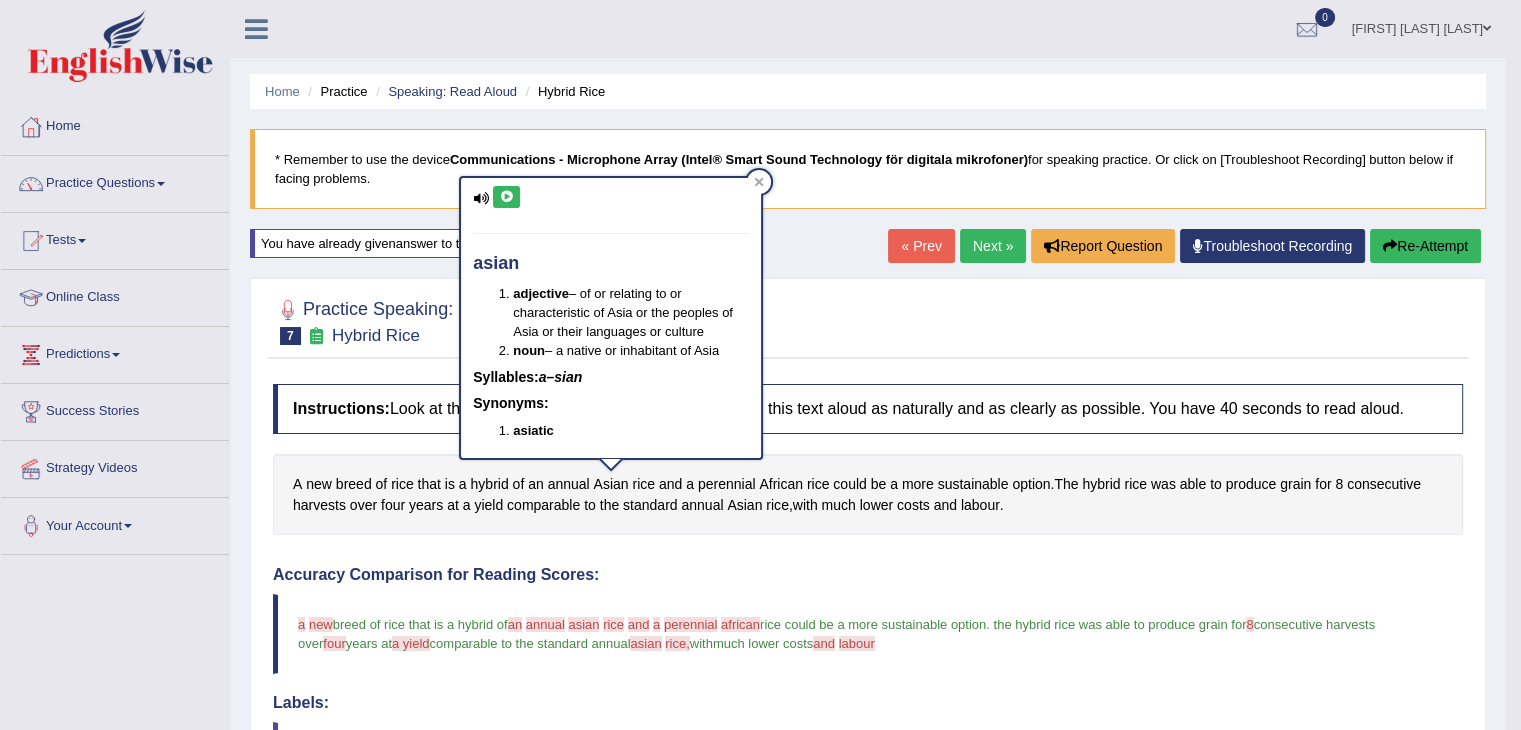 click at bounding box center (506, 197) 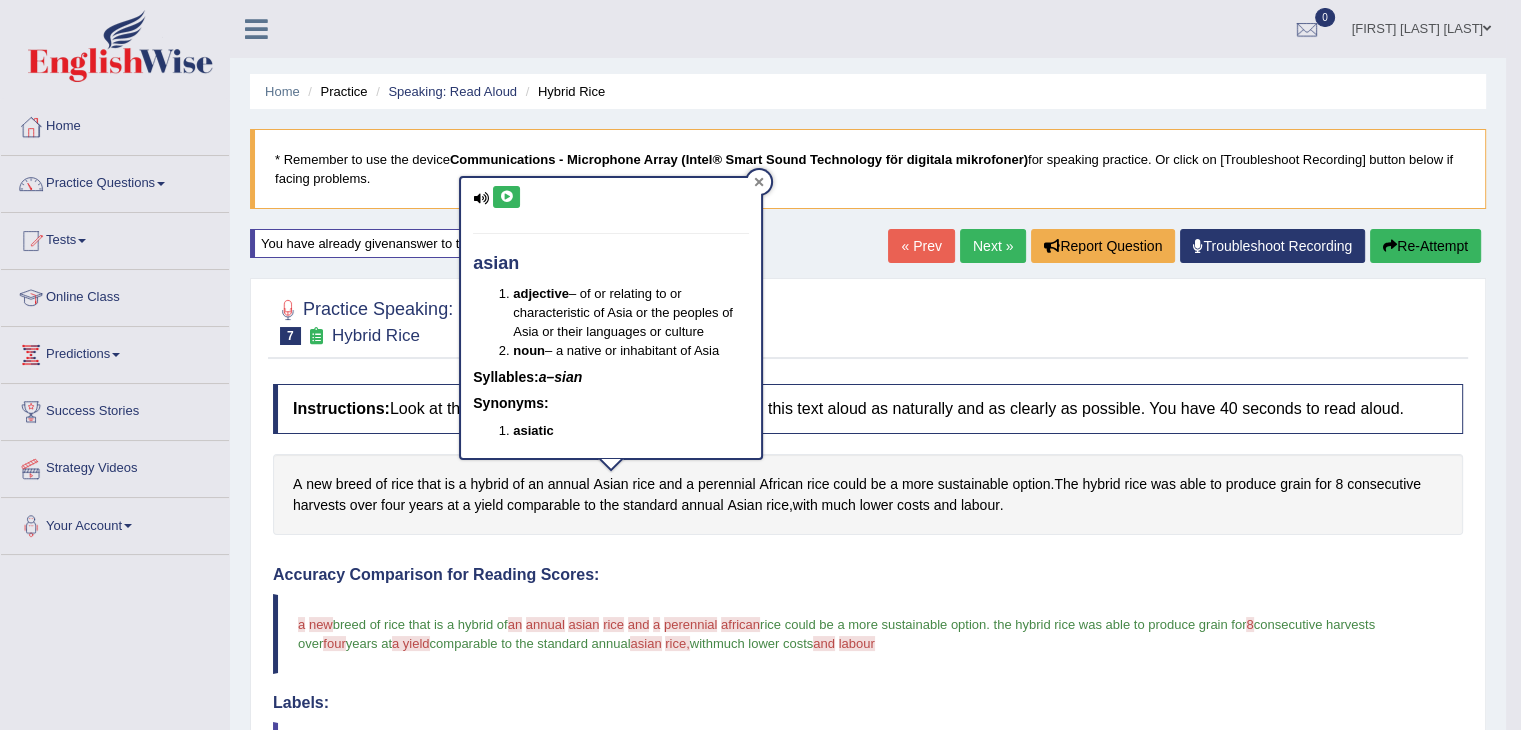 click 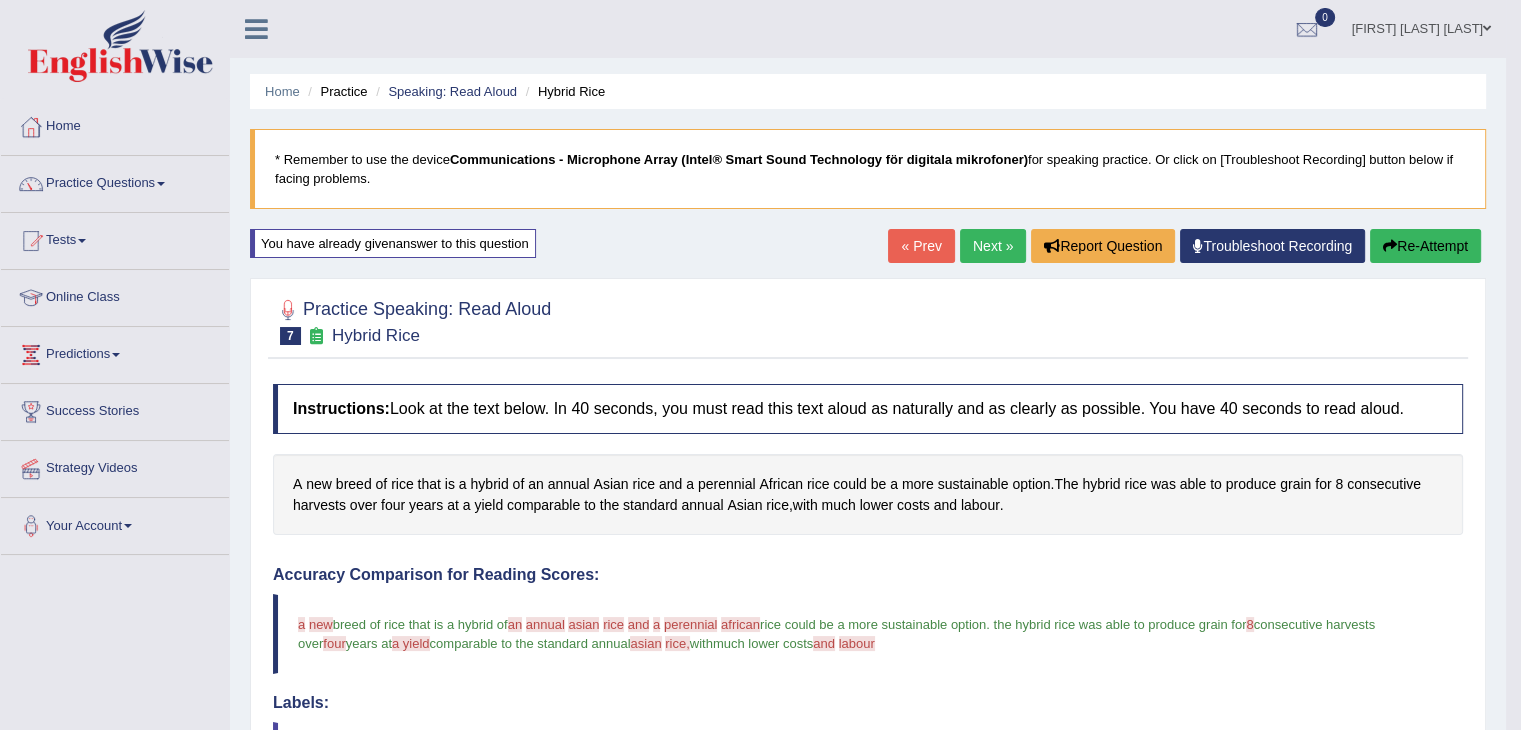 click on "Re-Attempt" at bounding box center (1425, 246) 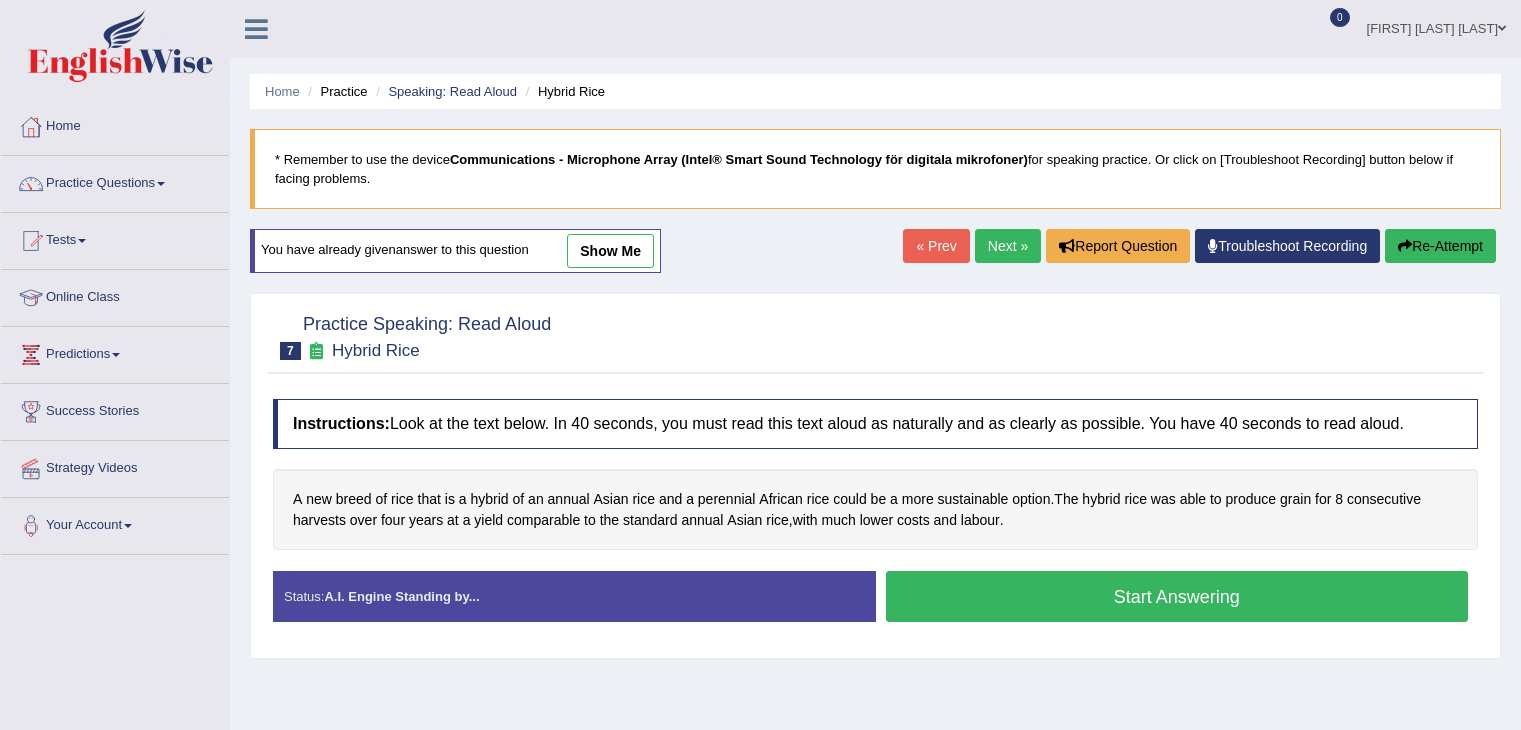 scroll, scrollTop: 0, scrollLeft: 0, axis: both 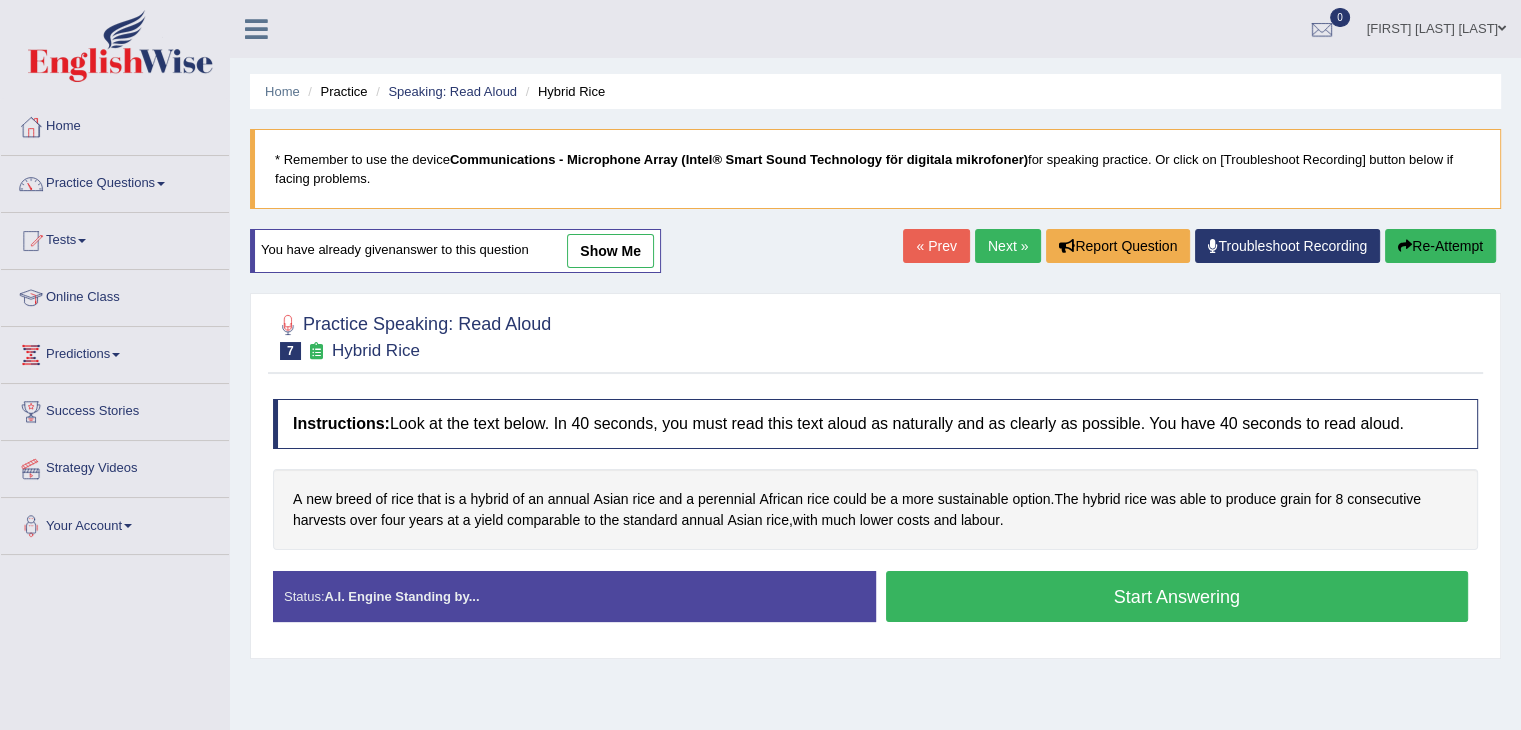 click on "Start Answering" at bounding box center (1177, 596) 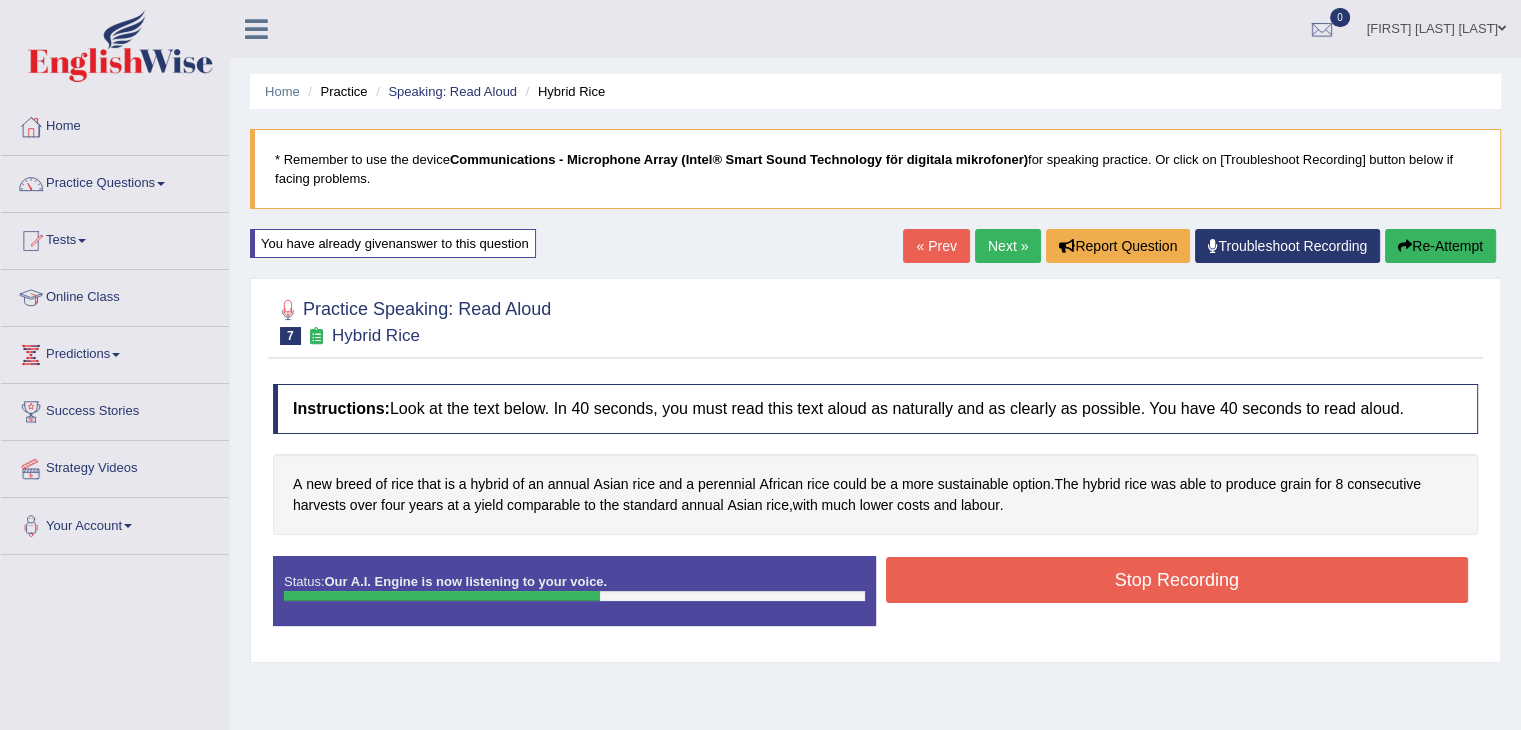 click on "Stop Recording" at bounding box center [1177, 580] 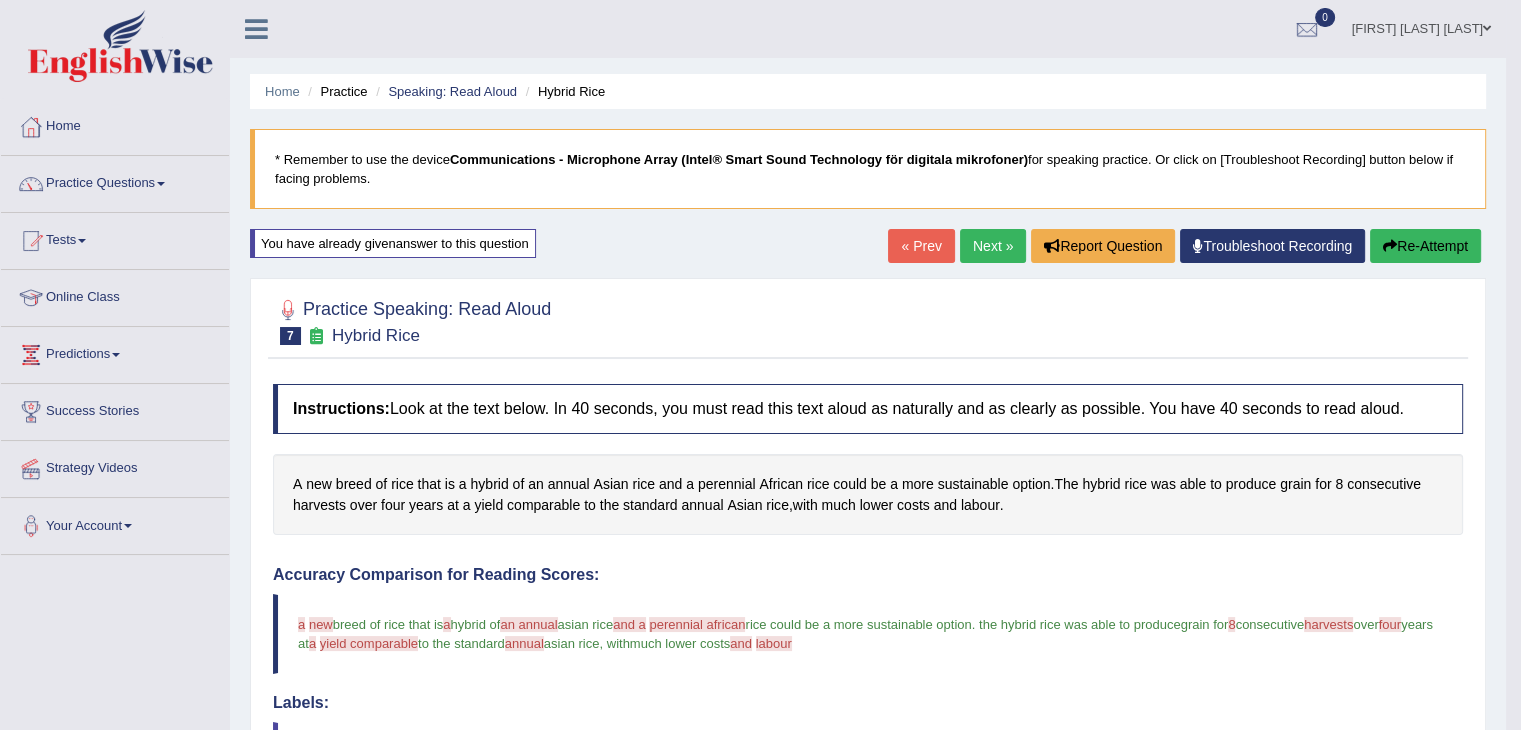 scroll, scrollTop: 604, scrollLeft: 0, axis: vertical 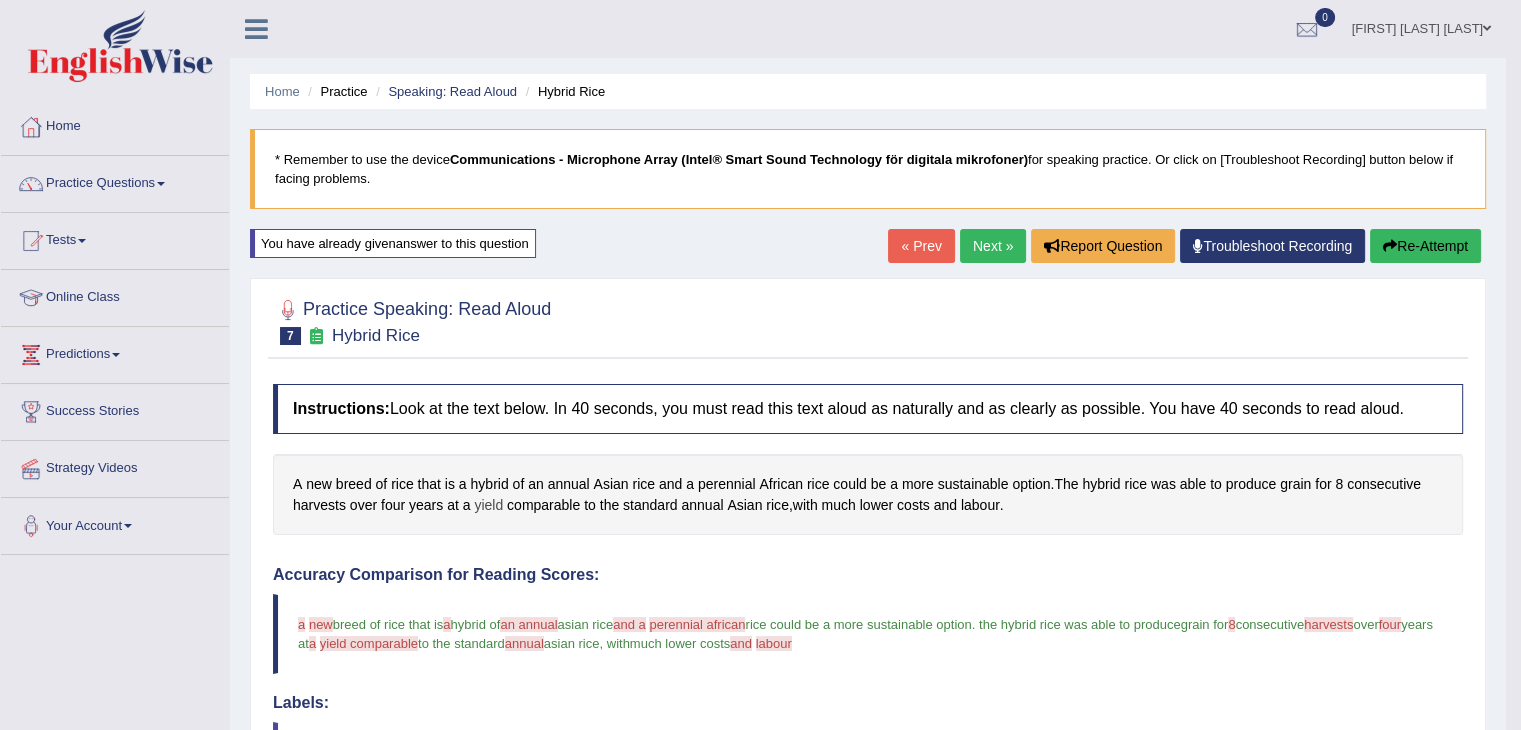 click on "yield" at bounding box center [488, 505] 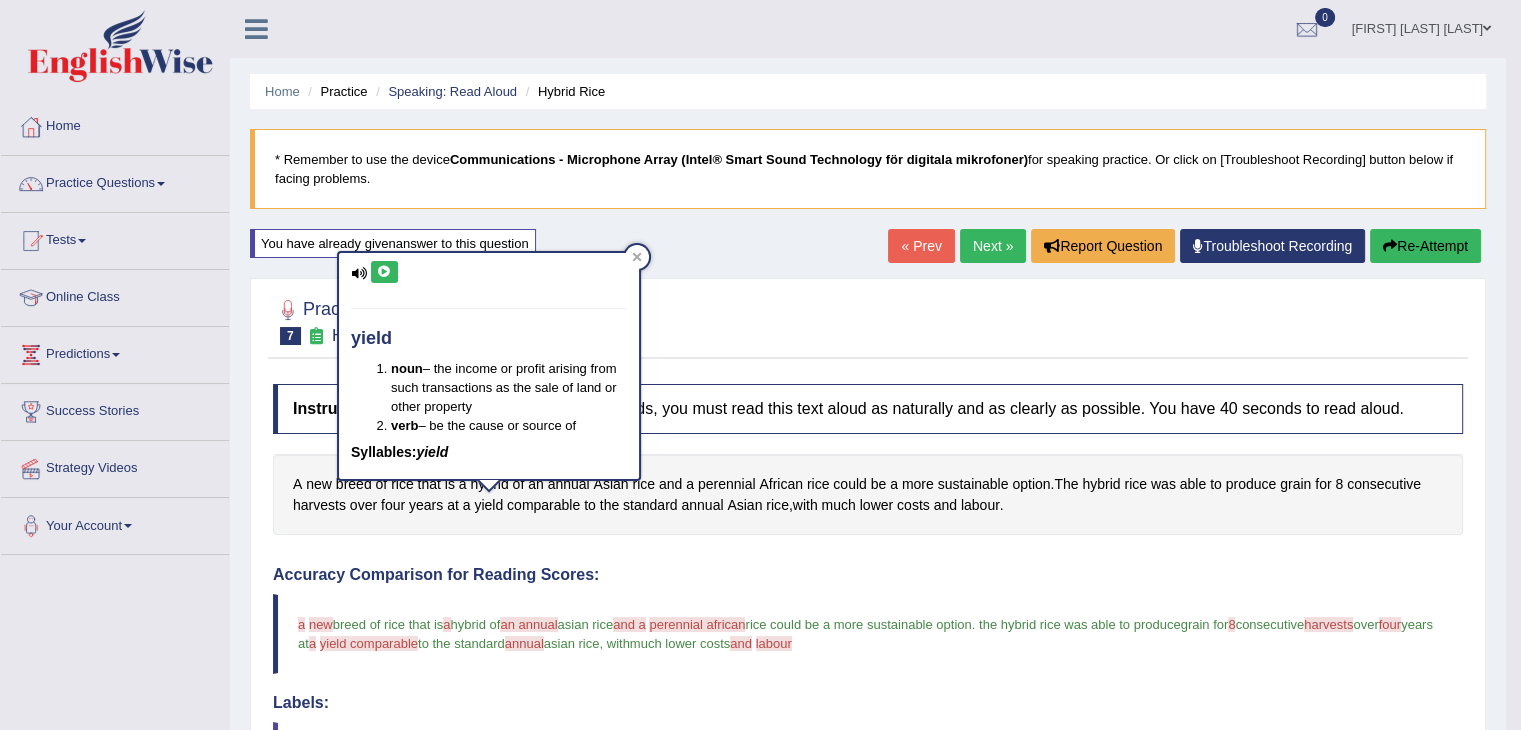 click at bounding box center [384, 272] 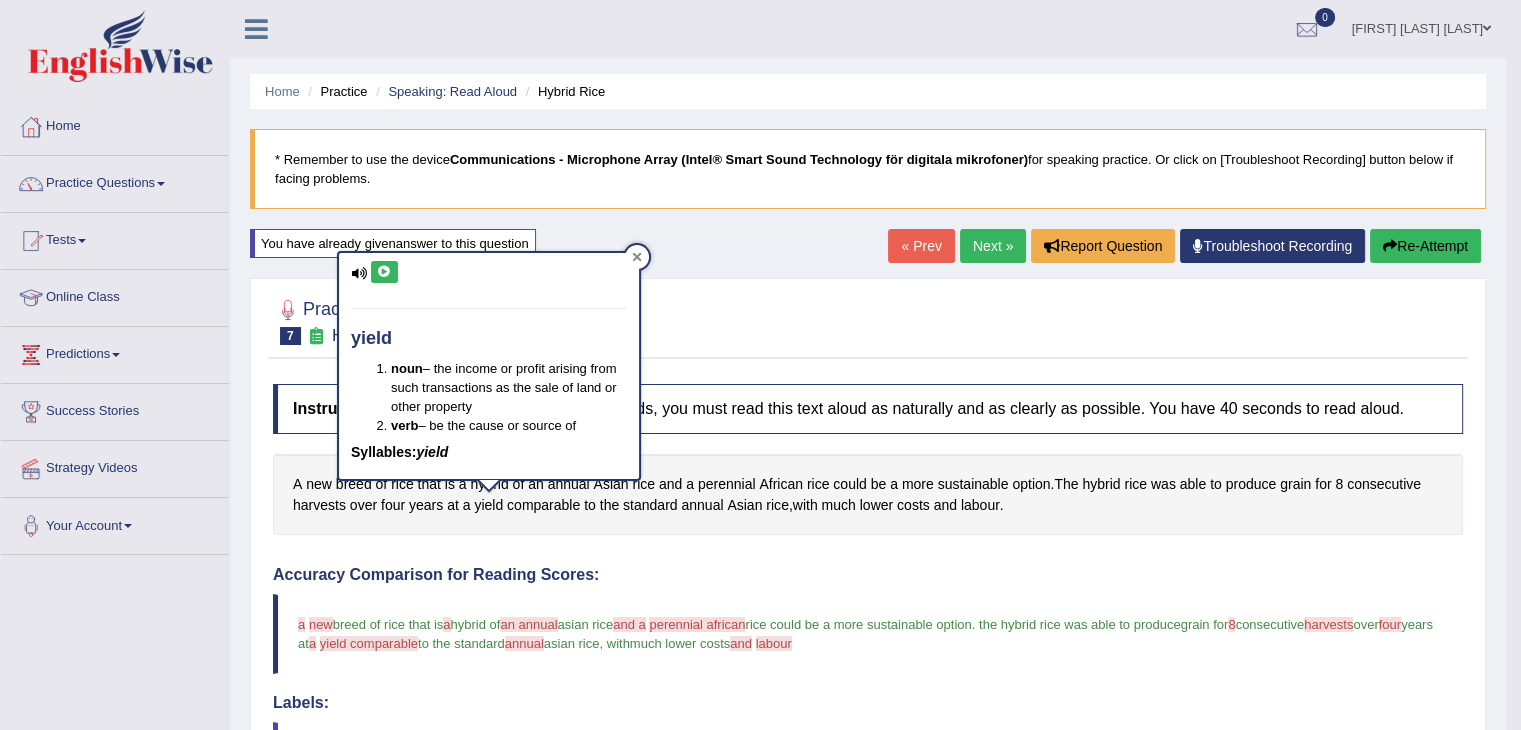 click 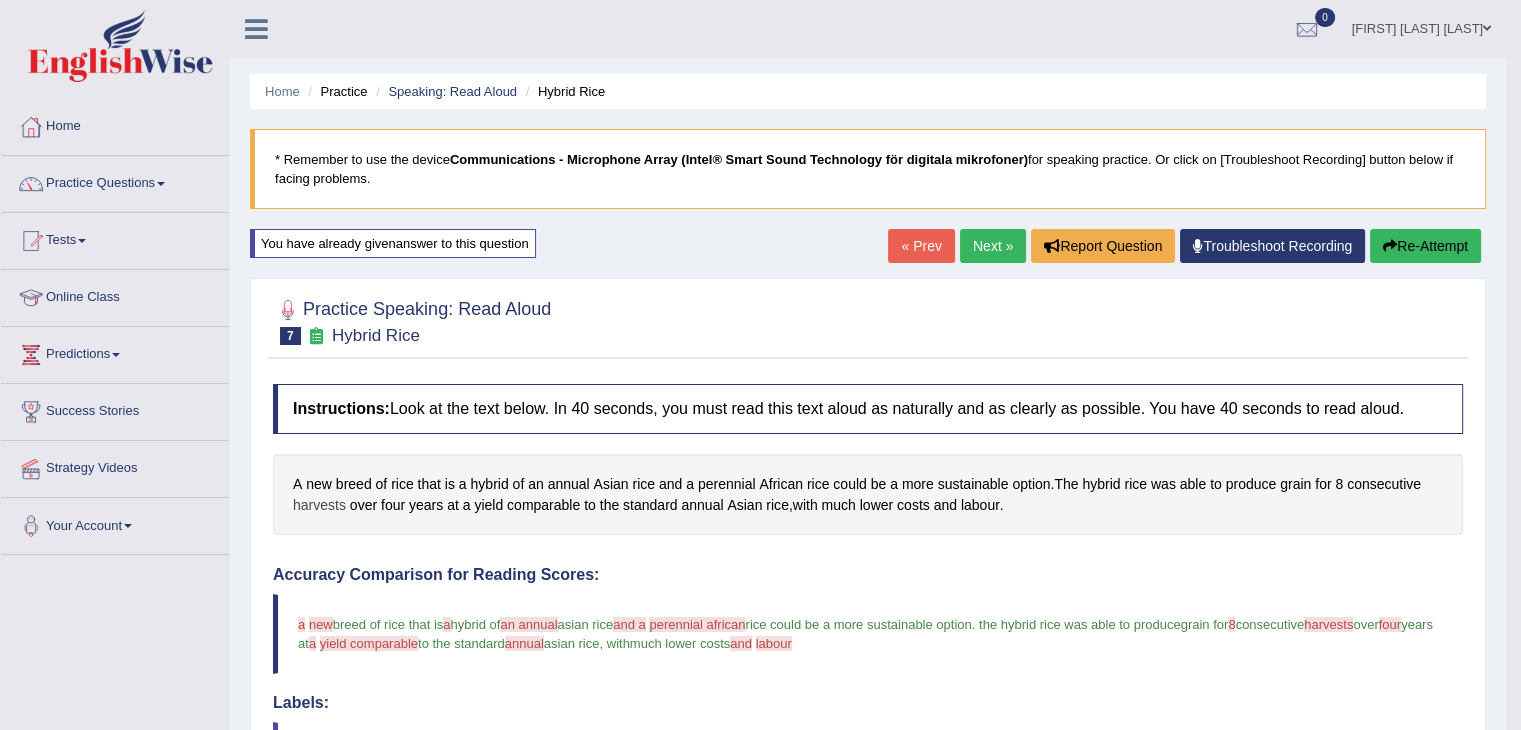 click on "harvests" at bounding box center [319, 505] 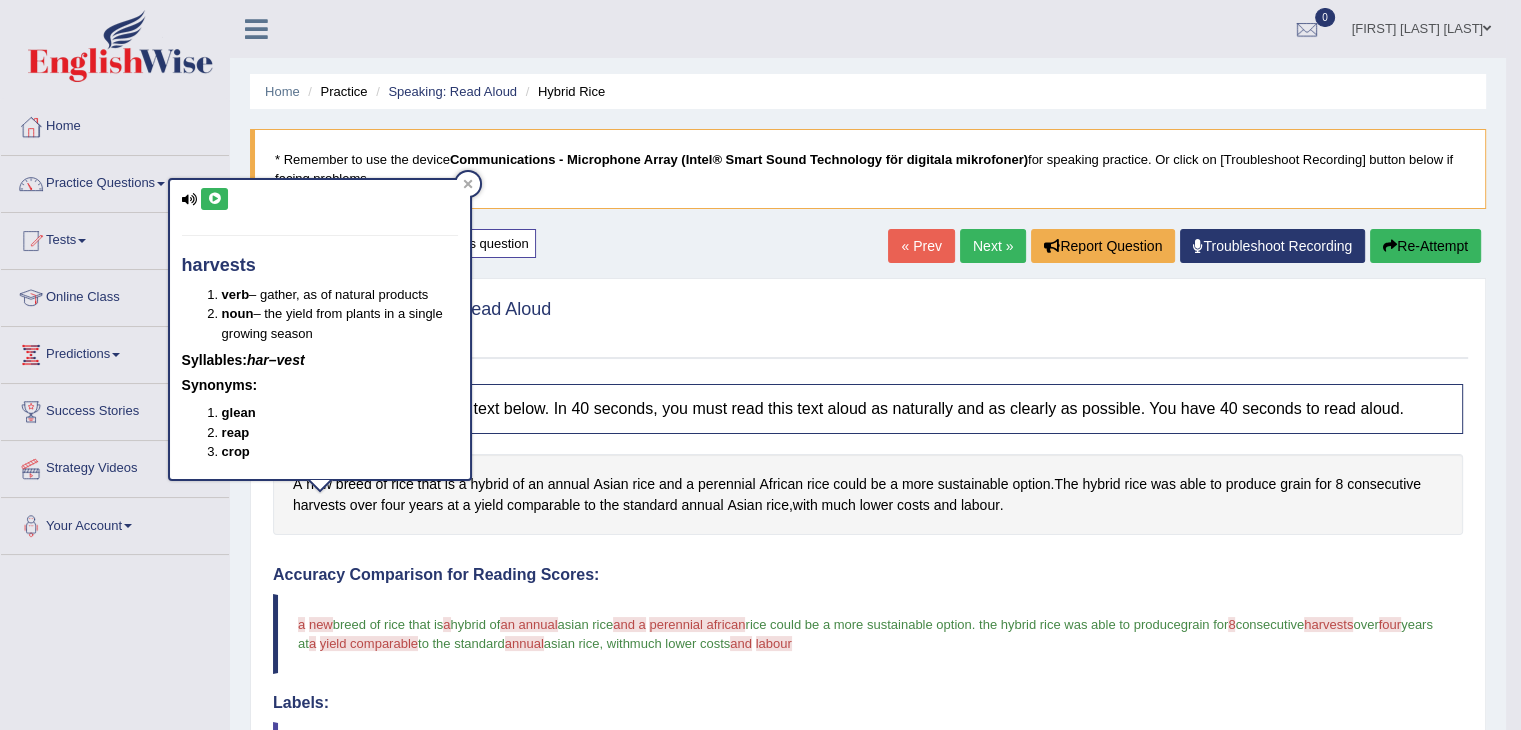 click at bounding box center (214, 199) 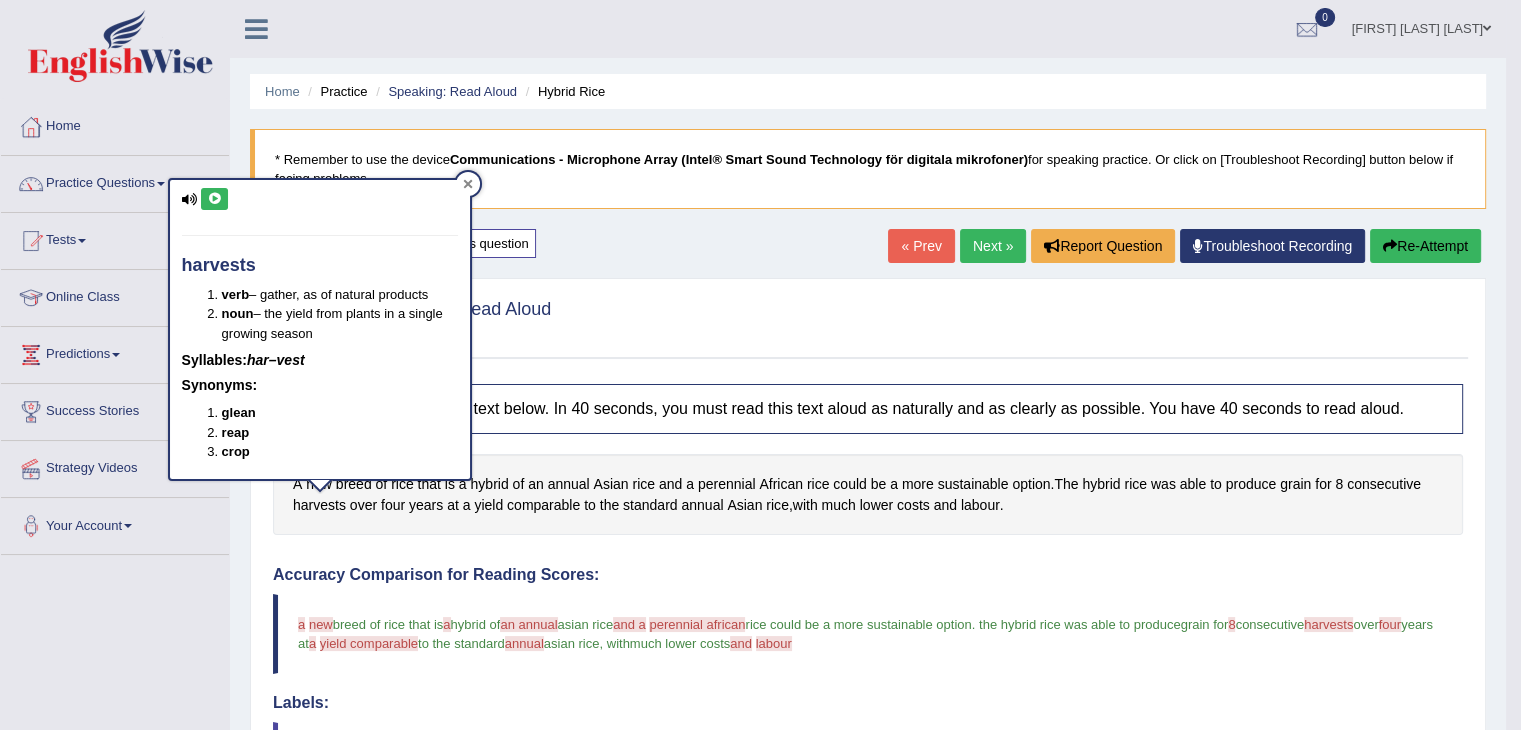 click 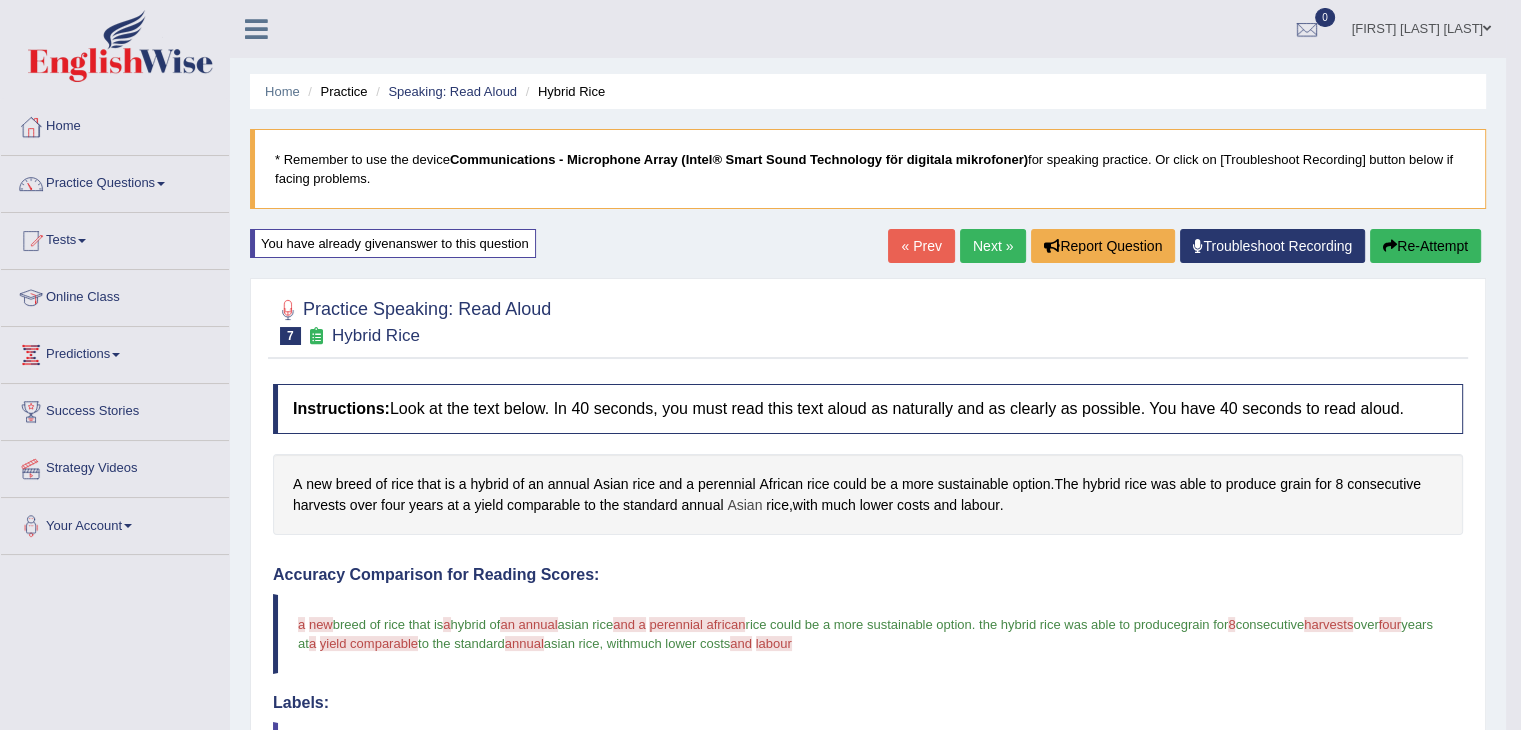 click on "Asian" at bounding box center (744, 505) 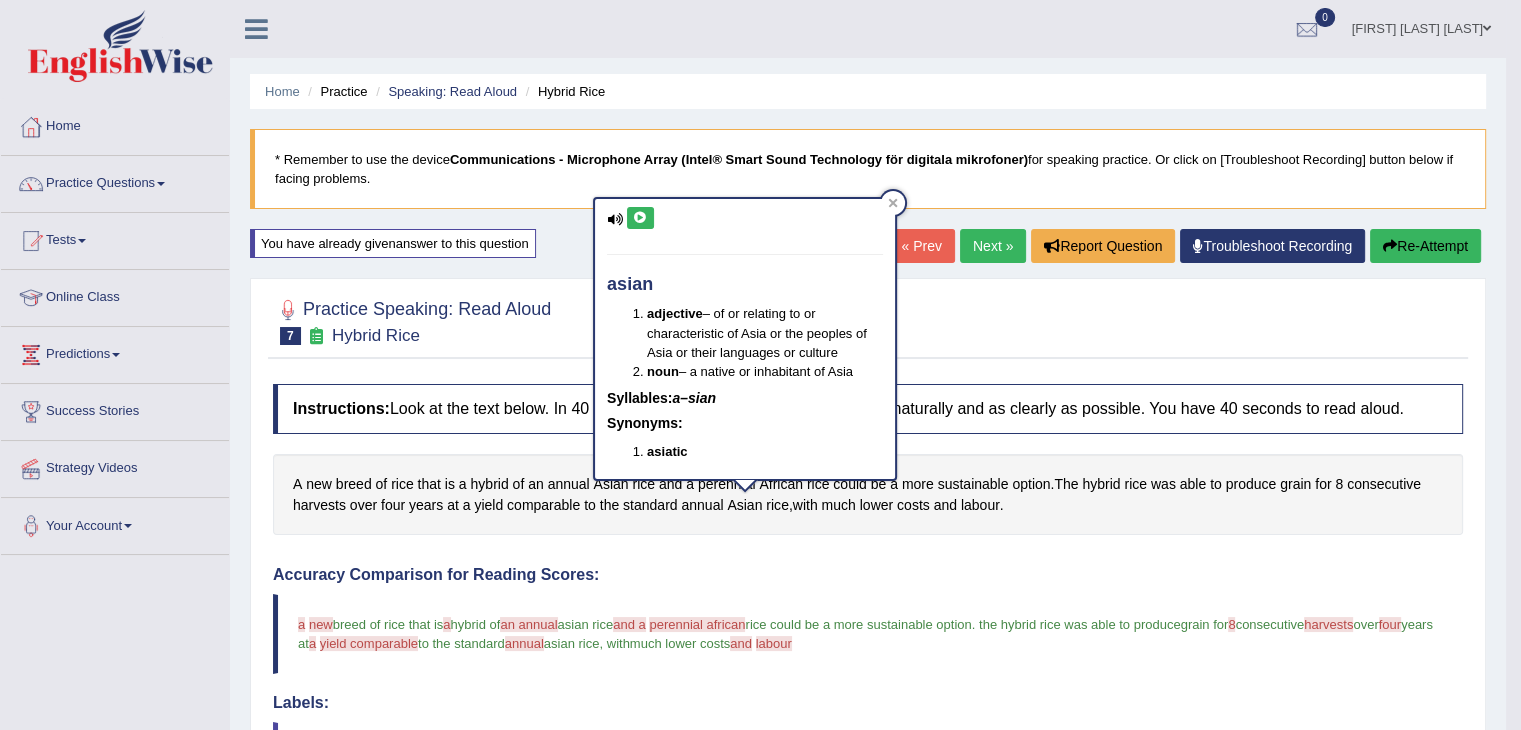 click at bounding box center [640, 218] 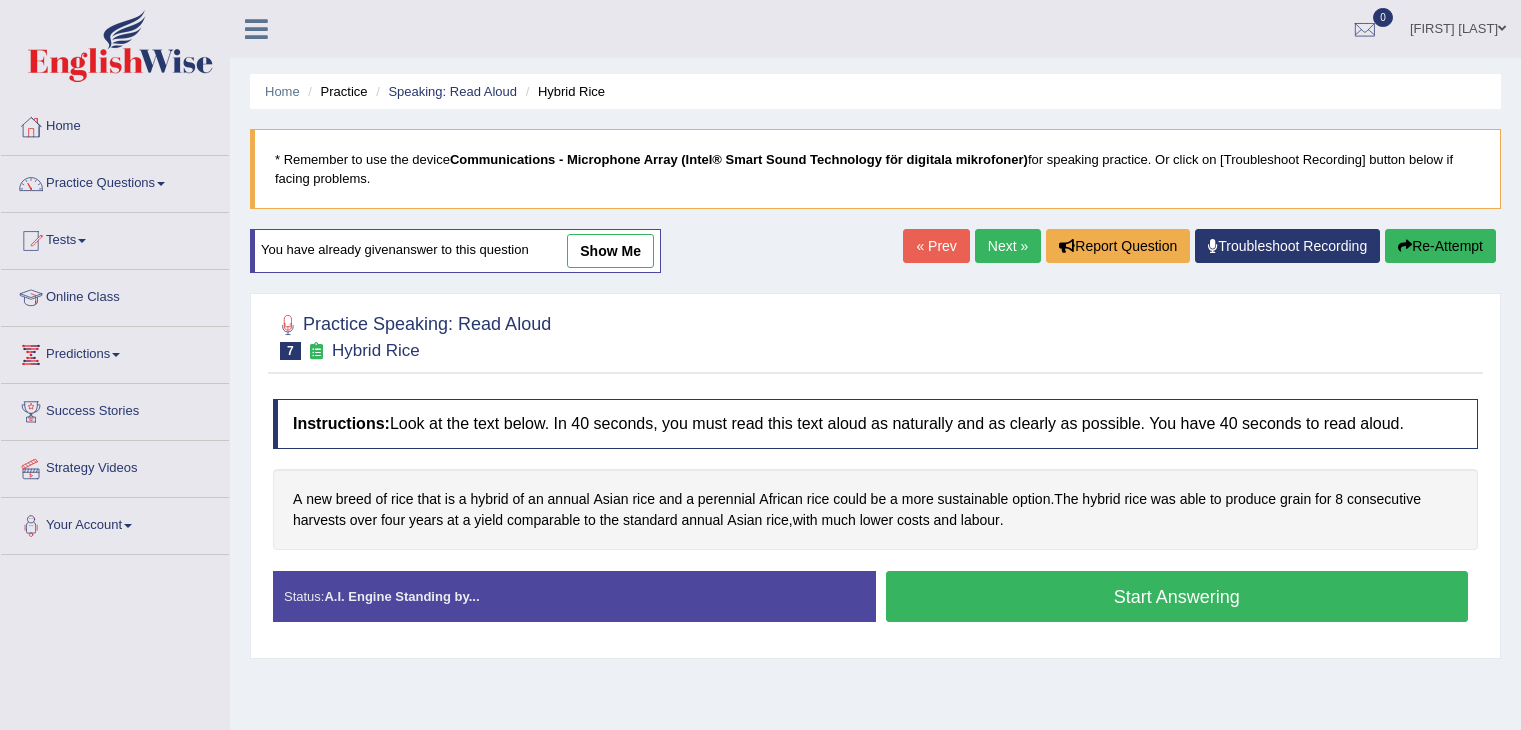 scroll, scrollTop: 0, scrollLeft: 0, axis: both 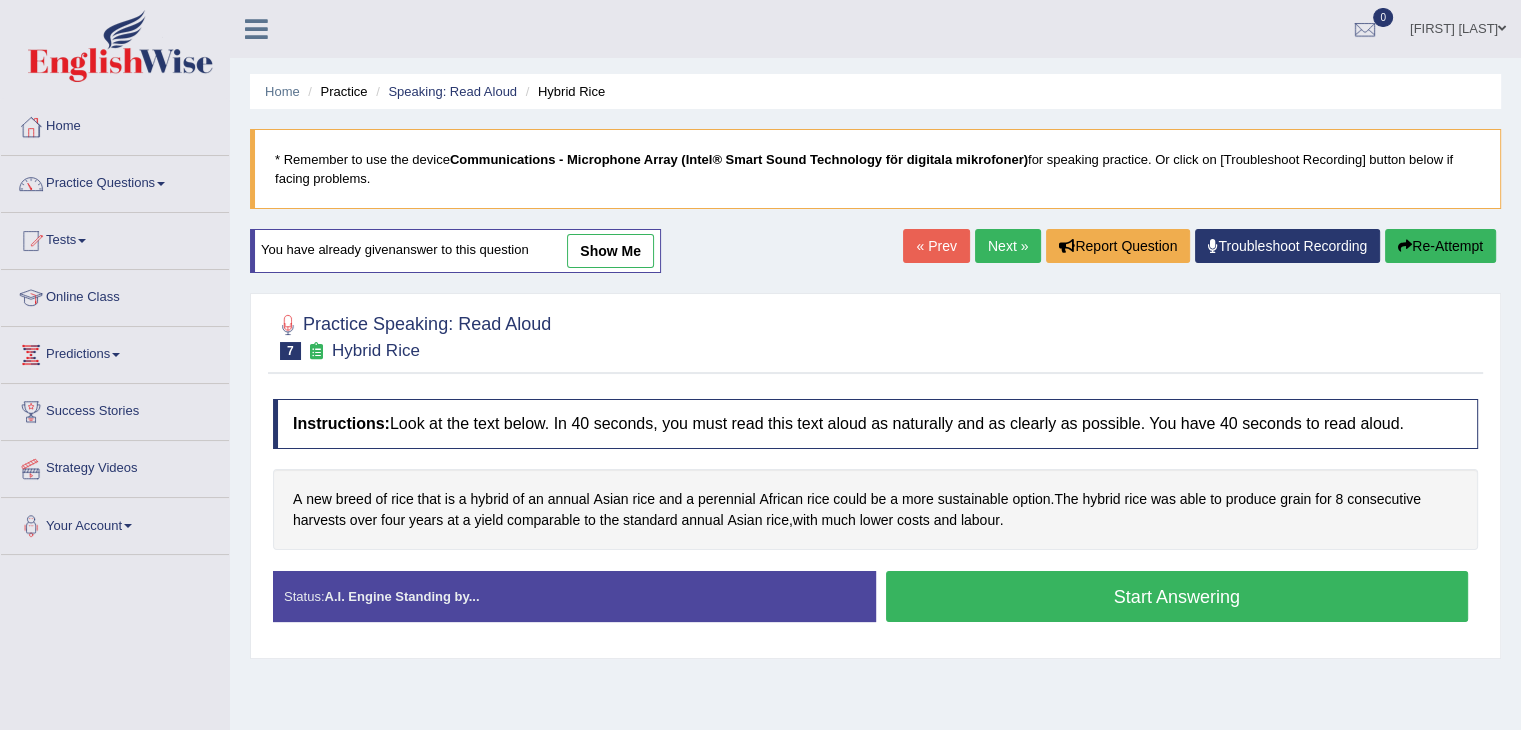 click on "Start Answering" at bounding box center (1177, 596) 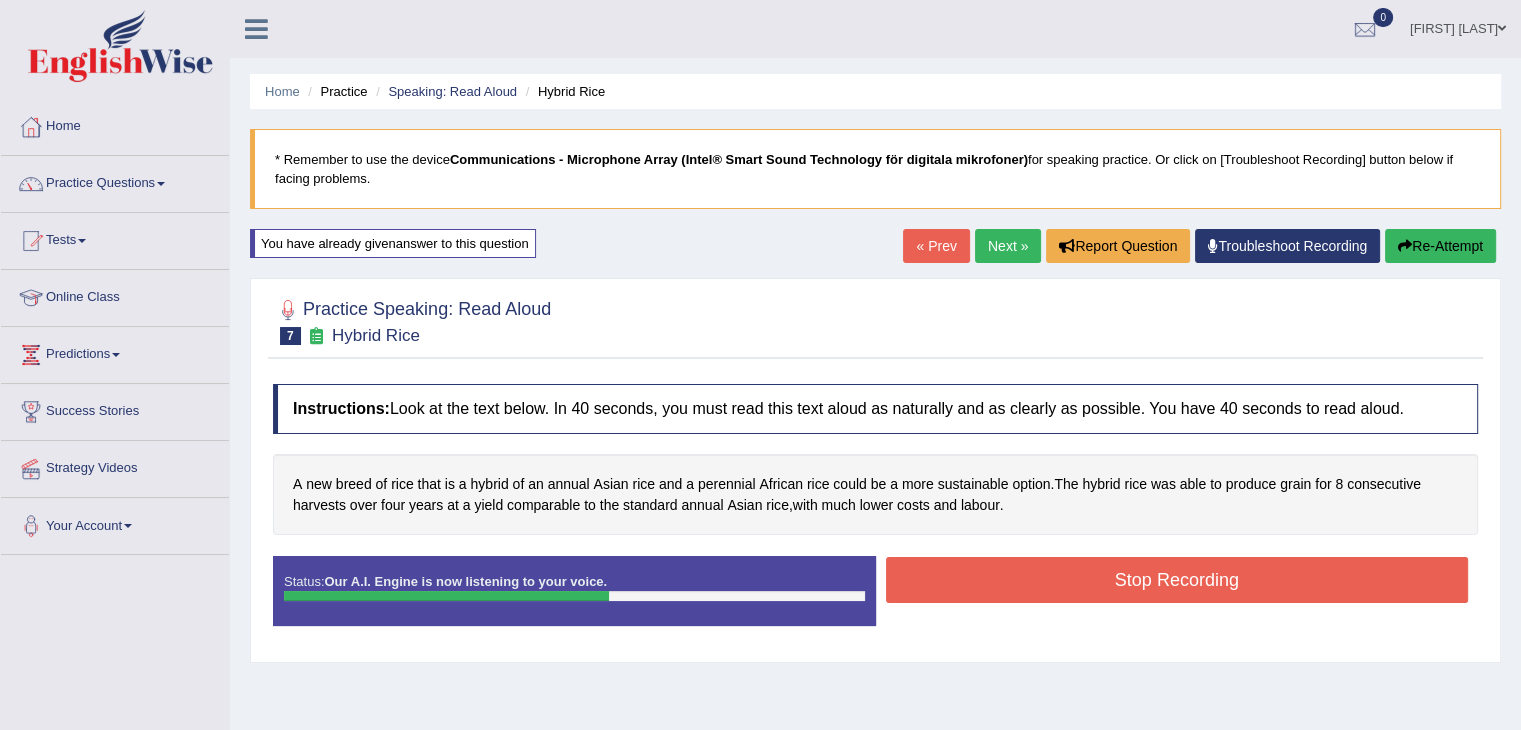 click on "Stop Recording" at bounding box center [1177, 580] 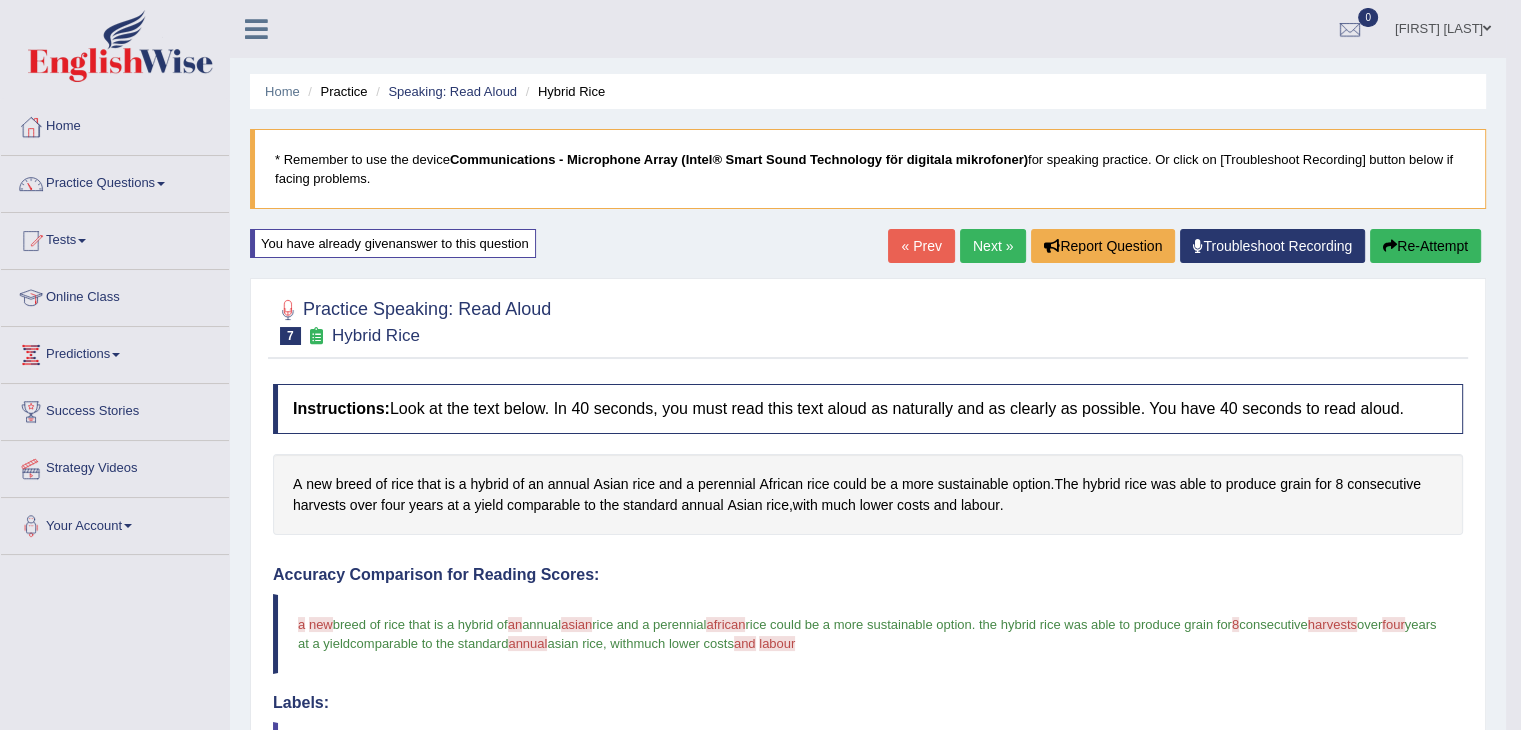 scroll, scrollTop: 604, scrollLeft: 0, axis: vertical 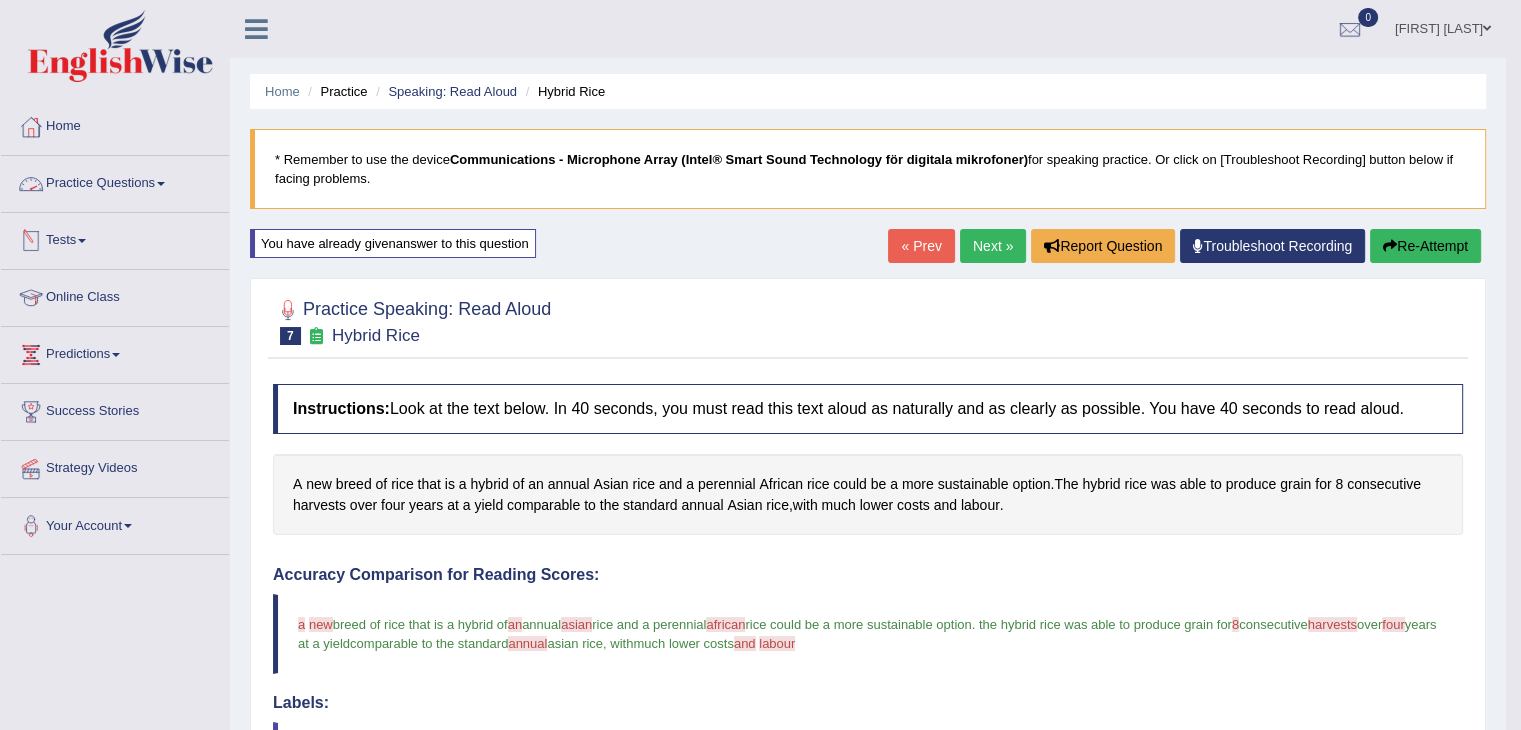 click on "Practice Questions" at bounding box center (115, 181) 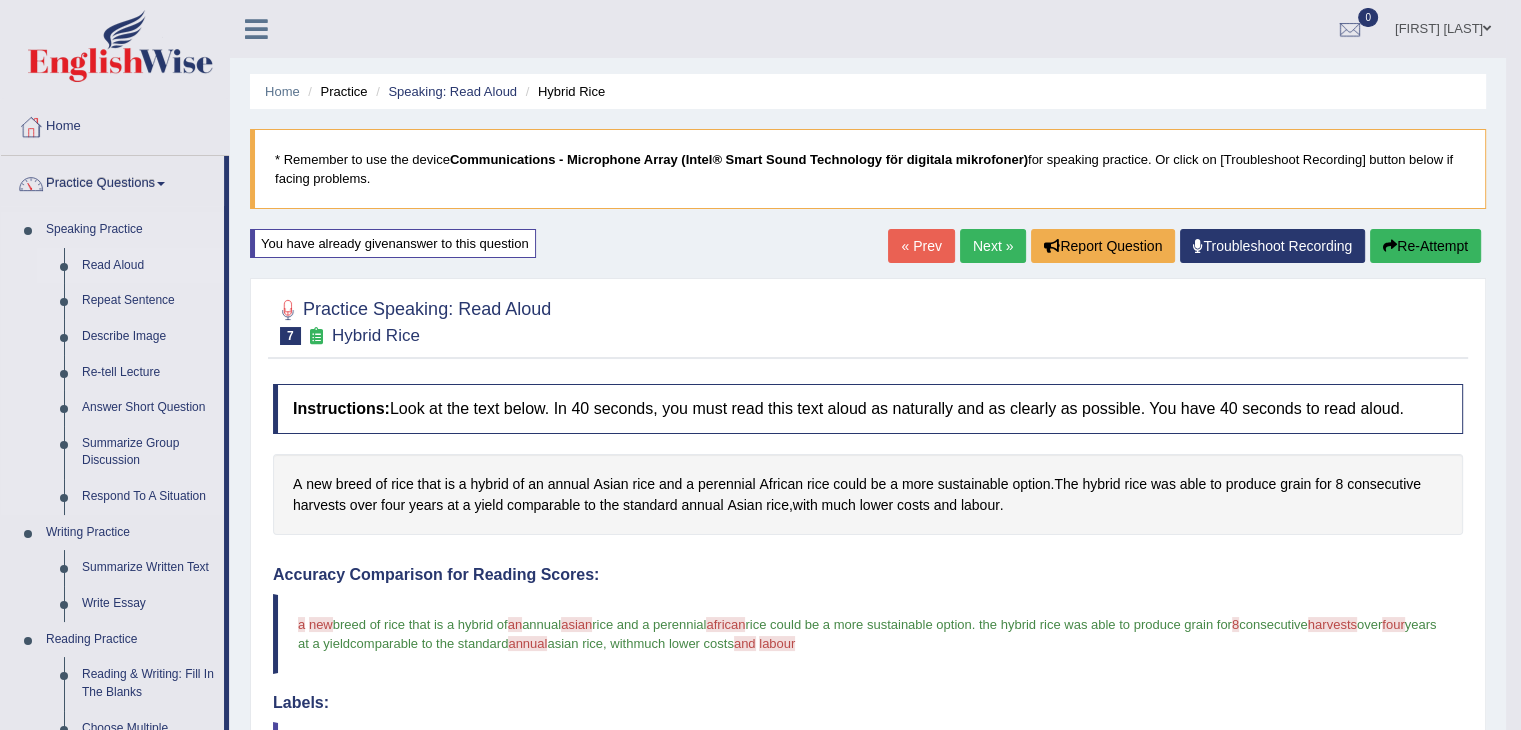 click on "Read Aloud" at bounding box center [148, 266] 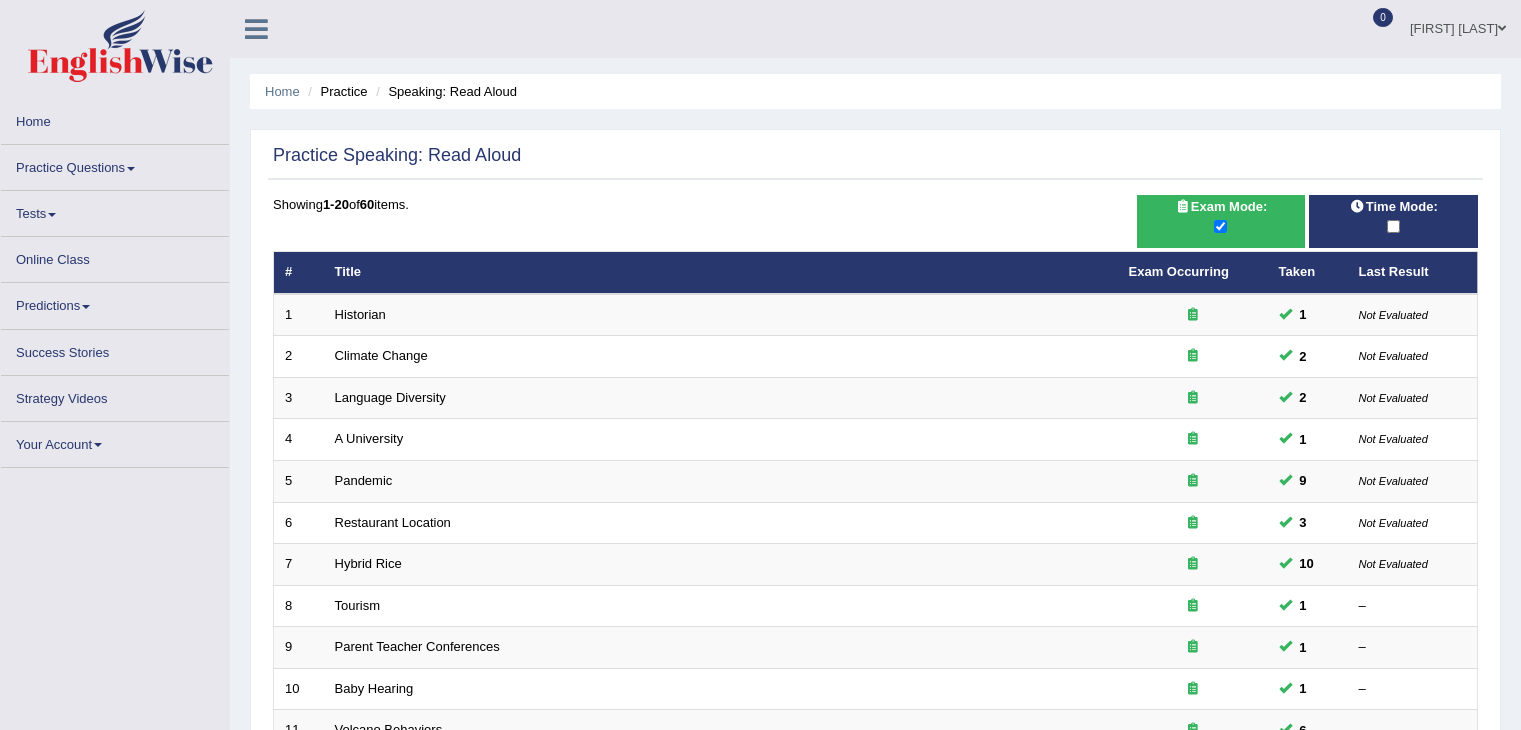 scroll, scrollTop: 0, scrollLeft: 0, axis: both 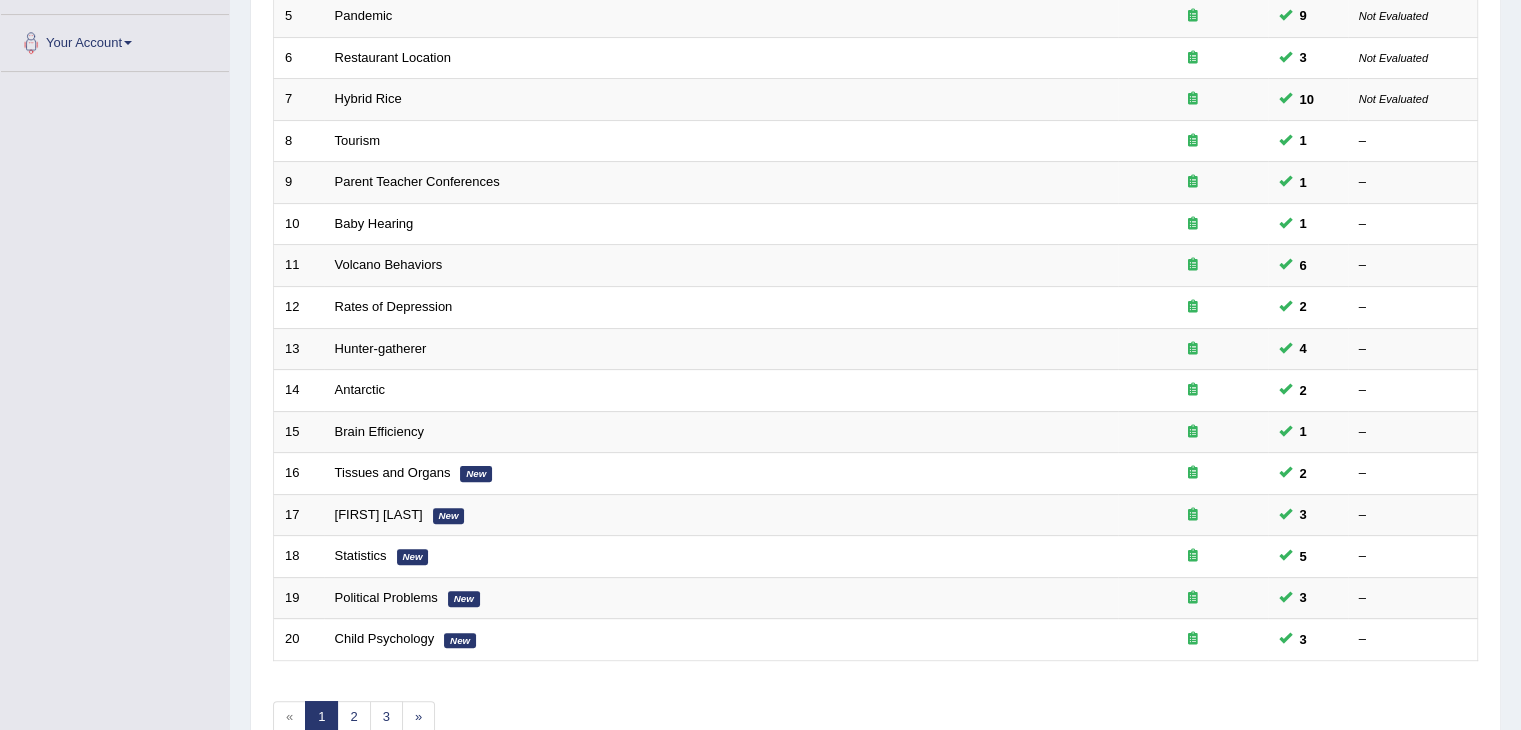 drag, startPoint x: 0, startPoint y: 0, endPoint x: 1535, endPoint y: 525, distance: 1622.2977 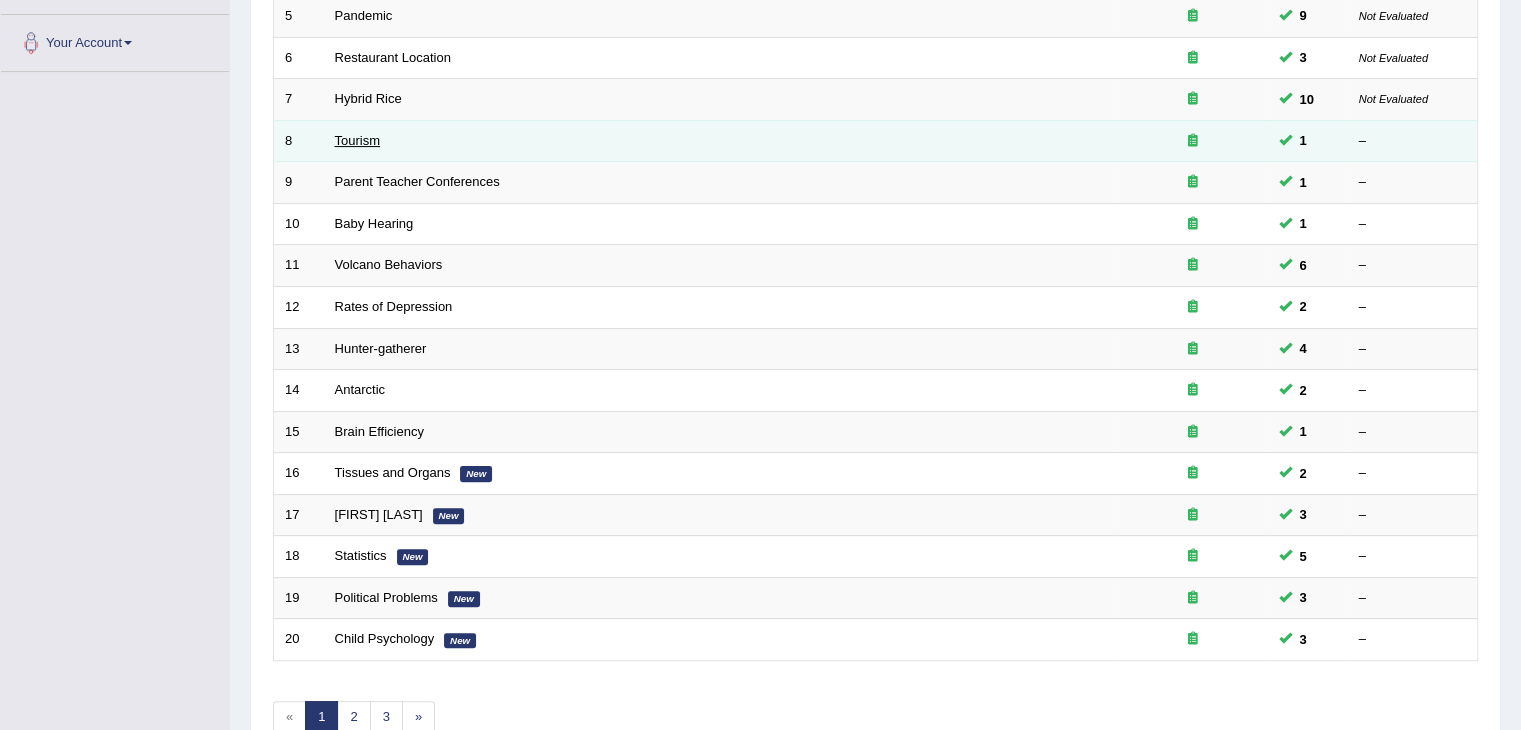click on "Tourism" at bounding box center (358, 140) 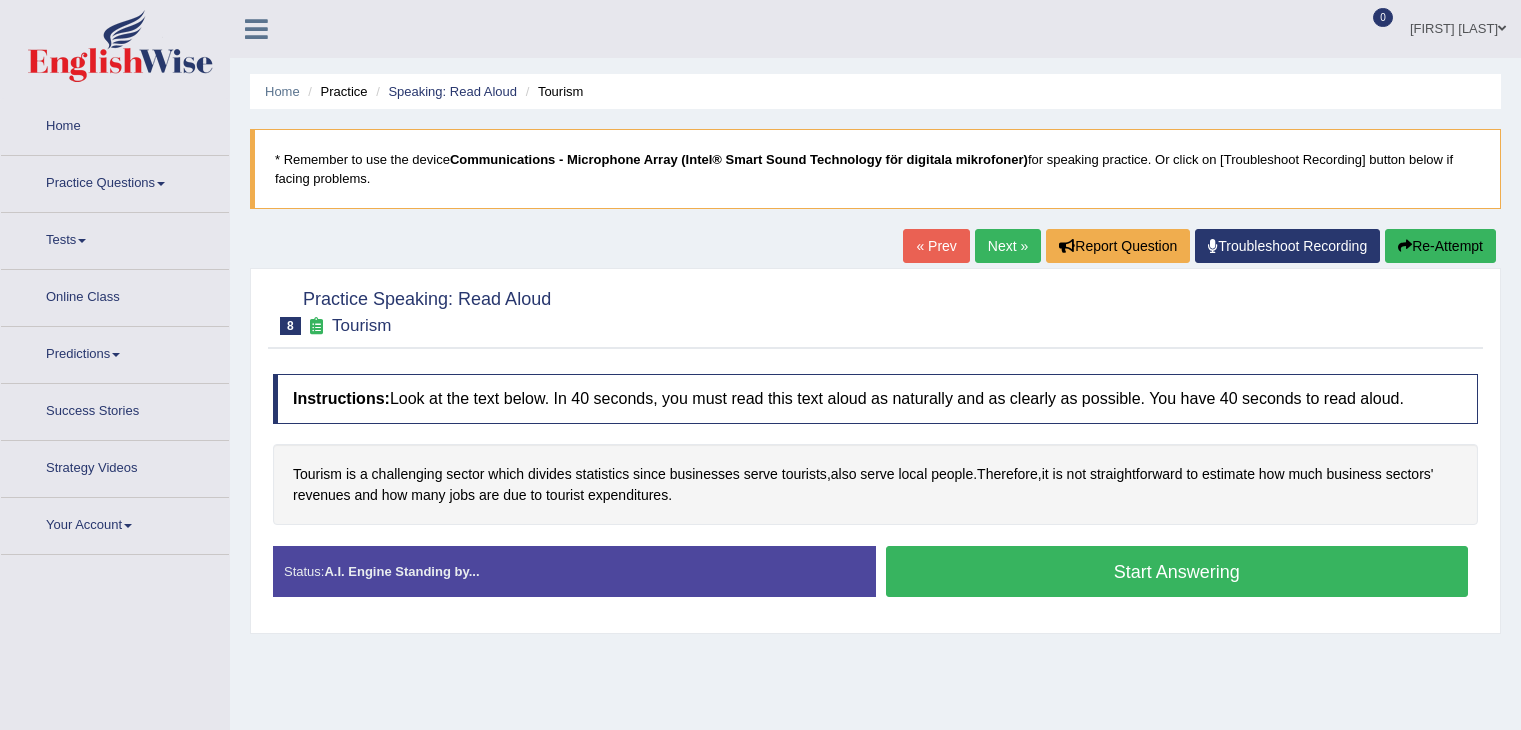 scroll, scrollTop: 0, scrollLeft: 0, axis: both 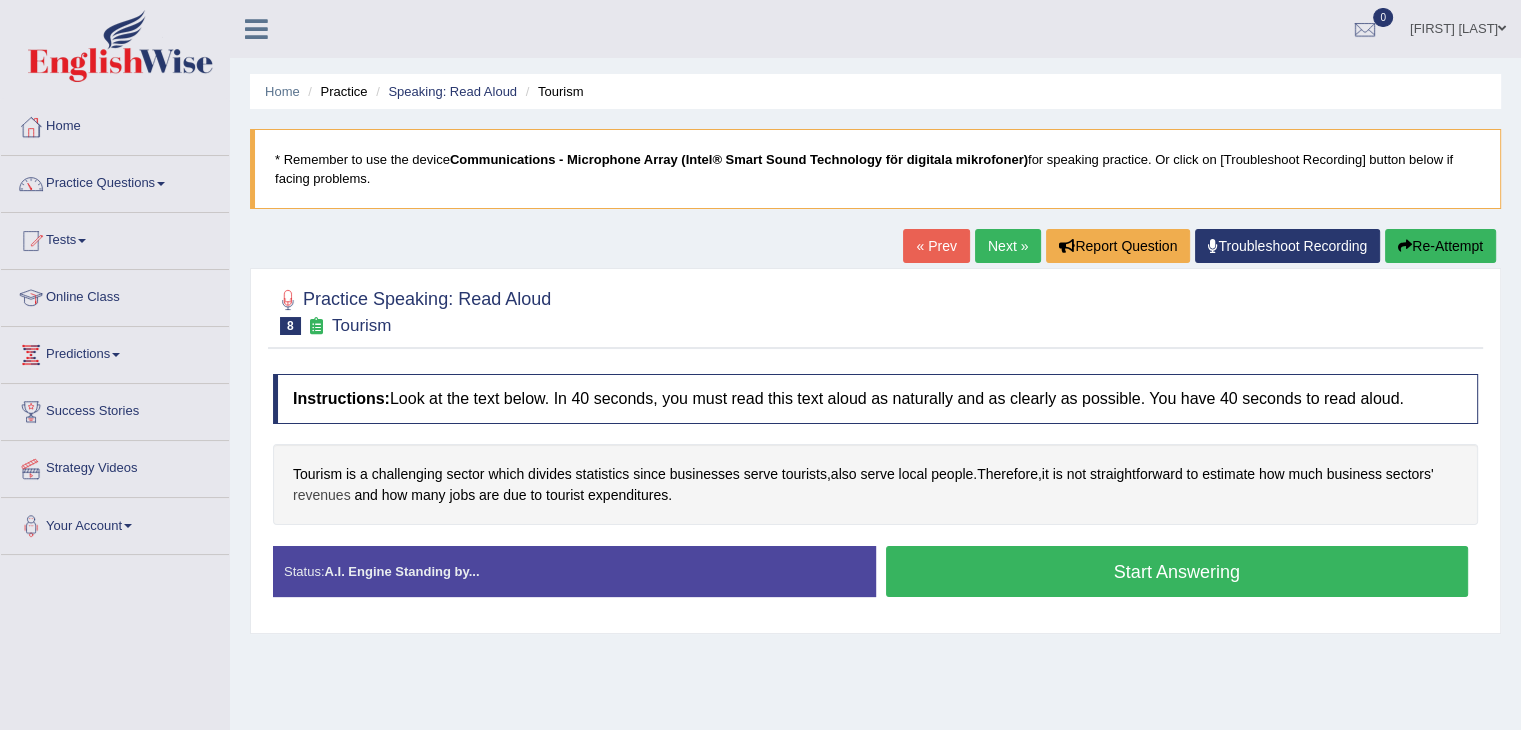 click on "revenues" at bounding box center [322, 495] 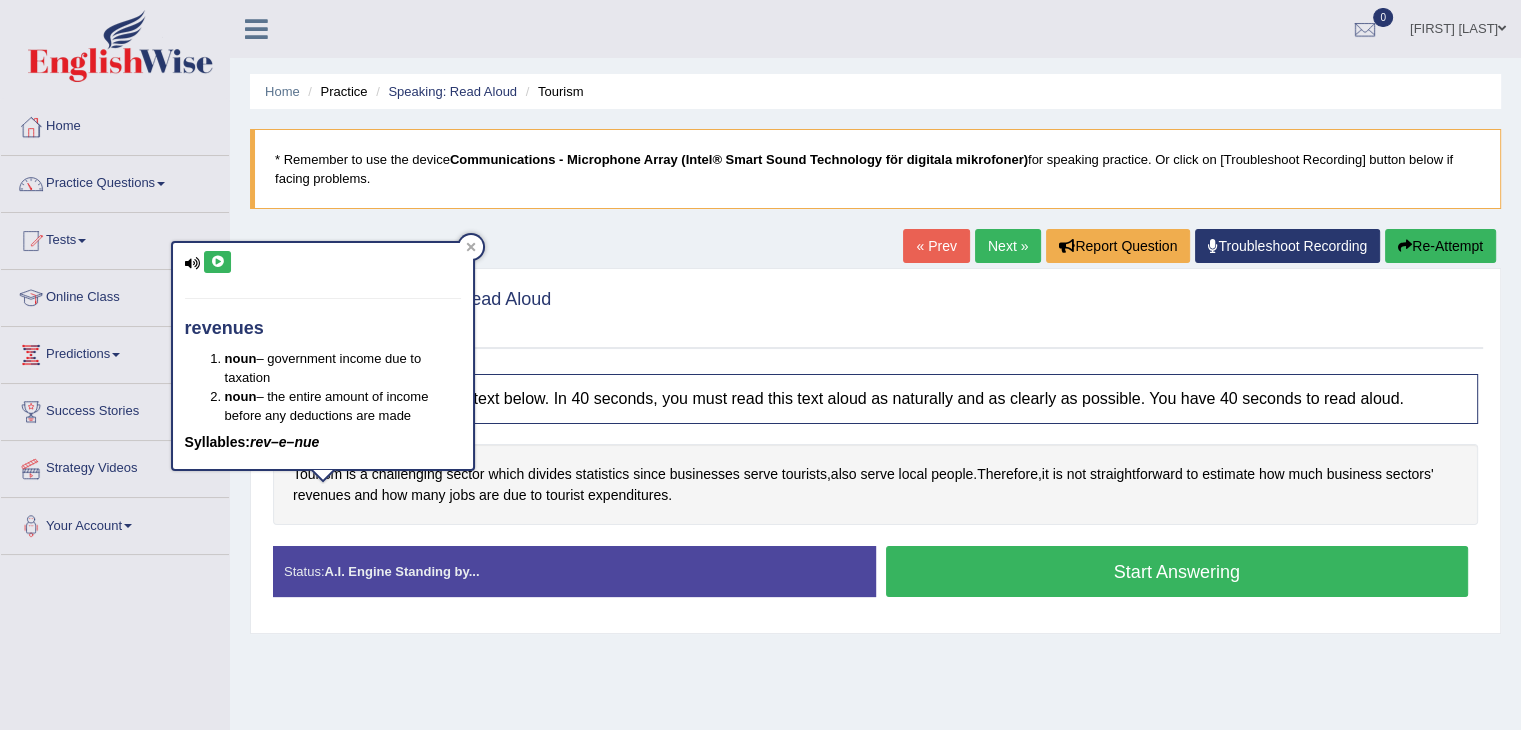 click at bounding box center (217, 262) 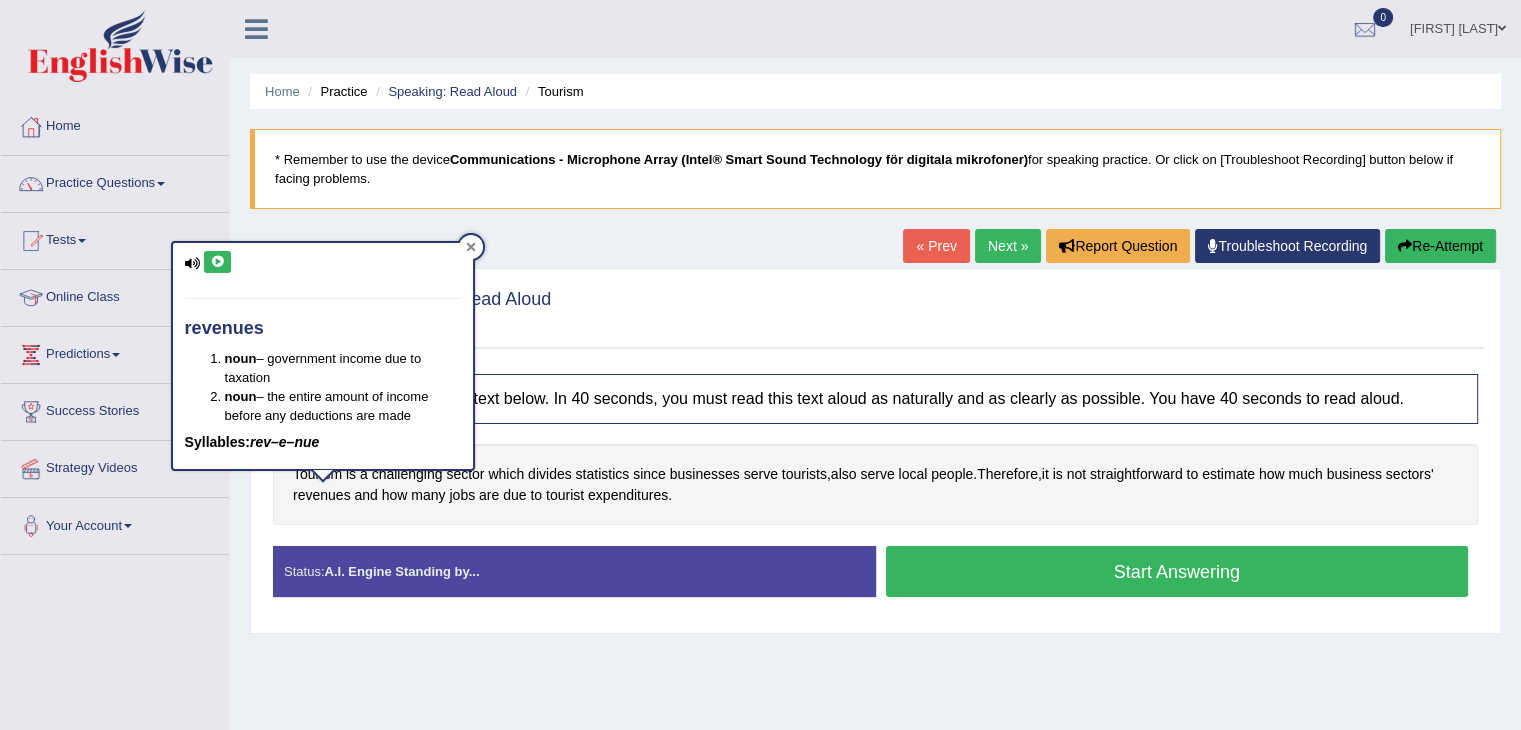 click 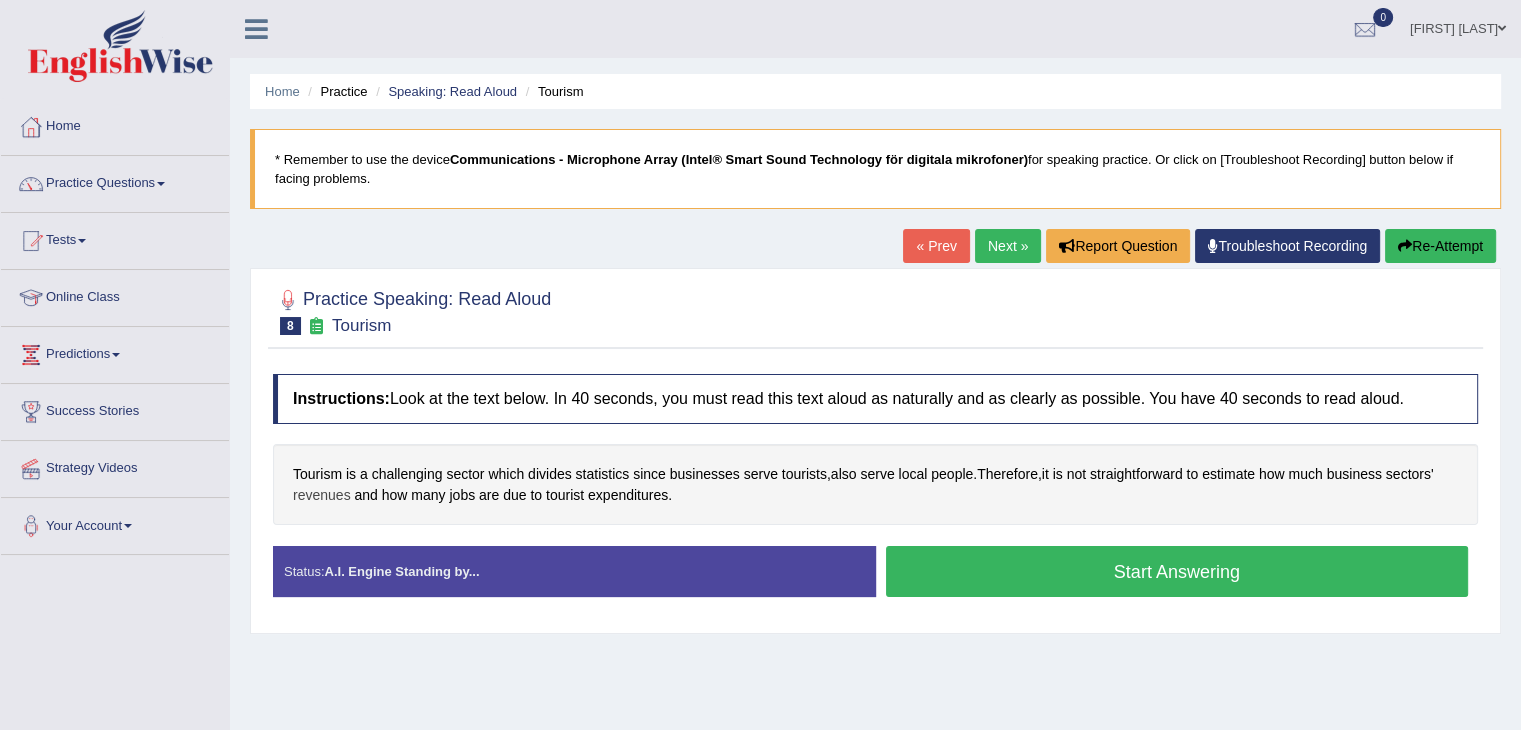click on "revenues" at bounding box center [322, 495] 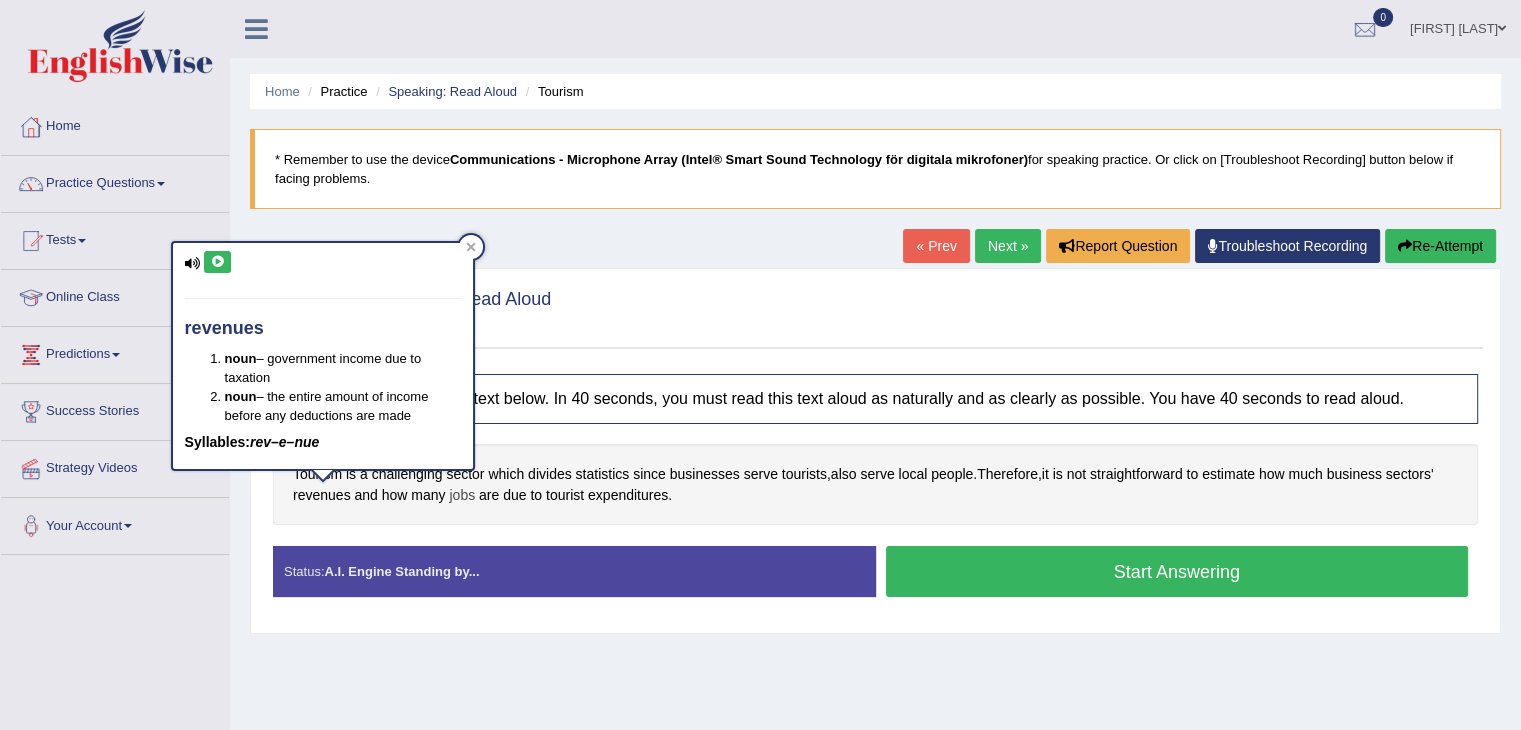 click on "jobs" at bounding box center [462, 495] 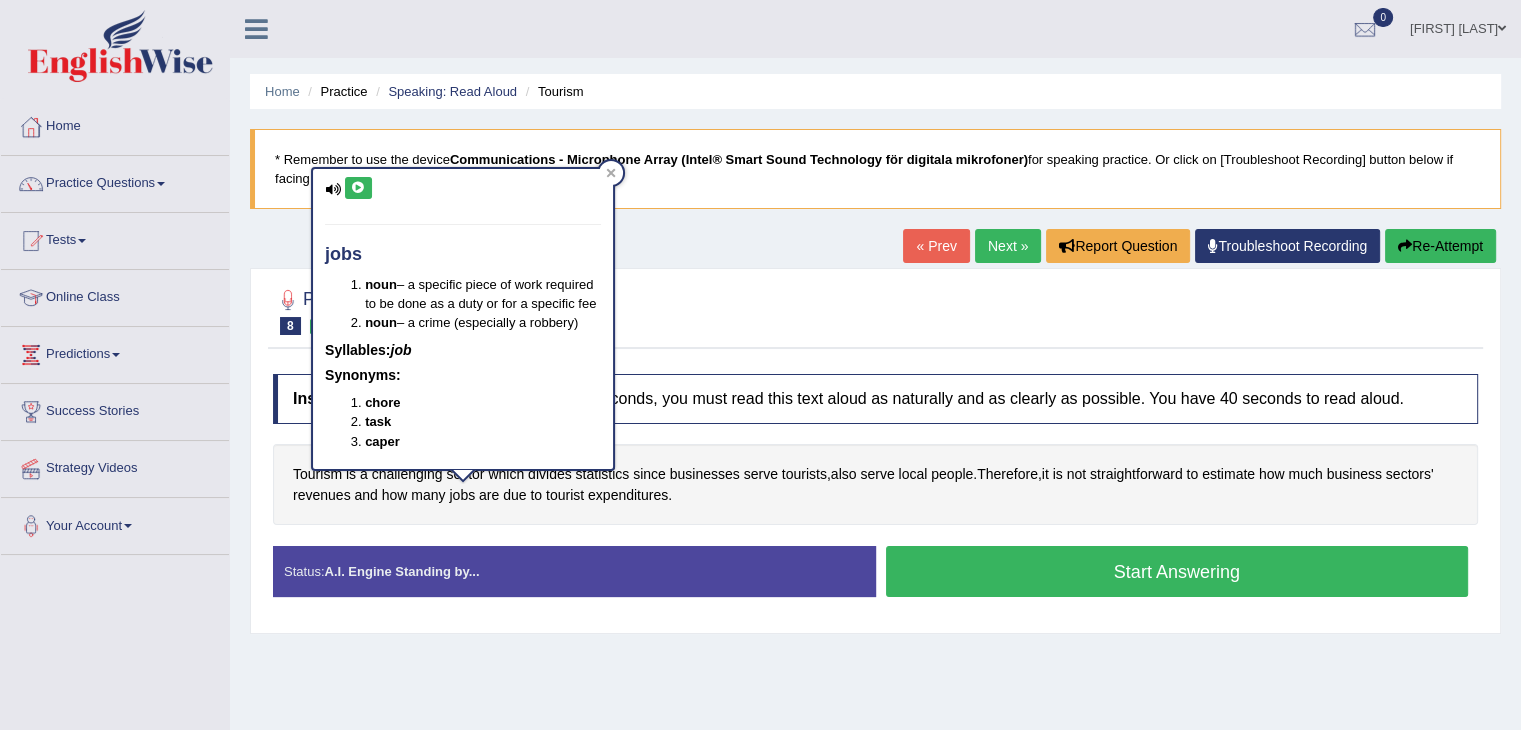click on "Tourism   is   a   challenging   sector   which   divides   statistics   since   businesses   serve   tourists ,  also   serve   local   people .  Therefore ,  it   is   not   straightforward   to   estimate   how   much   business   sectors'   revenues   and   how   many   jobs   are   due   to   tourist   expenditures ." at bounding box center (875, 484) 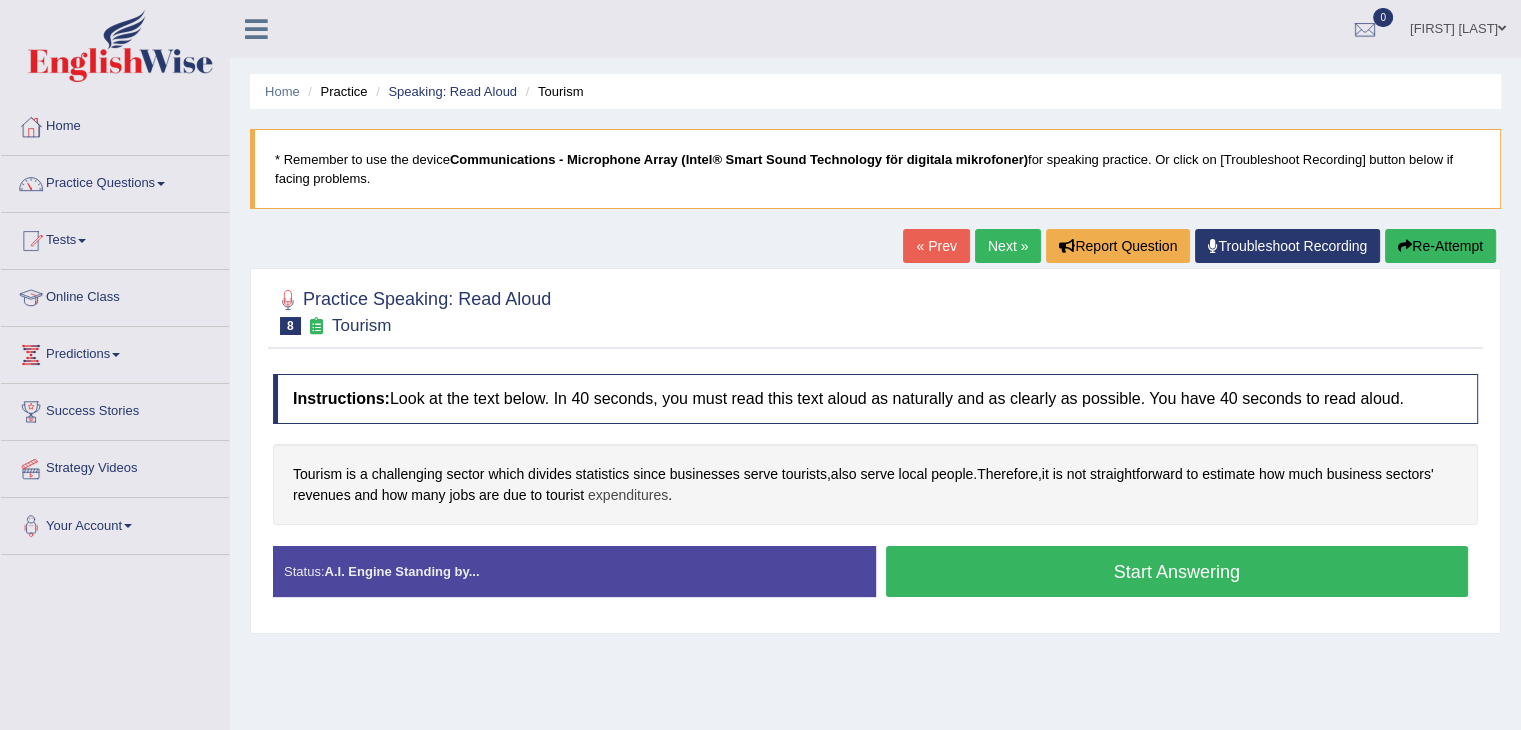 click on "expenditures" at bounding box center [628, 495] 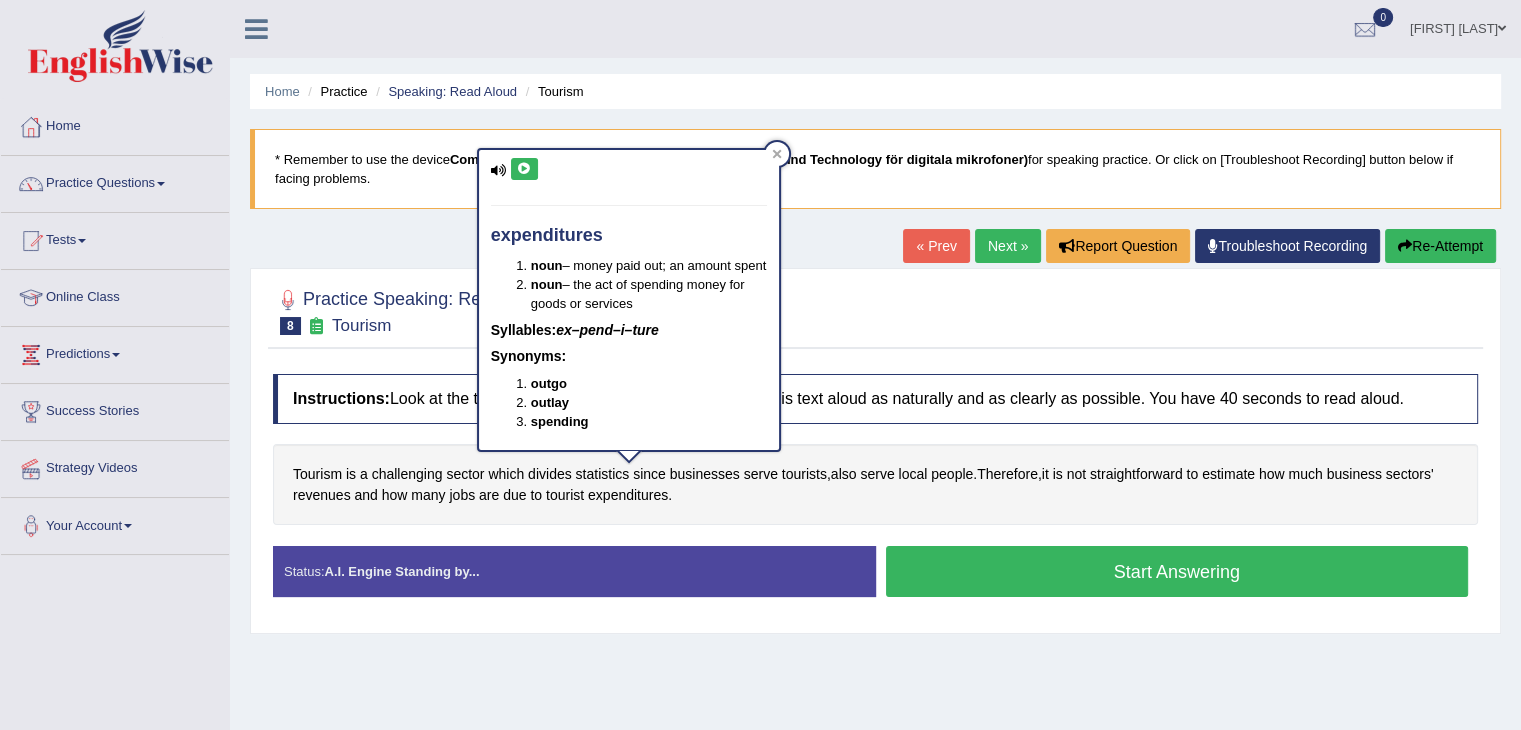 click at bounding box center (524, 169) 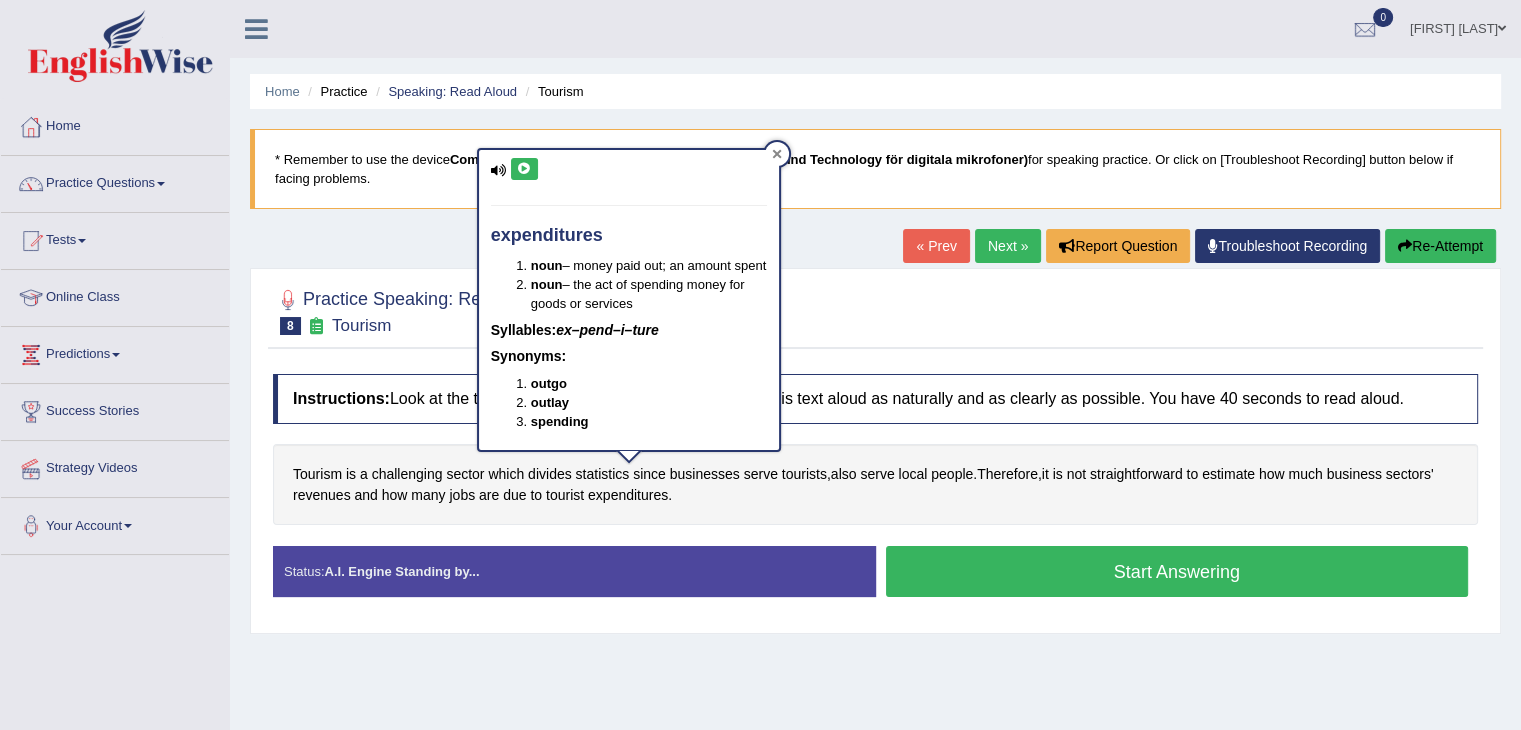 click 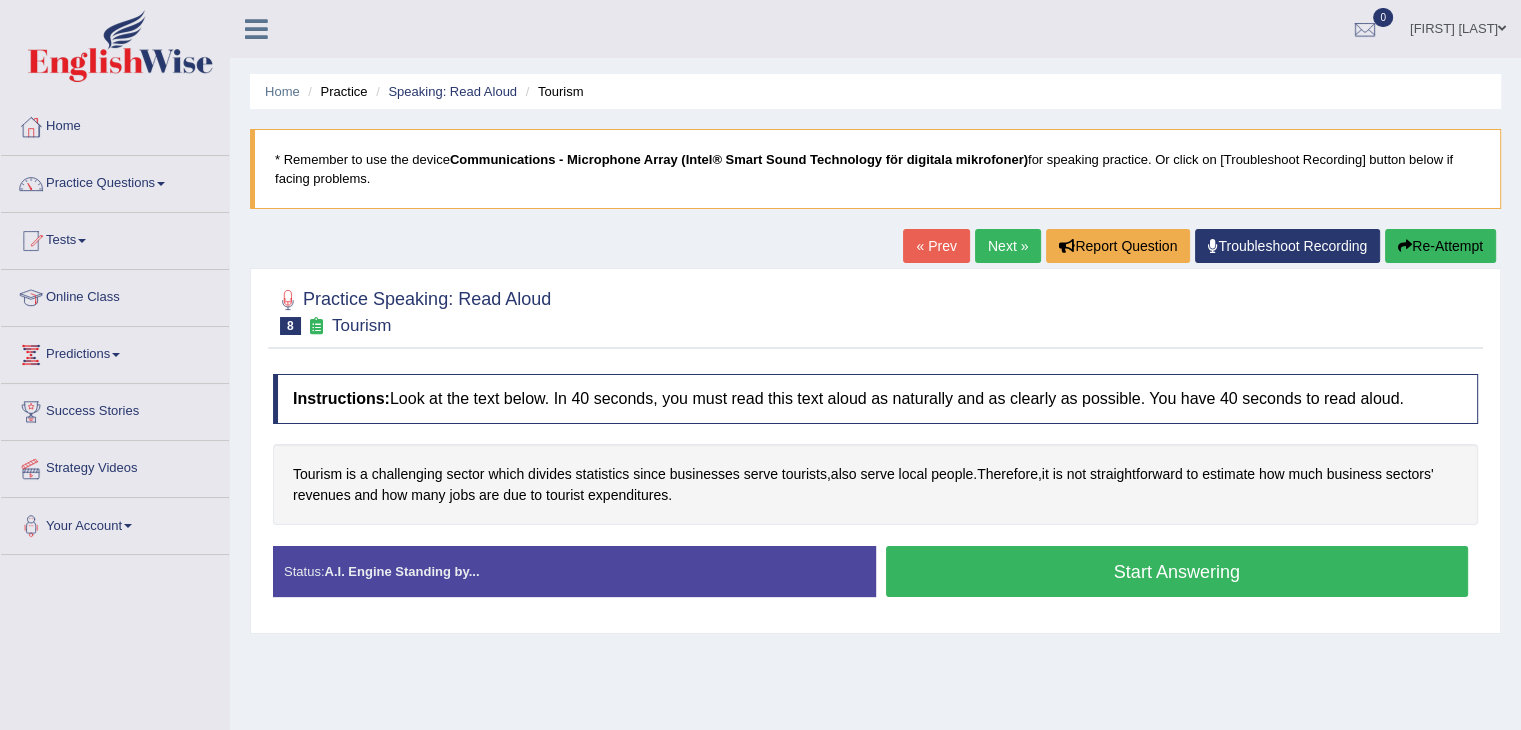 click on "Start Answering" at bounding box center (1177, 571) 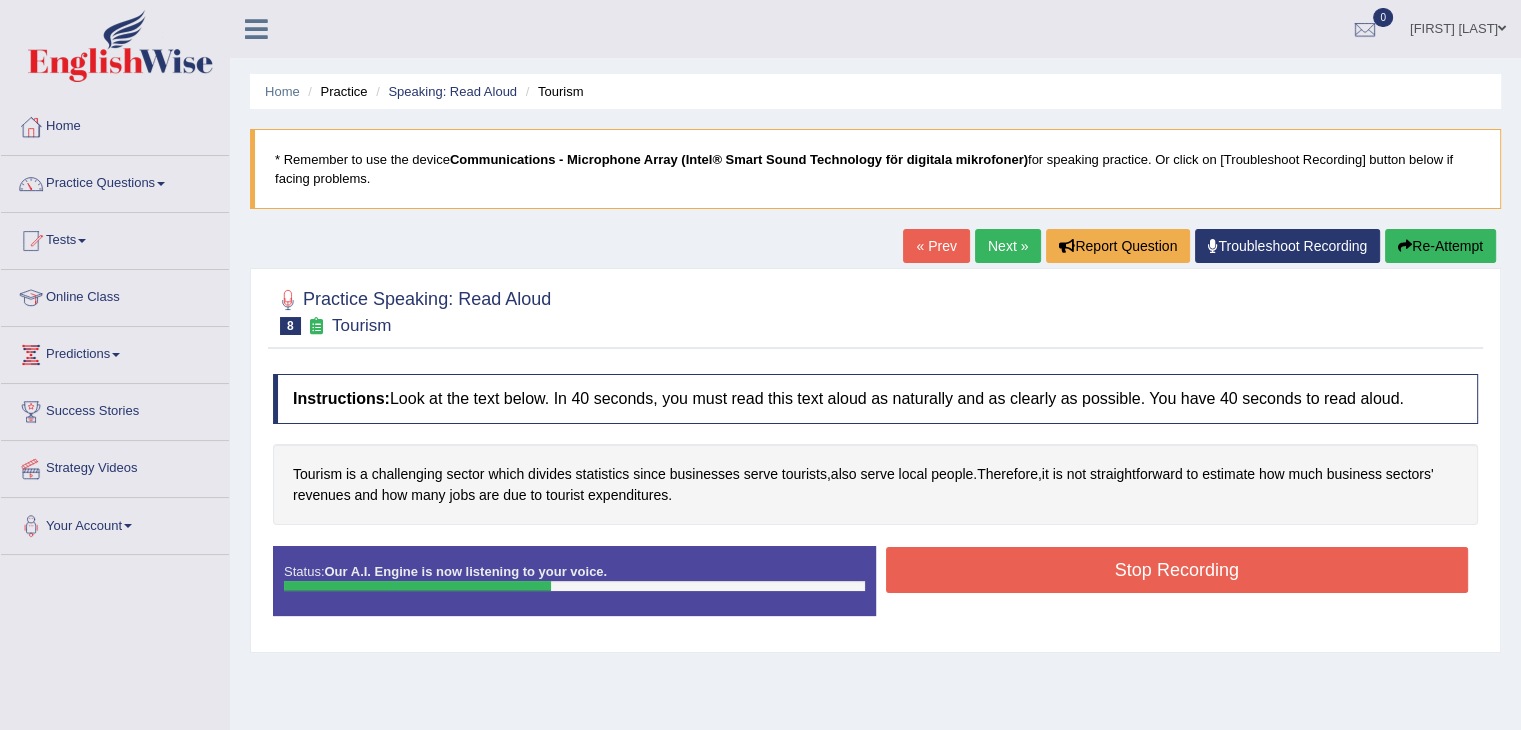 click on "Stop Recording" at bounding box center (1177, 570) 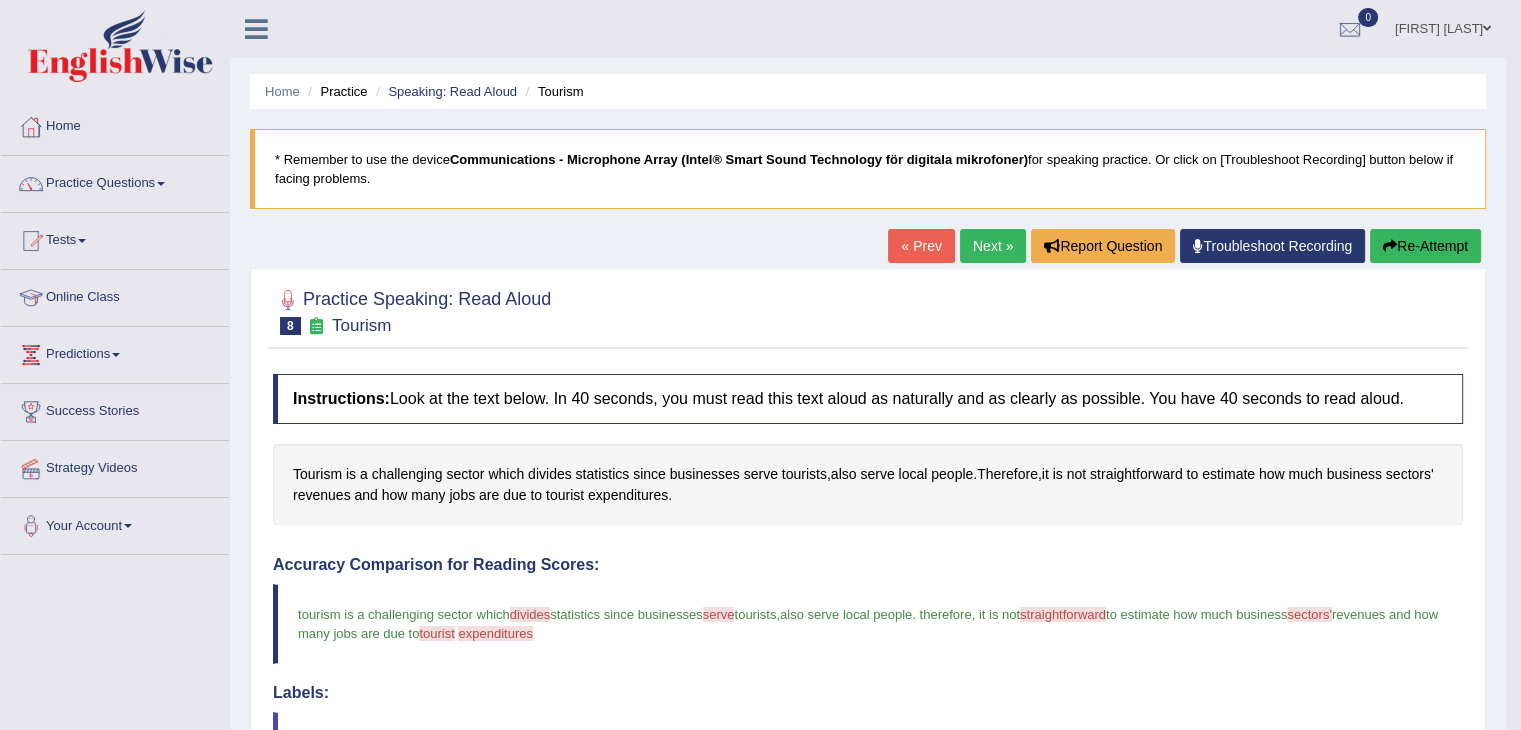 scroll, scrollTop: 594, scrollLeft: 0, axis: vertical 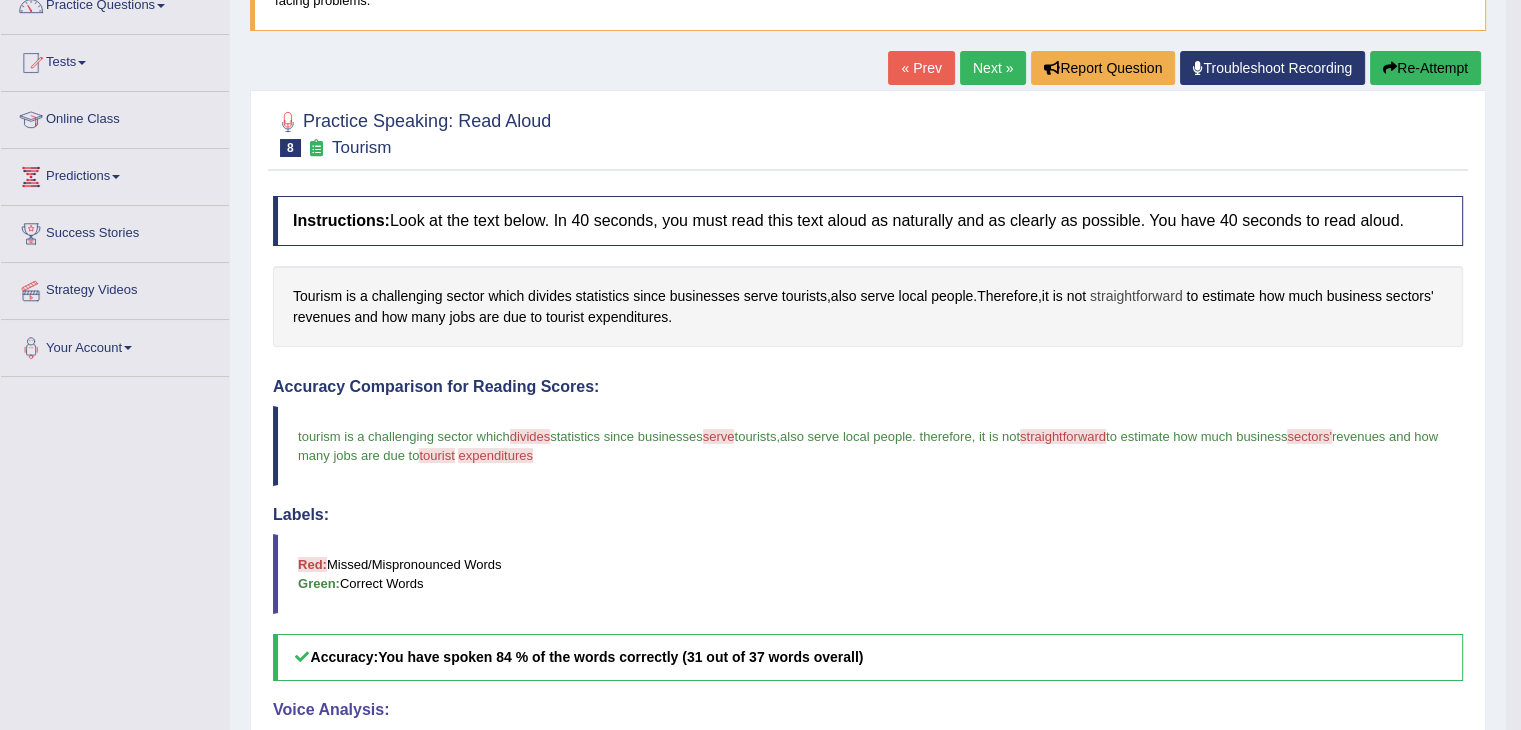 click on "straightforward" at bounding box center [1136, 296] 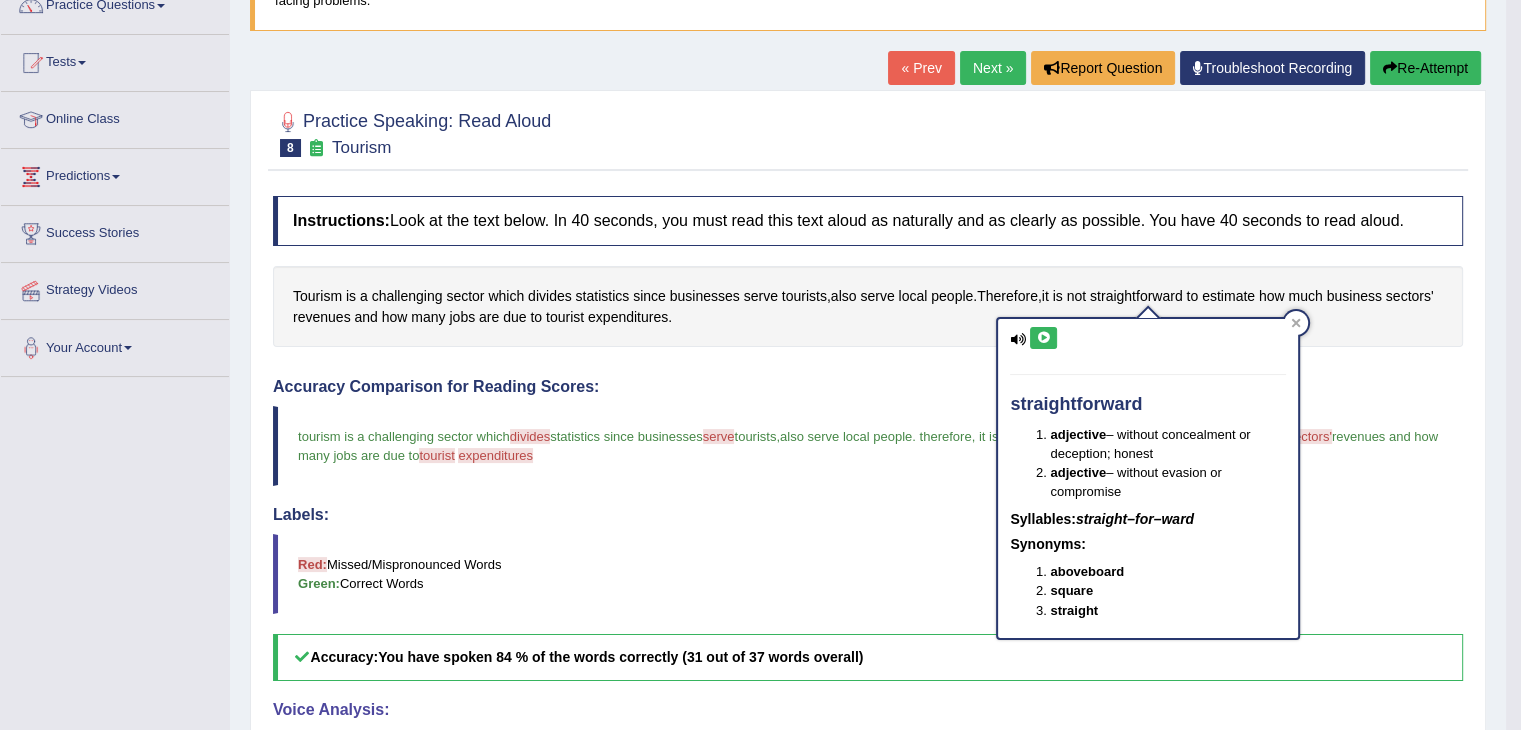 click at bounding box center (1043, 338) 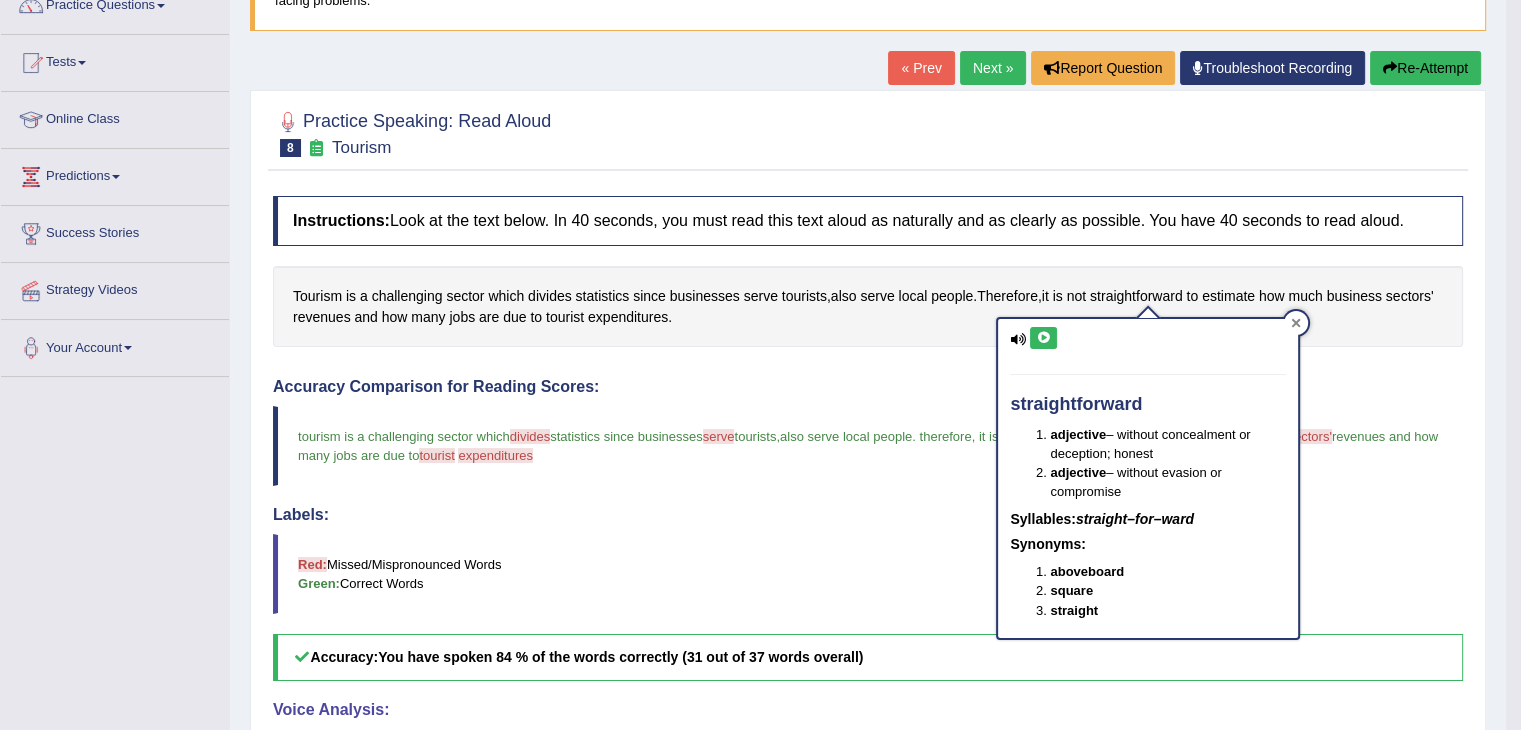 click 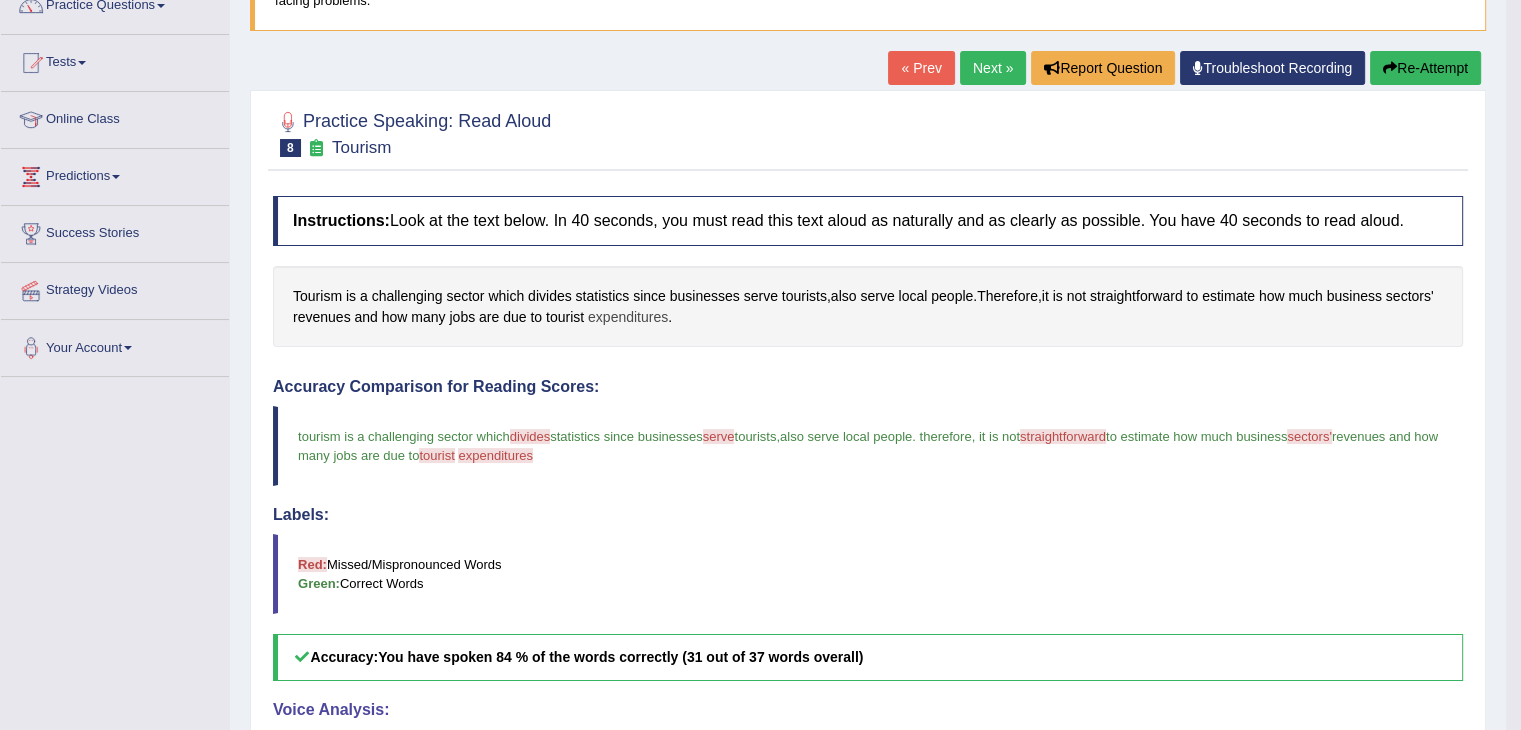 click on "expenditures" at bounding box center (628, 317) 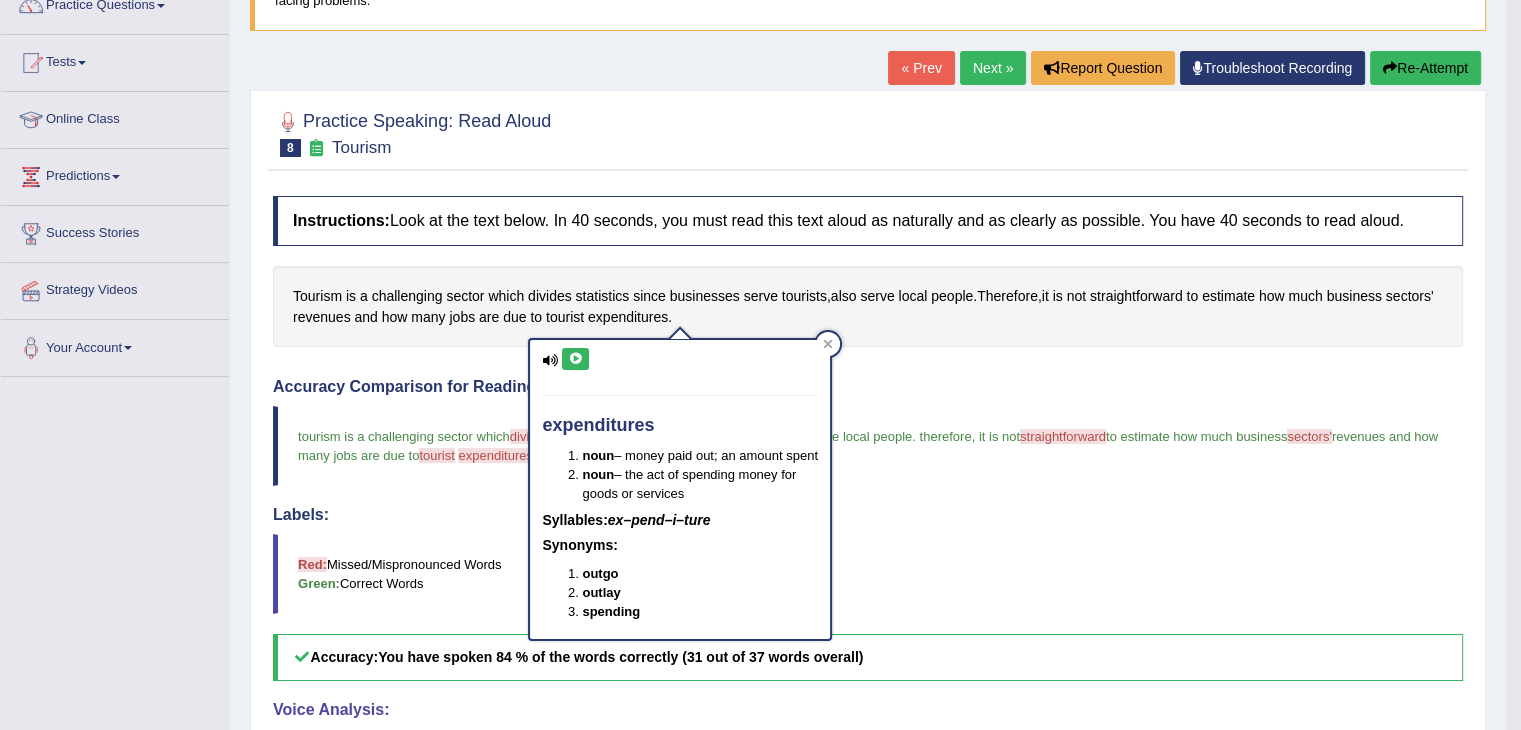 click at bounding box center (575, 359) 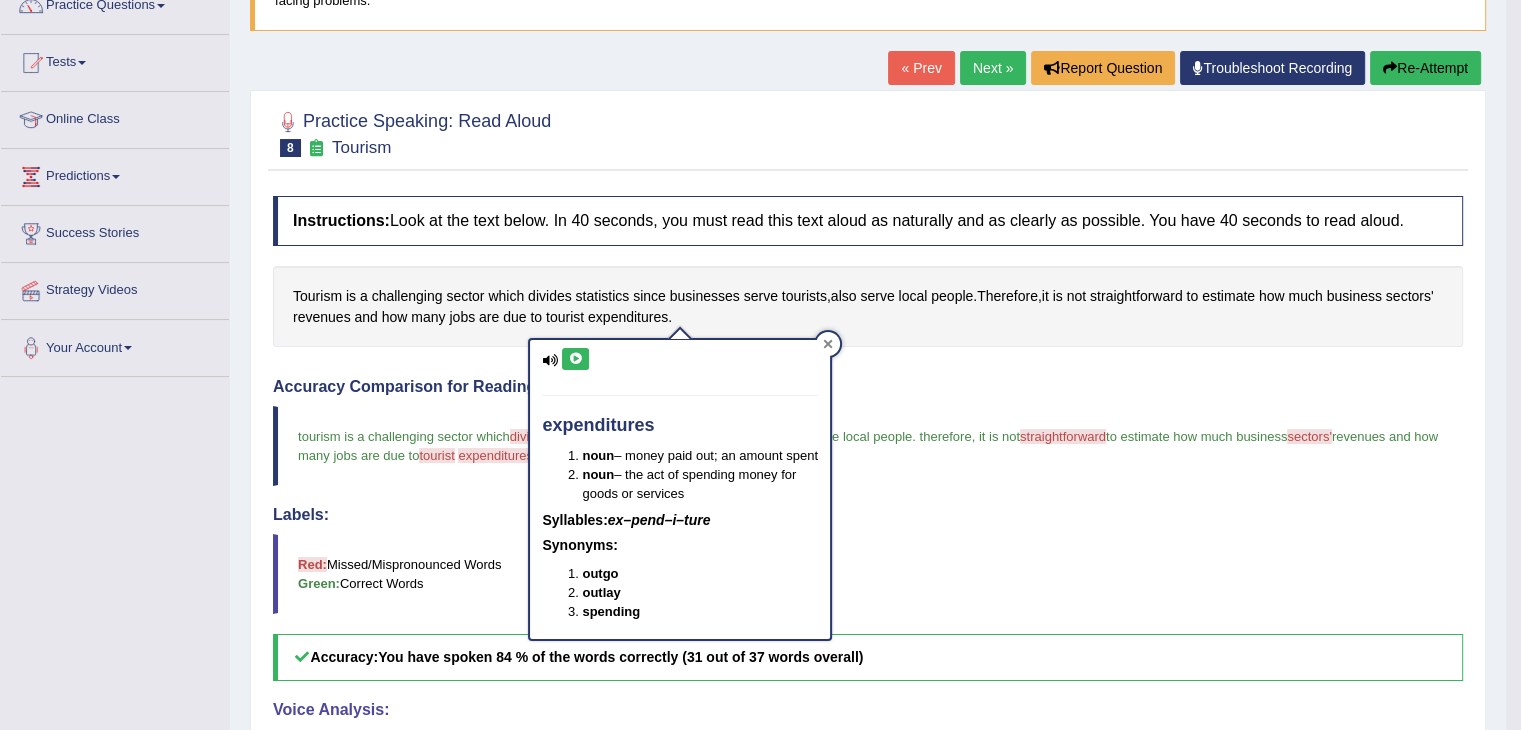 click at bounding box center [828, 344] 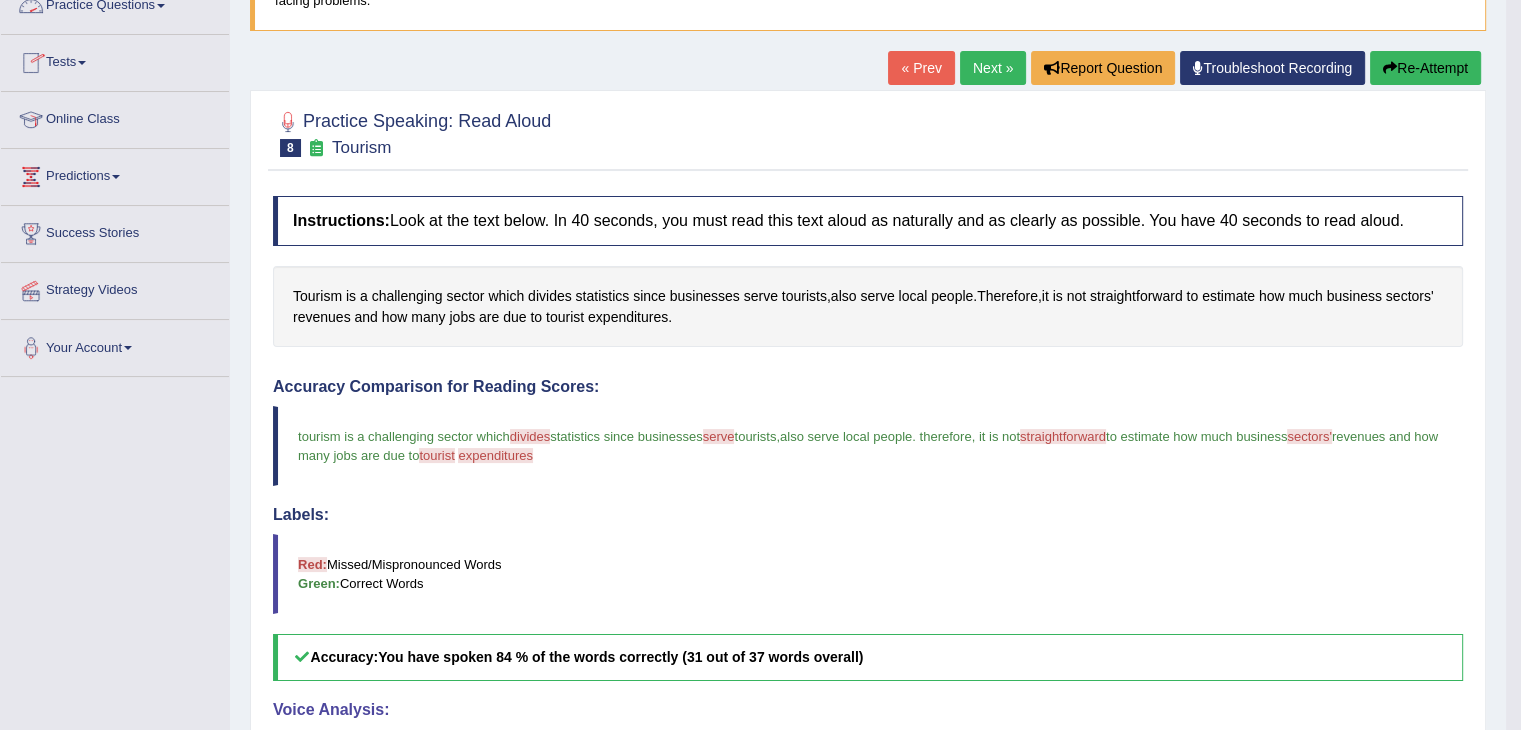 click on "Practice Questions" at bounding box center [115, 3] 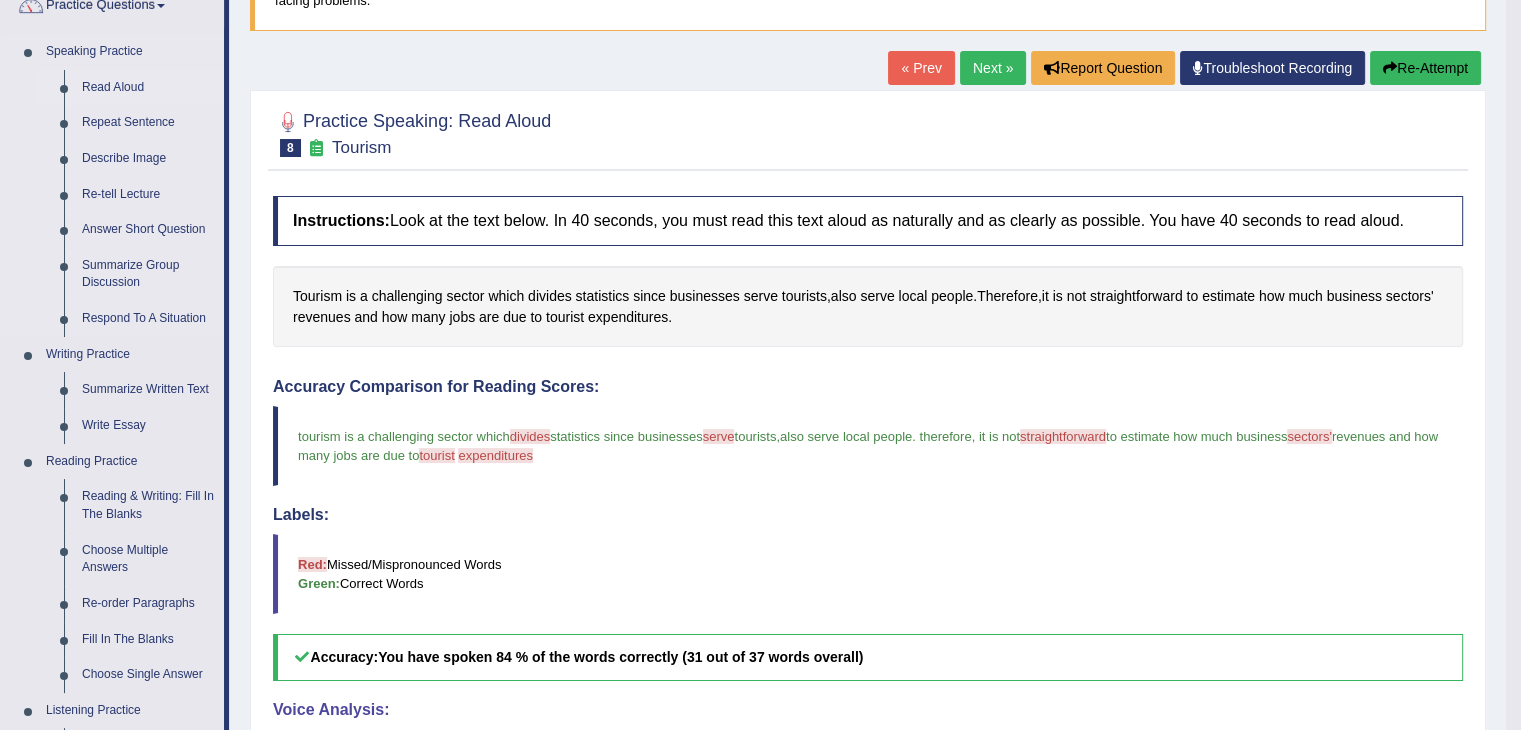 click on "Read Aloud" at bounding box center [148, 88] 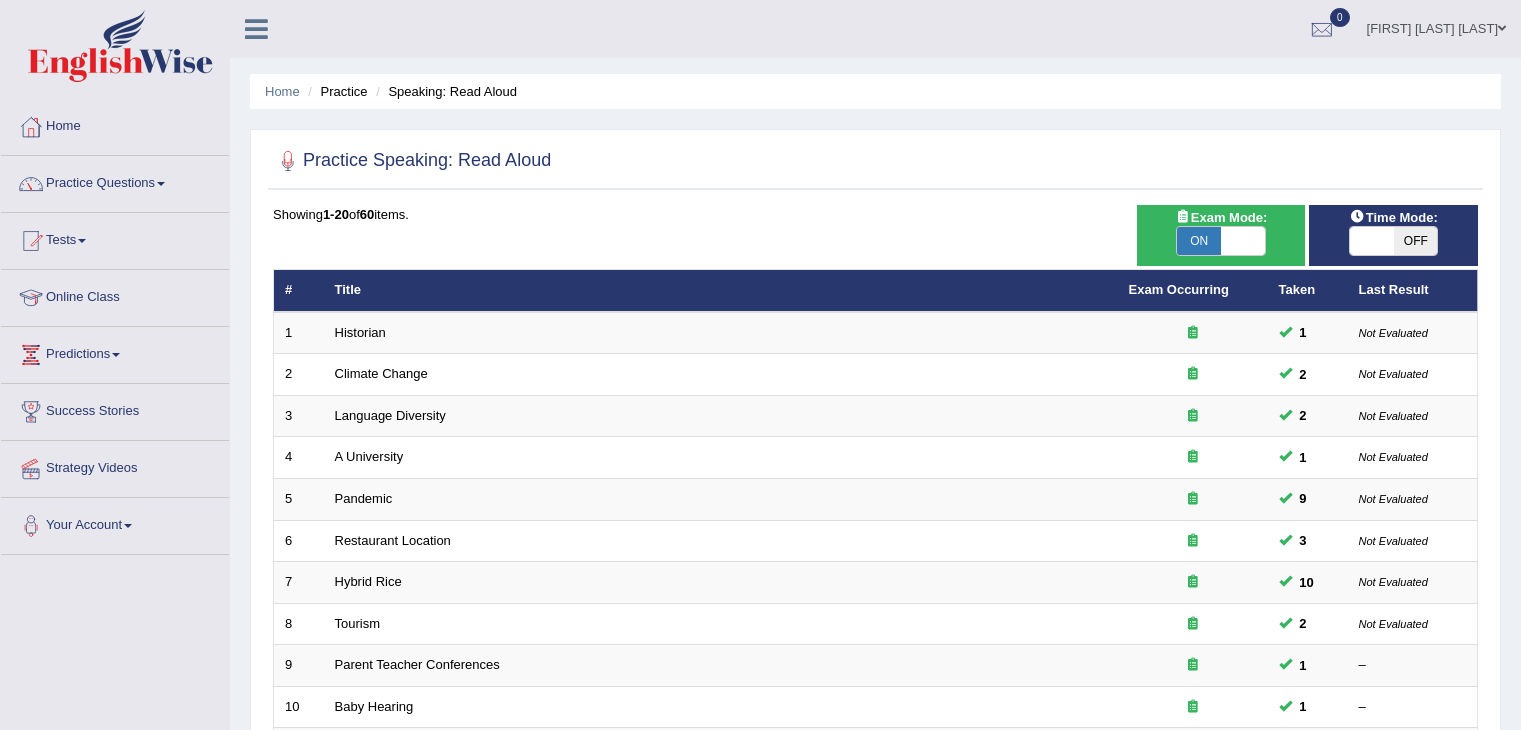 scroll, scrollTop: 0, scrollLeft: 0, axis: both 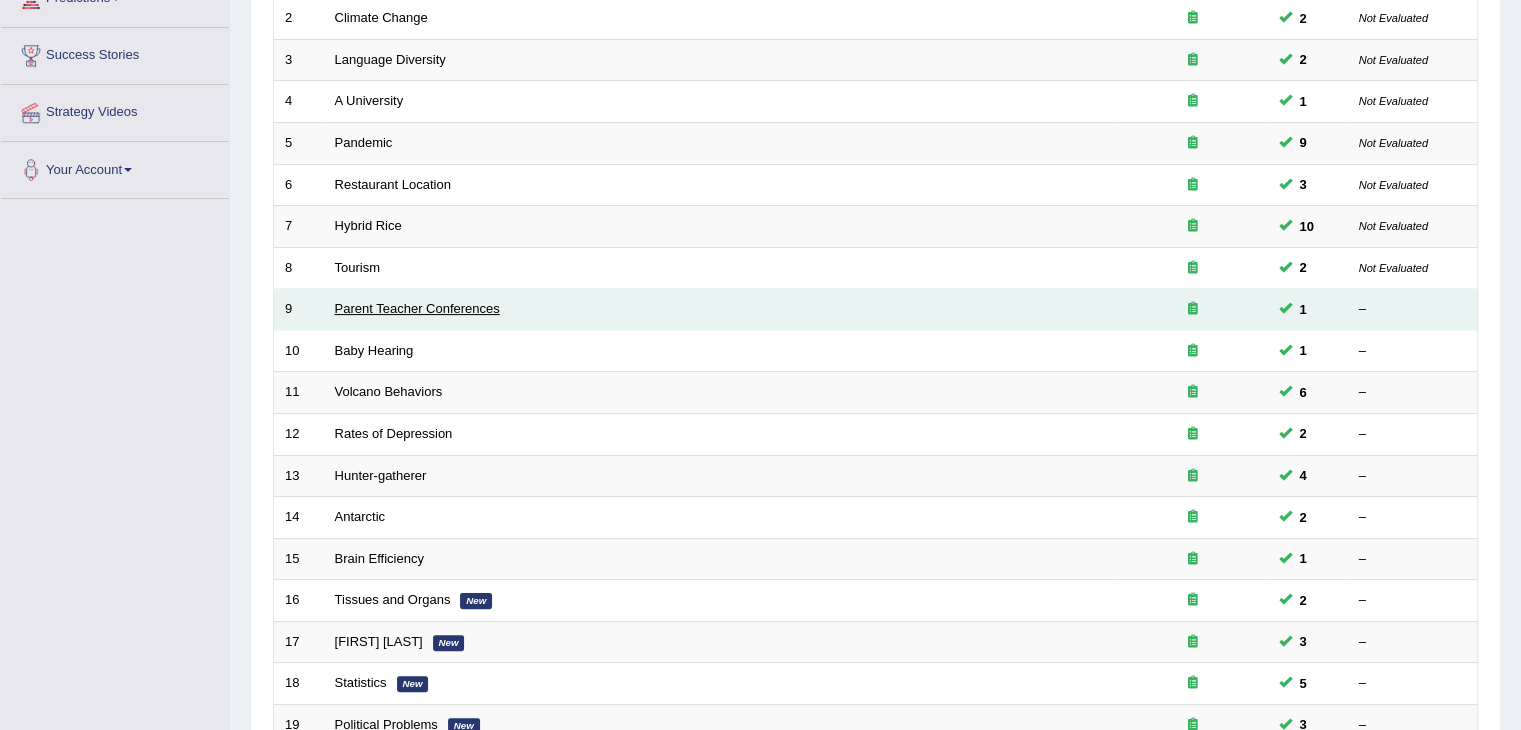 click on "Parent Teacher Conferences" at bounding box center [417, 308] 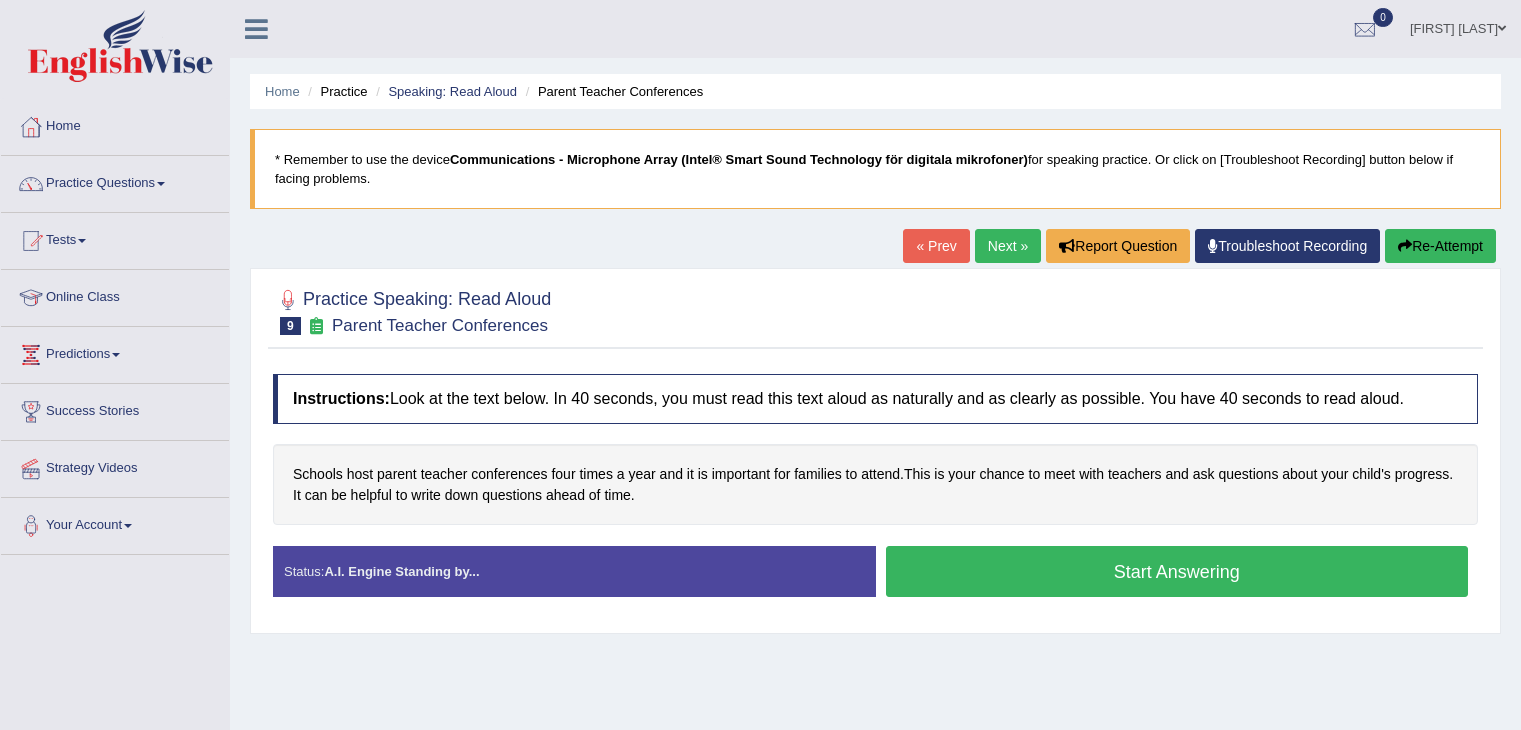 scroll, scrollTop: 0, scrollLeft: 0, axis: both 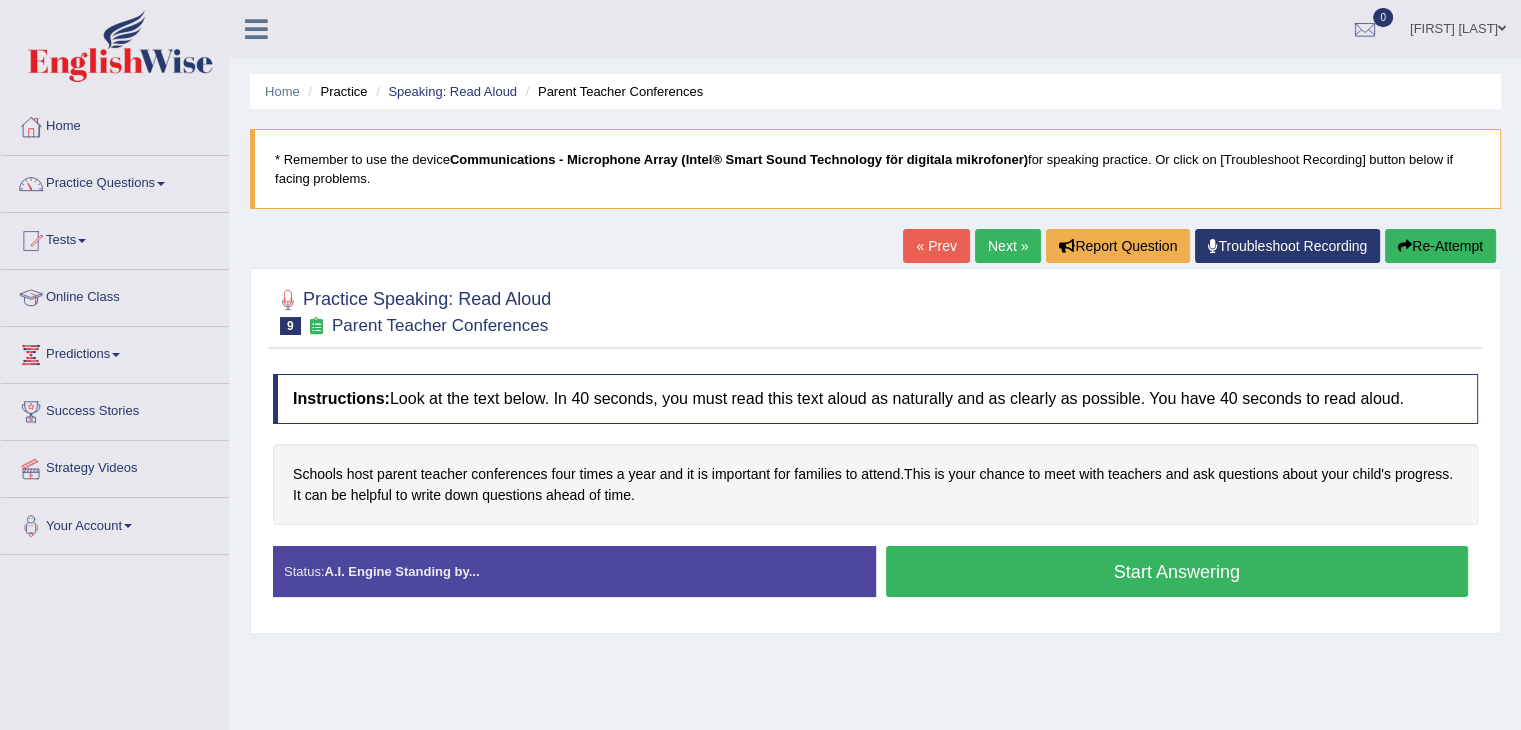 click on "Start Answering" at bounding box center (1177, 571) 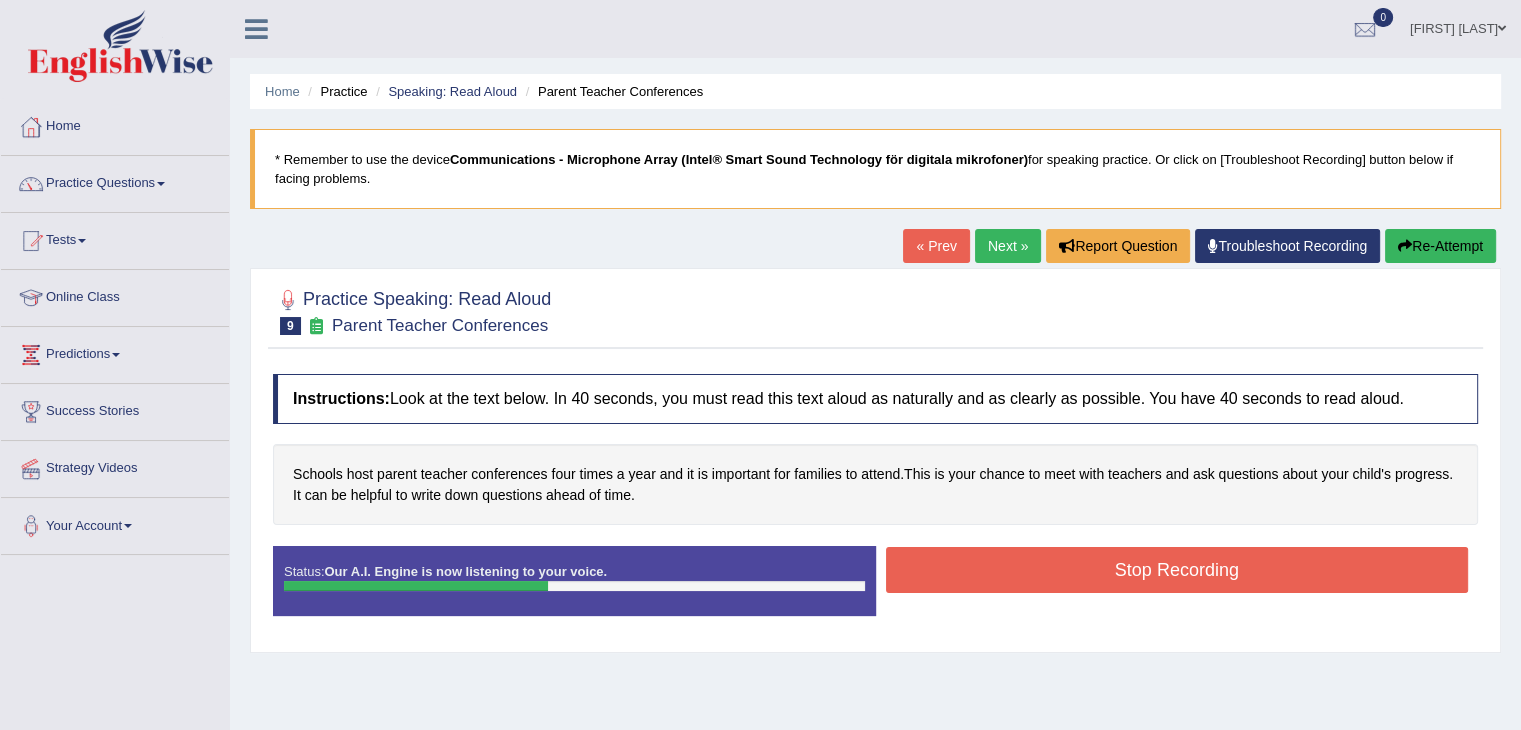 click on "Stop Recording" at bounding box center [1177, 570] 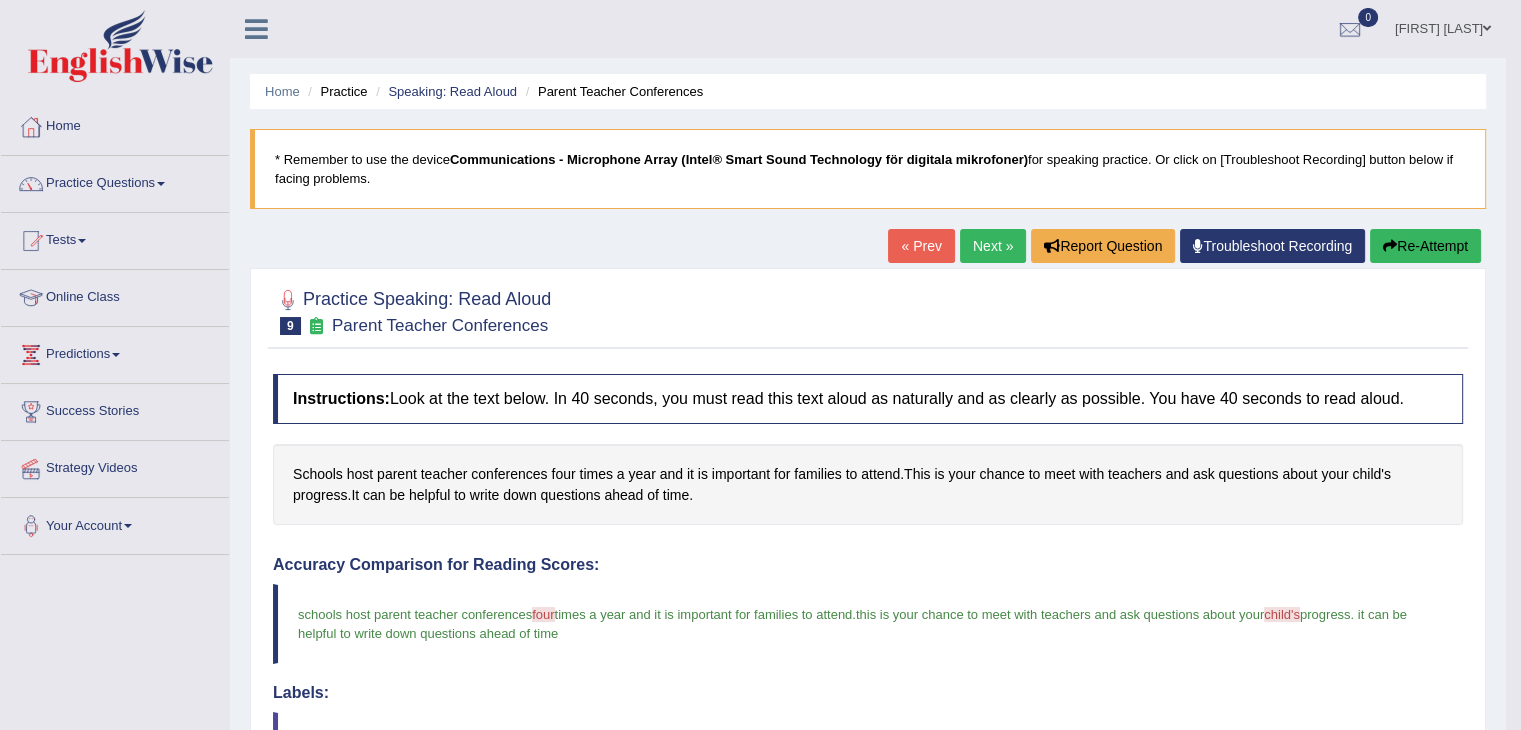 scroll, scrollTop: 594, scrollLeft: 0, axis: vertical 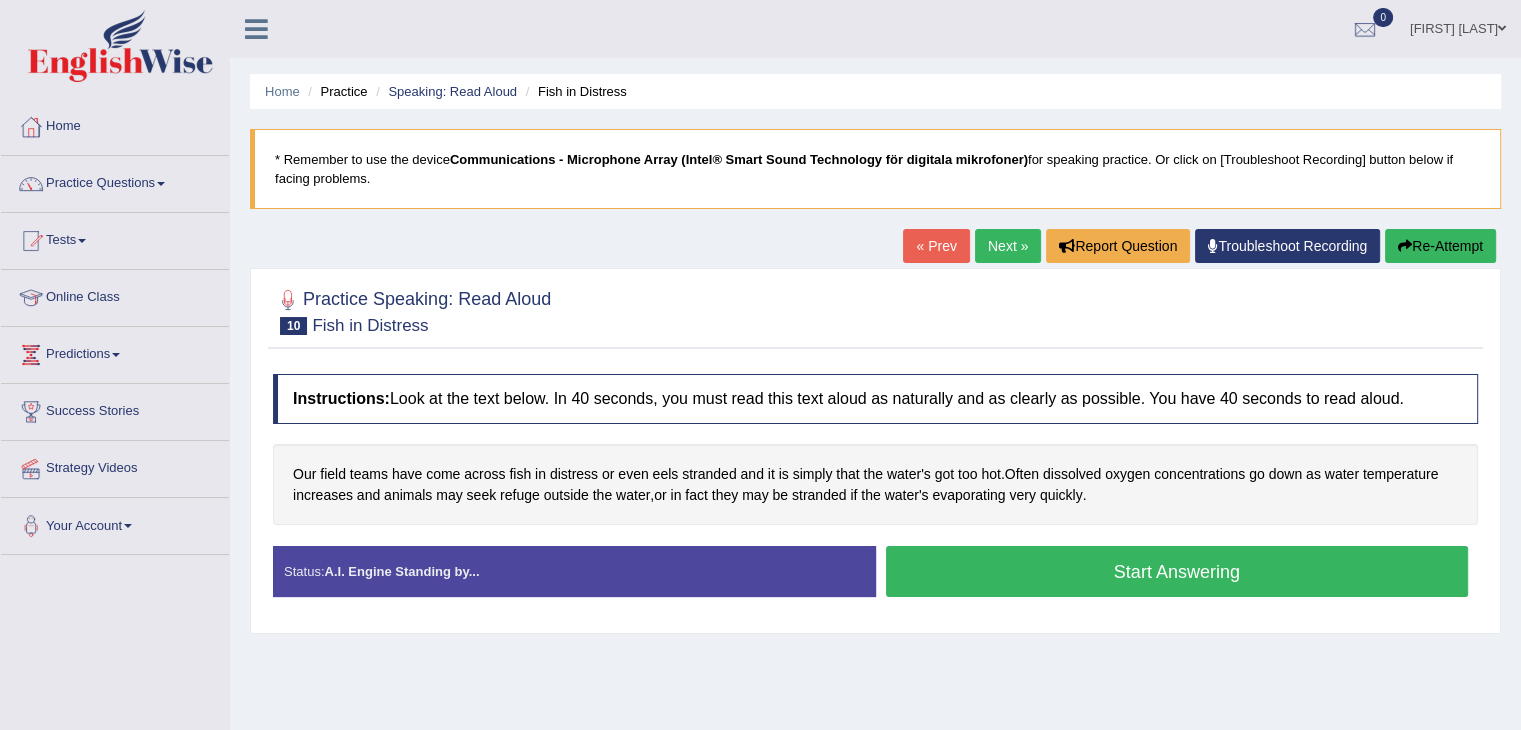 click on "Start Answering" at bounding box center (1177, 571) 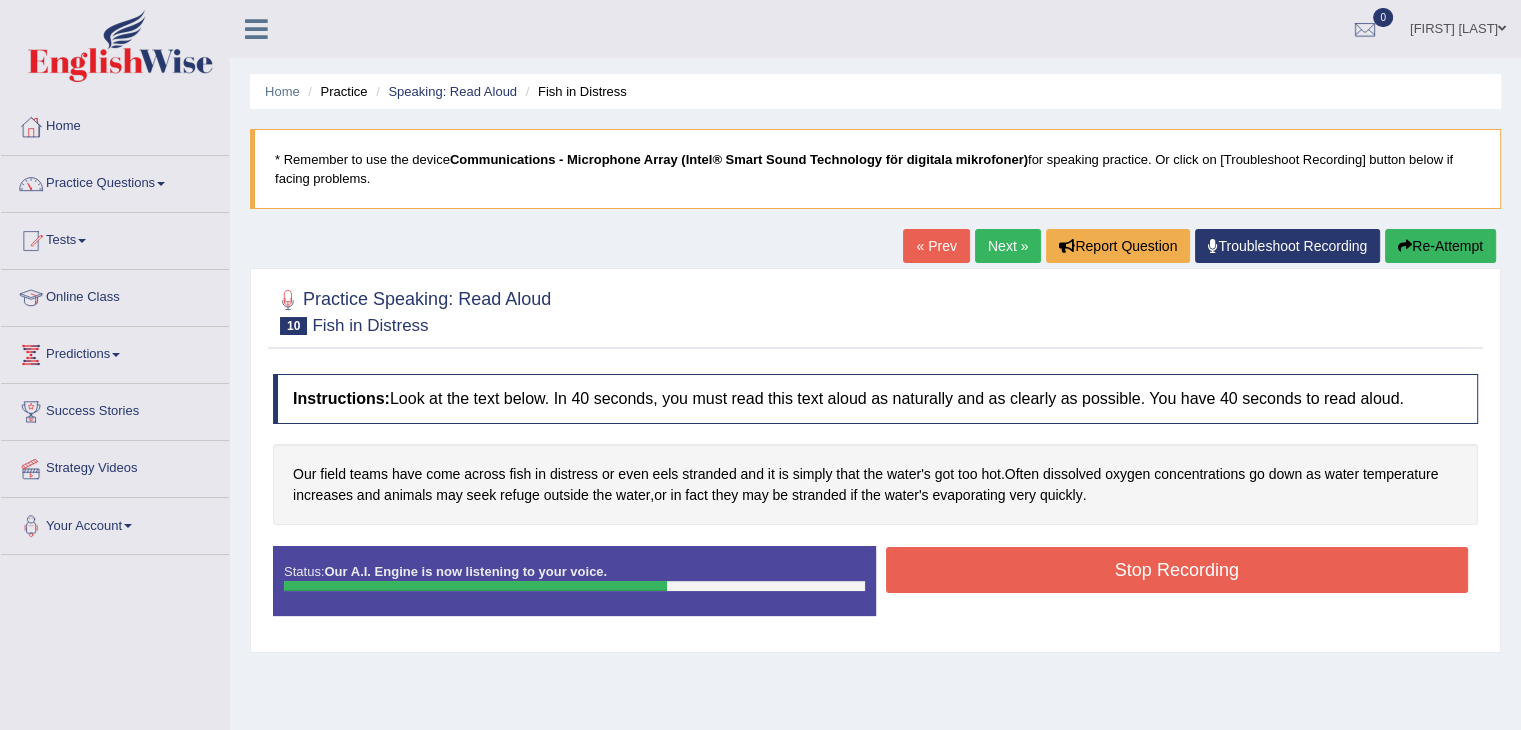 click on "Stop Recording" at bounding box center (1177, 570) 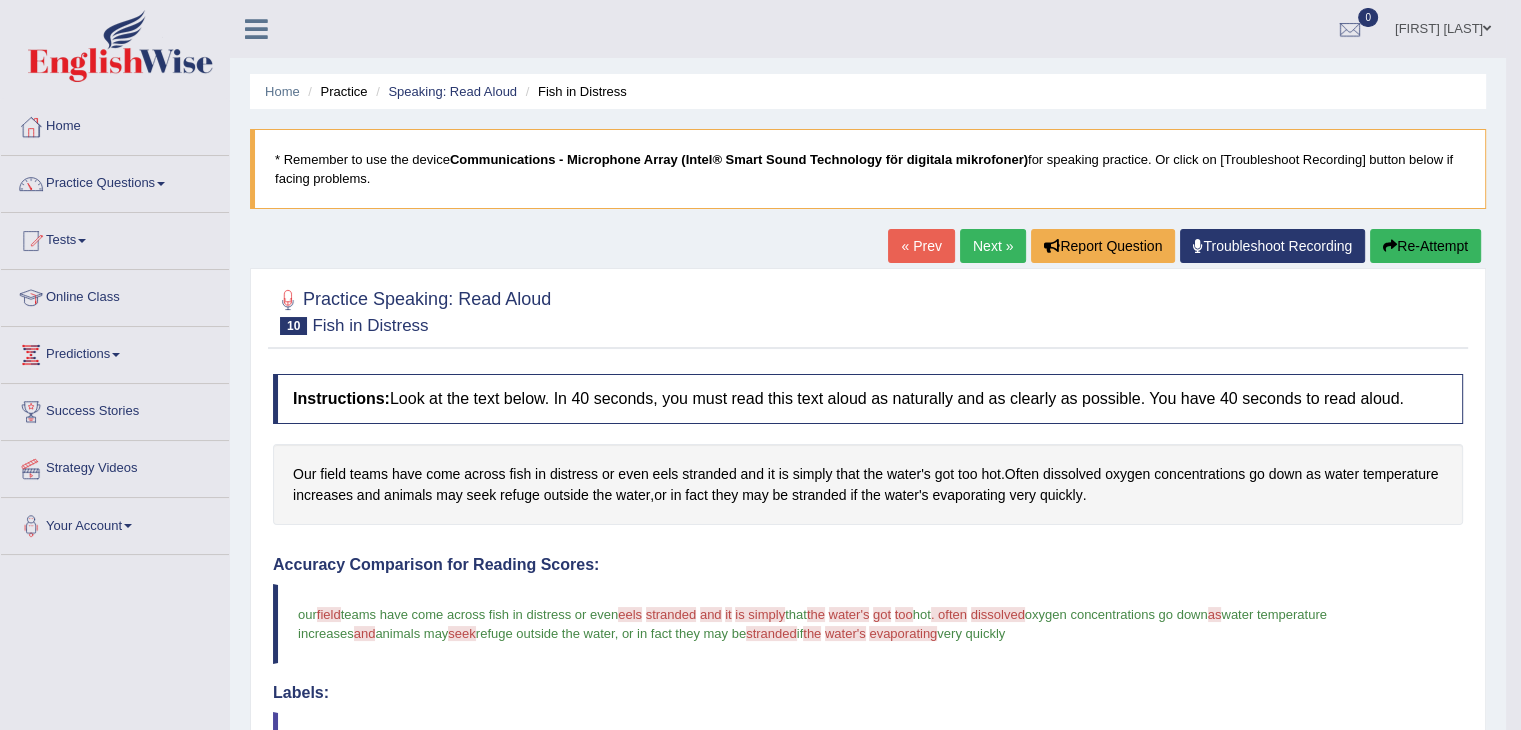 scroll, scrollTop: 594, scrollLeft: 0, axis: vertical 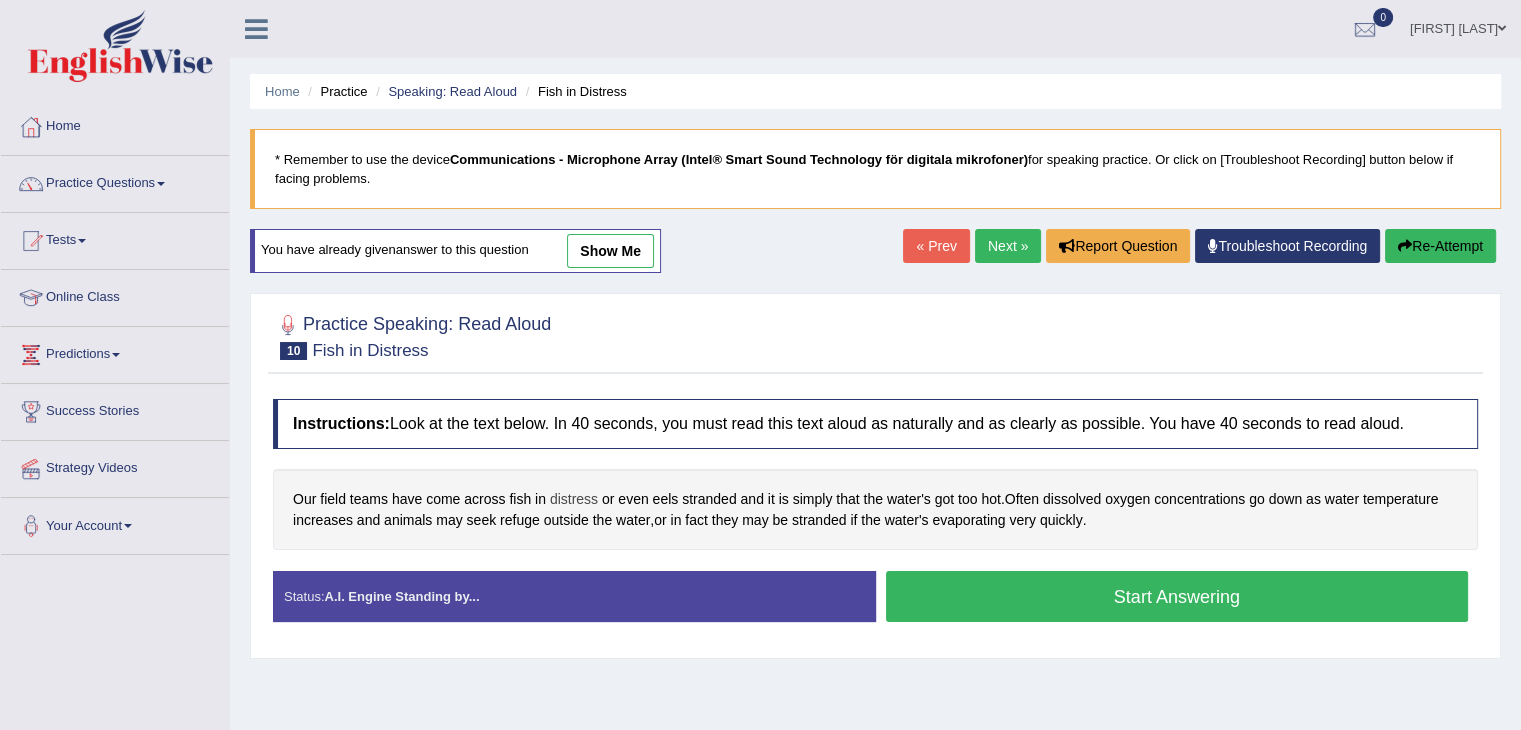 click on "distress" at bounding box center [574, 499] 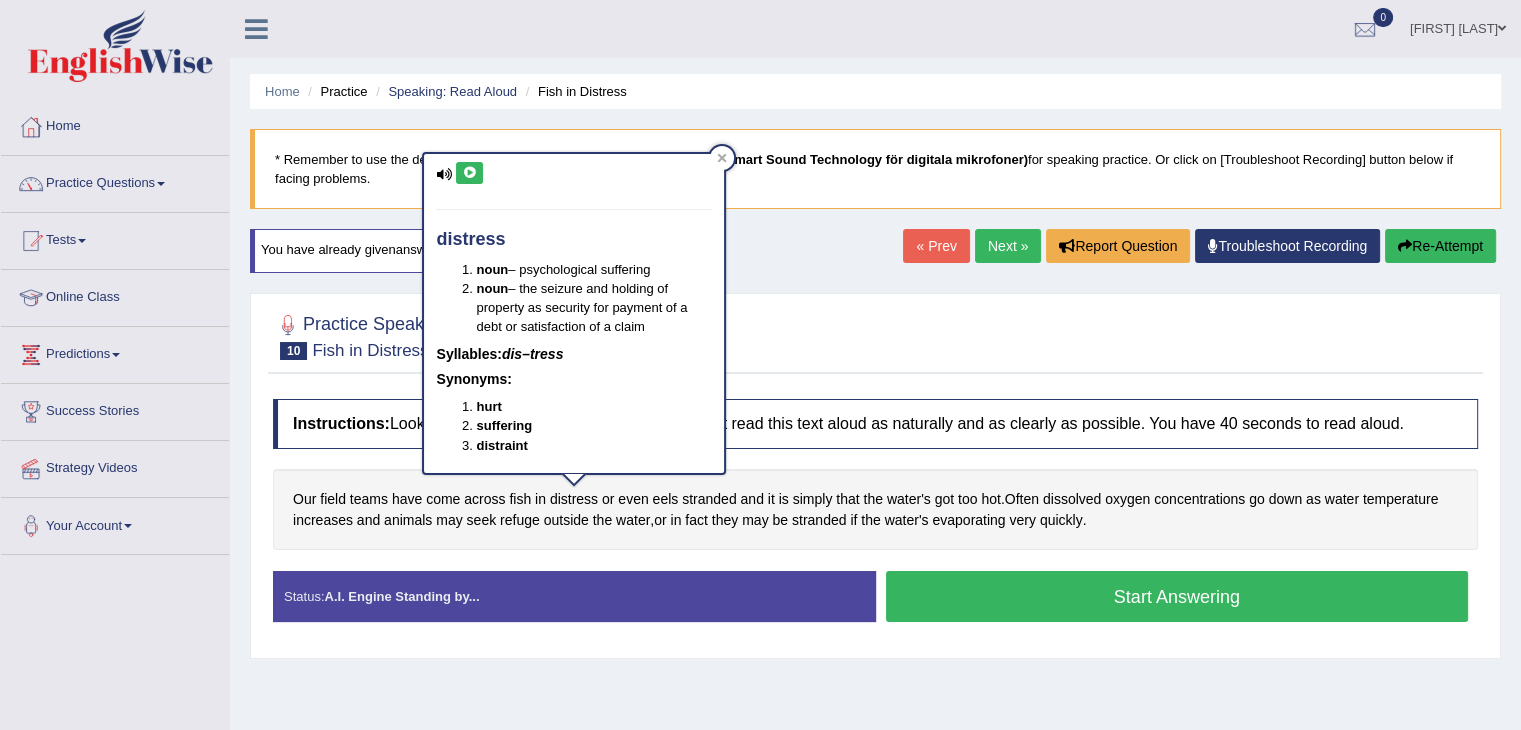 click at bounding box center (469, 173) 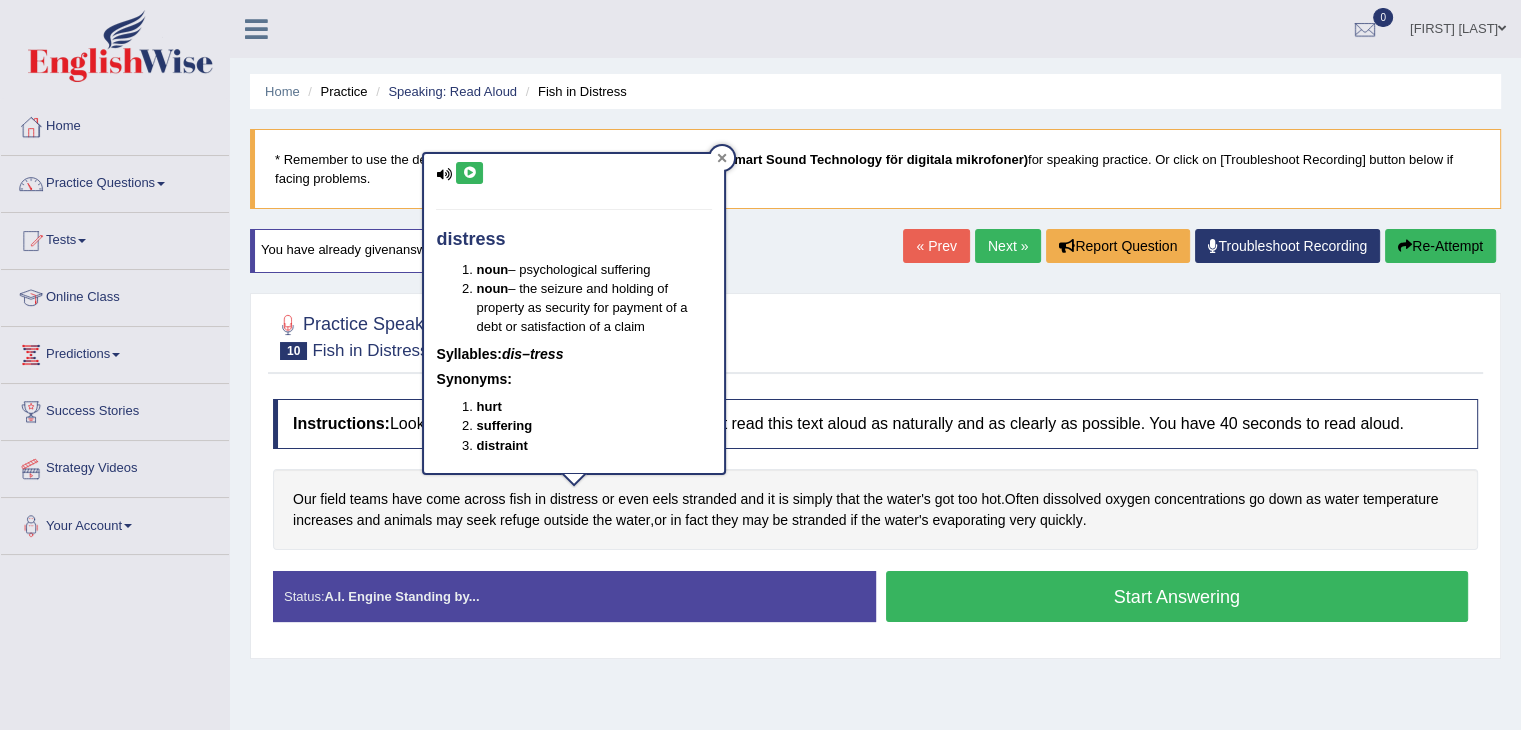 click 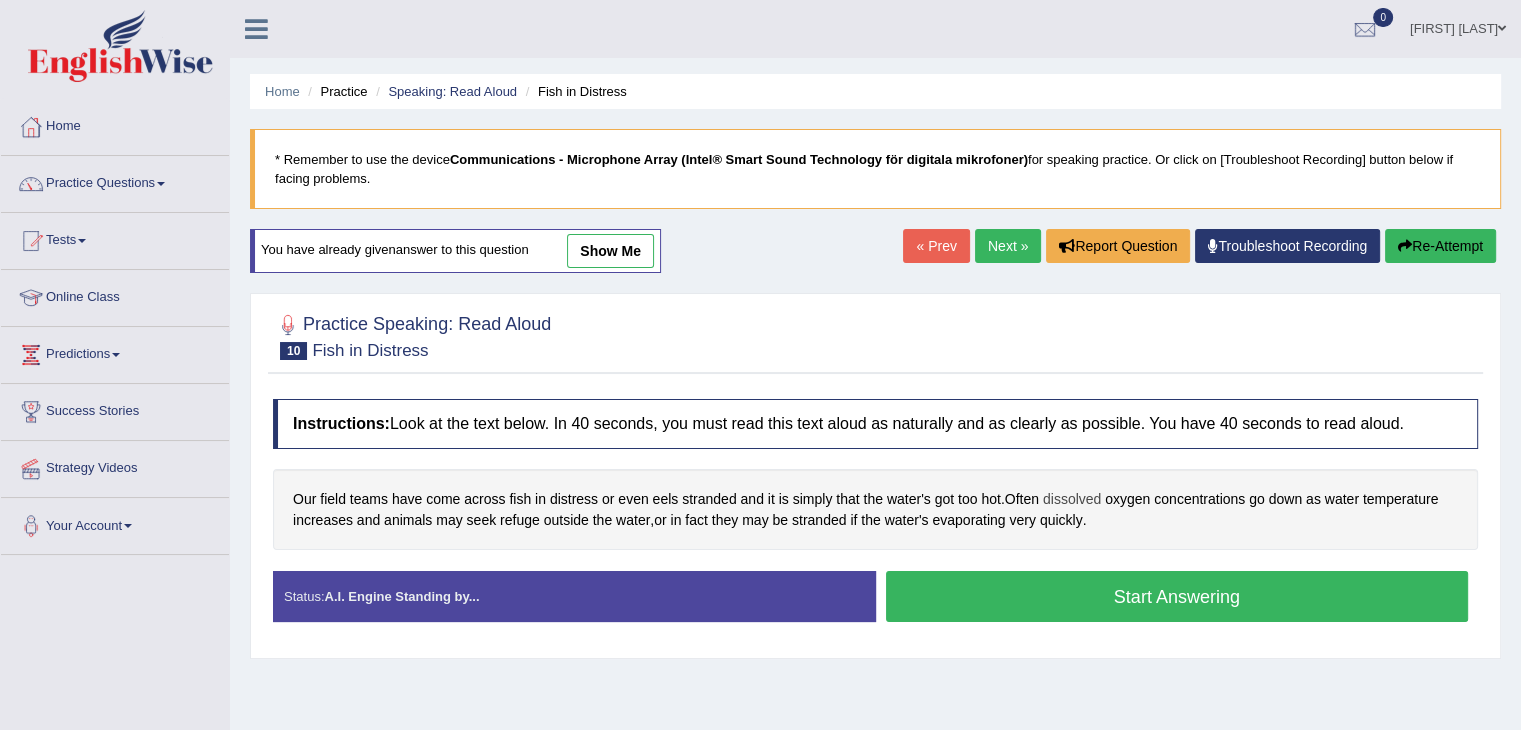 click on "dissolved" at bounding box center [1072, 499] 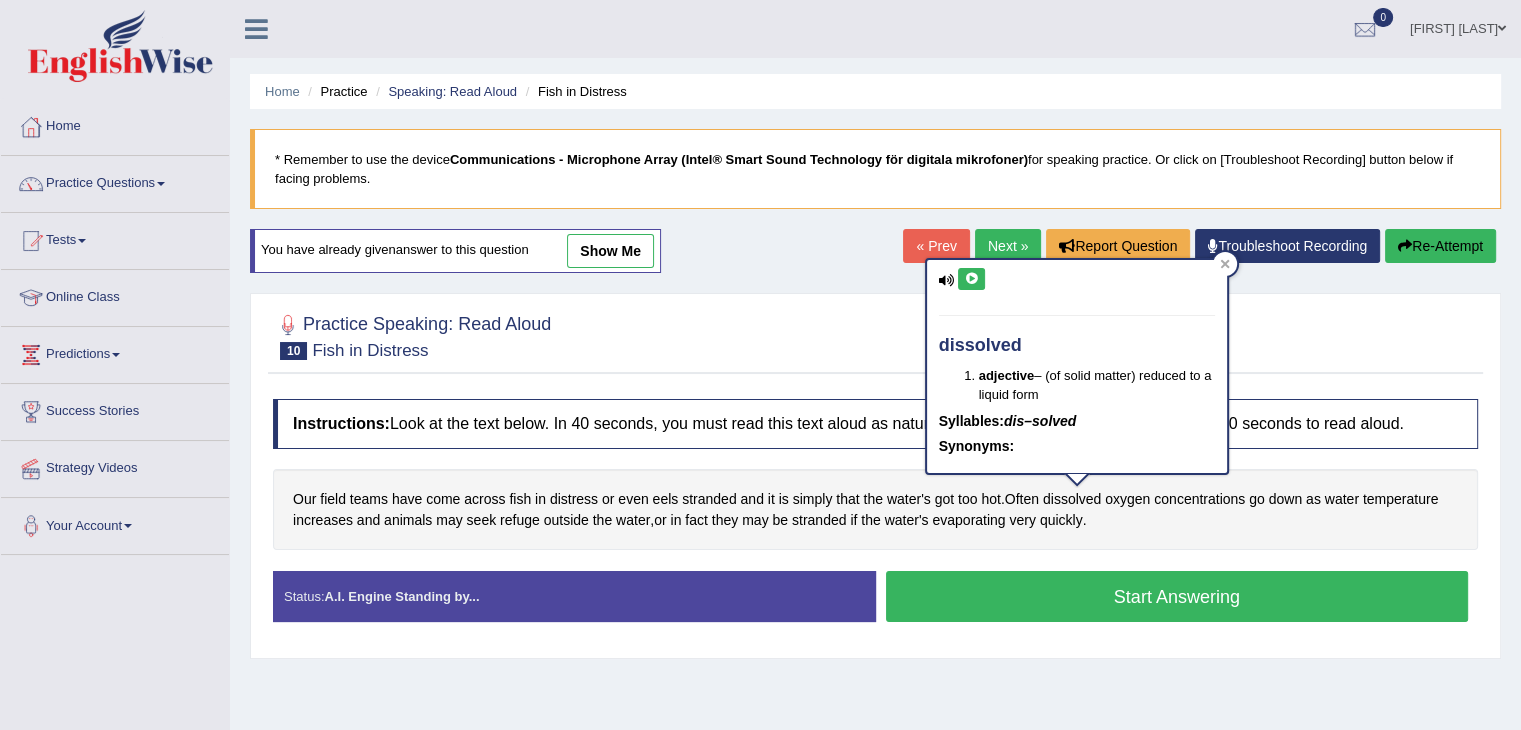 click at bounding box center [971, 279] 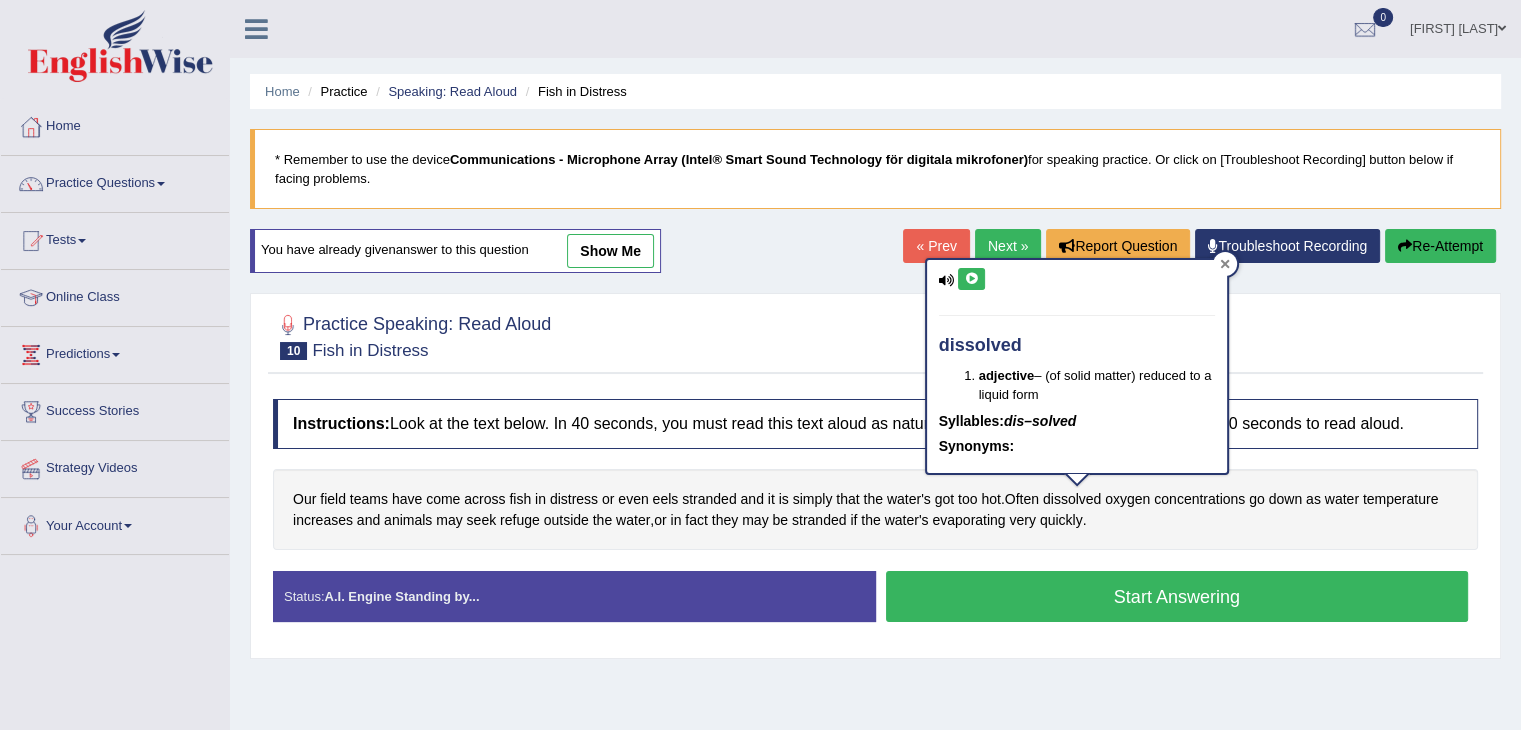 click 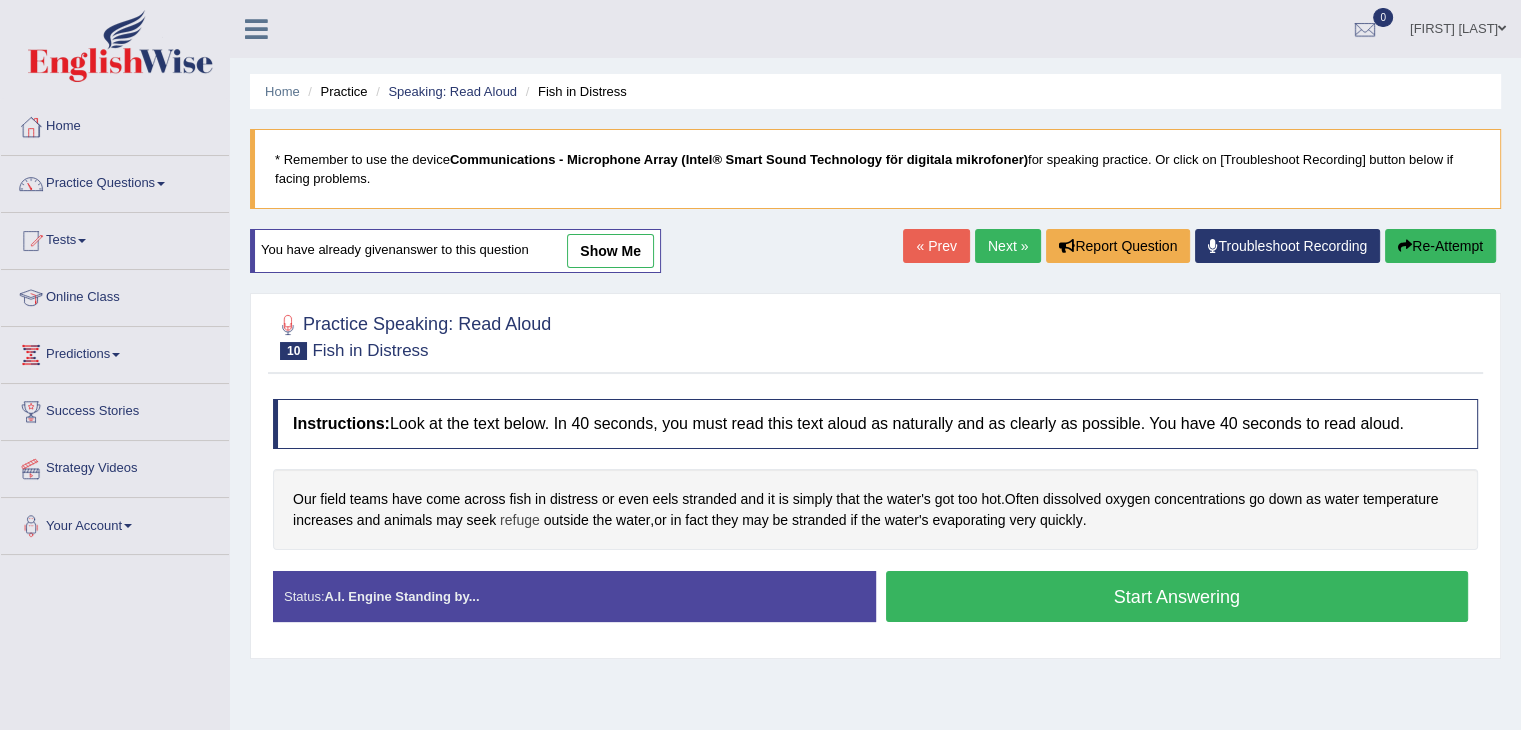 click on "refuge" at bounding box center [520, 520] 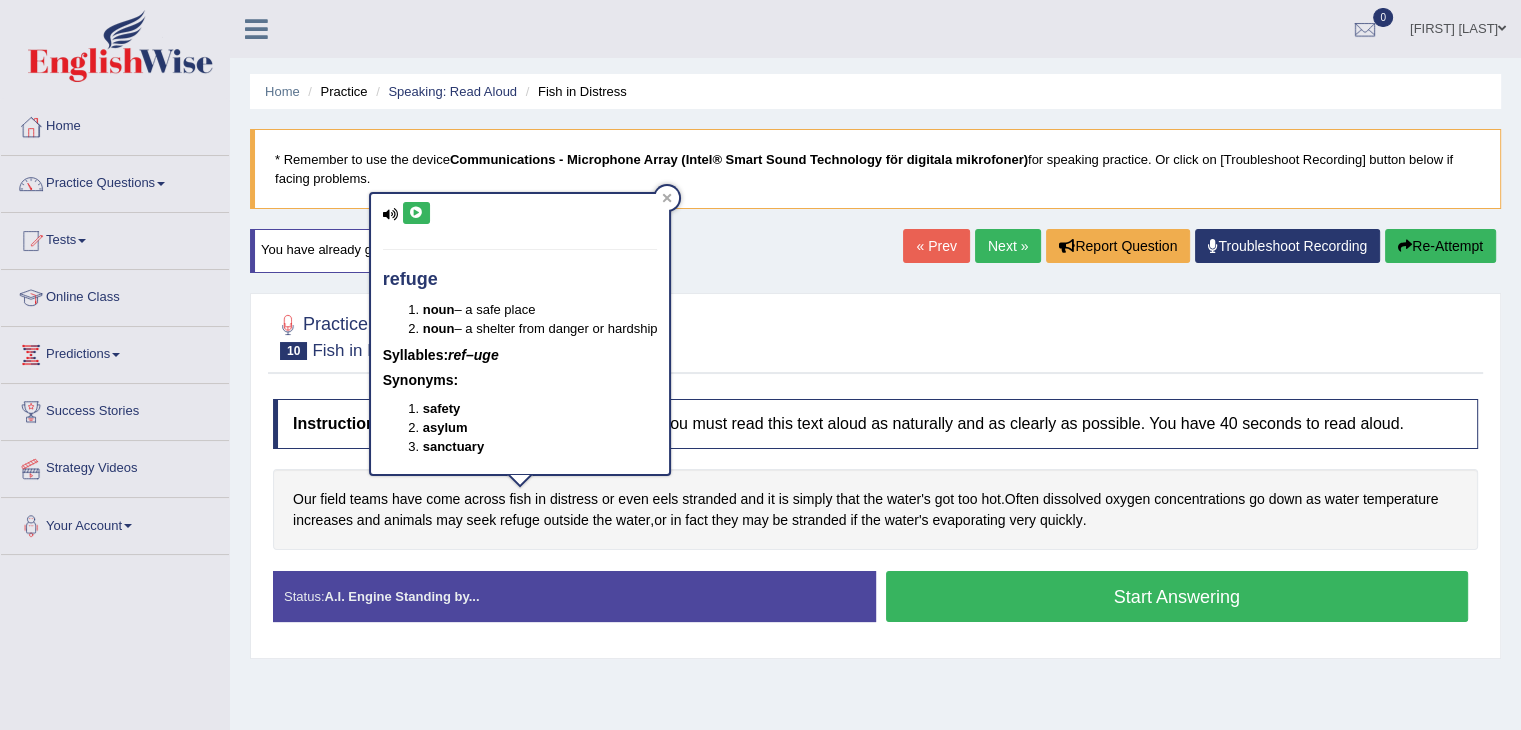 click at bounding box center [416, 213] 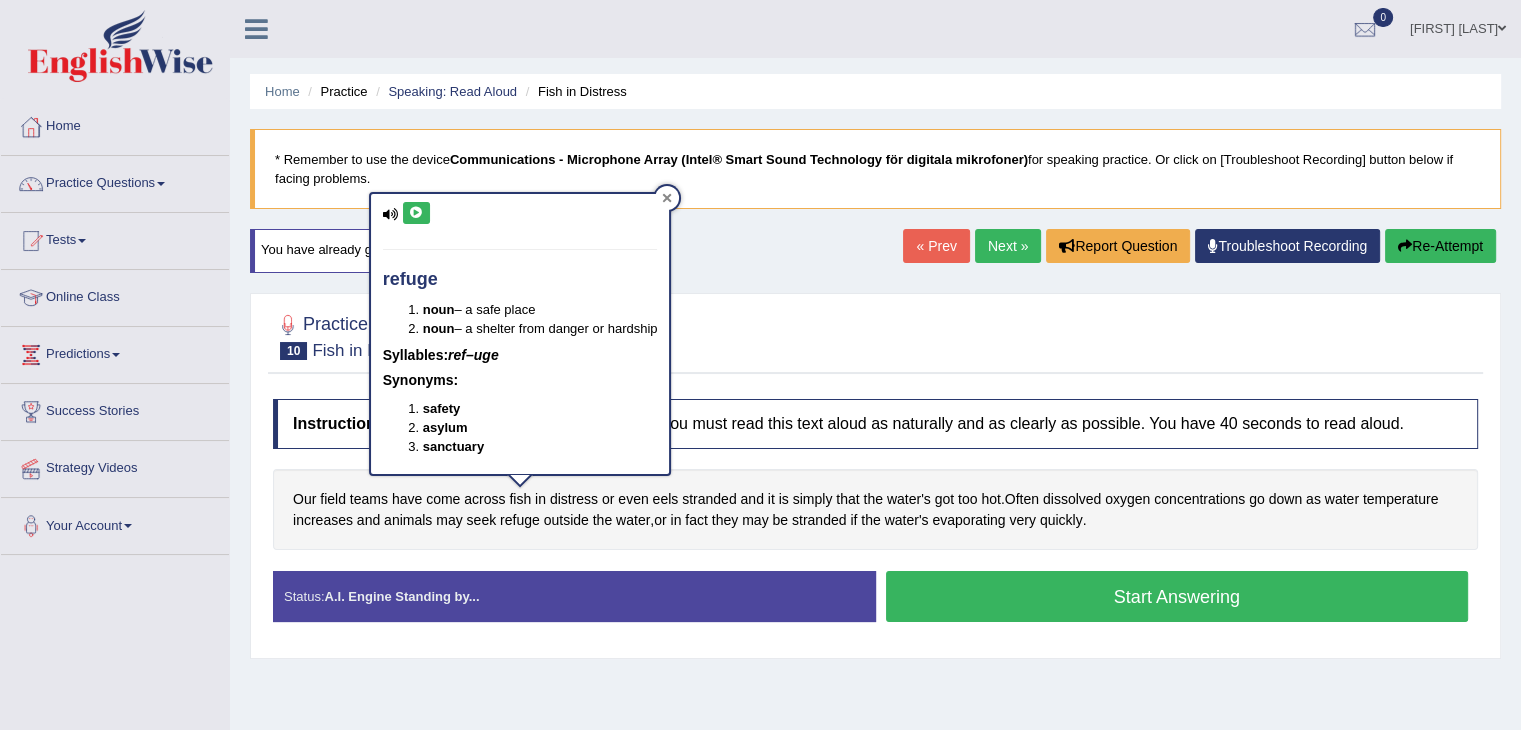 click 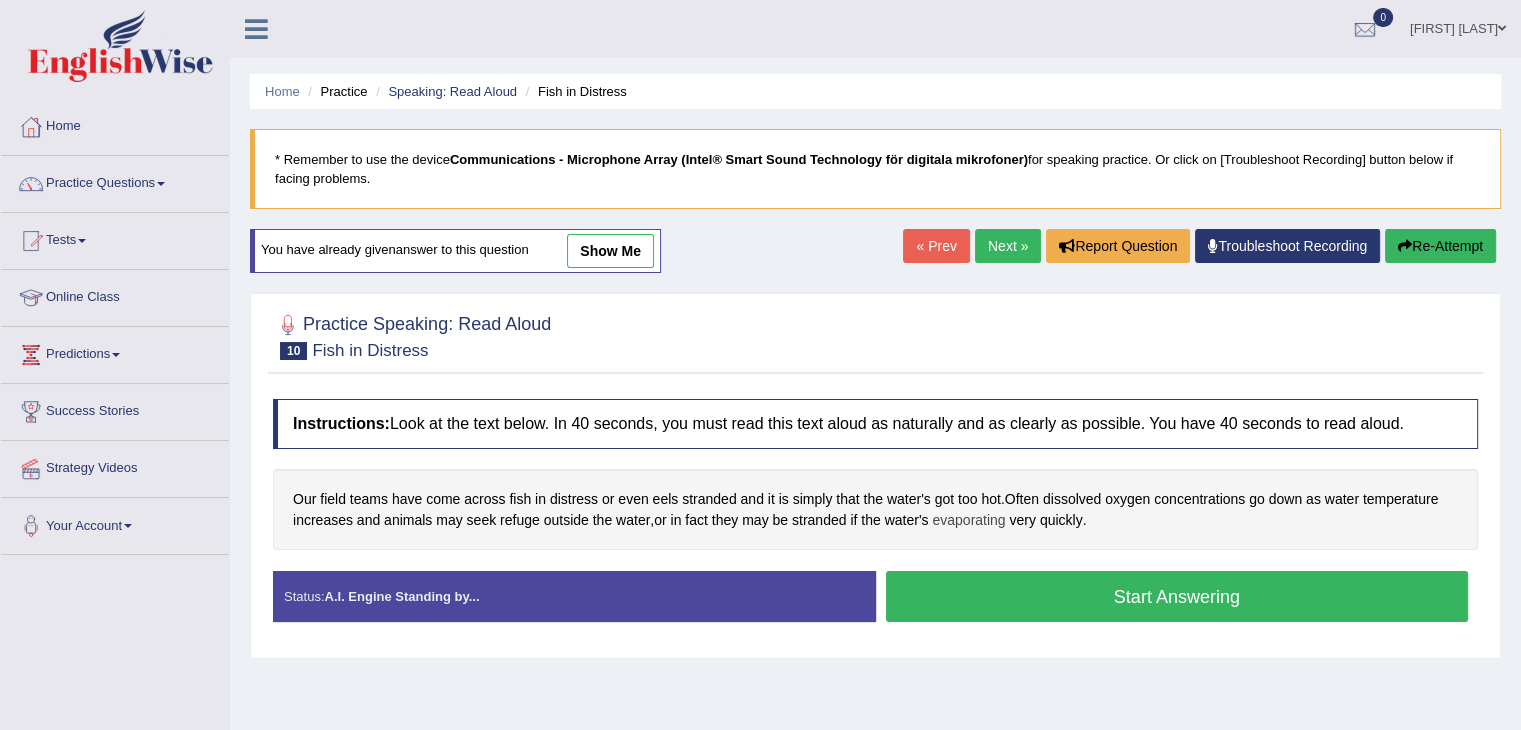 click on "evaporating" at bounding box center [968, 520] 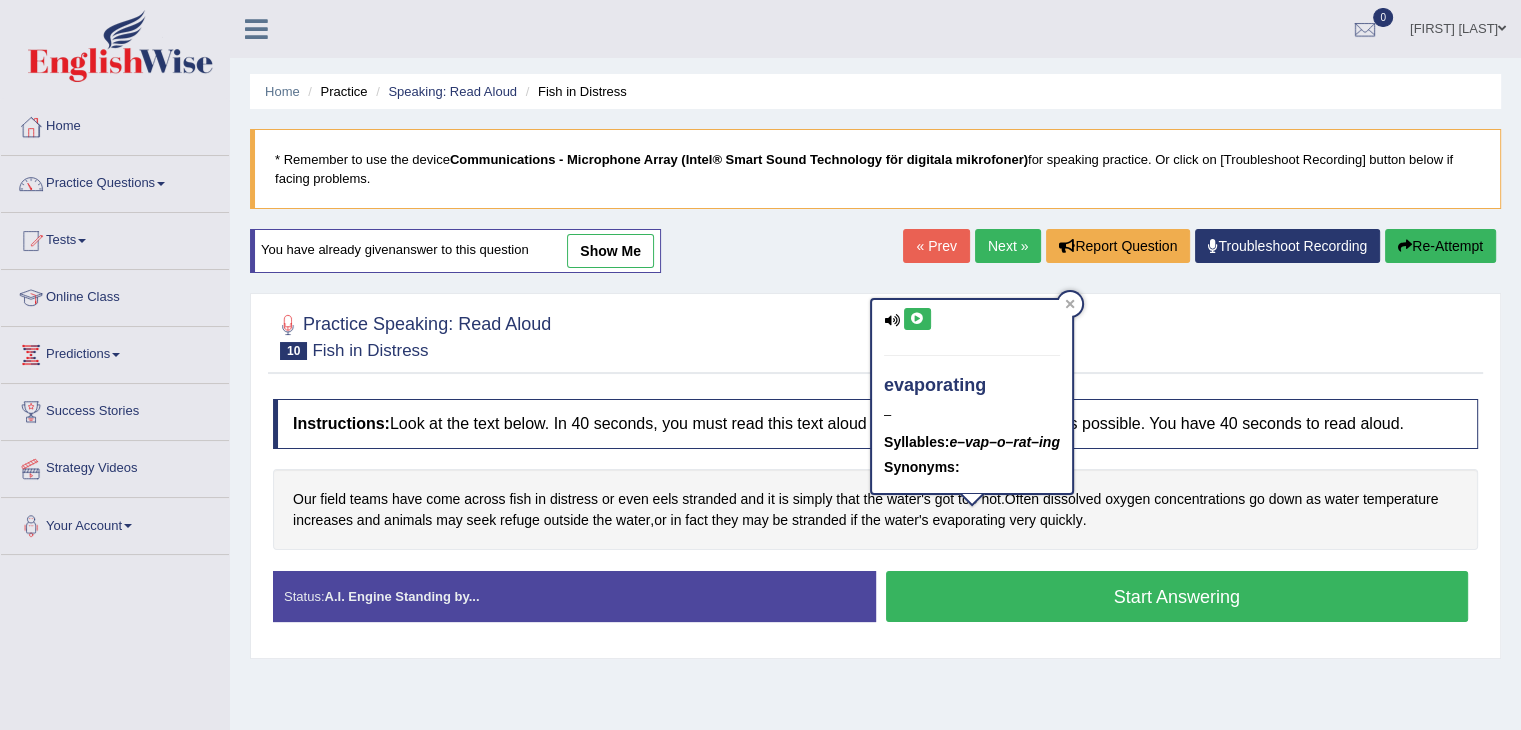 click at bounding box center [917, 319] 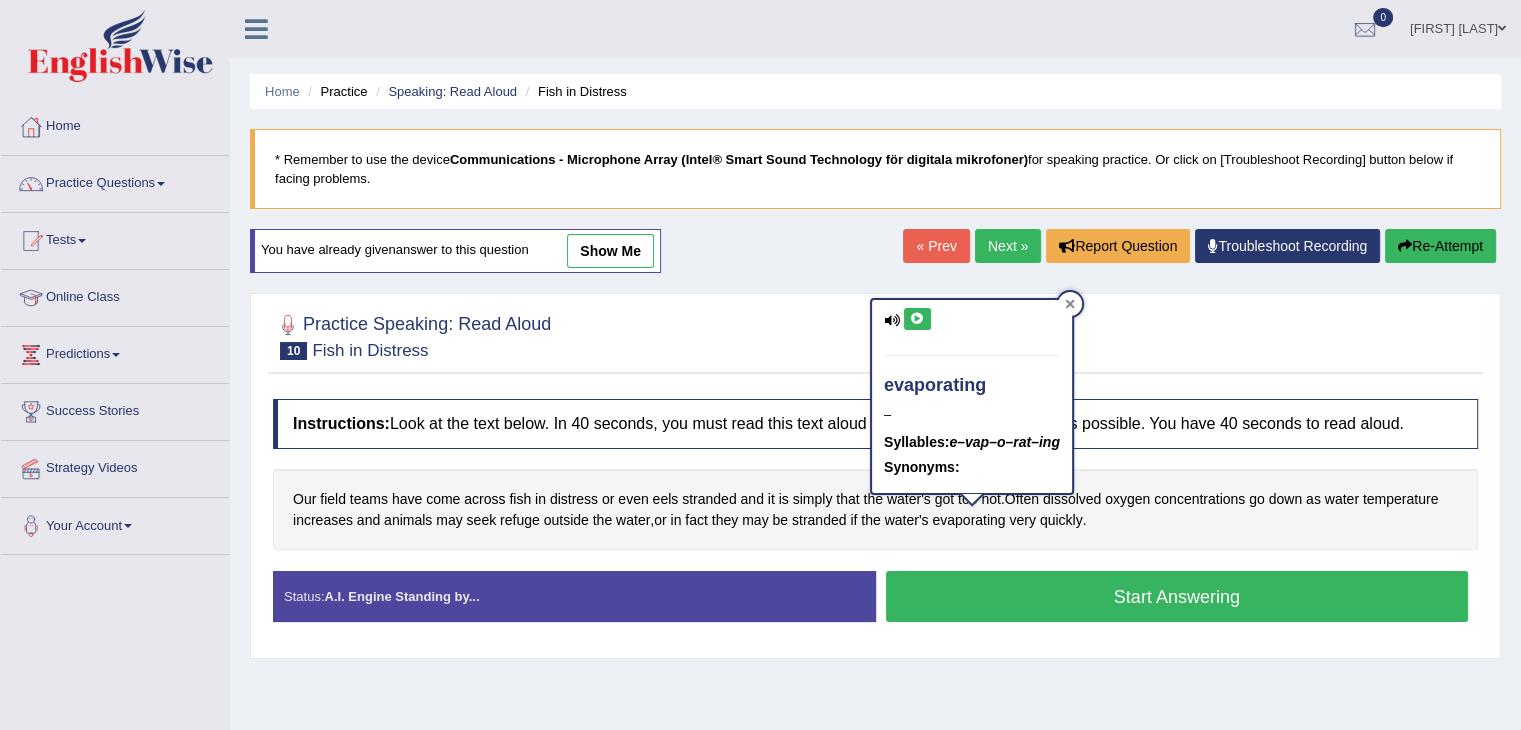 click 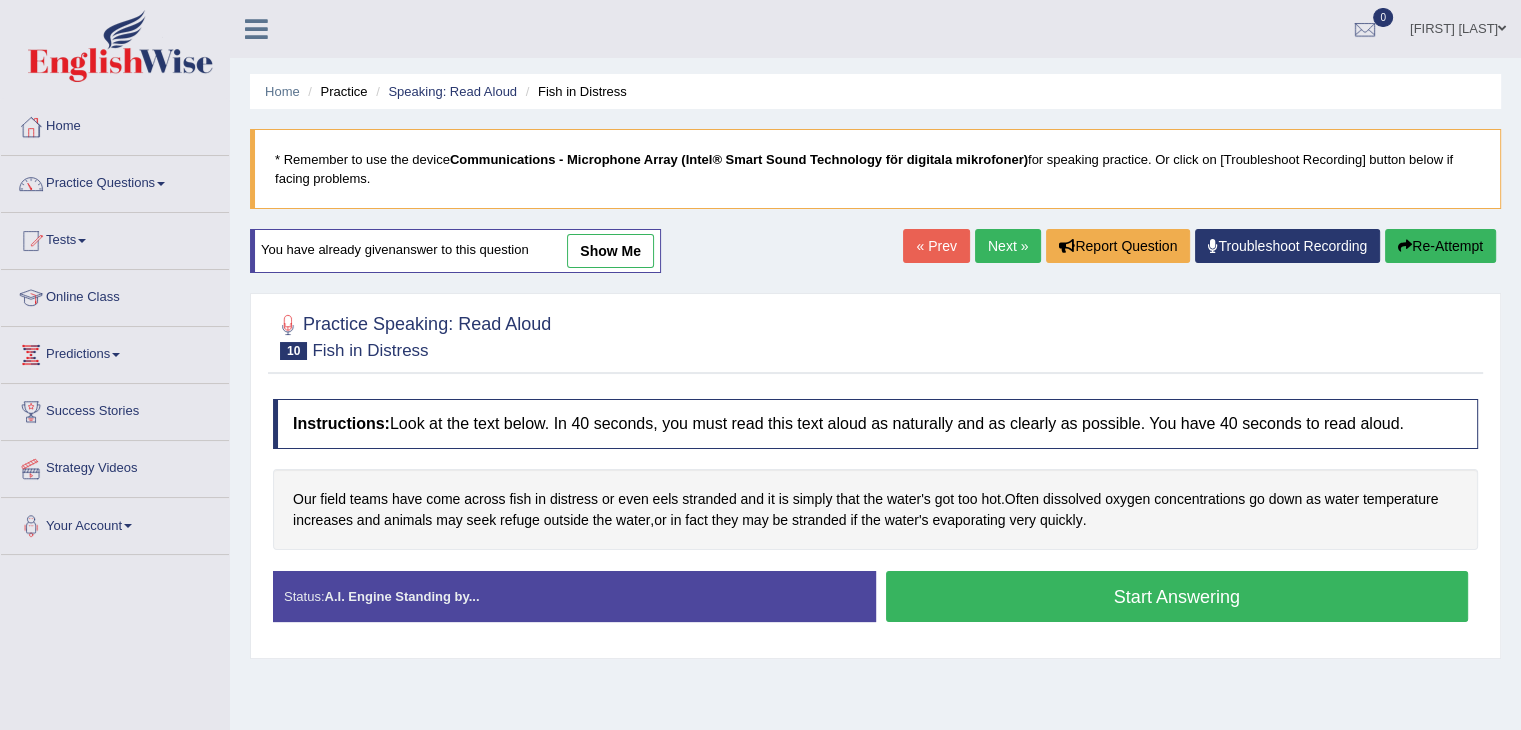 click on "Start Answering" at bounding box center (1177, 596) 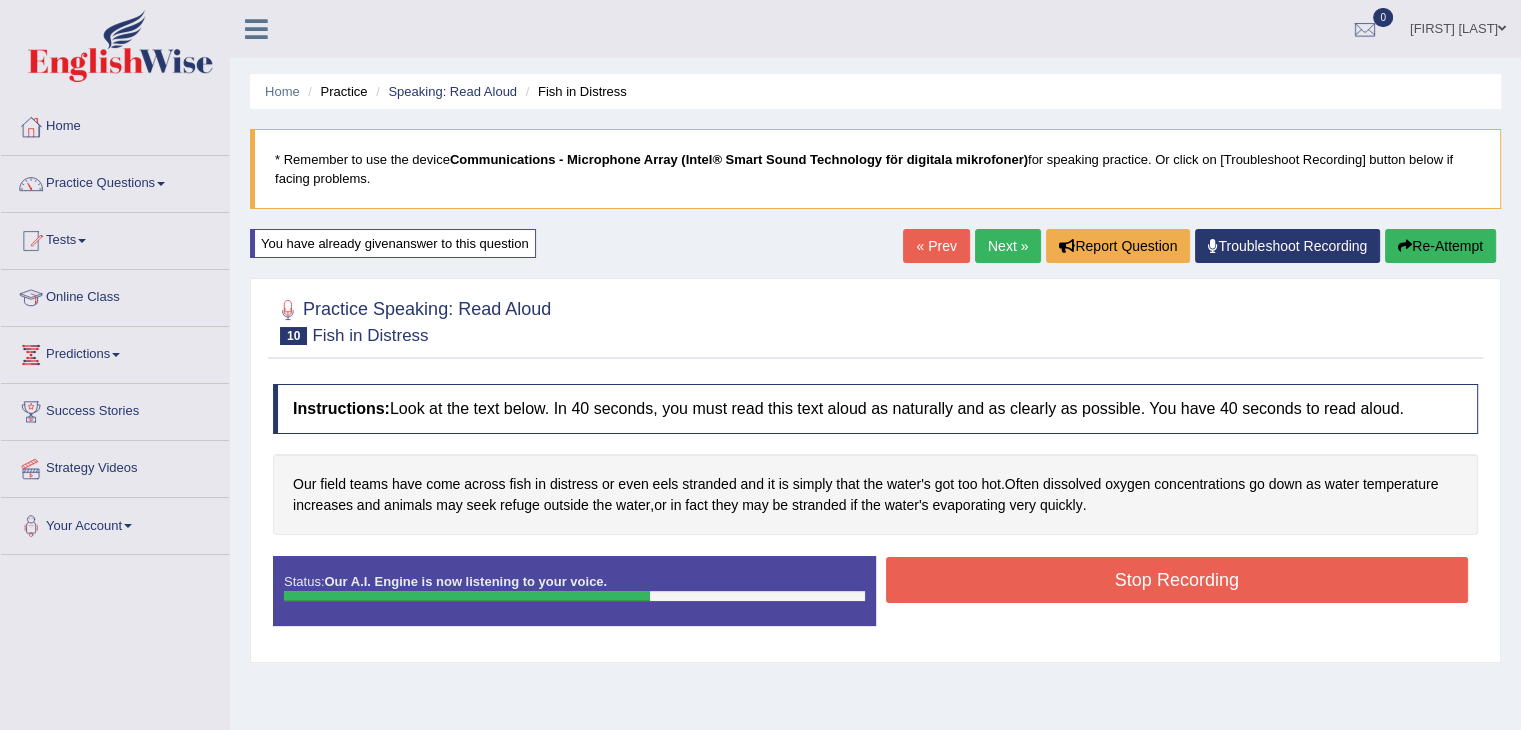 click on "Stop Recording" at bounding box center [1177, 580] 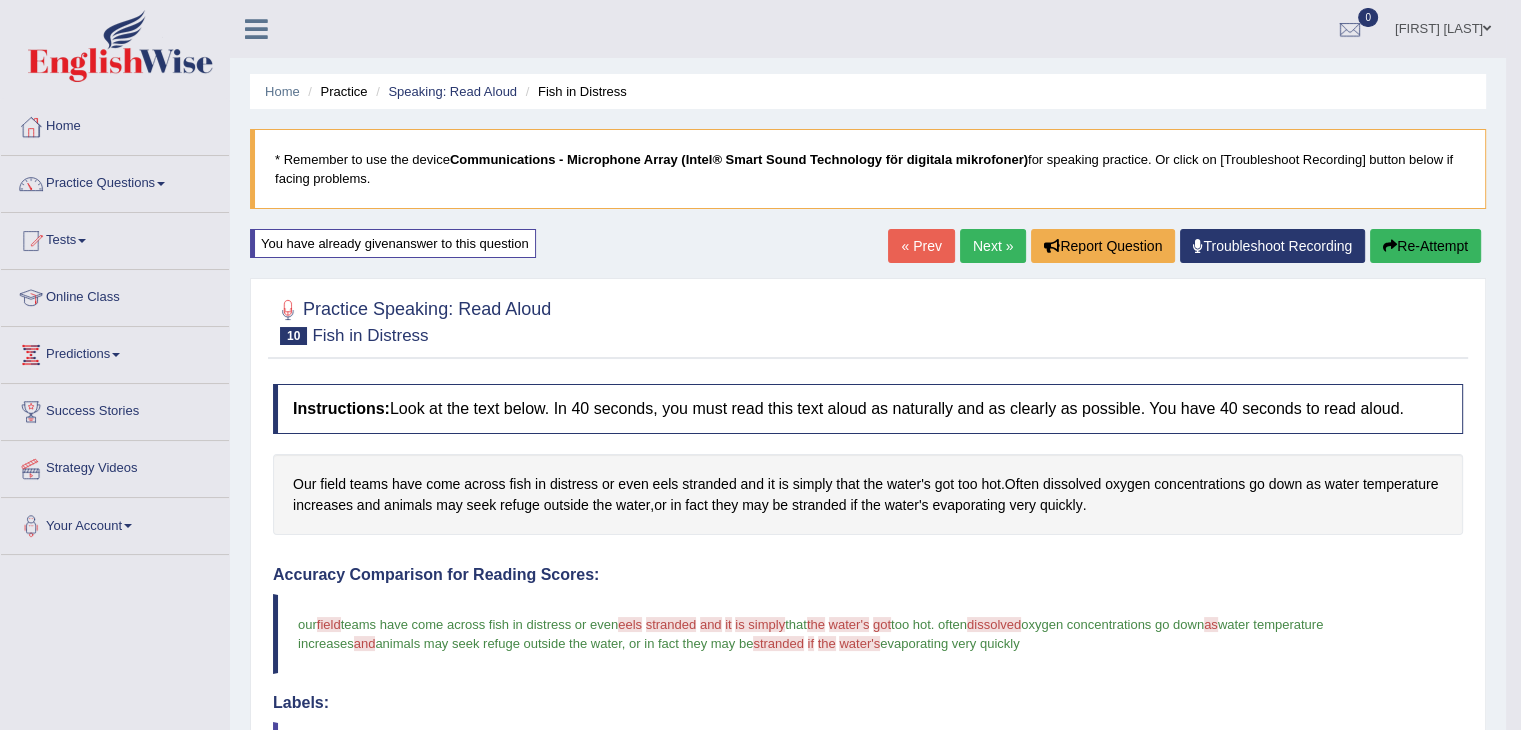 scroll, scrollTop: 604, scrollLeft: 0, axis: vertical 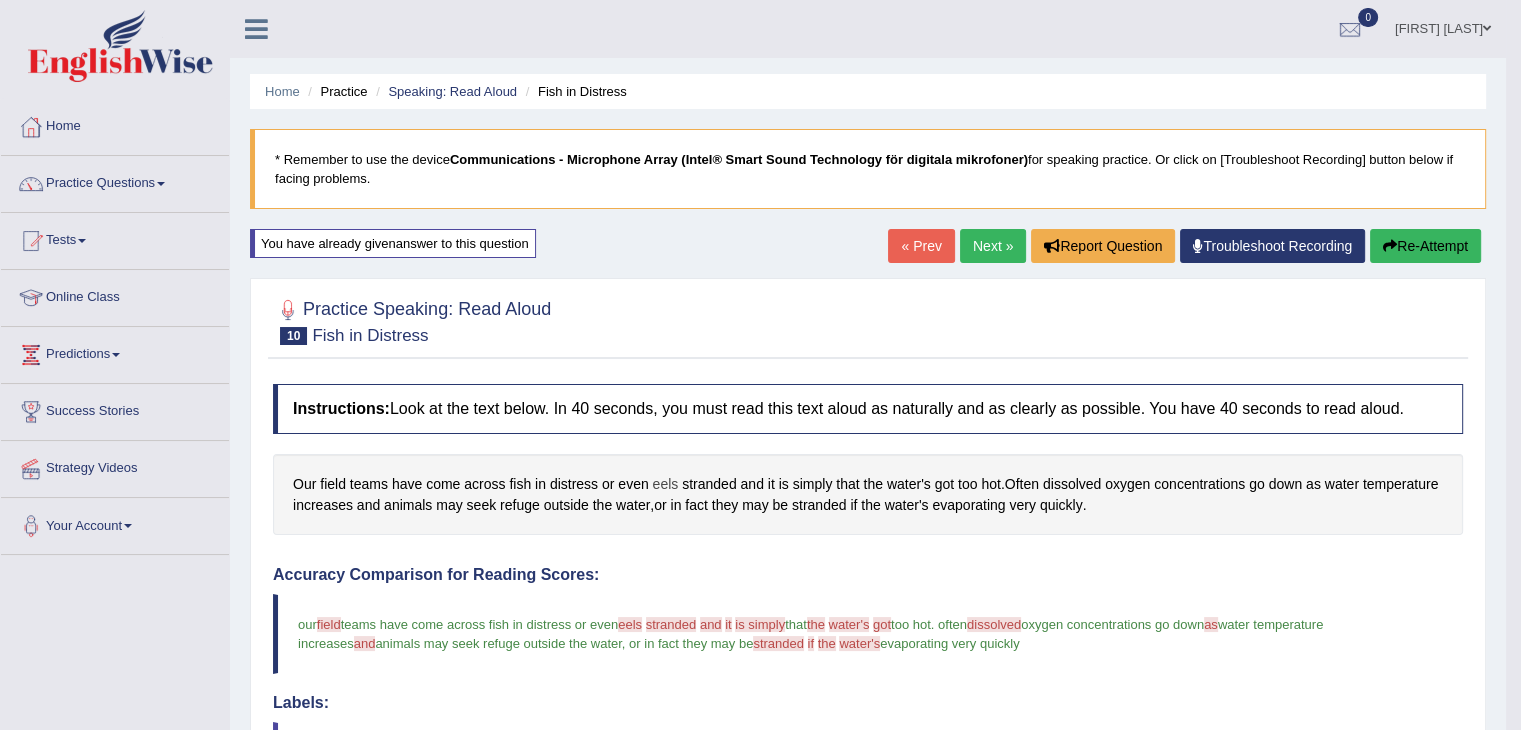 click on "eels" at bounding box center [666, 484] 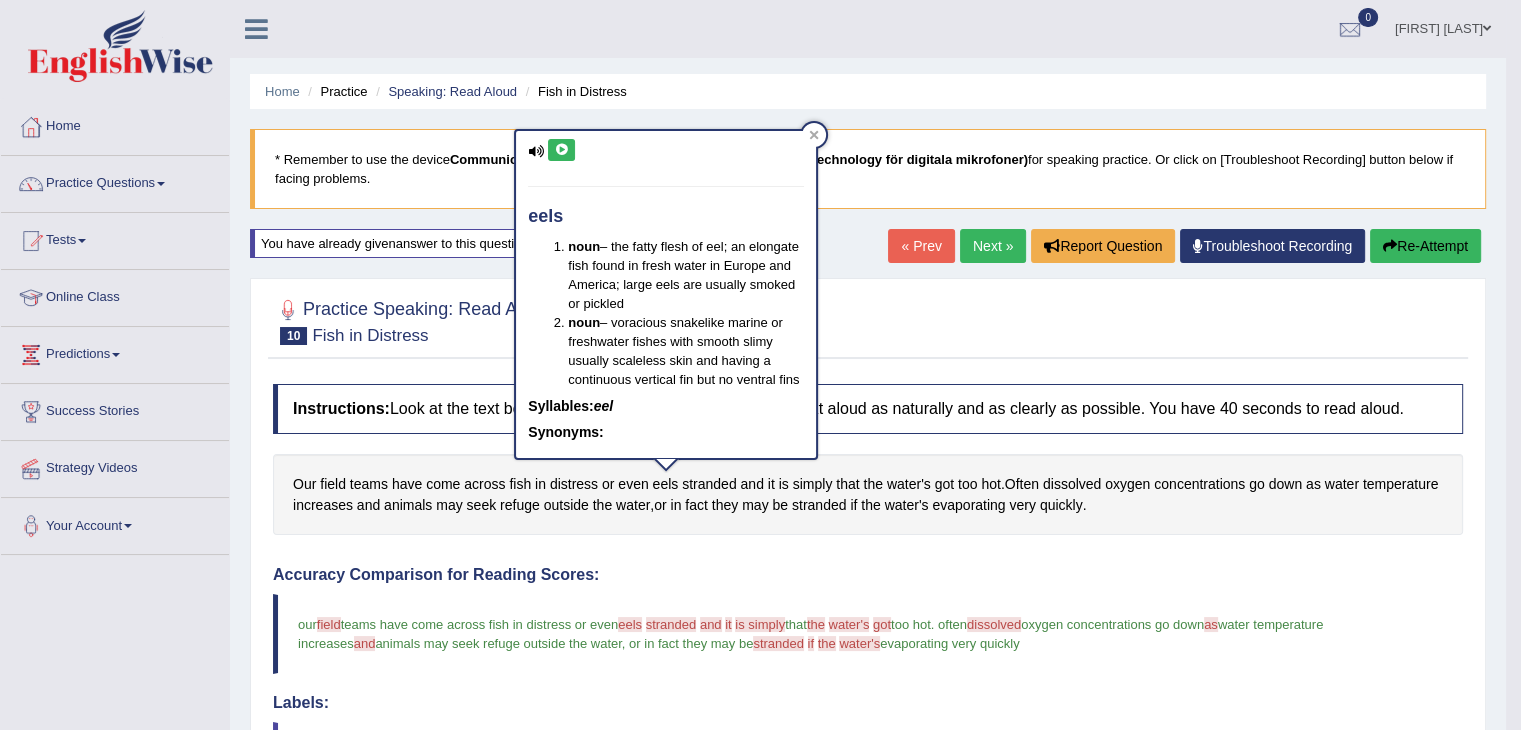 click at bounding box center (561, 150) 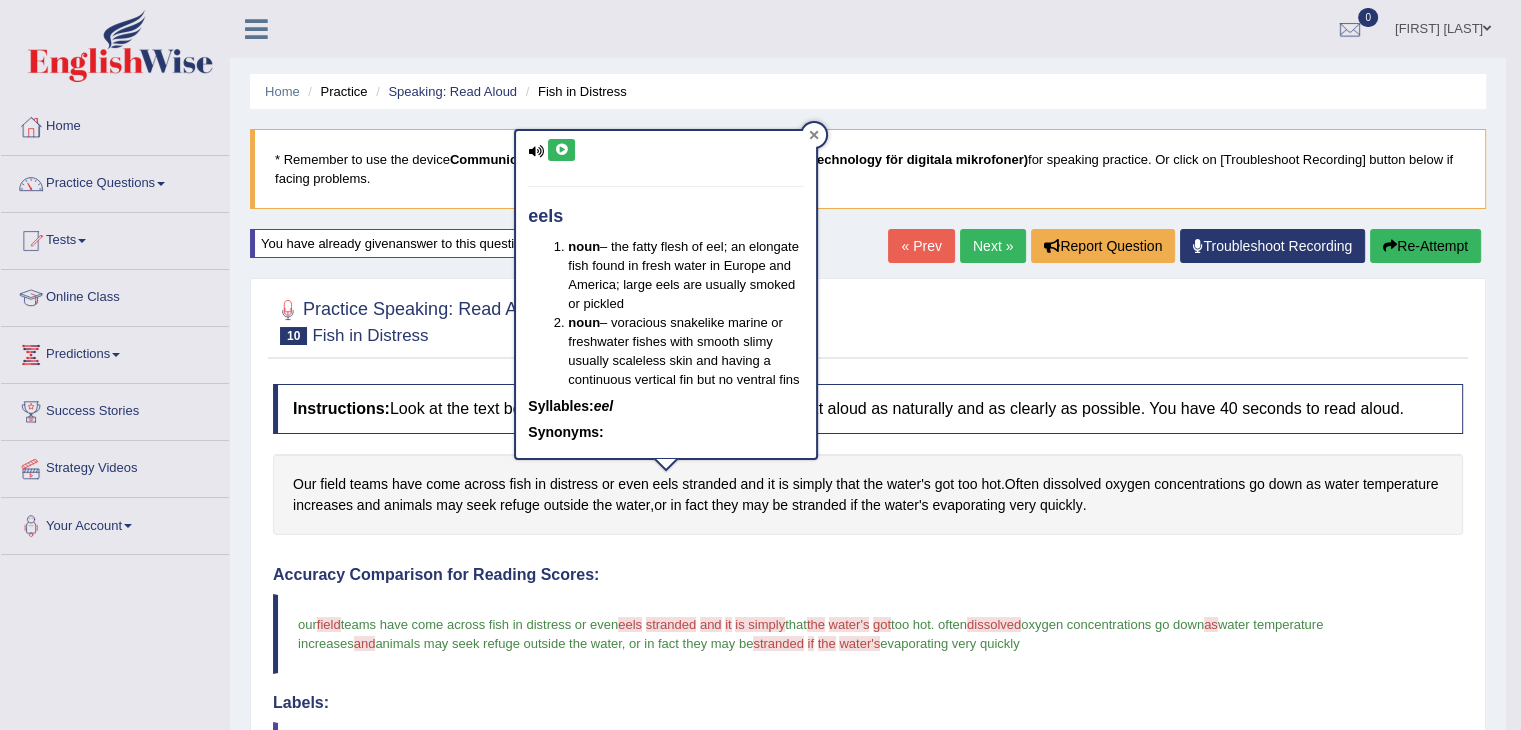 click 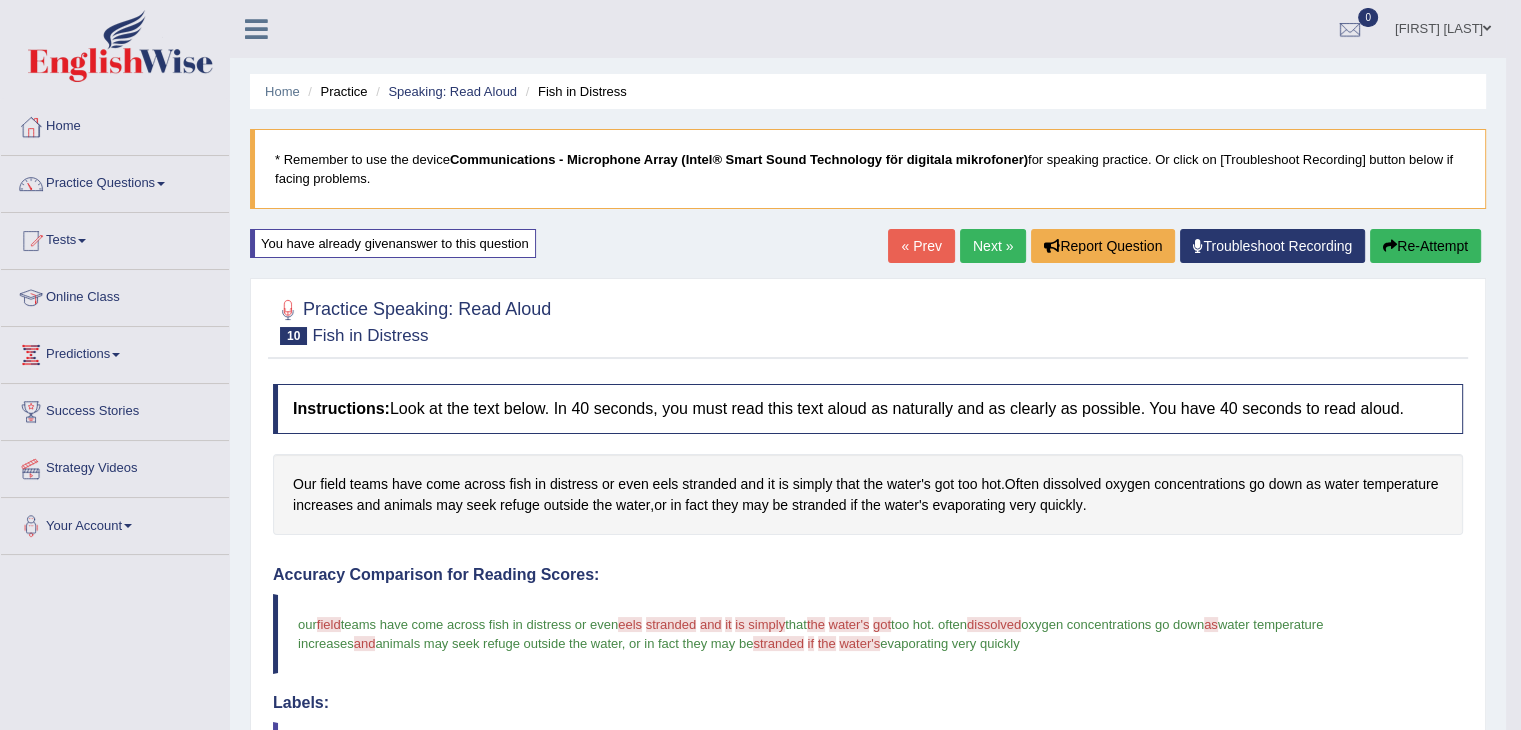 click on "Re-Attempt" at bounding box center [1425, 246] 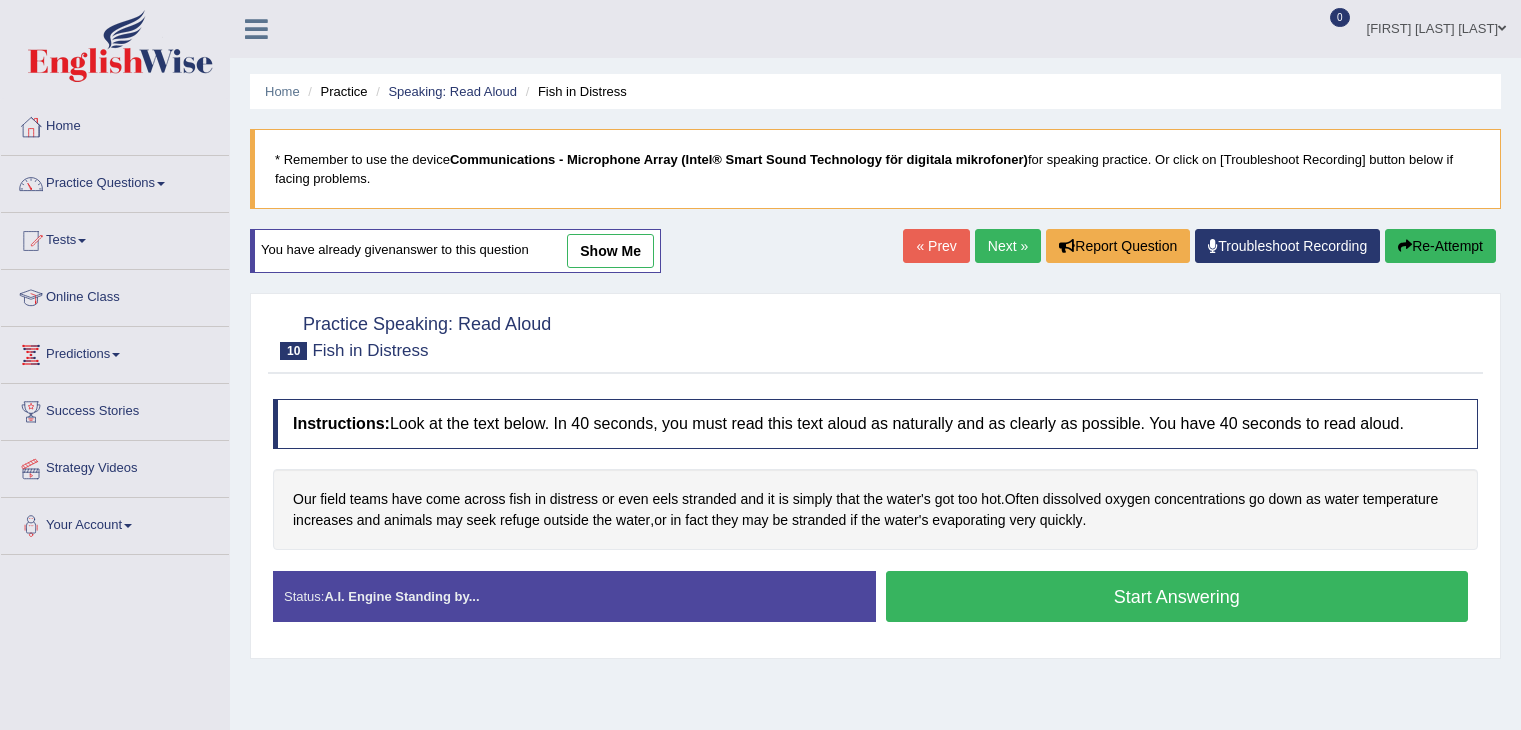 scroll, scrollTop: 0, scrollLeft: 0, axis: both 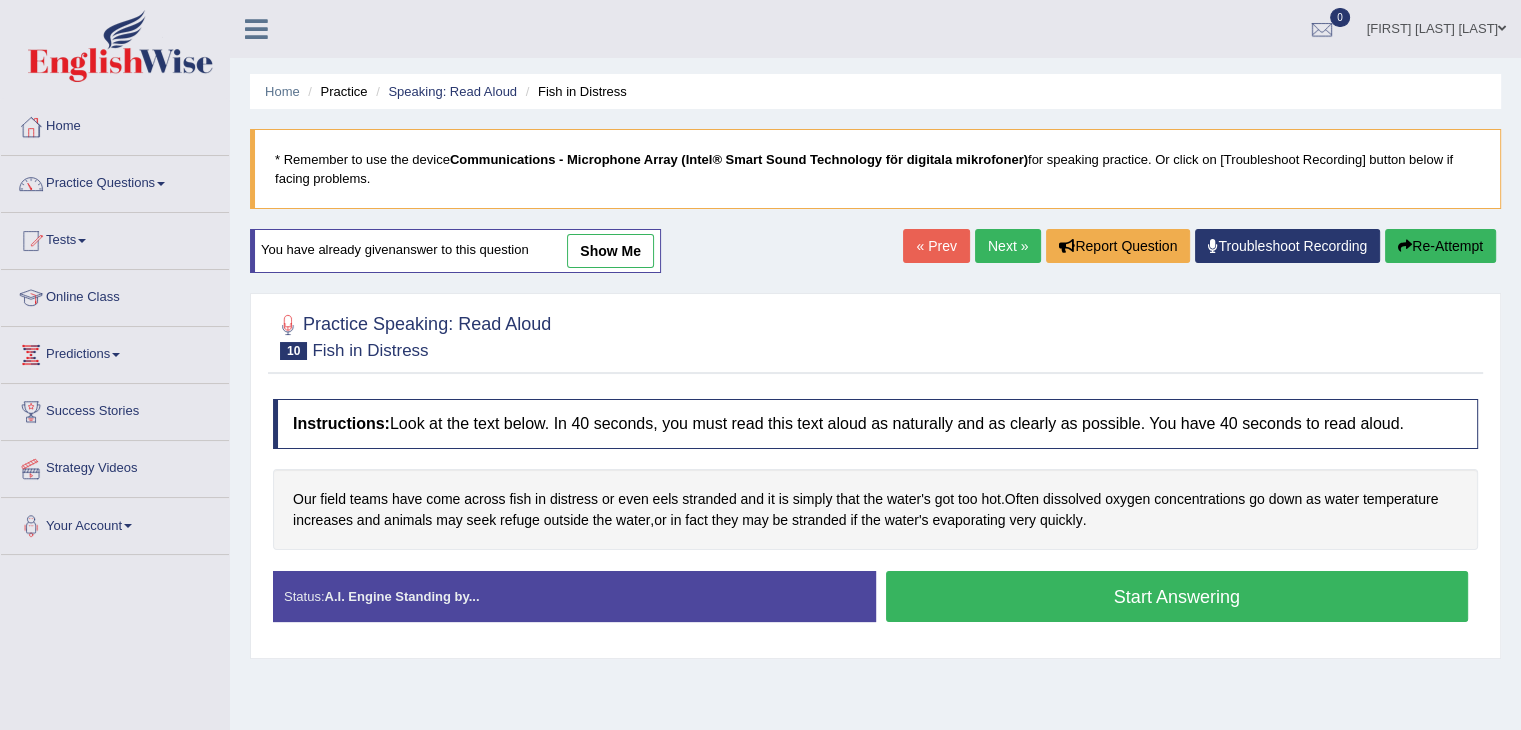click on "Start Answering" at bounding box center (1177, 596) 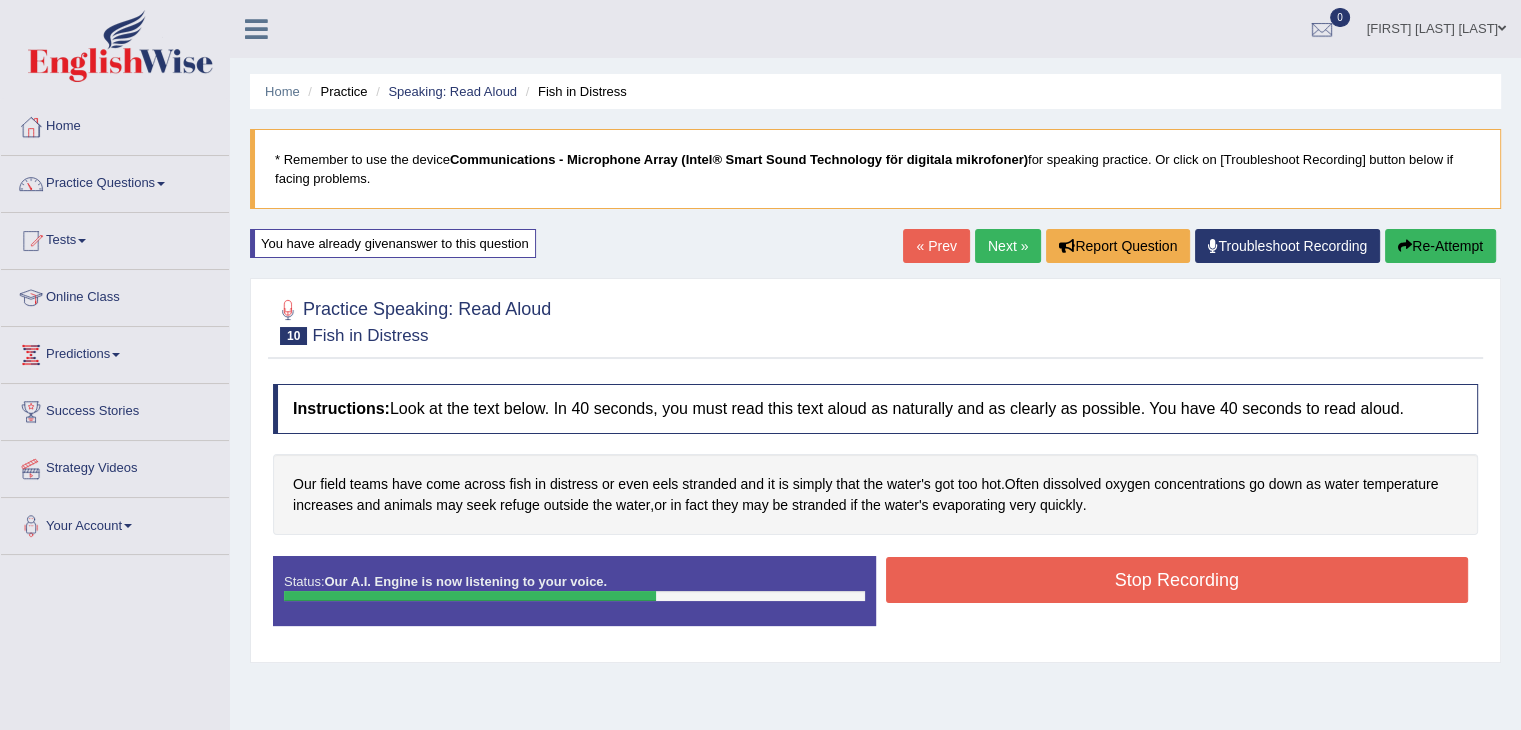 click on "Stop Recording" at bounding box center (1177, 580) 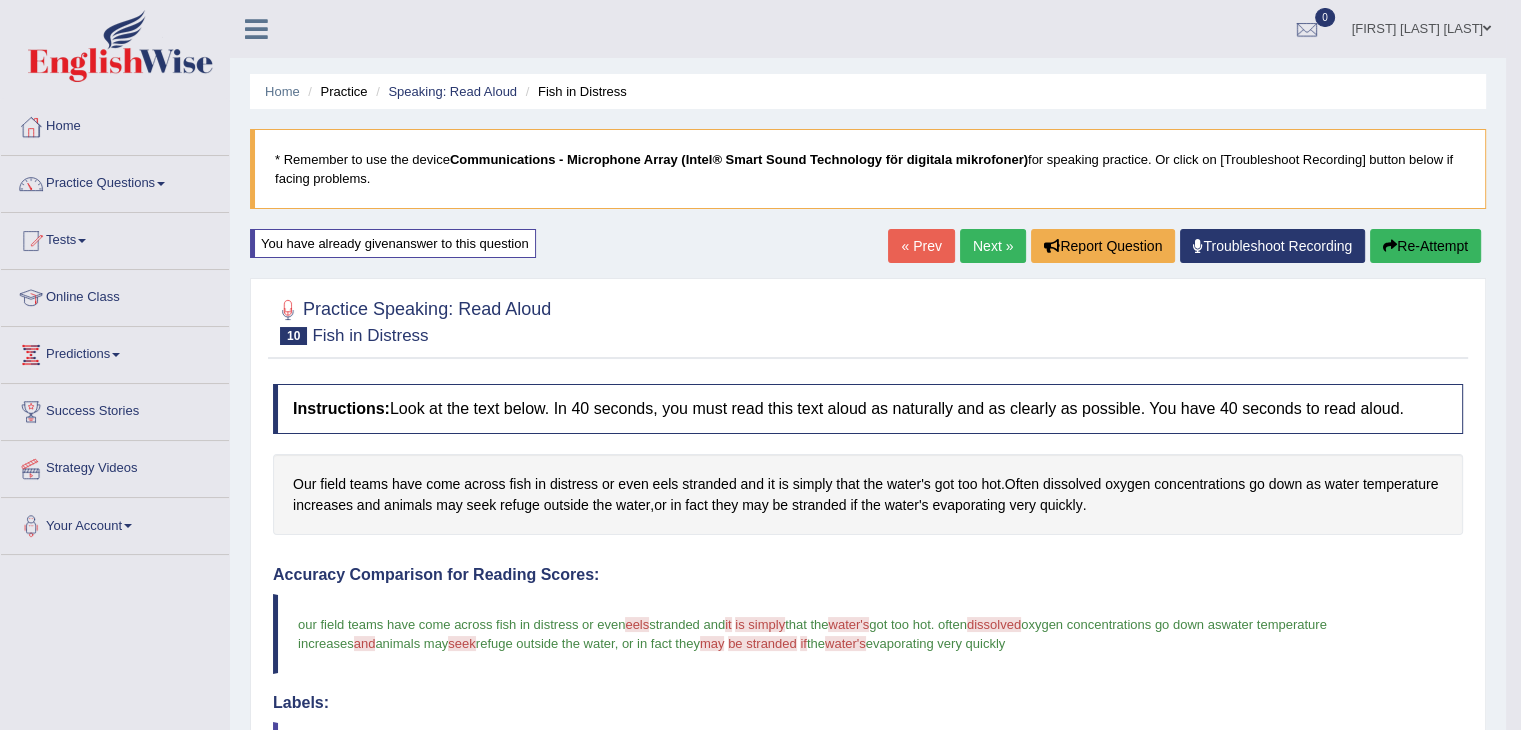 scroll, scrollTop: 604, scrollLeft: 0, axis: vertical 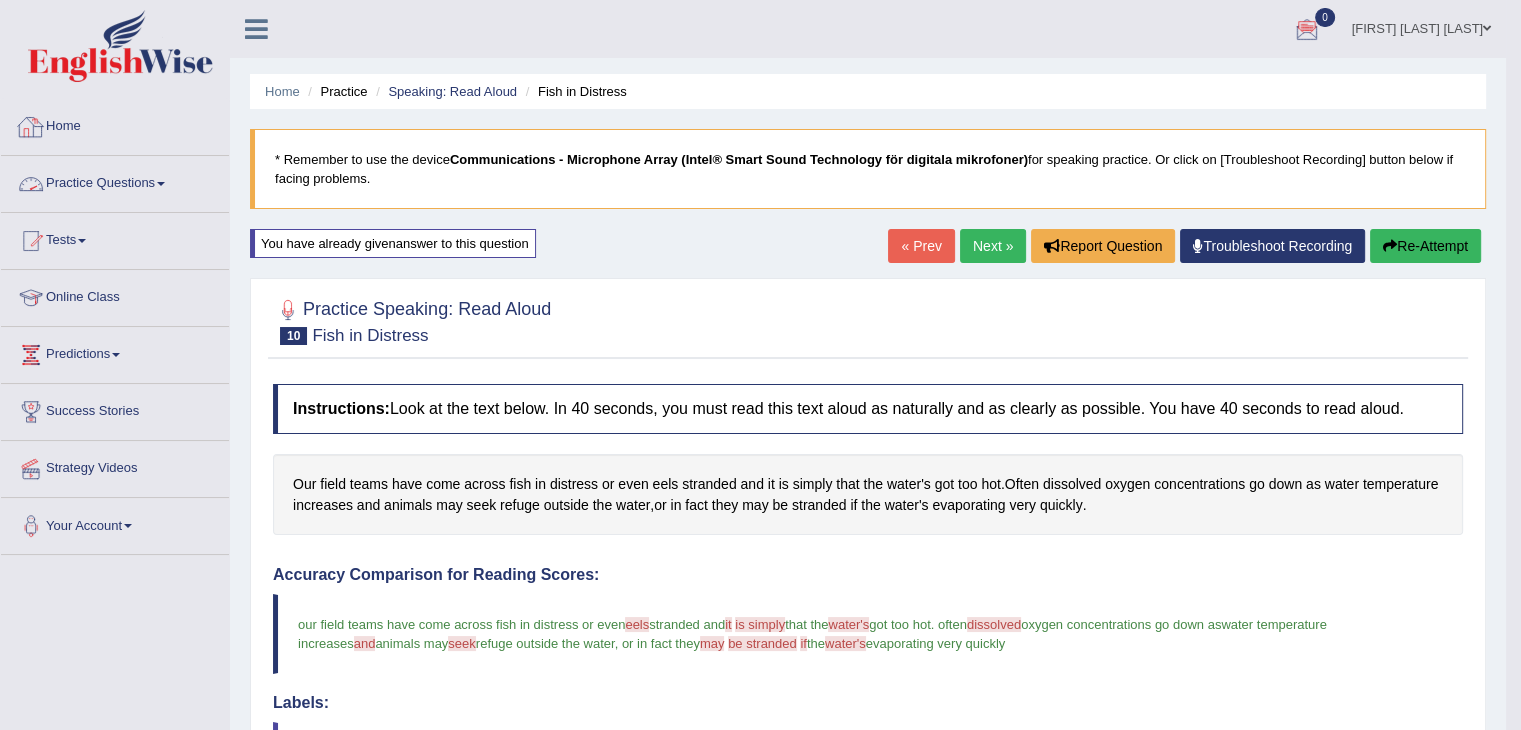 click on "Practice Questions" at bounding box center (115, 181) 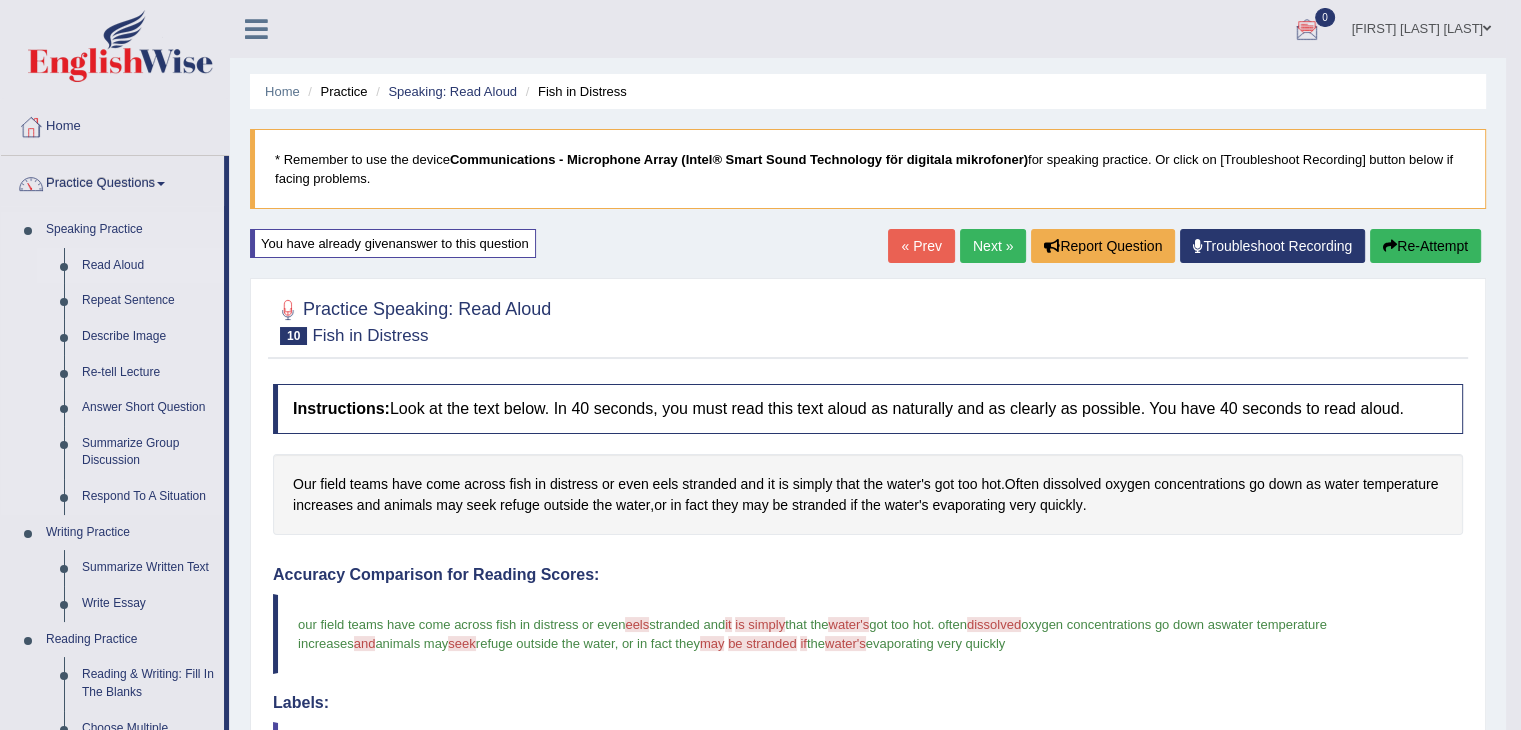 click on "Read Aloud" at bounding box center (148, 266) 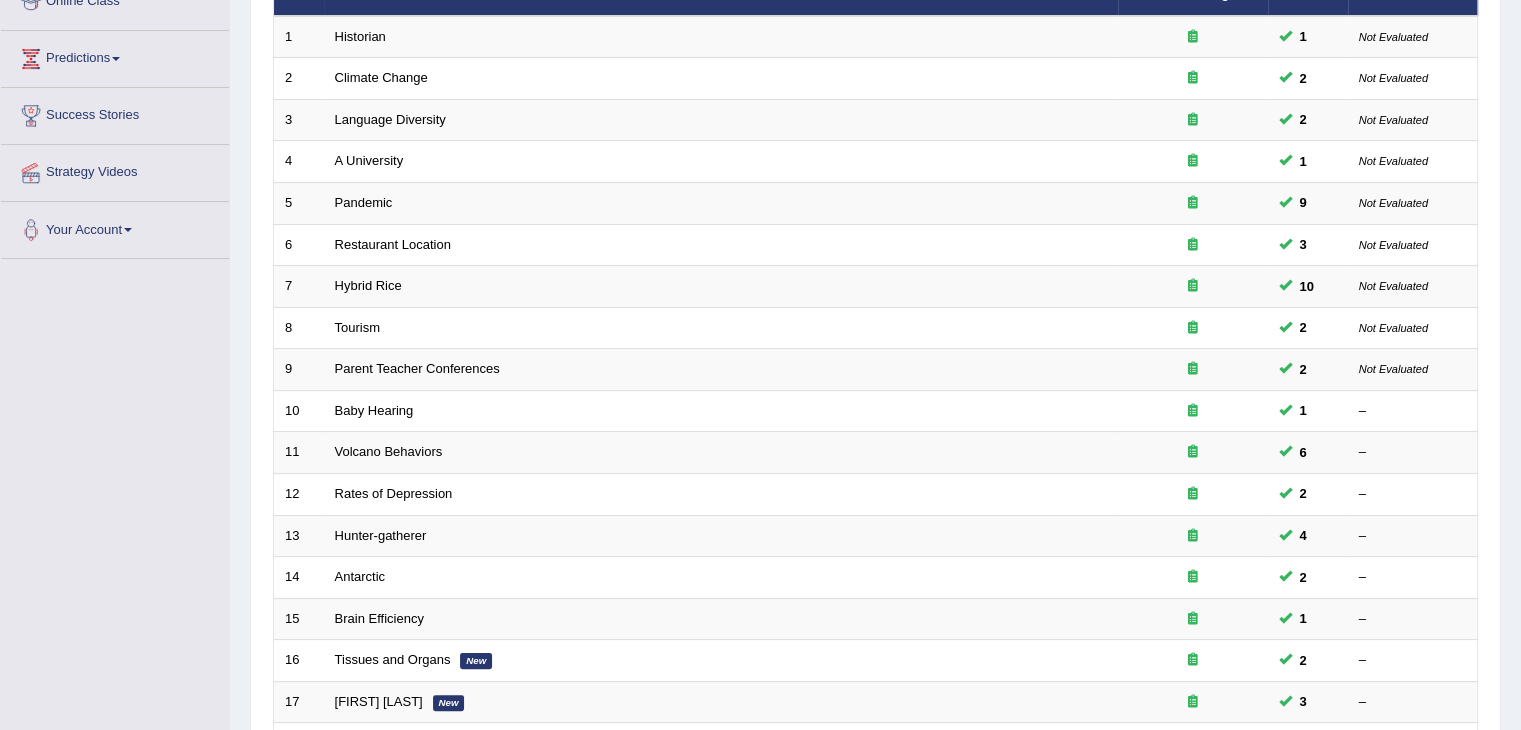 scroll, scrollTop: 0, scrollLeft: 0, axis: both 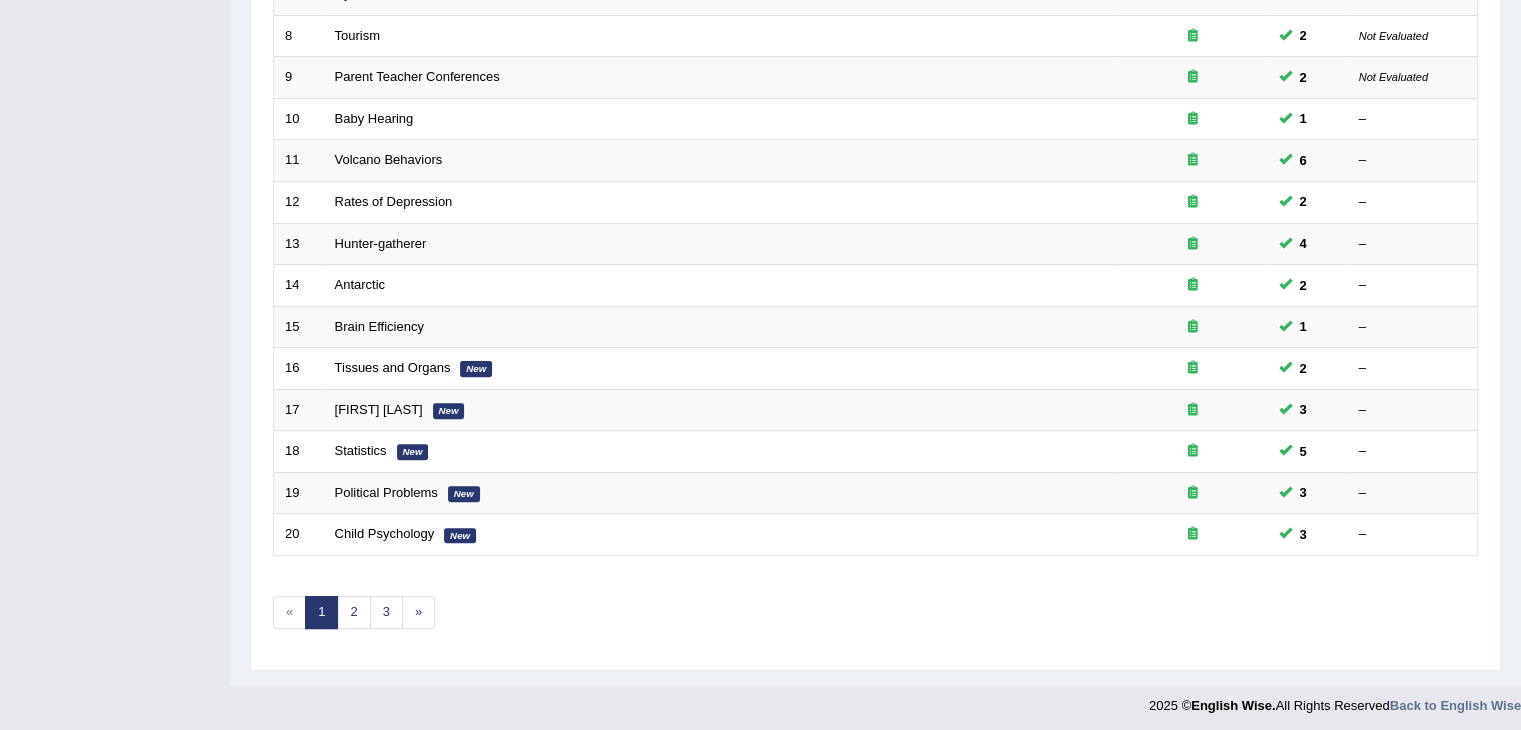 drag, startPoint x: 0, startPoint y: 0, endPoint x: 1535, endPoint y: 564, distance: 1635.3351 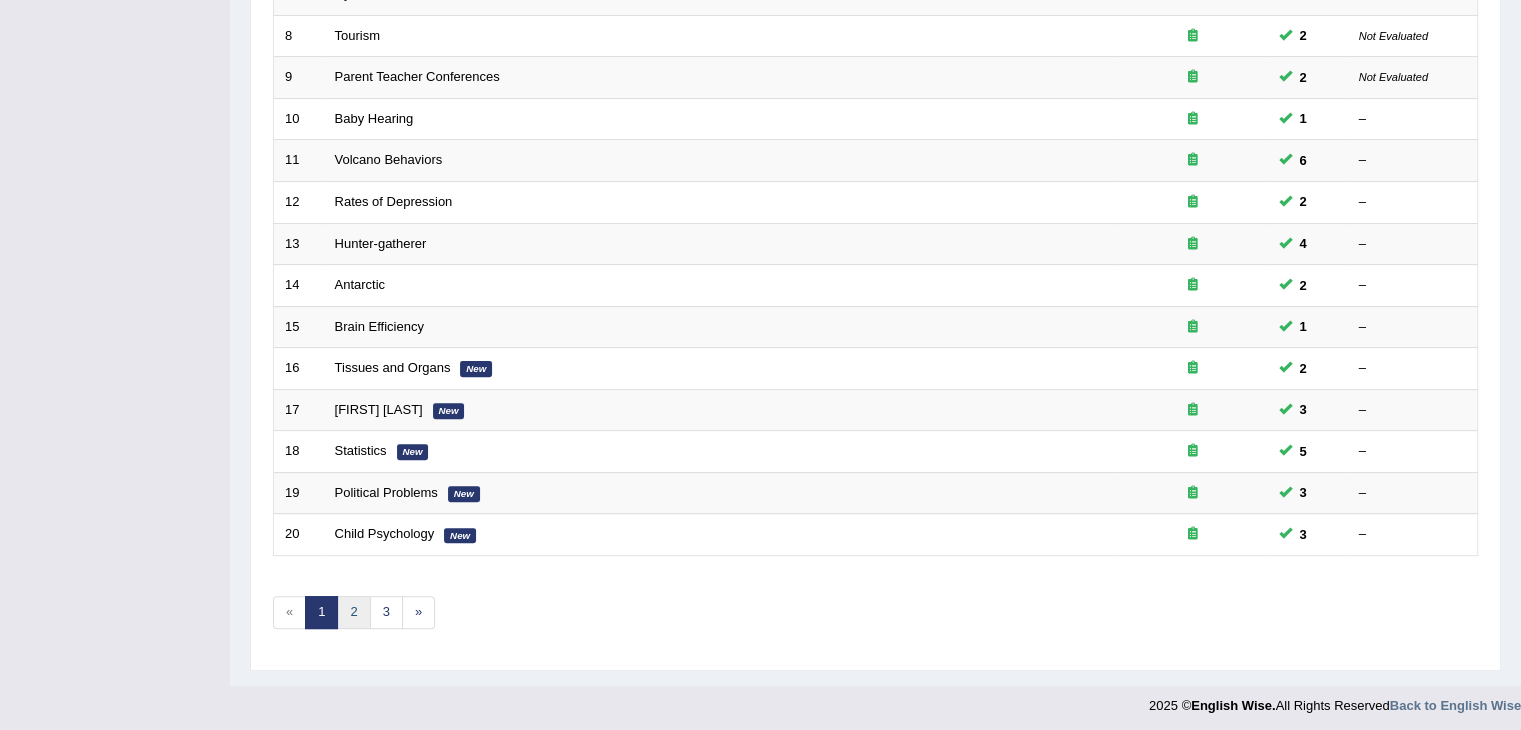 click on "2" at bounding box center [353, 612] 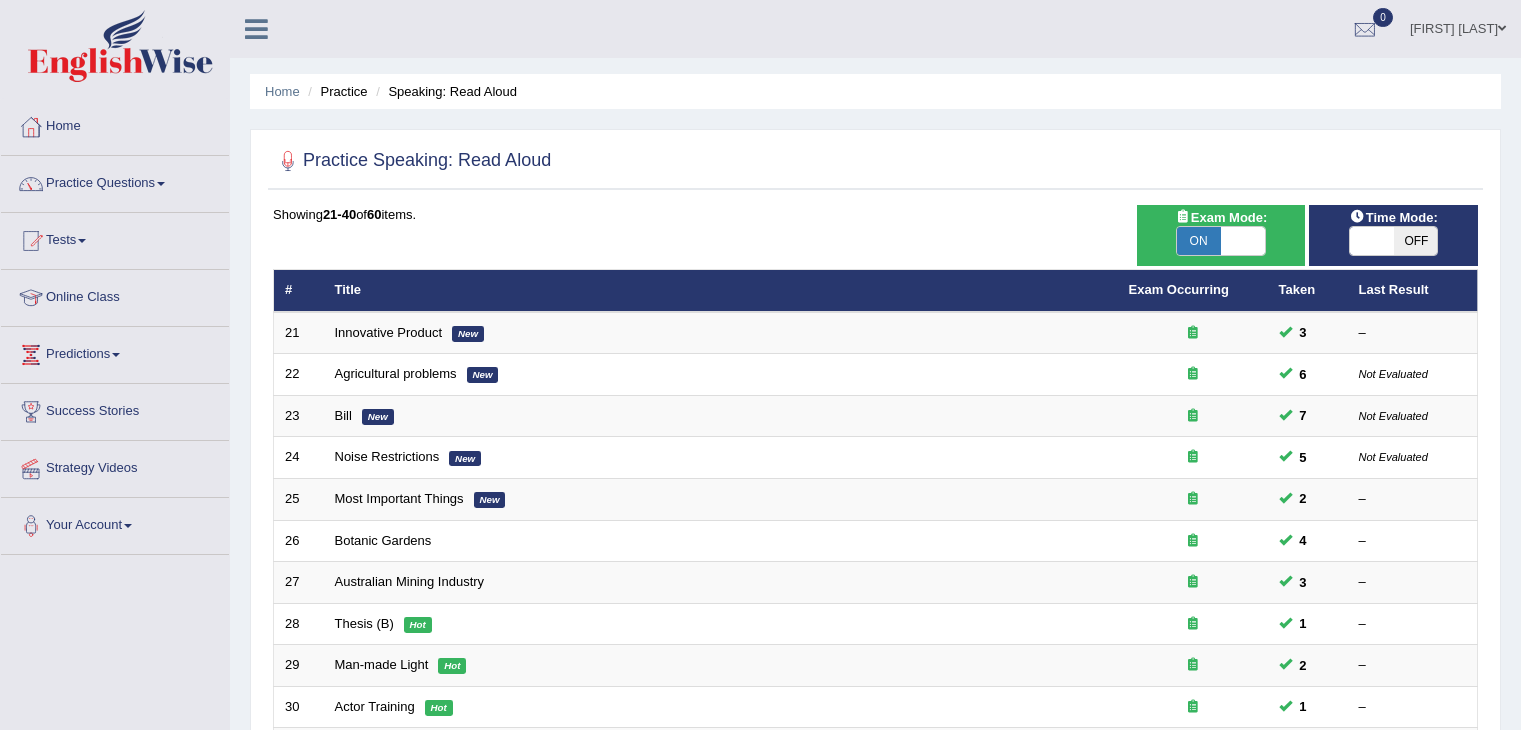 scroll, scrollTop: 279, scrollLeft: 0, axis: vertical 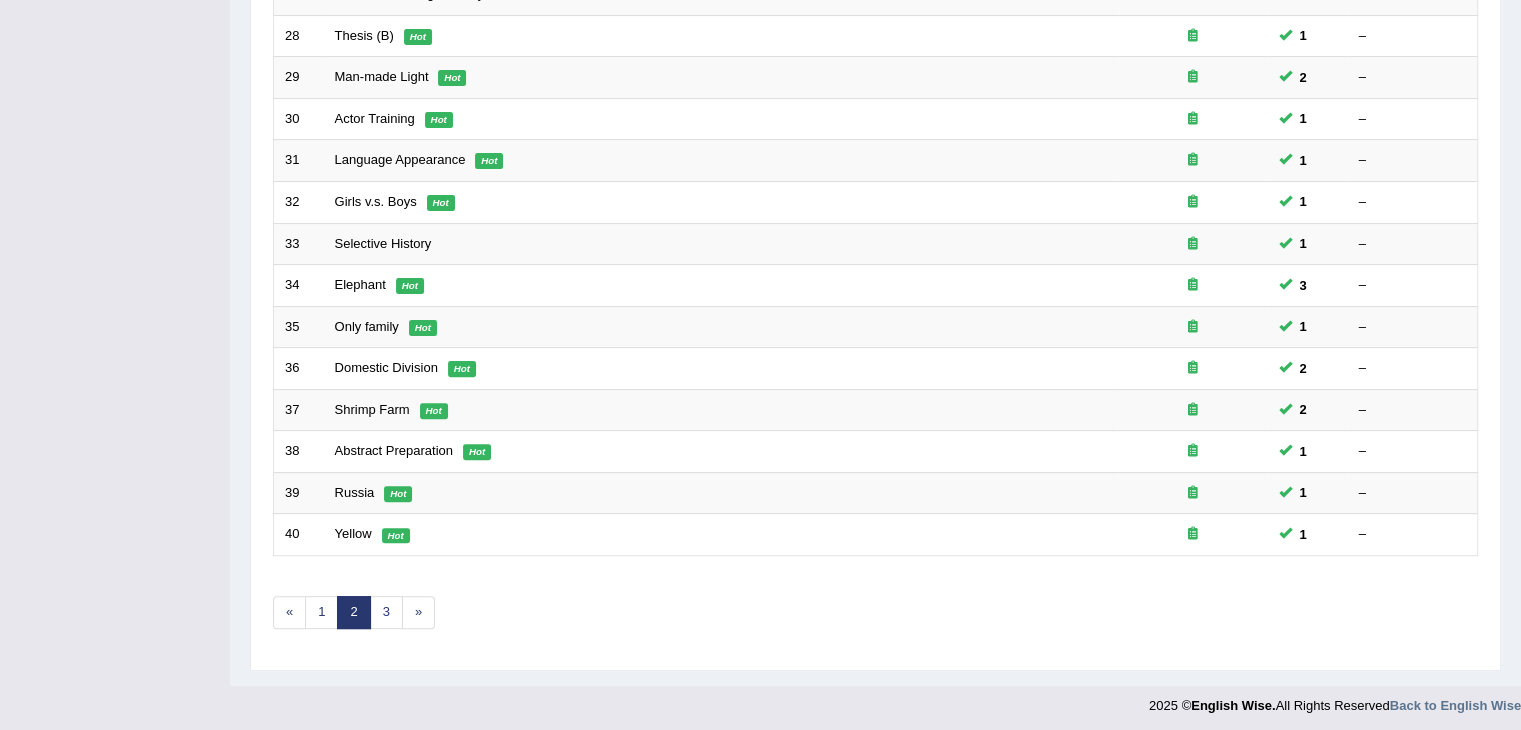 click on "Toggle navigation
Home
Practice Questions   Speaking Practice Read Aloud
Repeat Sentence
Describe Image
Re-tell Lecture
Answer Short Question
Summarize Group Discussion
Respond To A Situation
Writing Practice  Summarize Written Text
Write Essay
Reading Practice  Reading & Writing: Fill In The Blanks
Choose Multiple Answers
Re-order Paragraphs
Fill In The Blanks
Choose Single Answer
Listening Practice  Summarize Spoken Text
Highlight Incorrect Words
Highlight Correct Summary
Select Missing Word
Choose Single Answer
Choose Multiple Answers
Fill In The Blanks
Write From Dictation
Pronunciation
Tests
Take Mock Test" at bounding box center [760, -223] 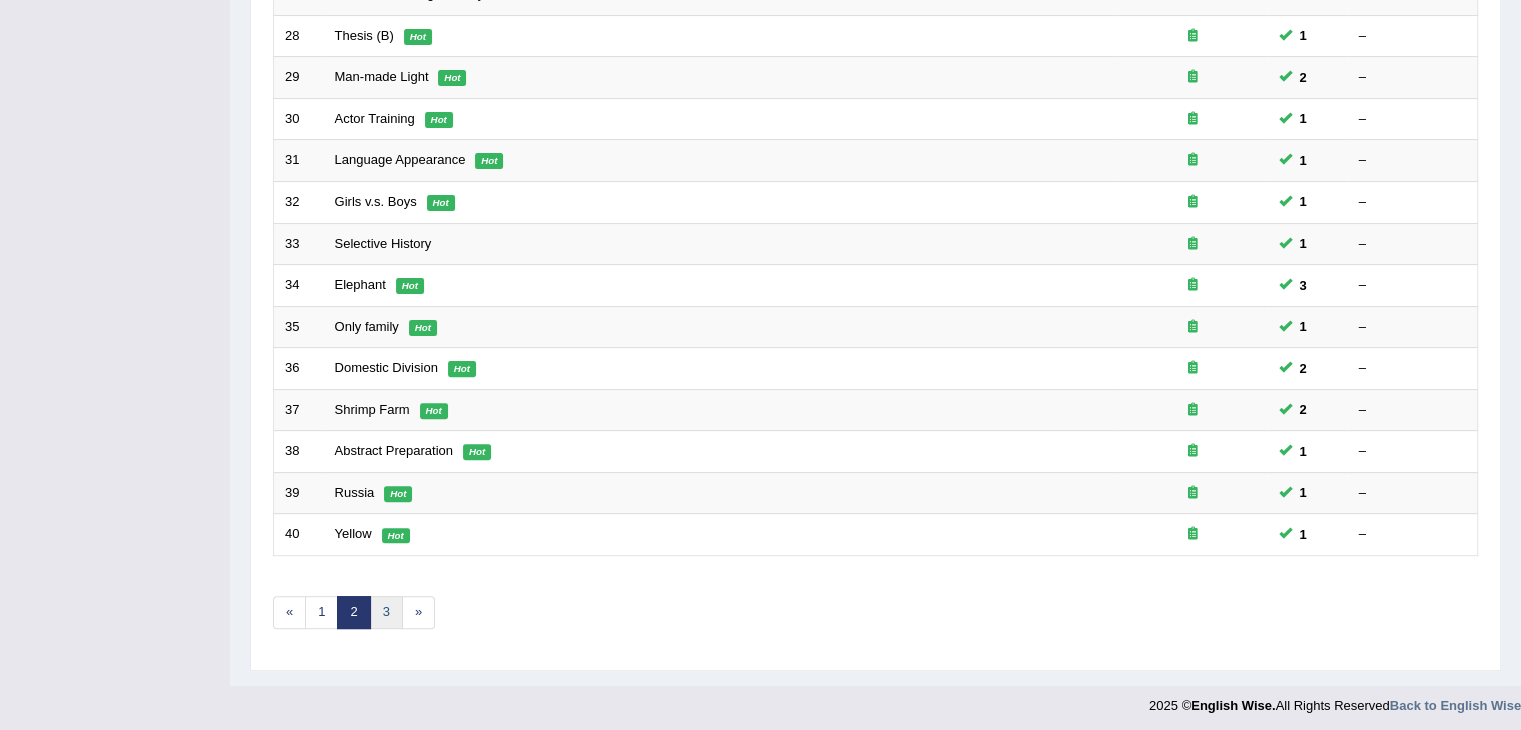 click on "3" at bounding box center (386, 612) 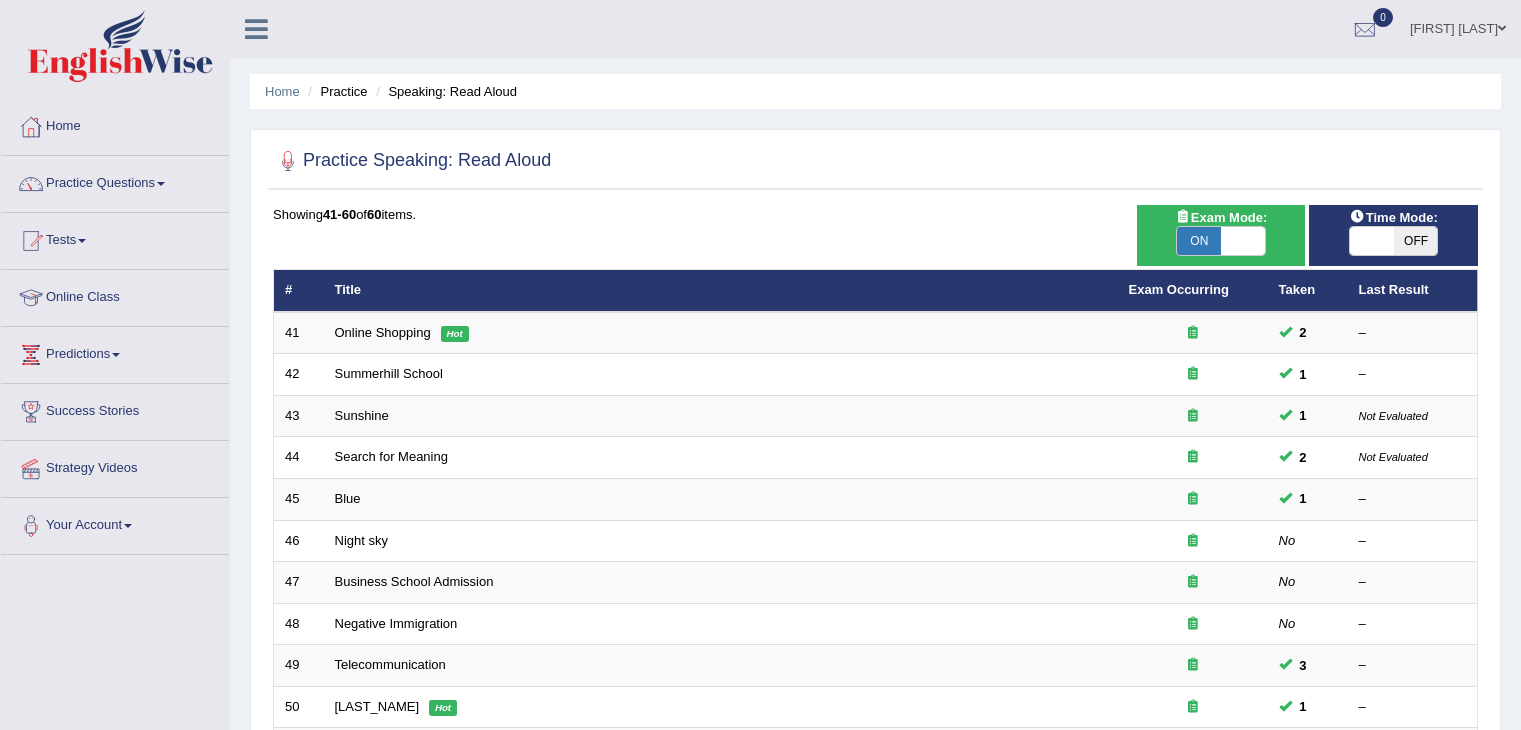 scroll, scrollTop: 489, scrollLeft: 0, axis: vertical 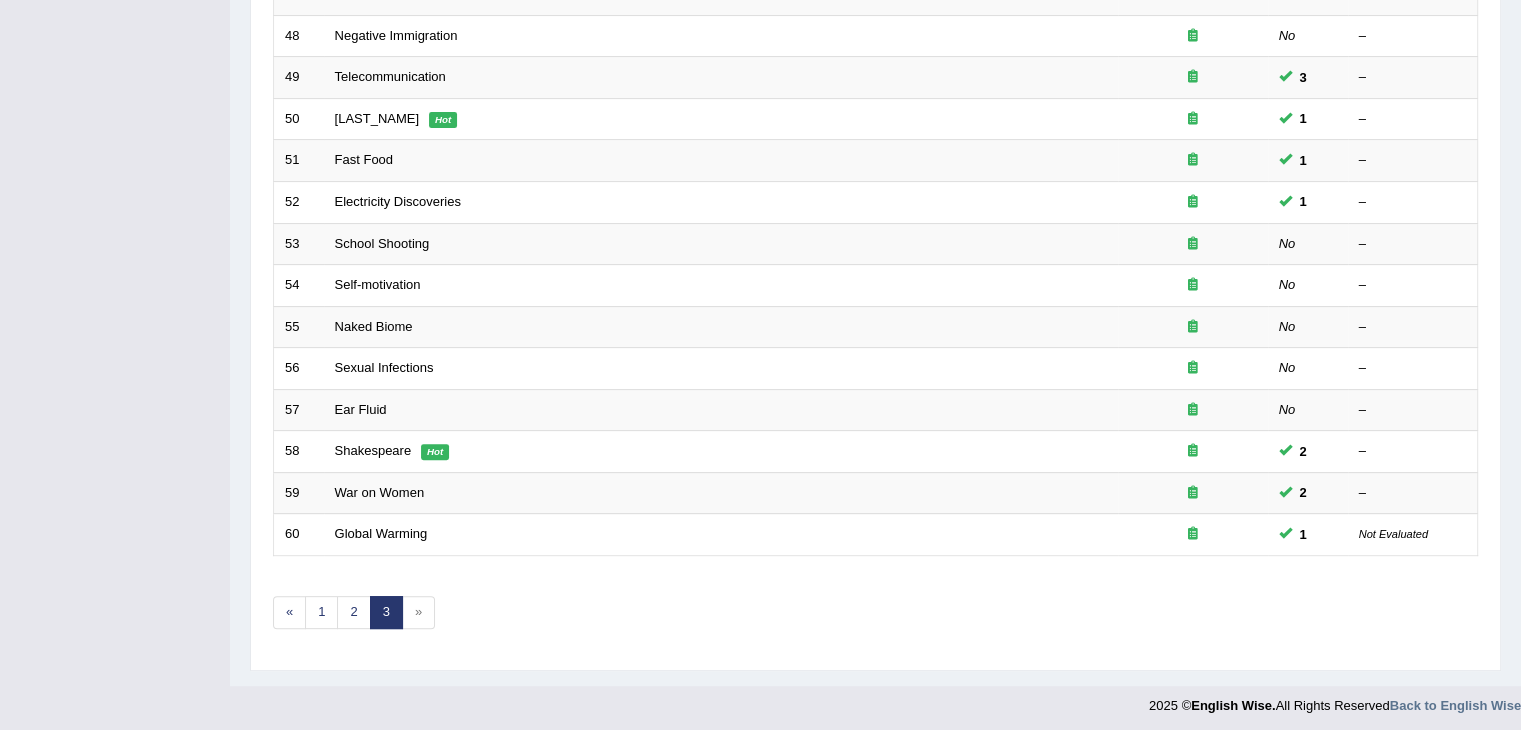 click on "Toggle navigation
Home
Practice Questions   Speaking Practice Read Aloud
Repeat Sentence
Describe Image
Re-tell Lecture
Answer Short Question
Summarize Group Discussion
Respond To A Situation
Writing Practice  Summarize Written Text
Write Essay
Reading Practice  Reading & Writing: Fill In The Blanks
Choose Multiple Answers
Re-order Paragraphs
Fill In The Blanks
Choose Single Answer
Listening Practice  Summarize Spoken Text
Highlight Incorrect Words
Highlight Correct Summary
Select Missing Word
Choose Single Answer
Choose Multiple Answers
Fill In The Blanks
Write From Dictation
Pronunciation
Tests
Take Mock Test" at bounding box center [760, -223] 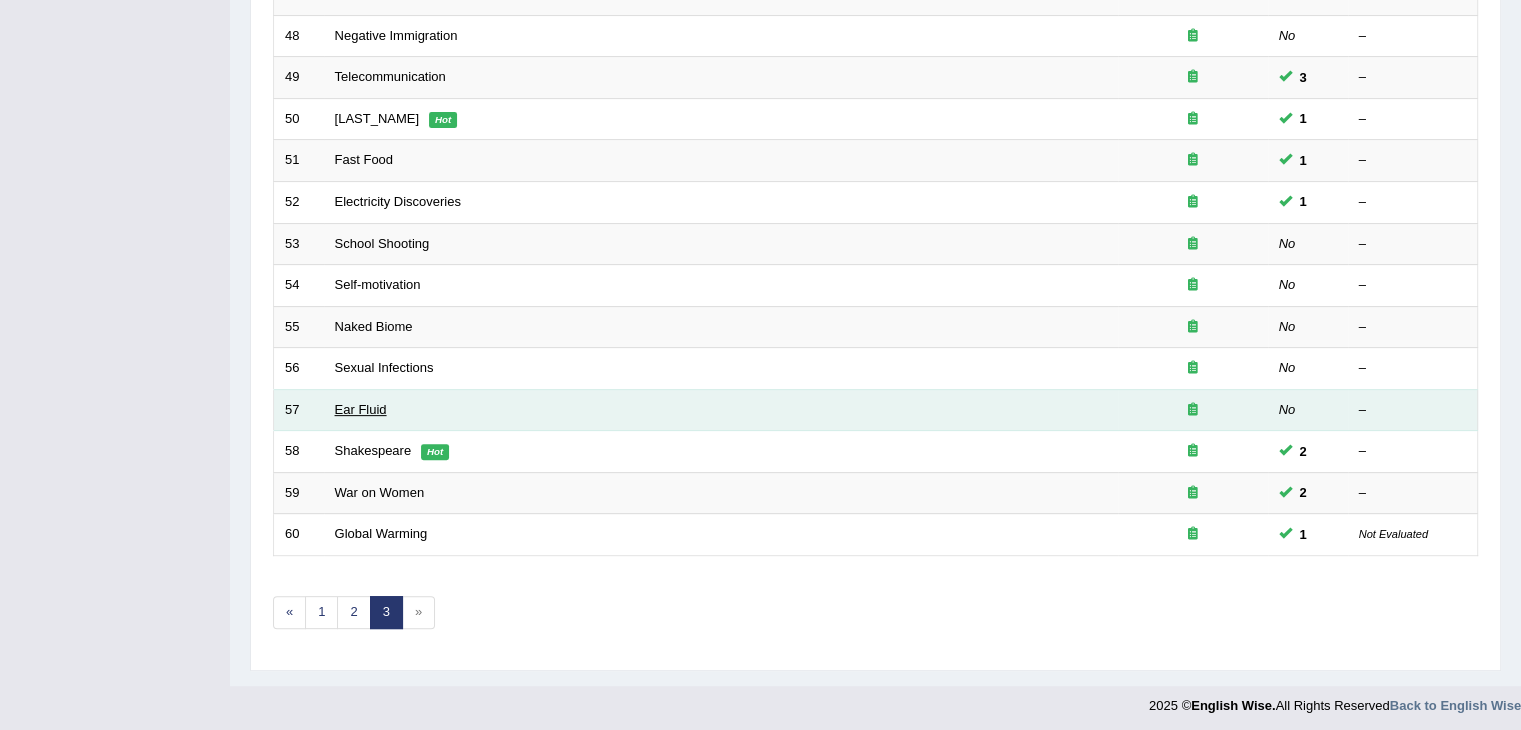 click on "Ear Fluid" at bounding box center [361, 409] 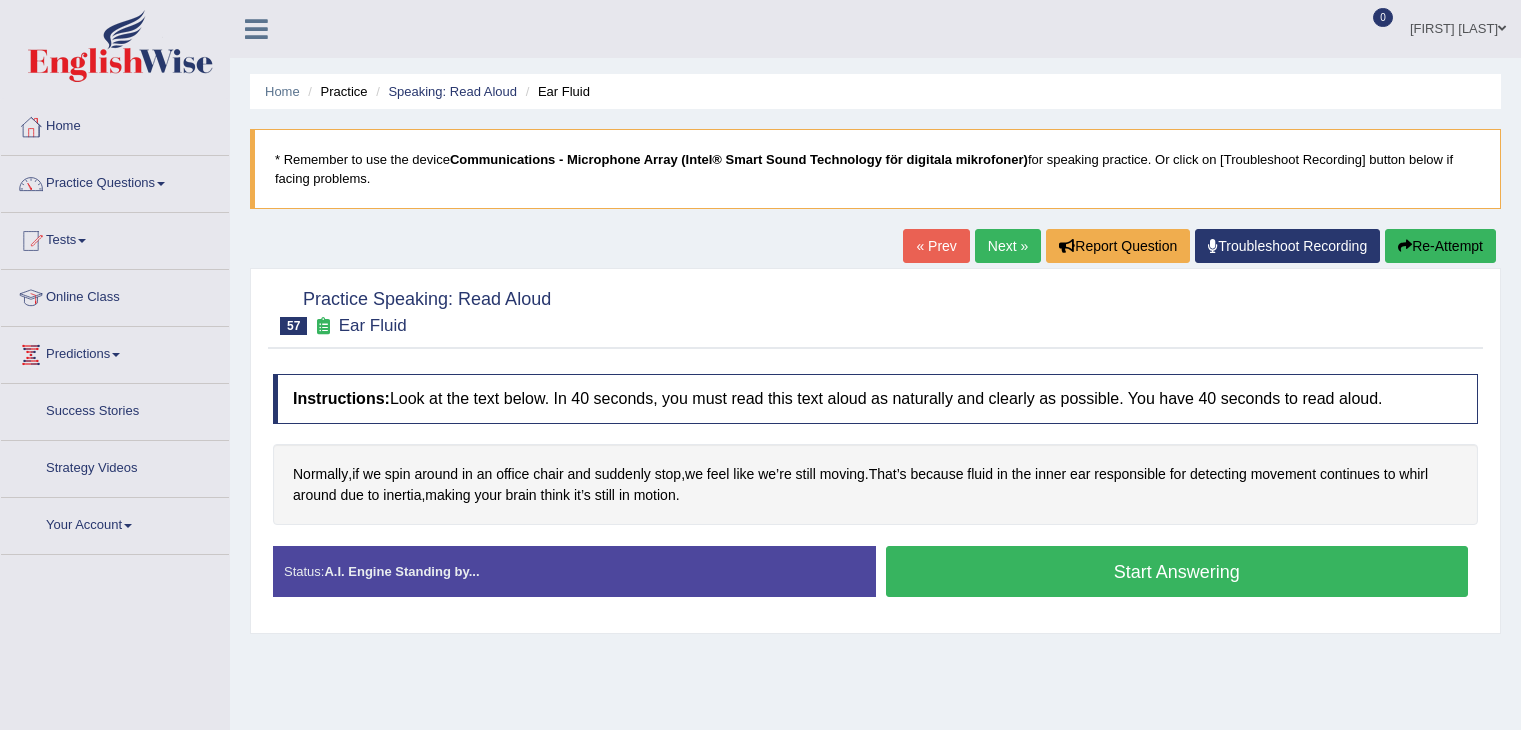 scroll, scrollTop: 0, scrollLeft: 0, axis: both 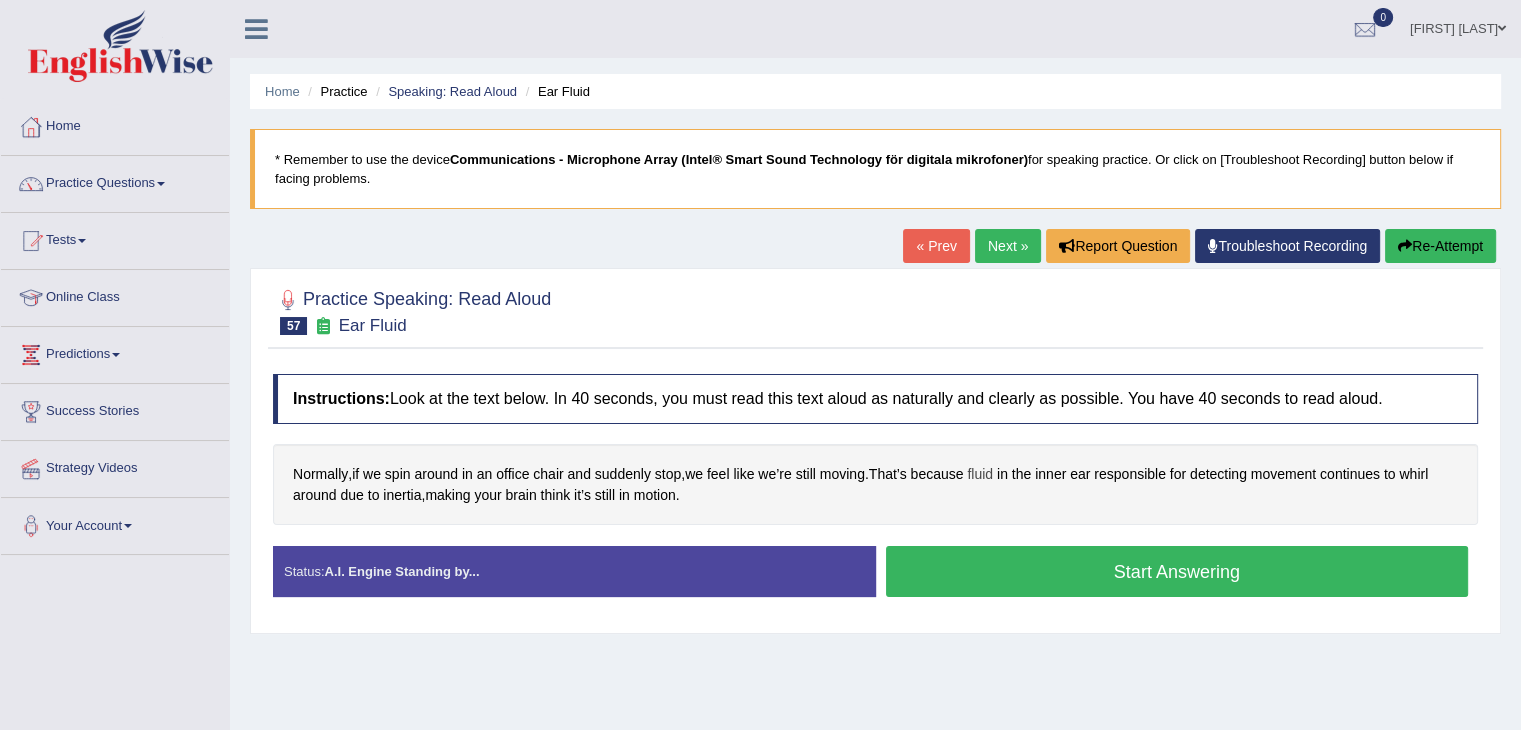 click on "fluid" at bounding box center (980, 474) 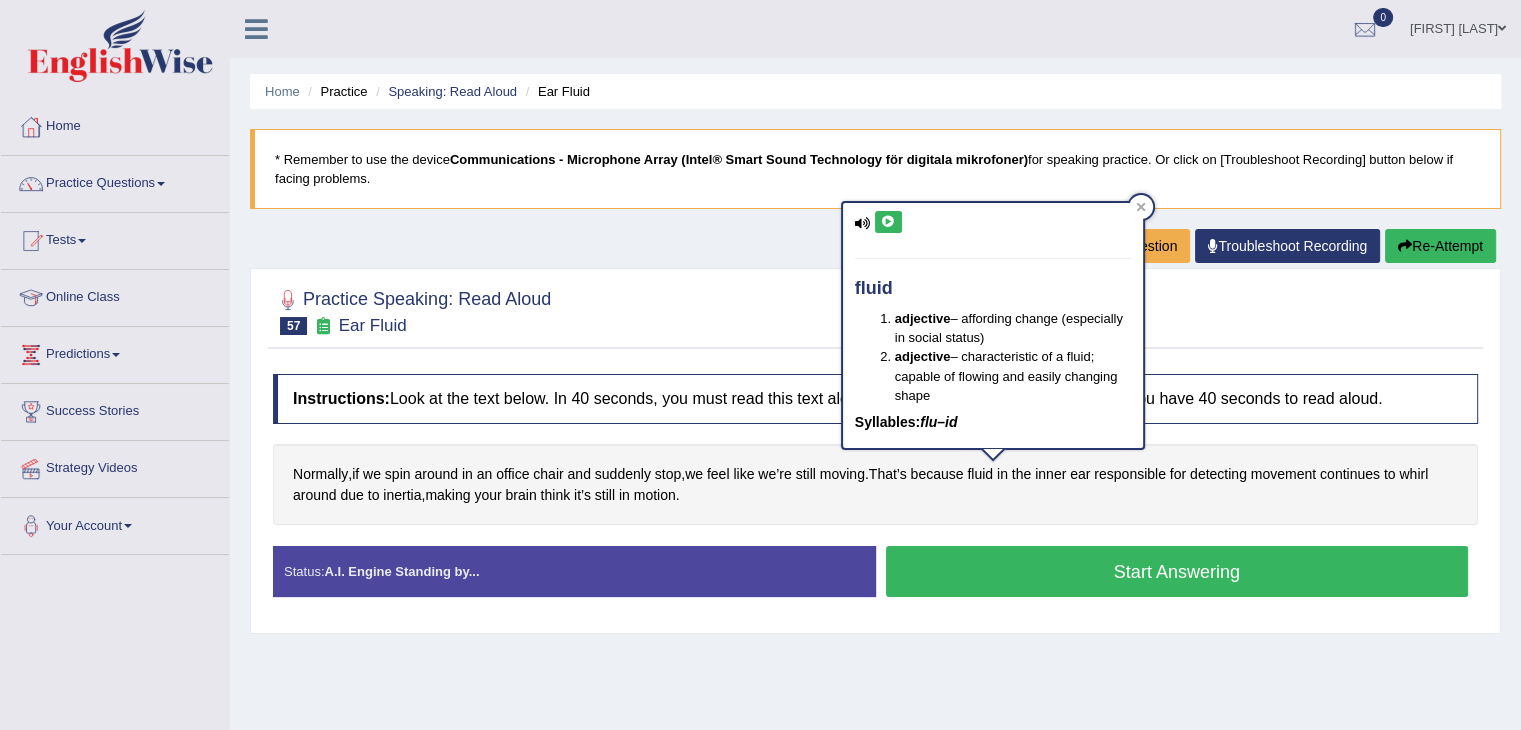 click at bounding box center [888, 222] 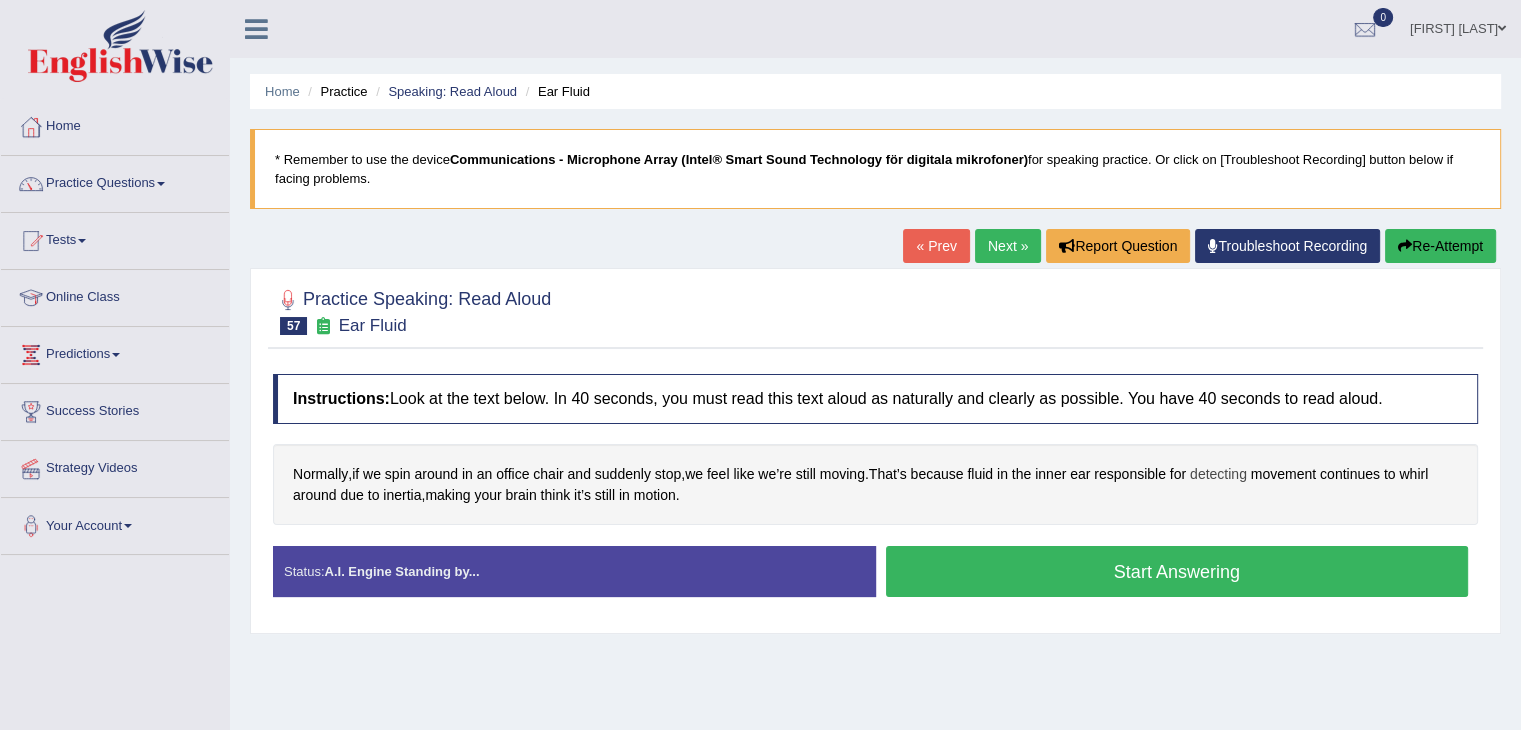 click on "detecting" at bounding box center [1218, 474] 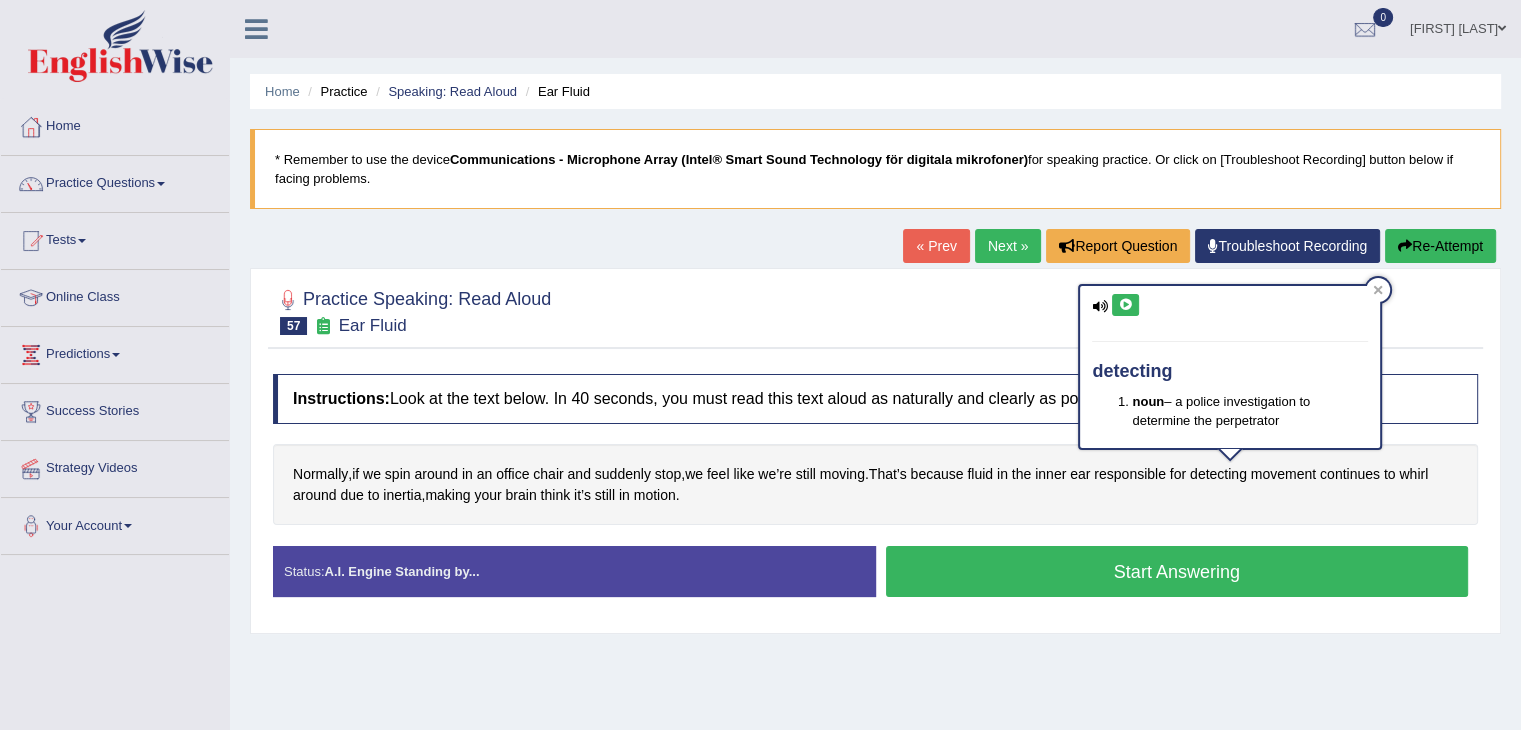 click at bounding box center (1125, 305) 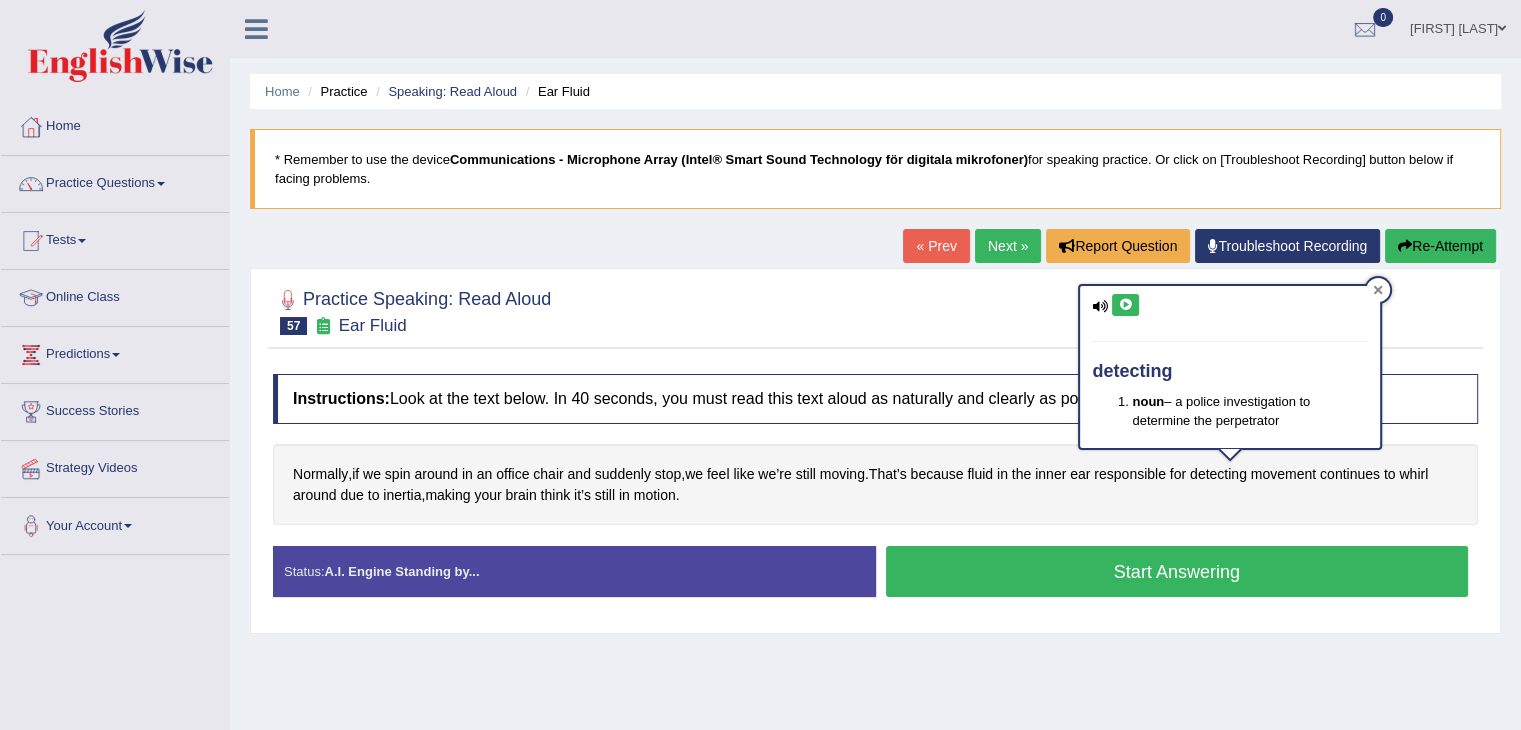click at bounding box center (1378, 290) 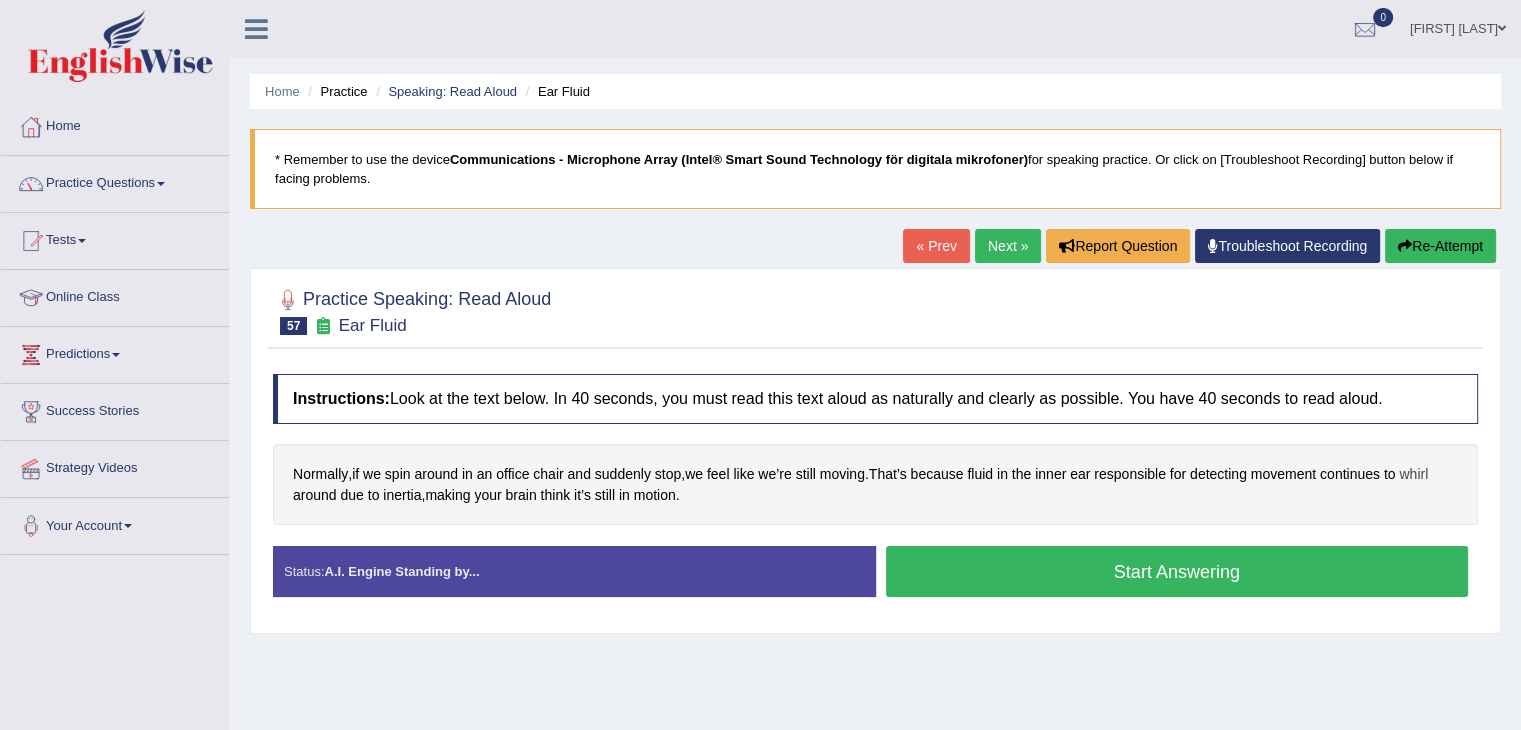 click on "whirl" at bounding box center [1413, 474] 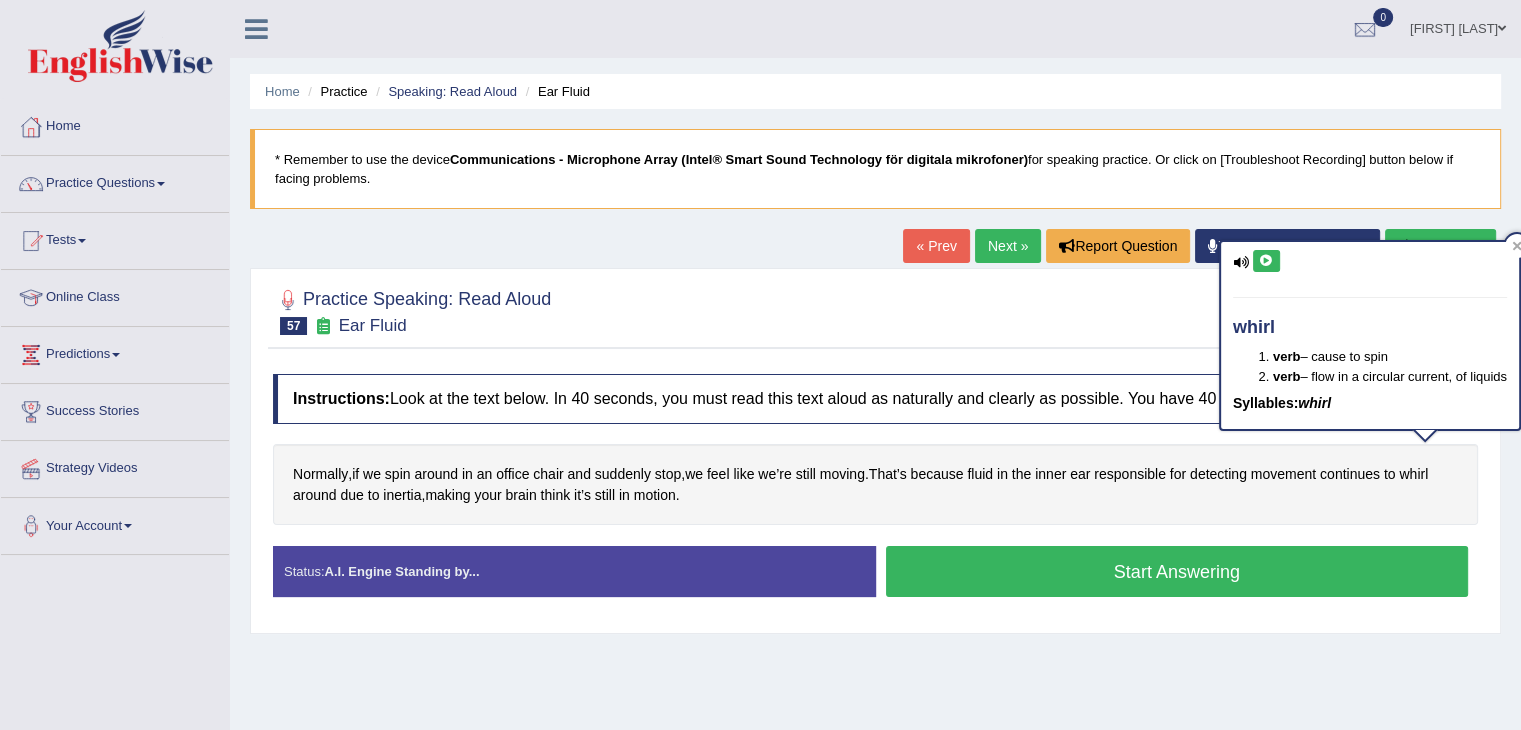 click at bounding box center (1266, 261) 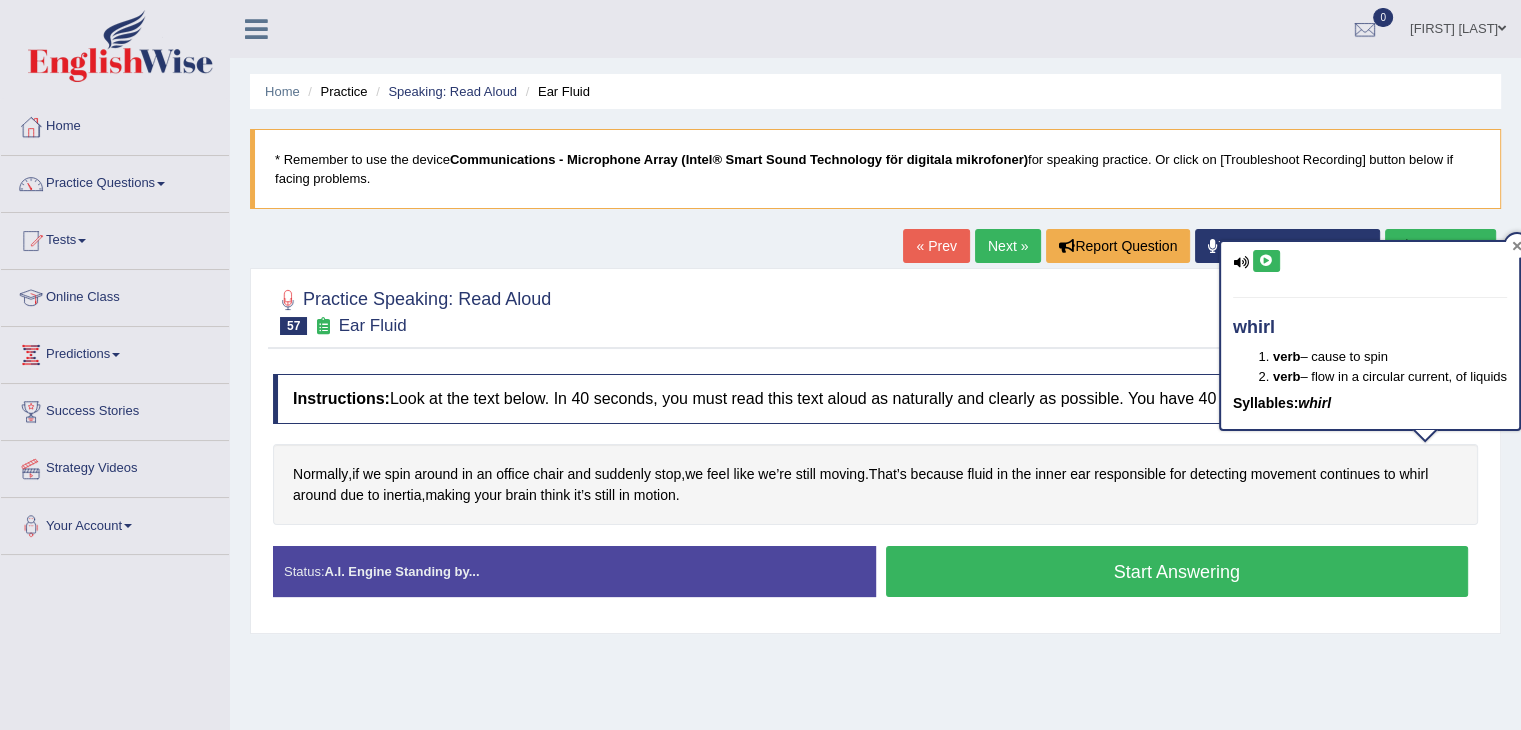 click at bounding box center (1517, 246) 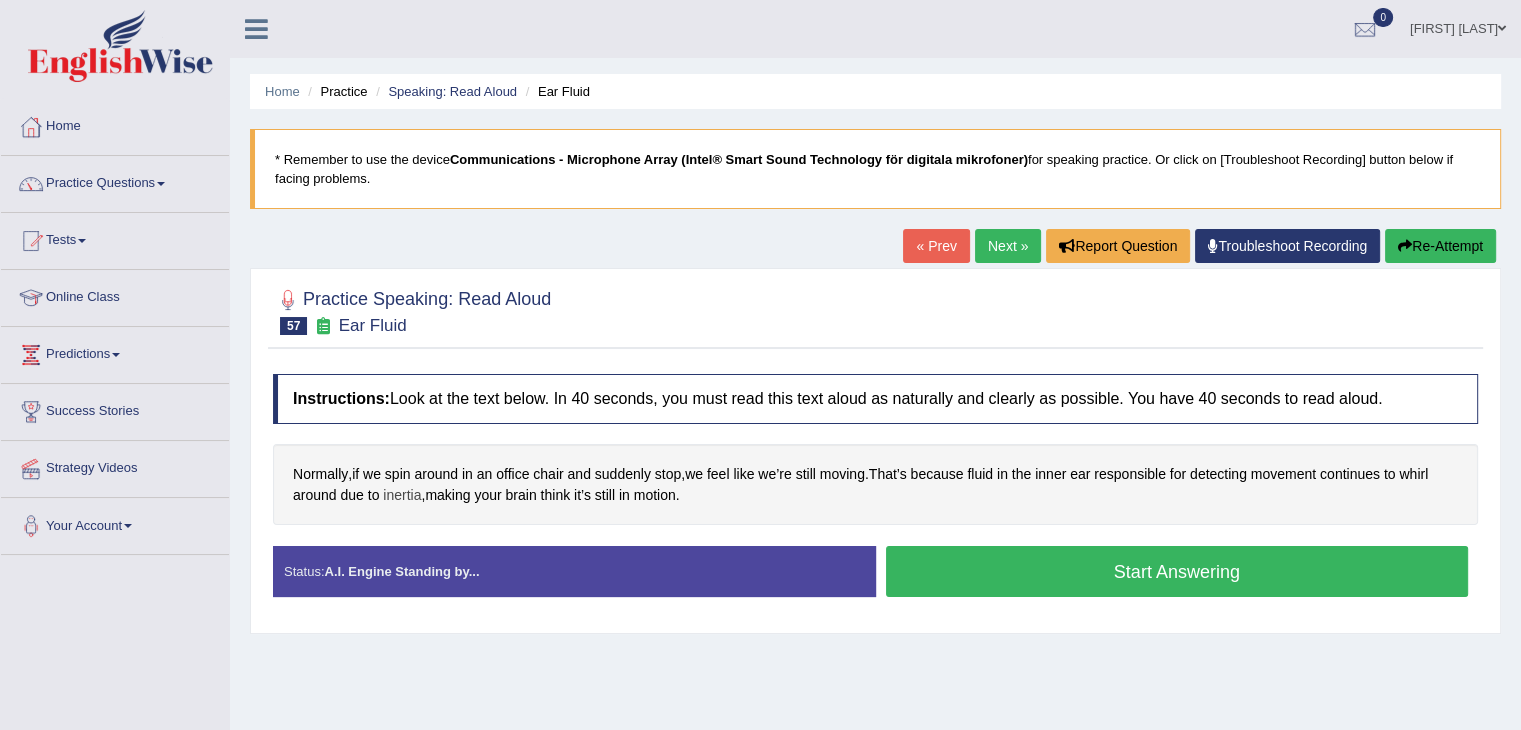 click on "inertia" at bounding box center [402, 495] 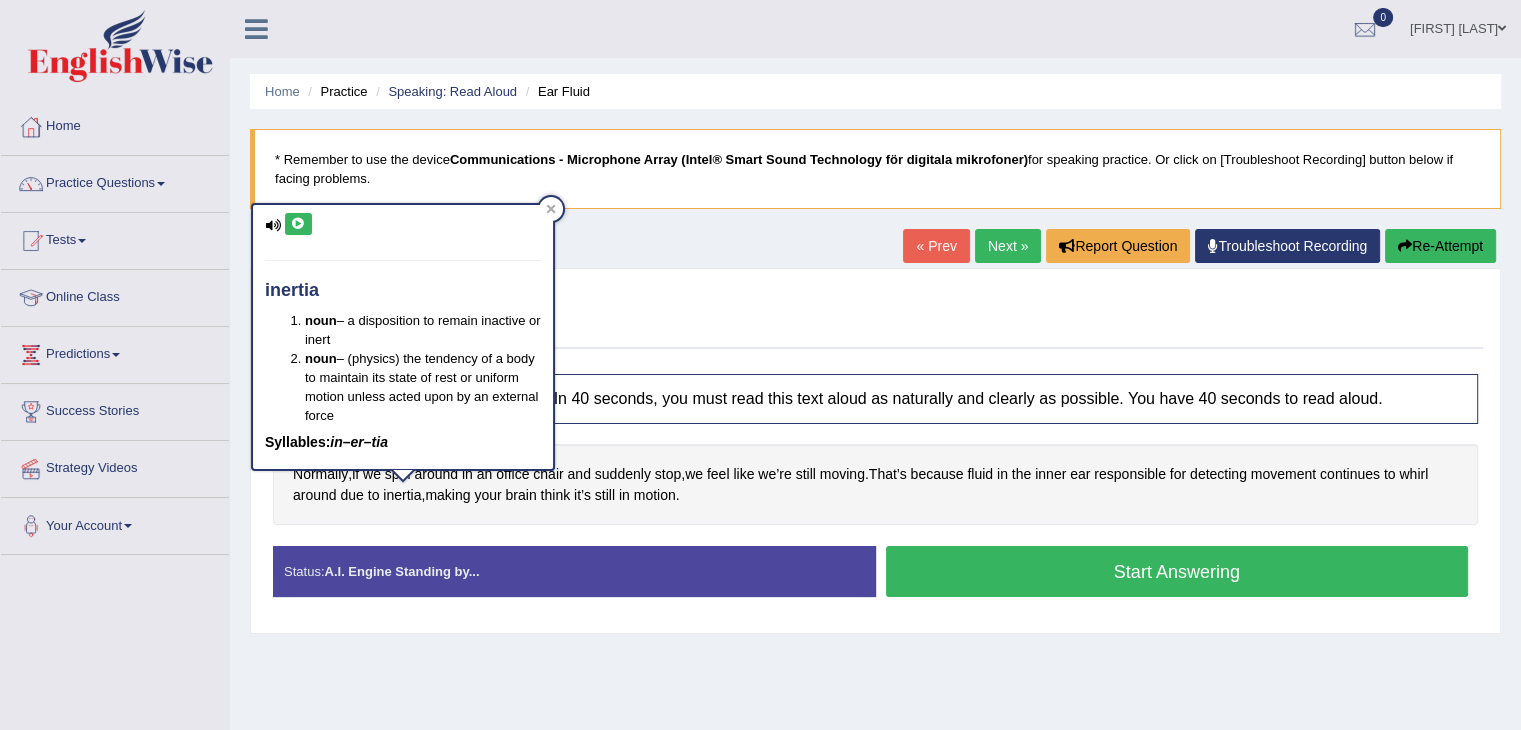 click at bounding box center (298, 224) 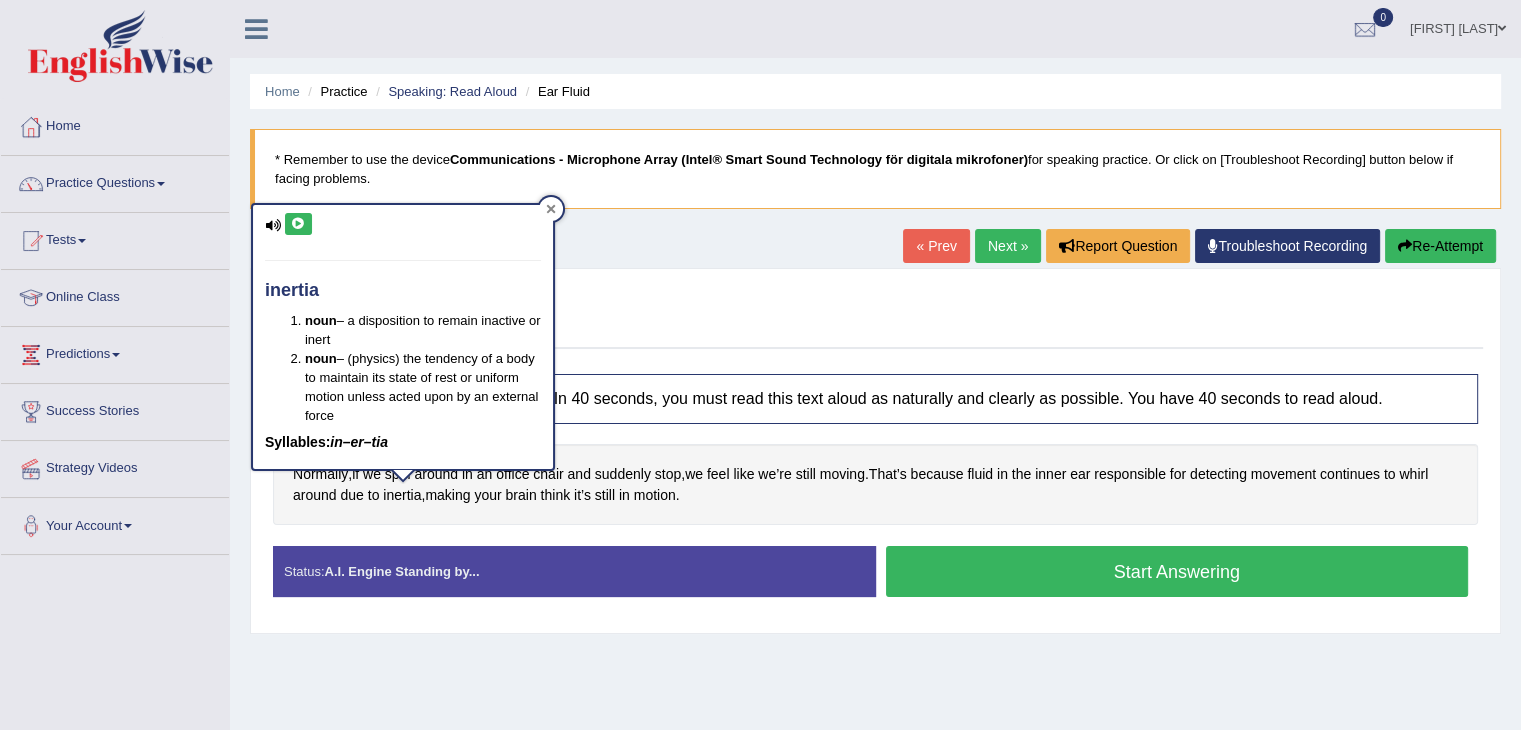 click 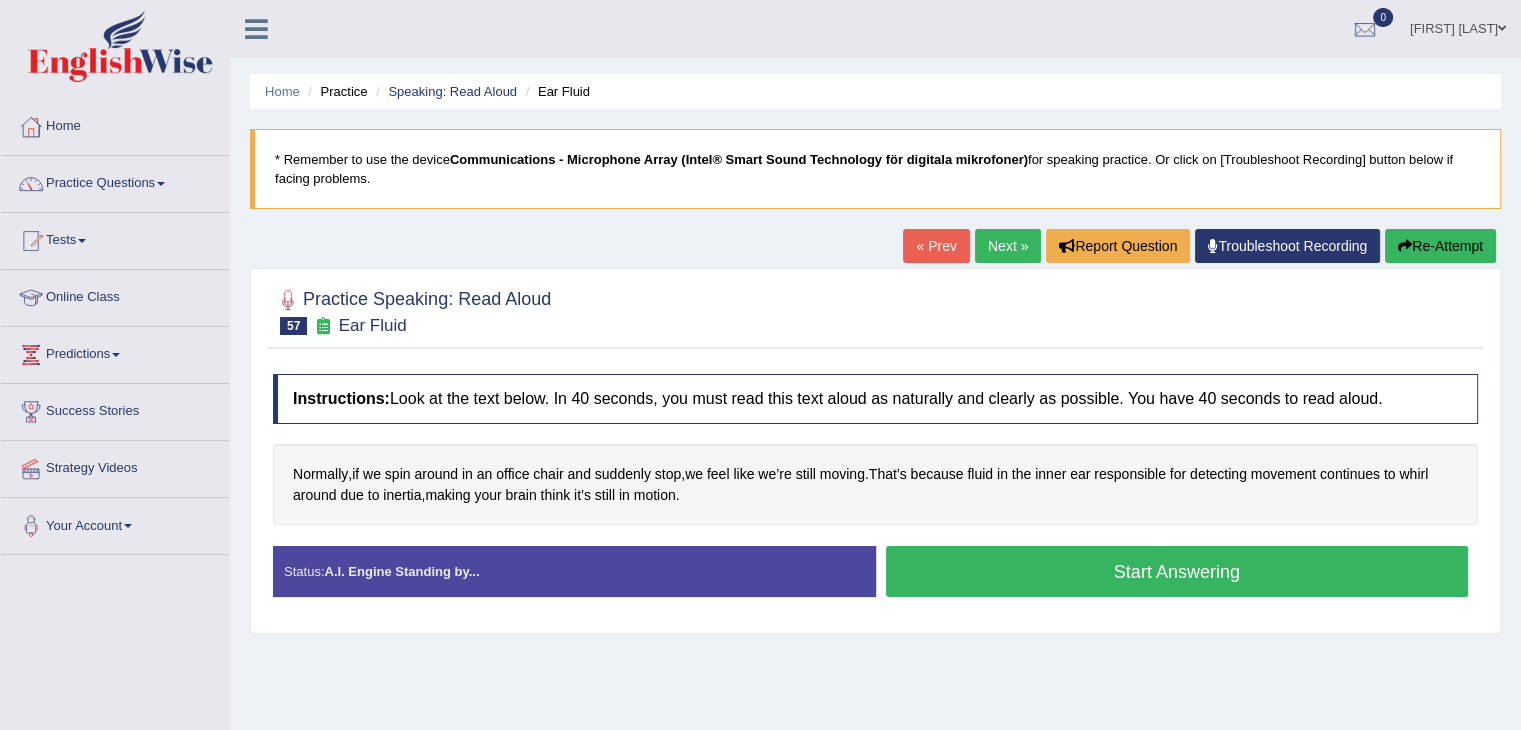 click on "Start Answering" at bounding box center [1177, 571] 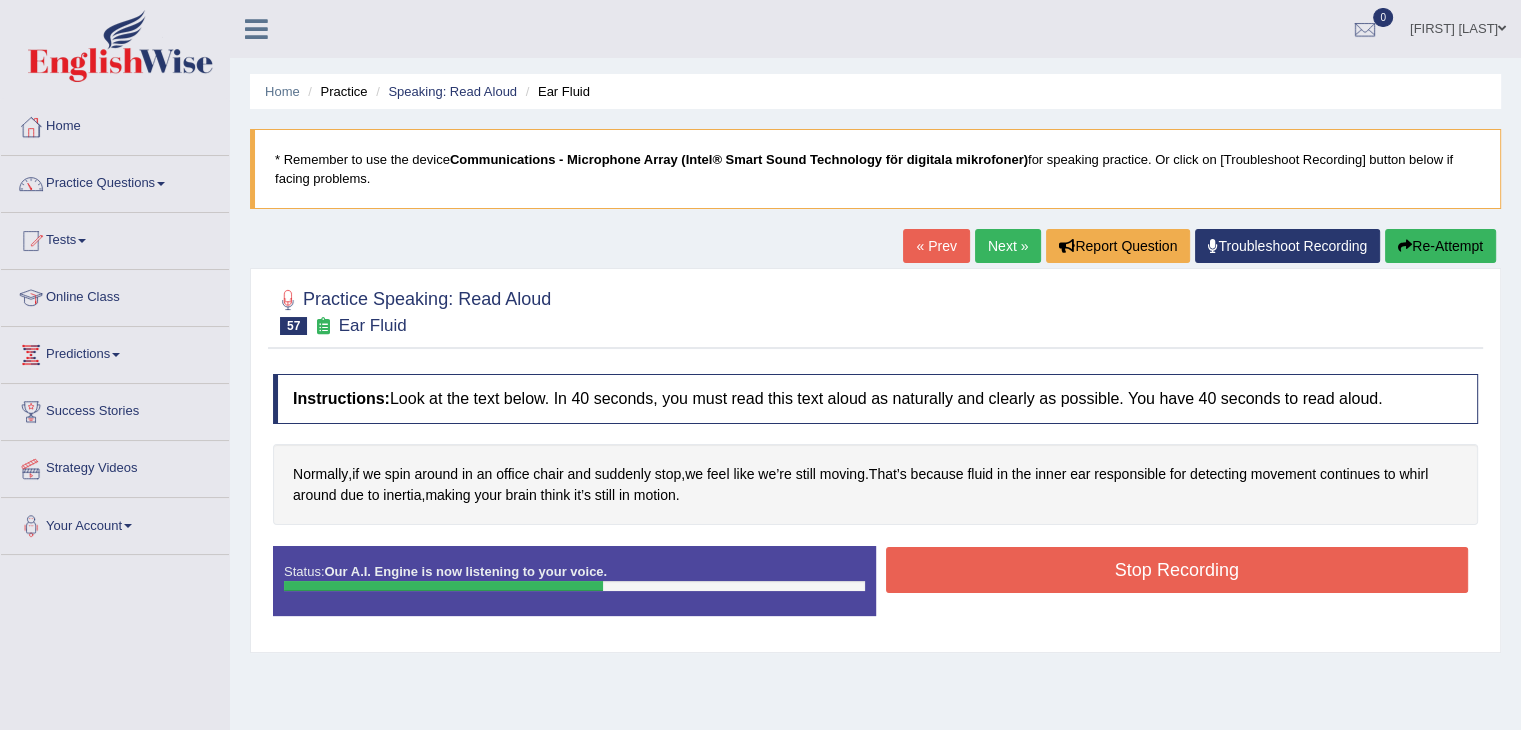 click on "Stop Recording" at bounding box center [1177, 570] 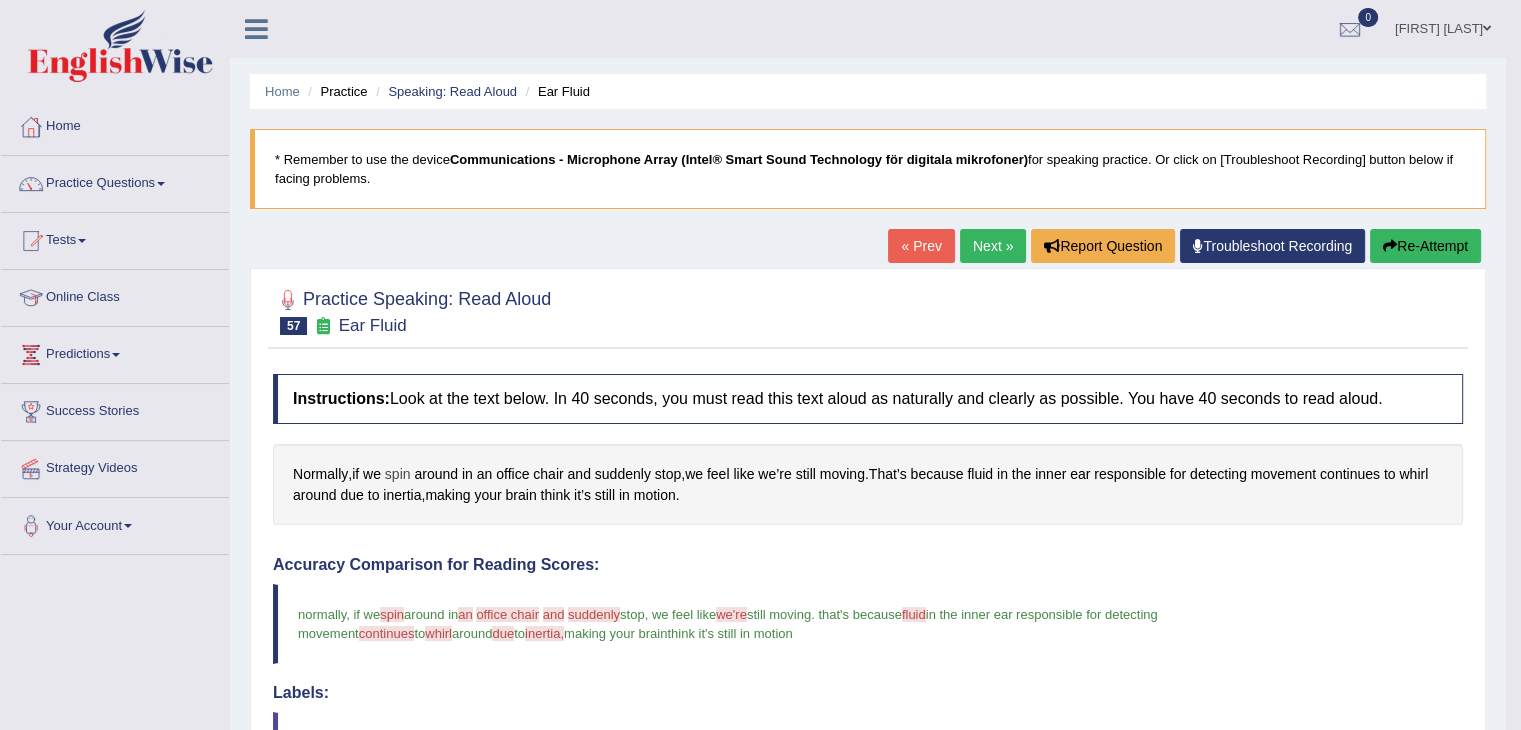 click on "spin" at bounding box center [398, 474] 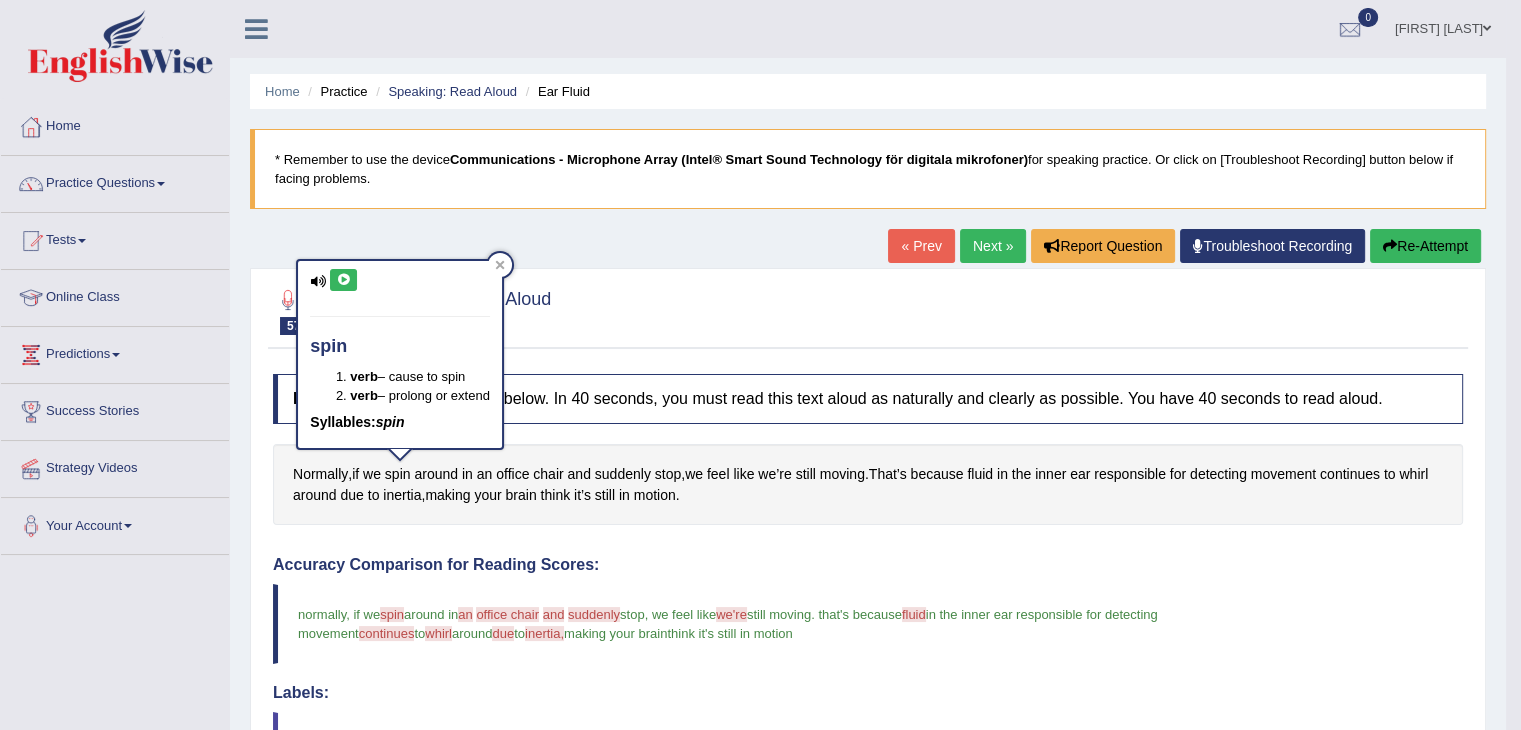 click at bounding box center [343, 280] 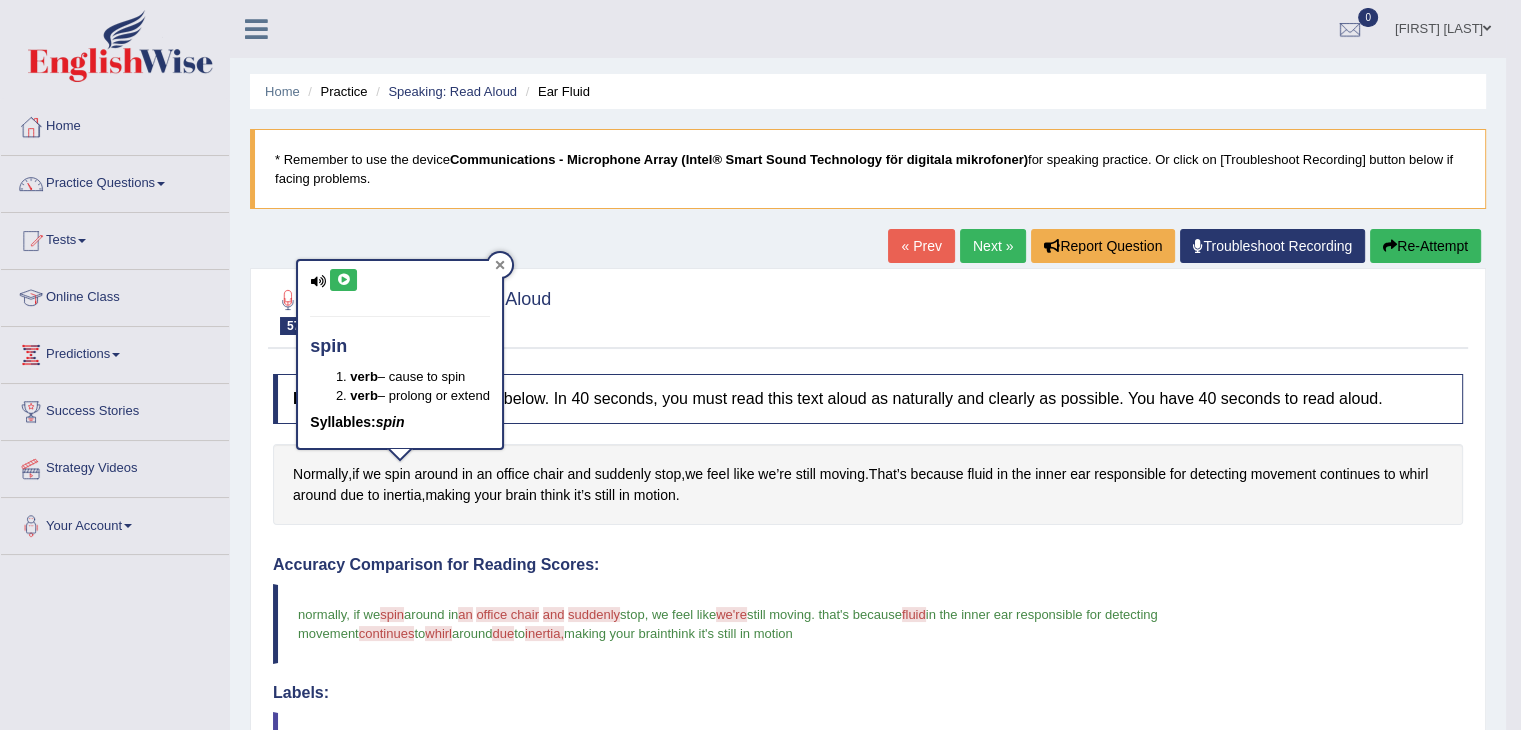 click 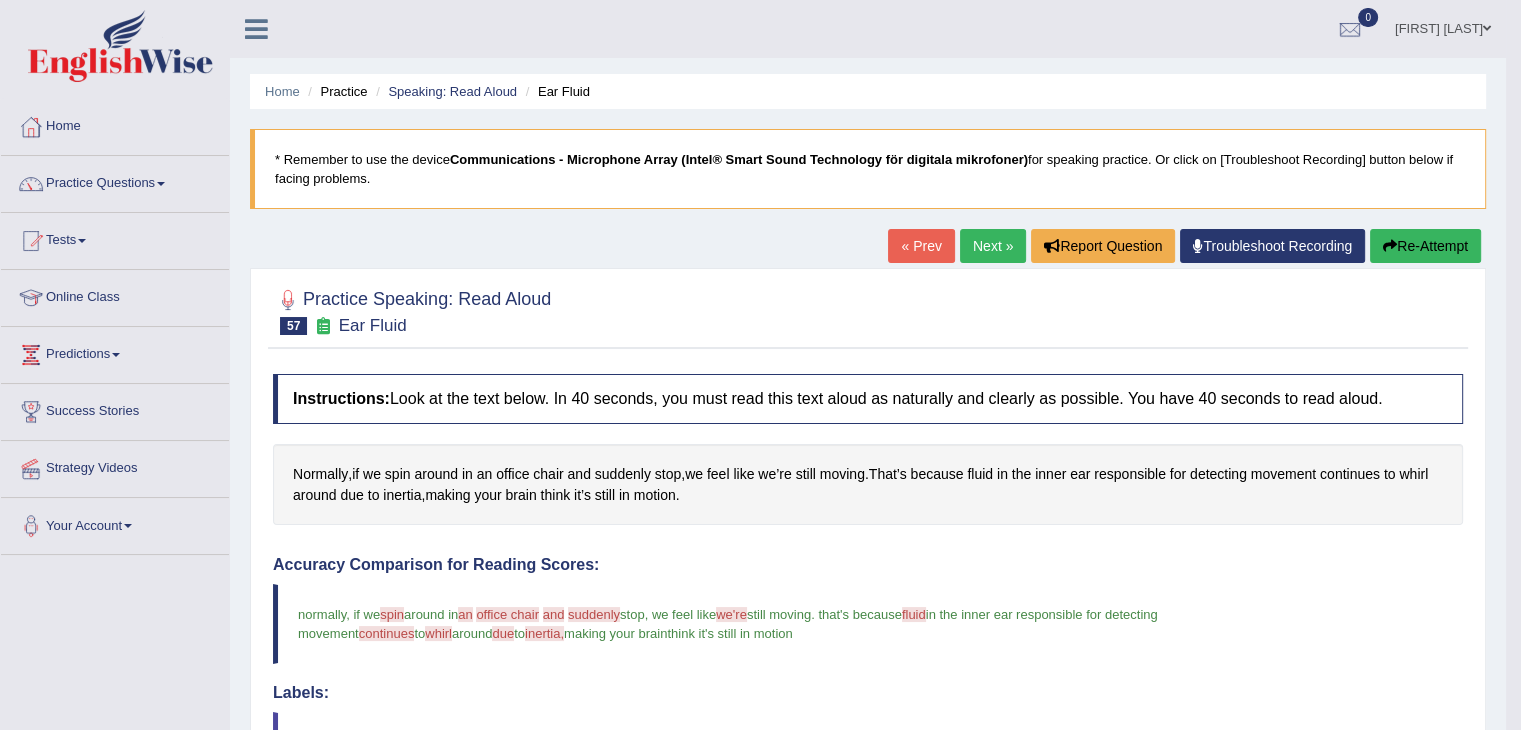 click on "fluid" at bounding box center (914, 614) 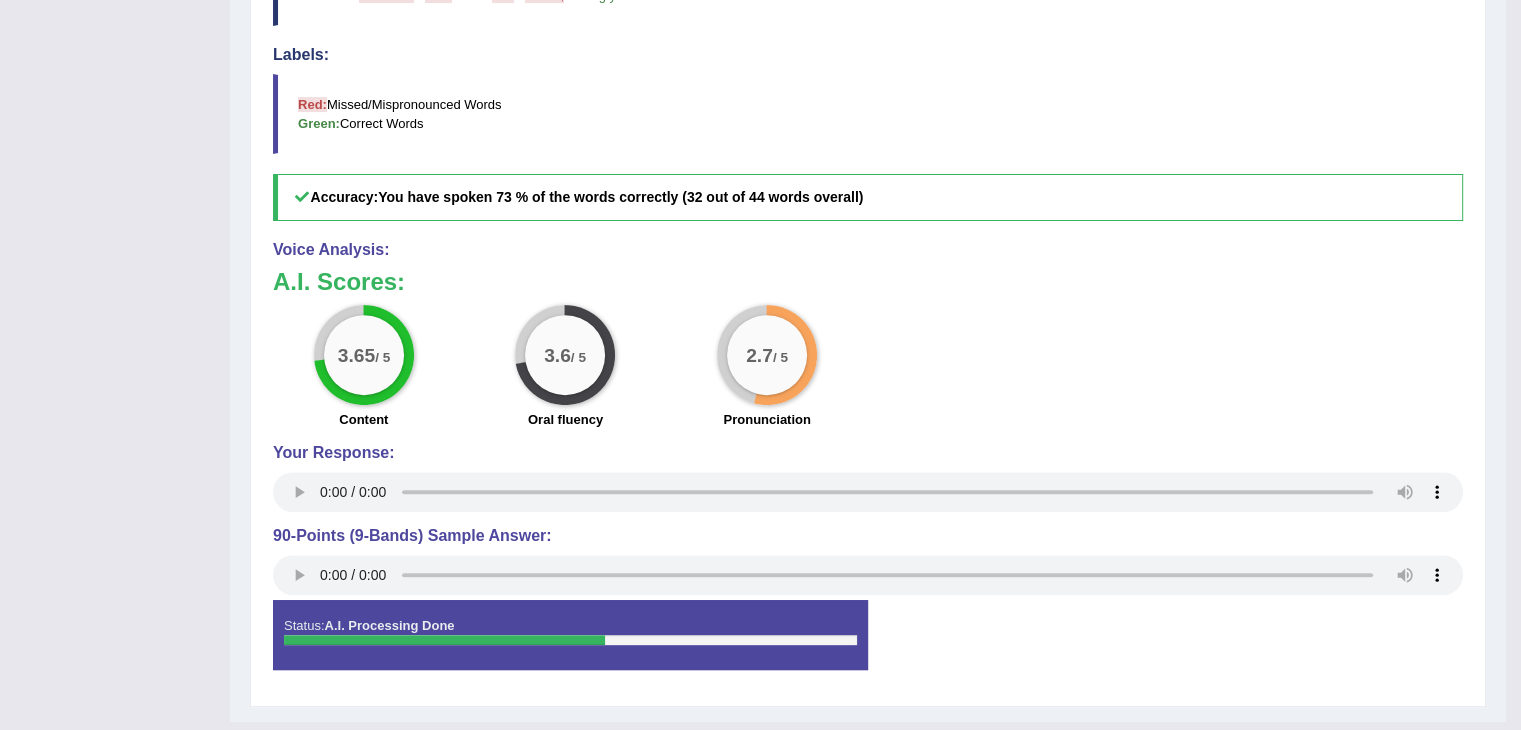 scroll, scrollTop: 0, scrollLeft: 0, axis: both 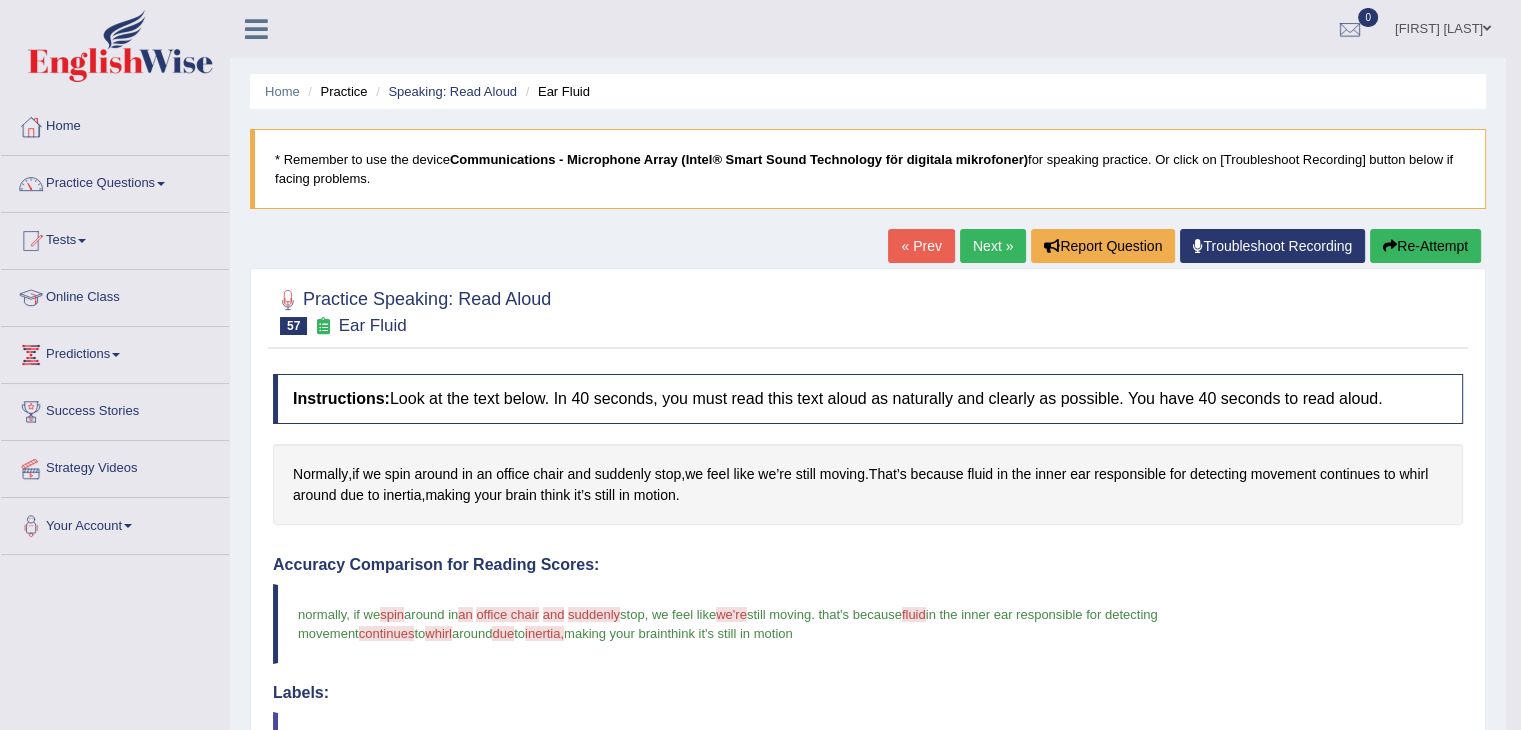 click on "Re-Attempt" at bounding box center (1425, 246) 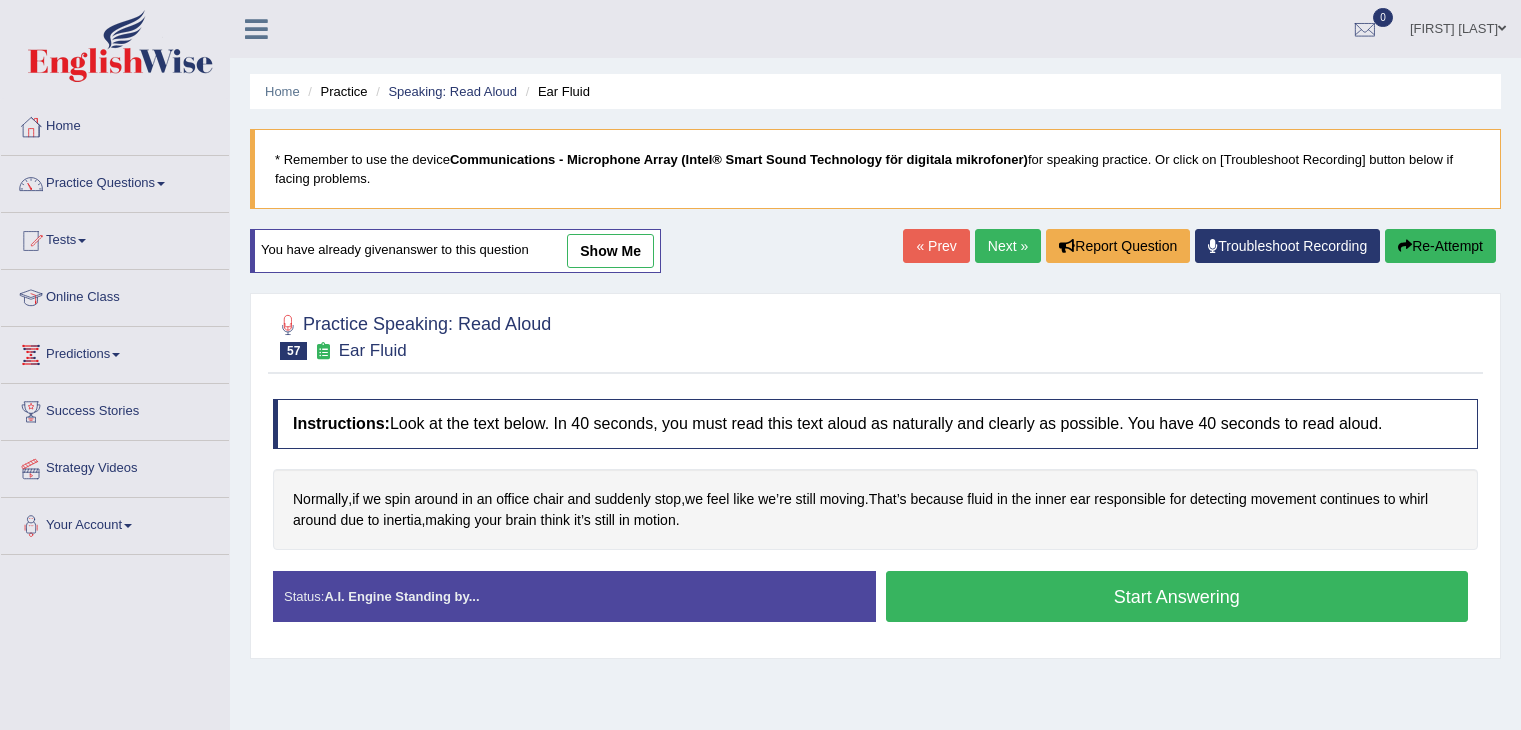 scroll, scrollTop: 0, scrollLeft: 0, axis: both 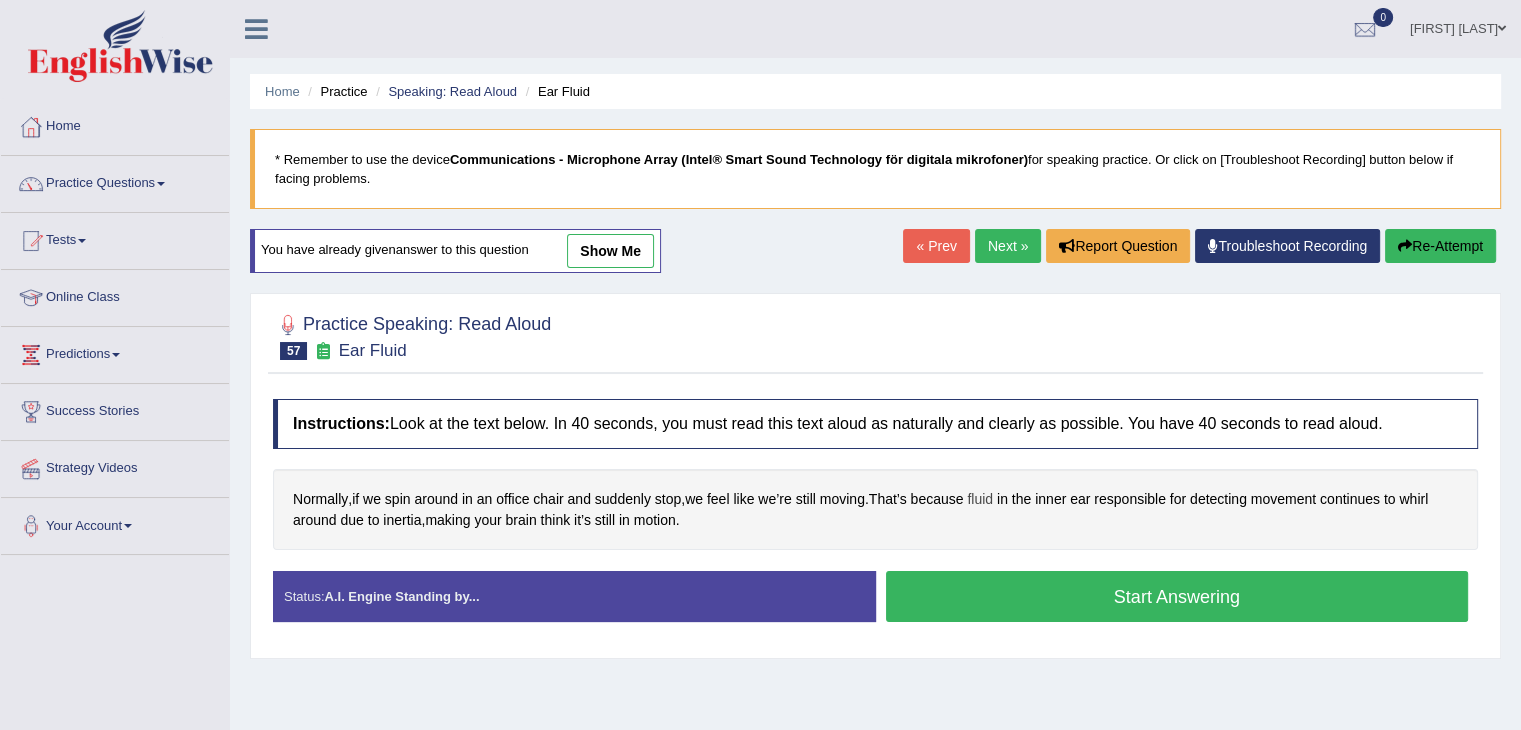 click on "fluid" at bounding box center (980, 499) 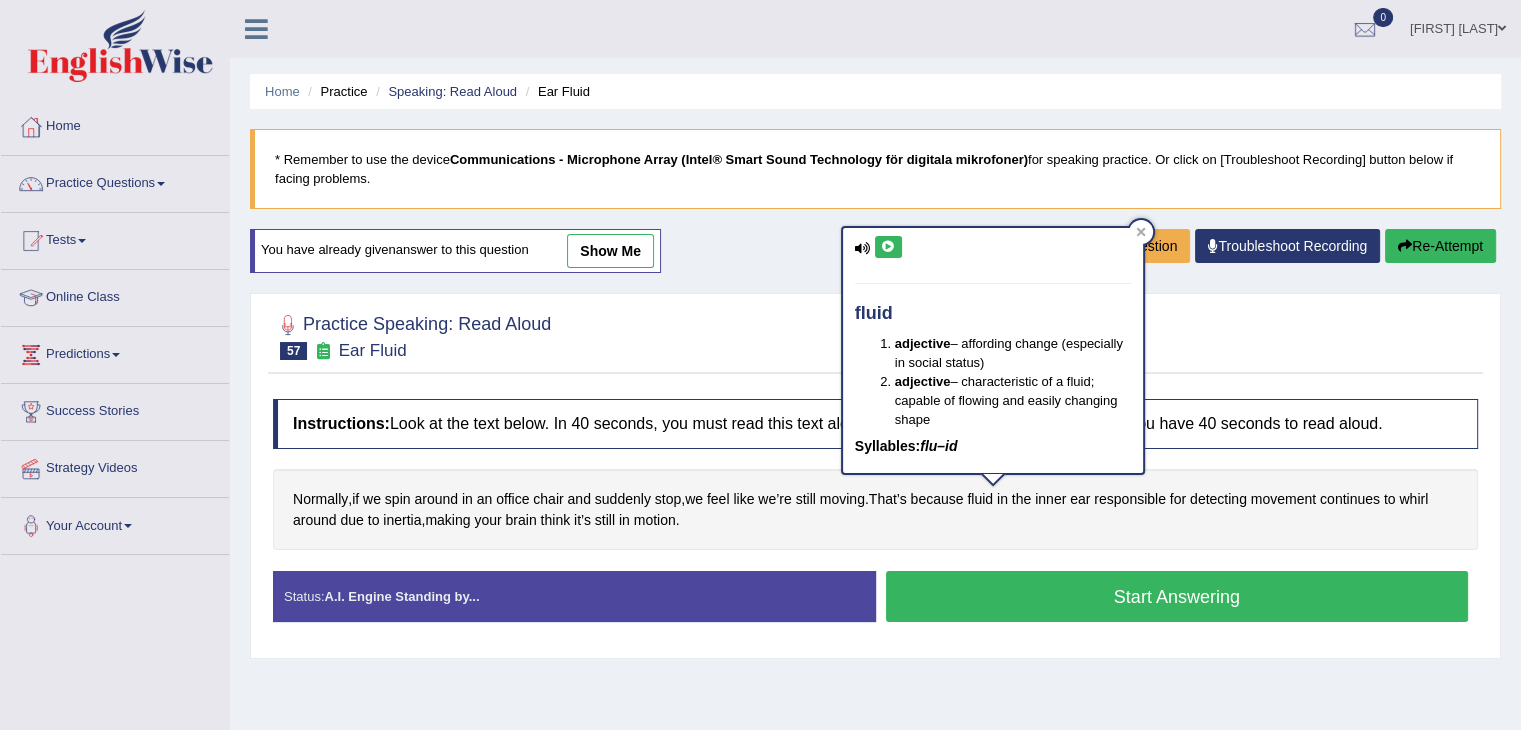 click at bounding box center [888, 247] 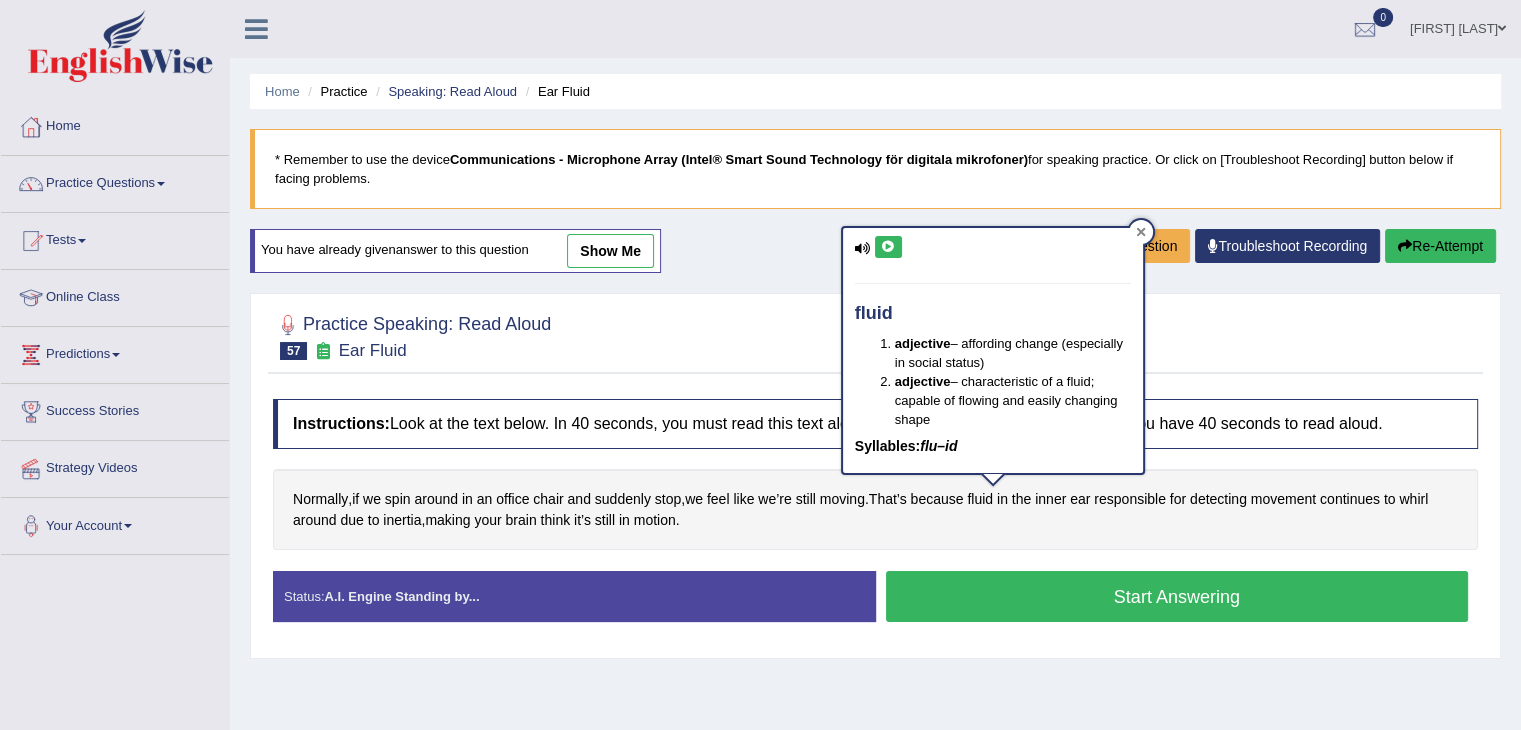 click 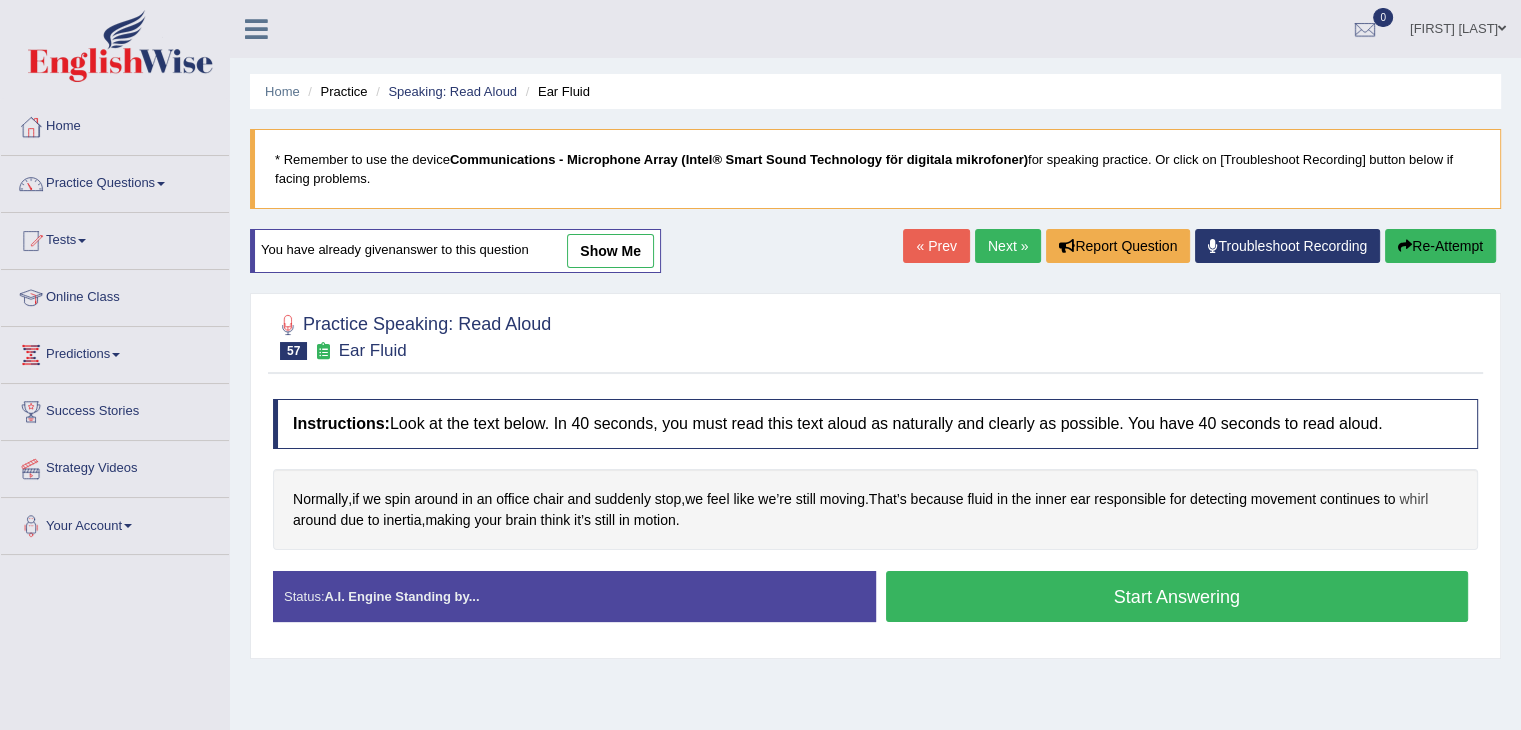 click on "whirl" at bounding box center (1413, 499) 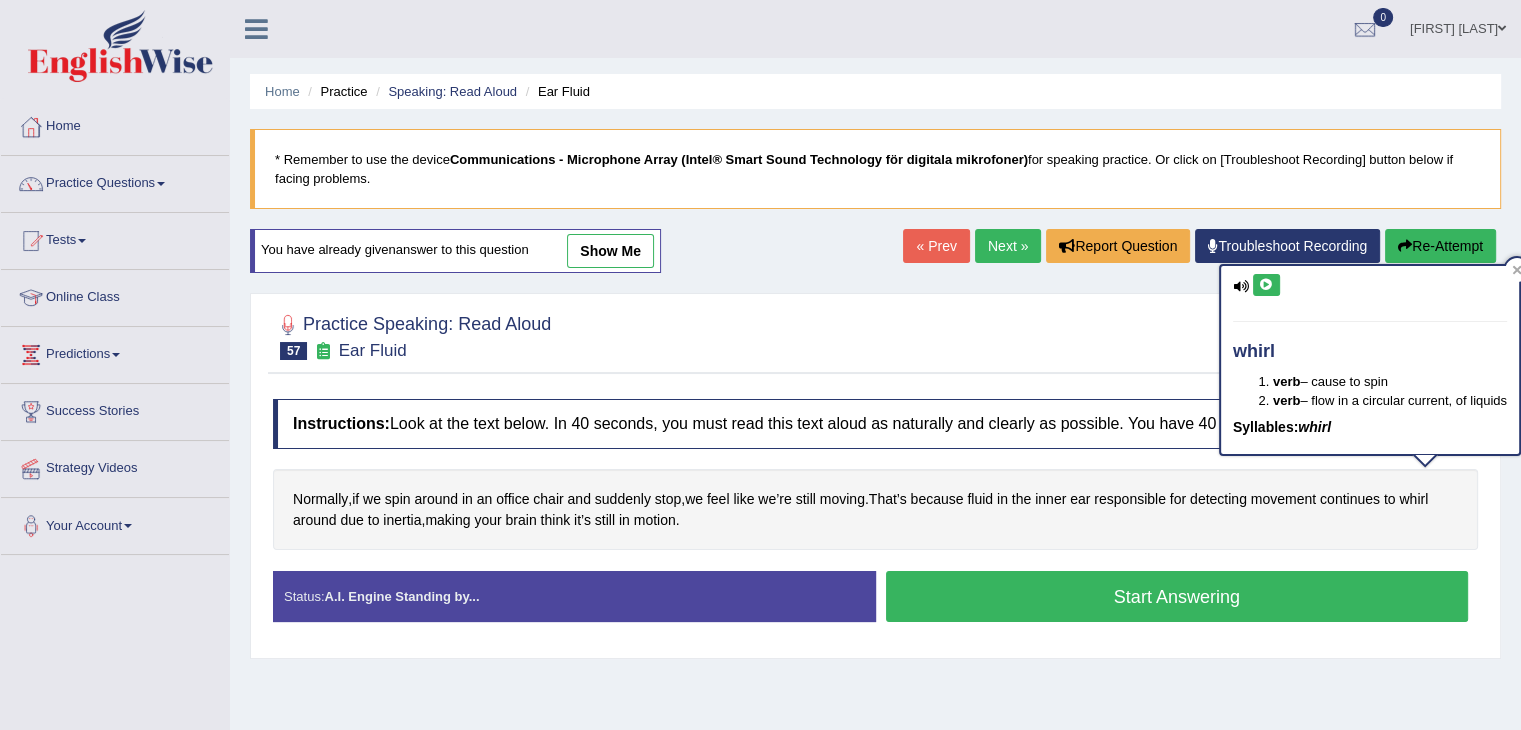 click at bounding box center [1266, 285] 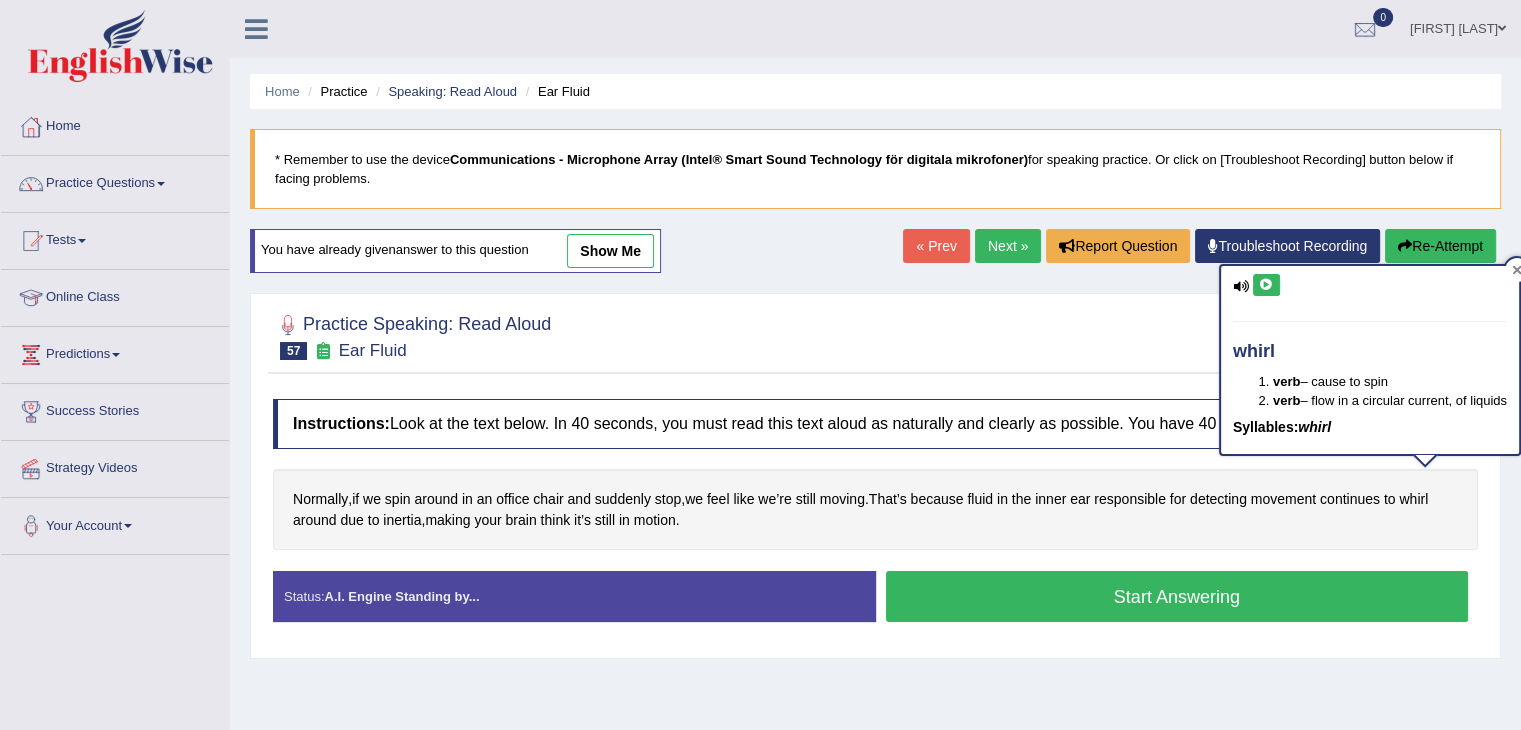 click 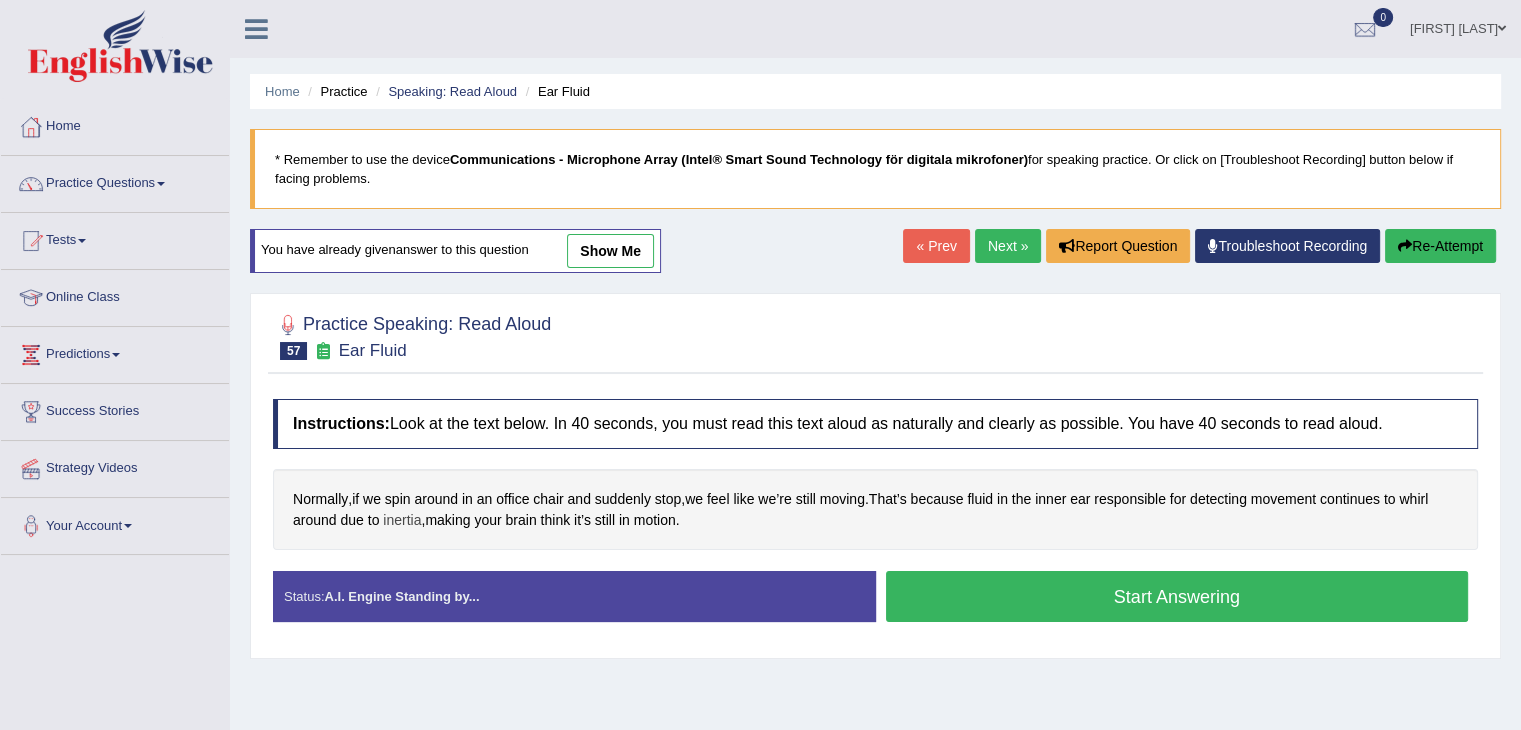 click on "inertia" at bounding box center (402, 520) 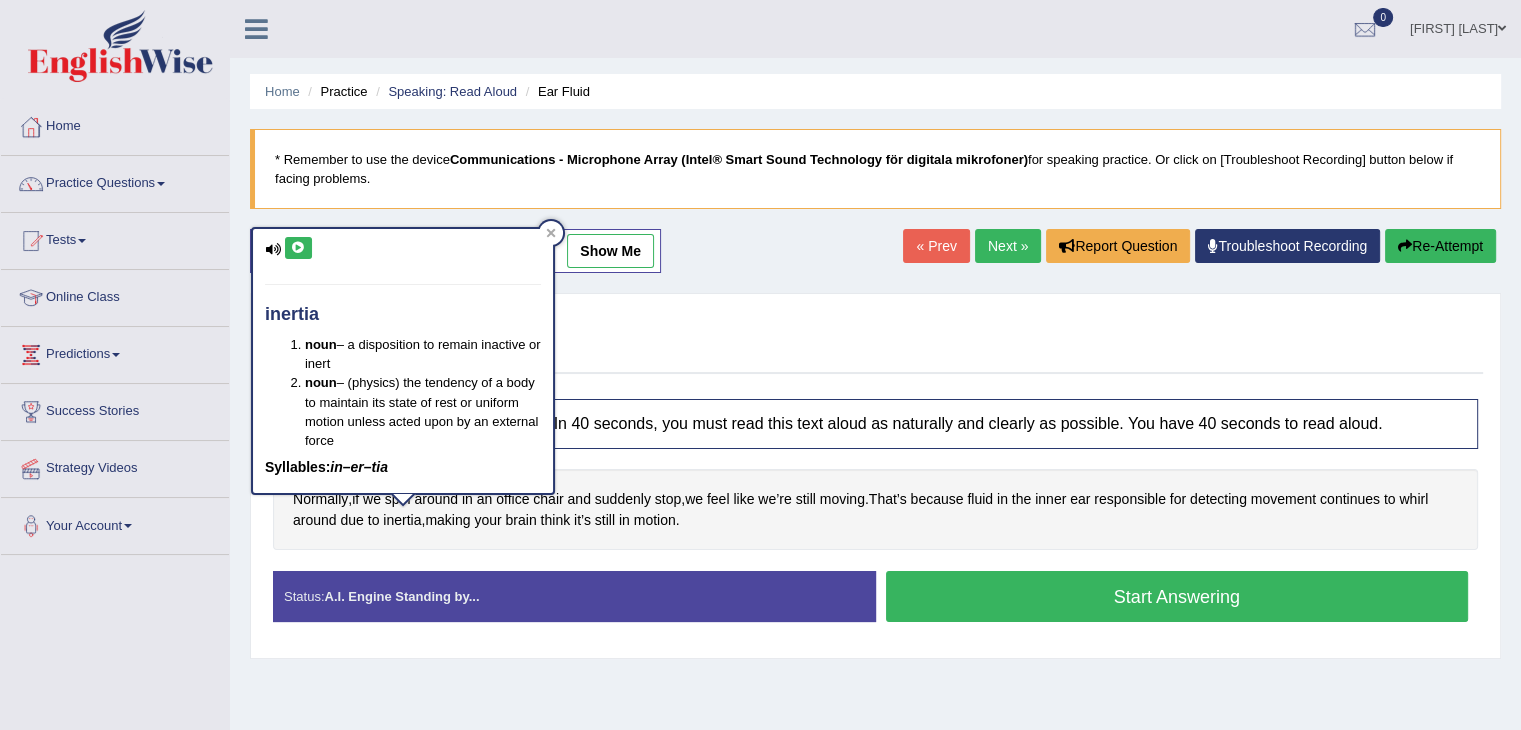 click at bounding box center [298, 248] 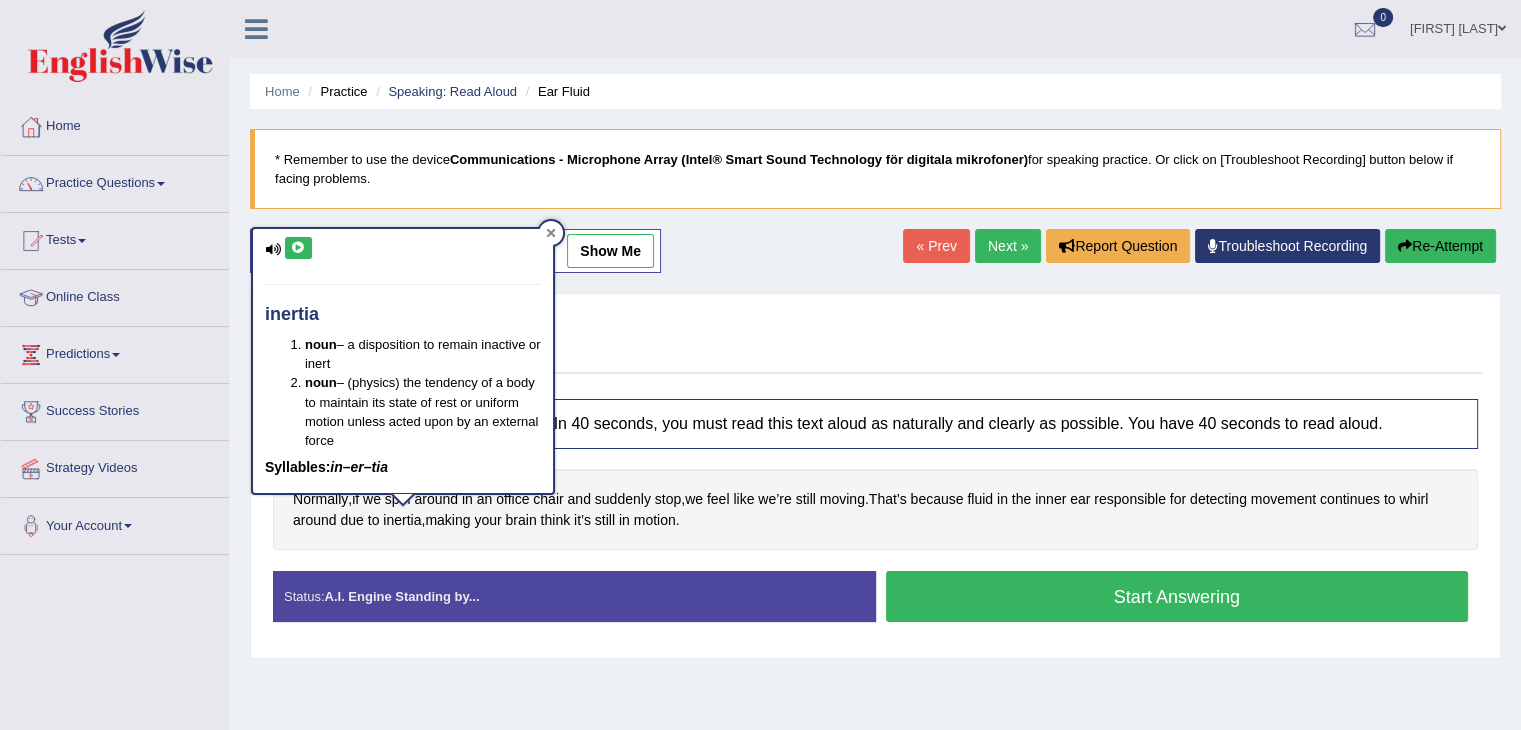 click 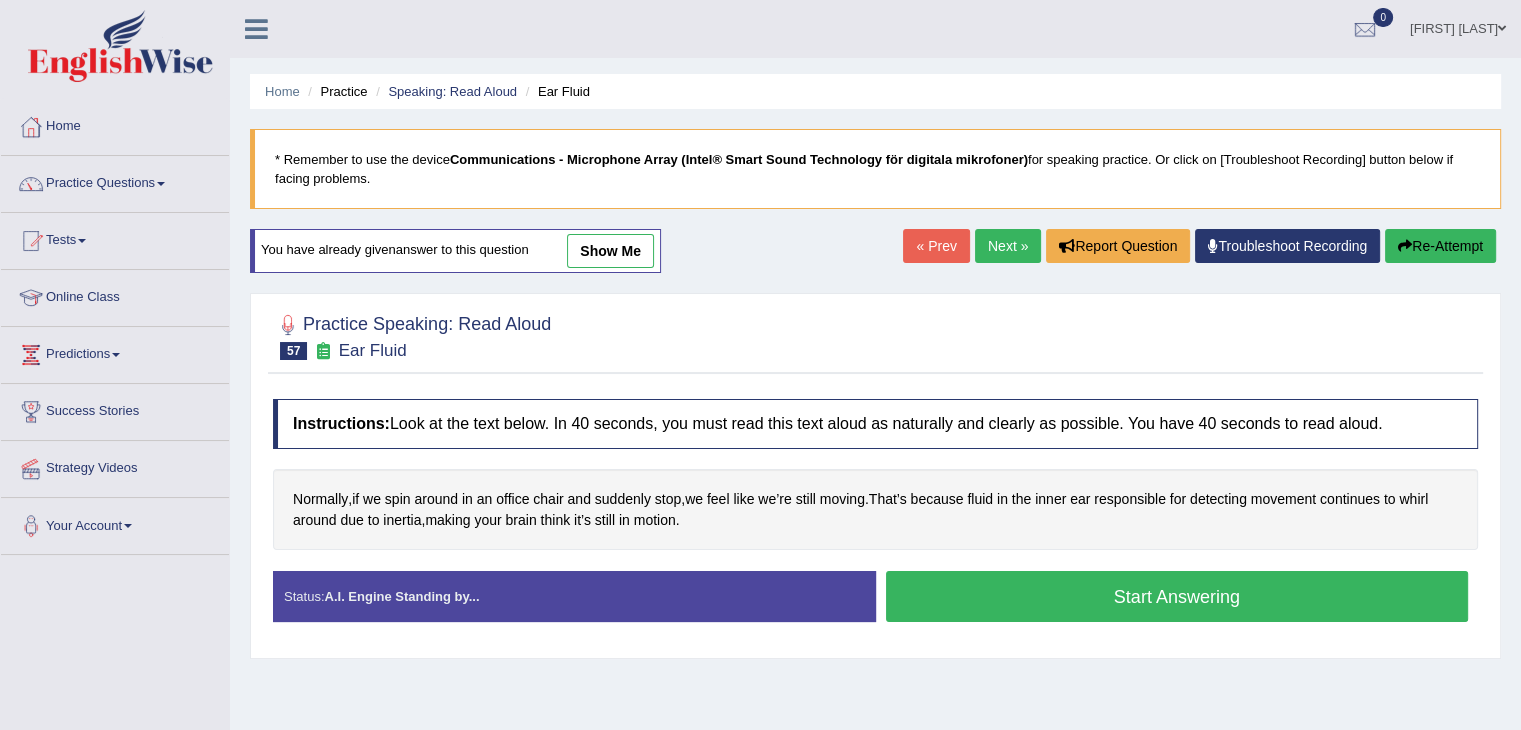click on "Start Answering" at bounding box center [1177, 596] 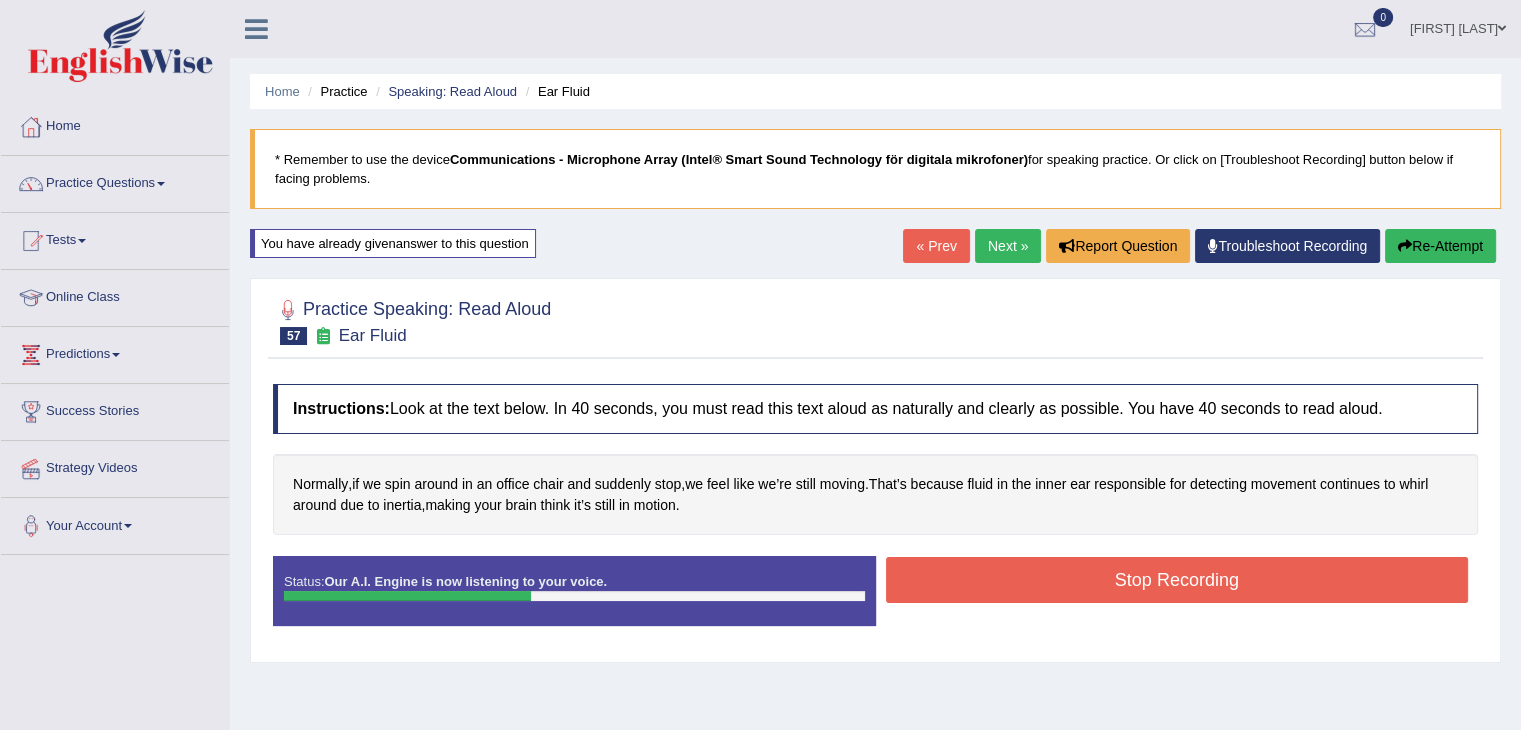 click on "Stop Recording" at bounding box center [1177, 580] 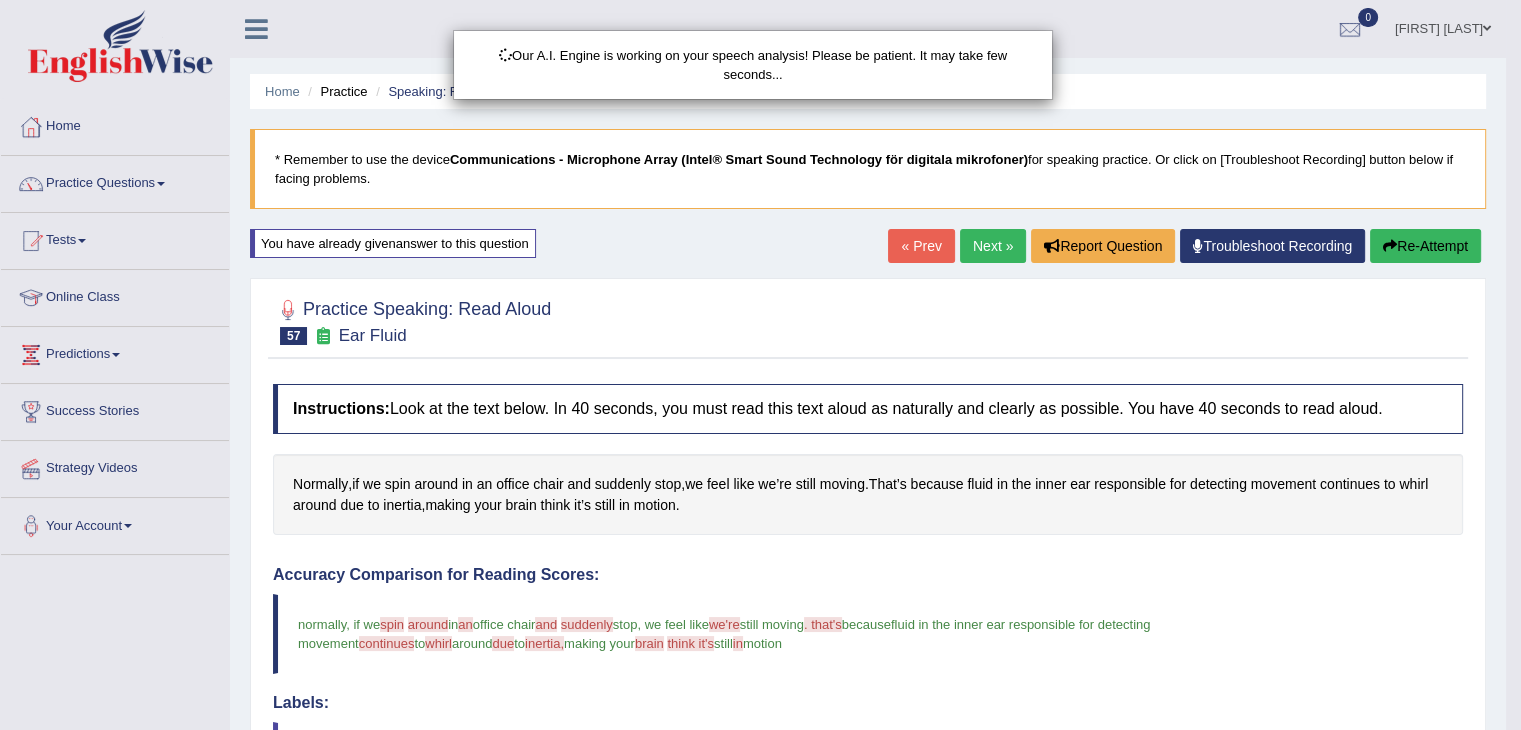 scroll, scrollTop: 401, scrollLeft: 0, axis: vertical 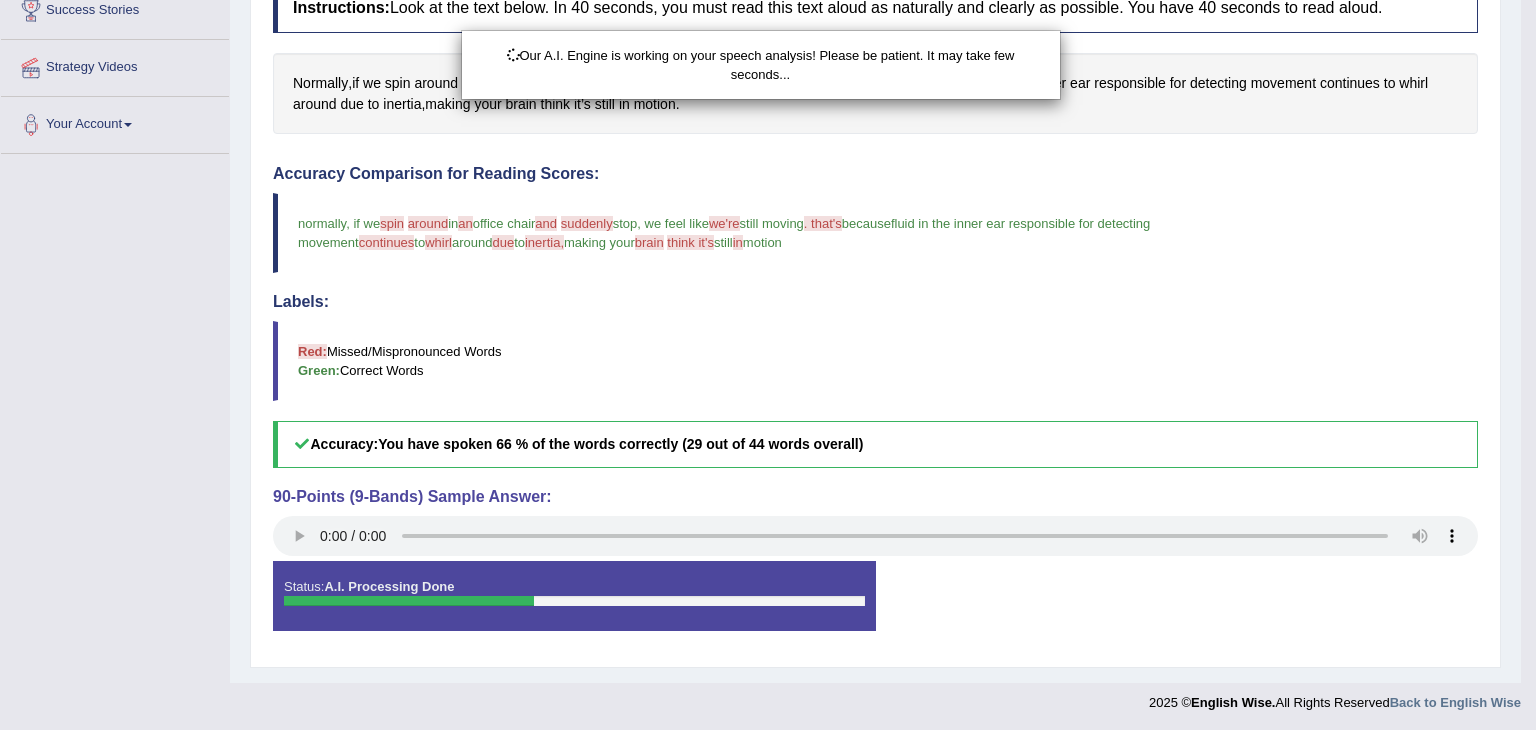 click on "Toggle navigation
Home
Practice Questions   Speaking Practice Read Aloud
Repeat Sentence
Describe Image
Re-tell Lecture
Answer Short Question
Summarize Group Discussion
Respond To A Situation
Writing Practice  Summarize Written Text
Write Essay
Reading Practice  Reading & Writing: Fill In The Blanks
Choose Multiple Answers
Re-order Paragraphs
Fill In The Blanks
Choose Single Answer
Listening Practice  Summarize Spoken Text
Highlight Incorrect Words
Highlight Correct Summary
Select Missing Word
Choose Single Answer
Choose Multiple Answers
Fill In The Blanks
Write From Dictation
Pronunciation
Tests
Take Mock Test" at bounding box center (768, -36) 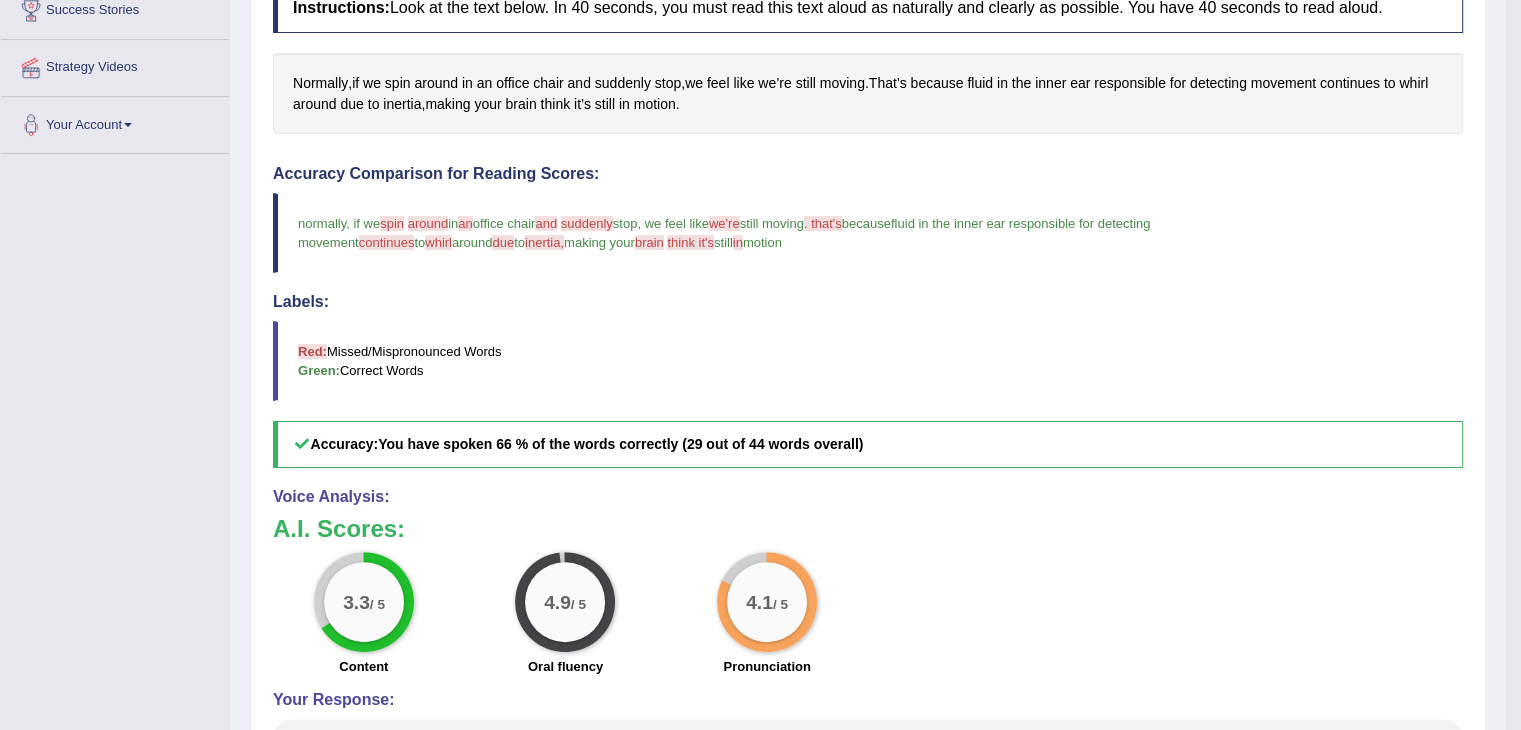 scroll, scrollTop: 0, scrollLeft: 0, axis: both 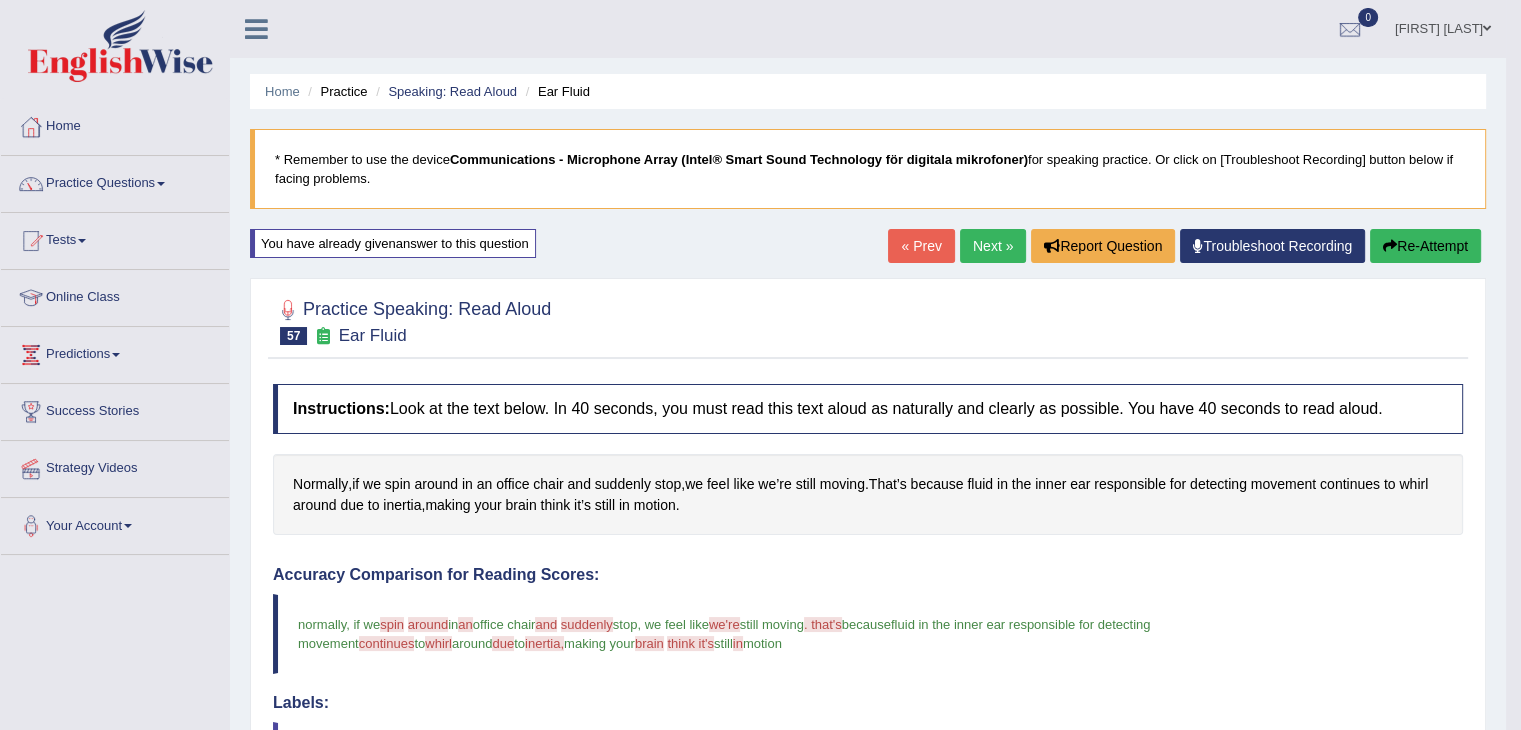 click on "Re-Attempt" at bounding box center [1425, 246] 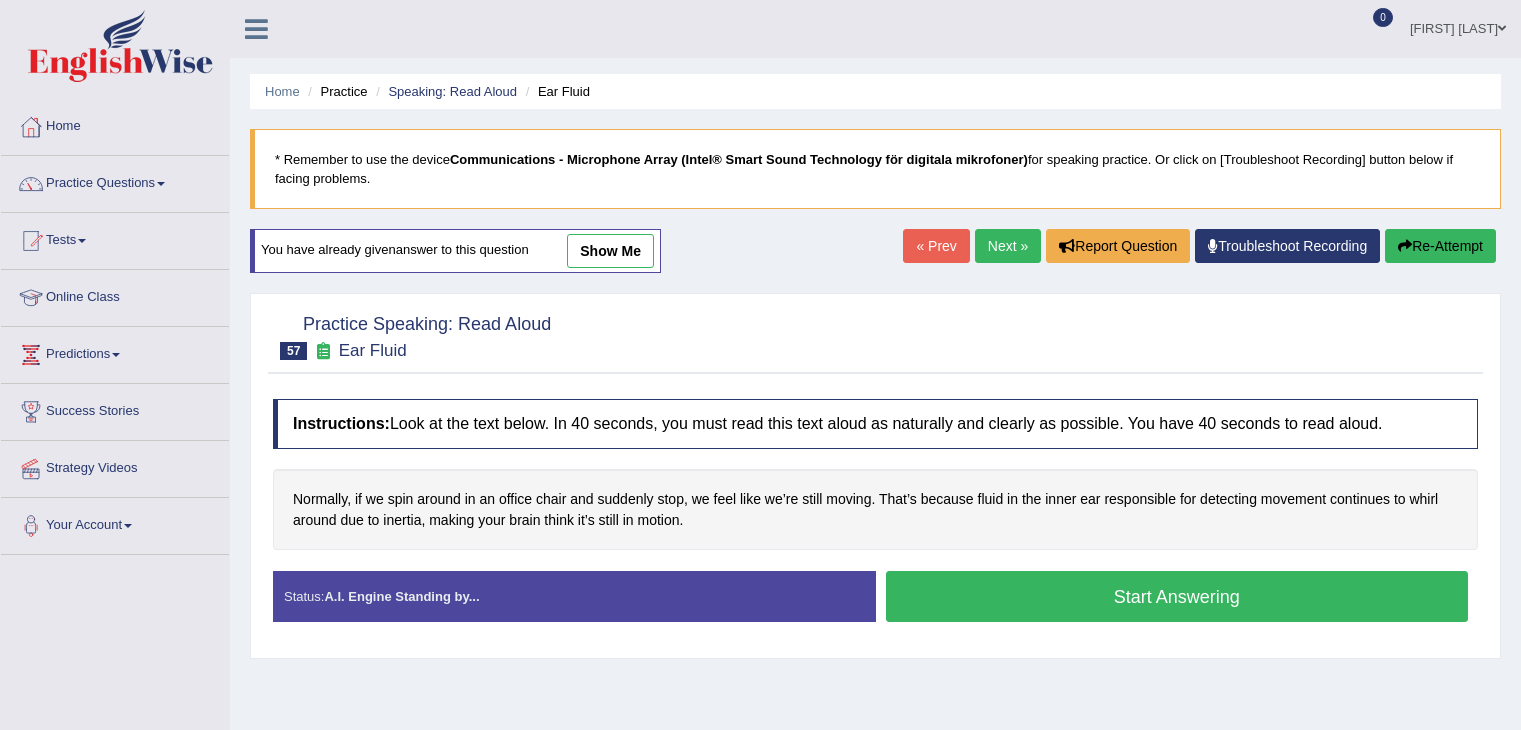scroll, scrollTop: 0, scrollLeft: 0, axis: both 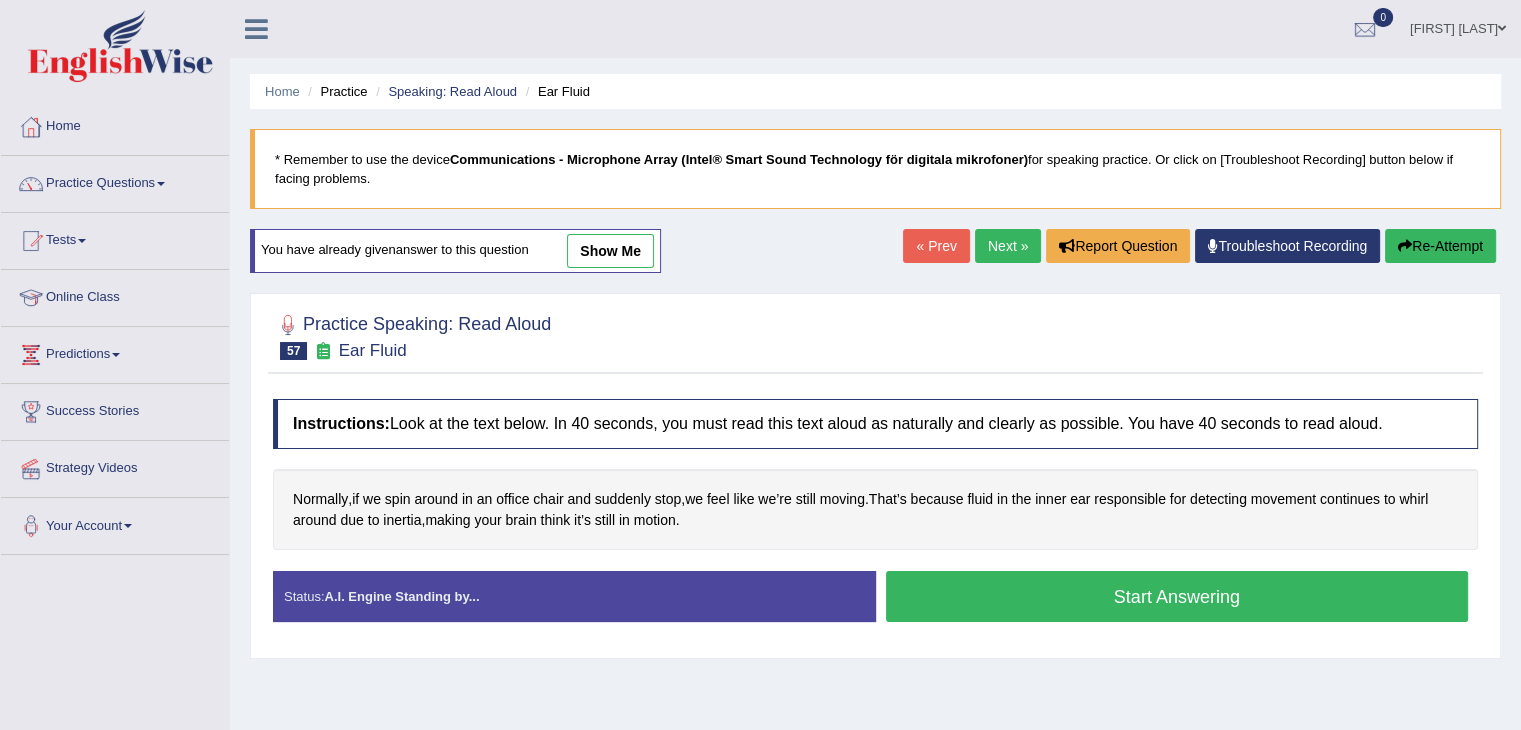 click on "Start Answering" at bounding box center [1177, 596] 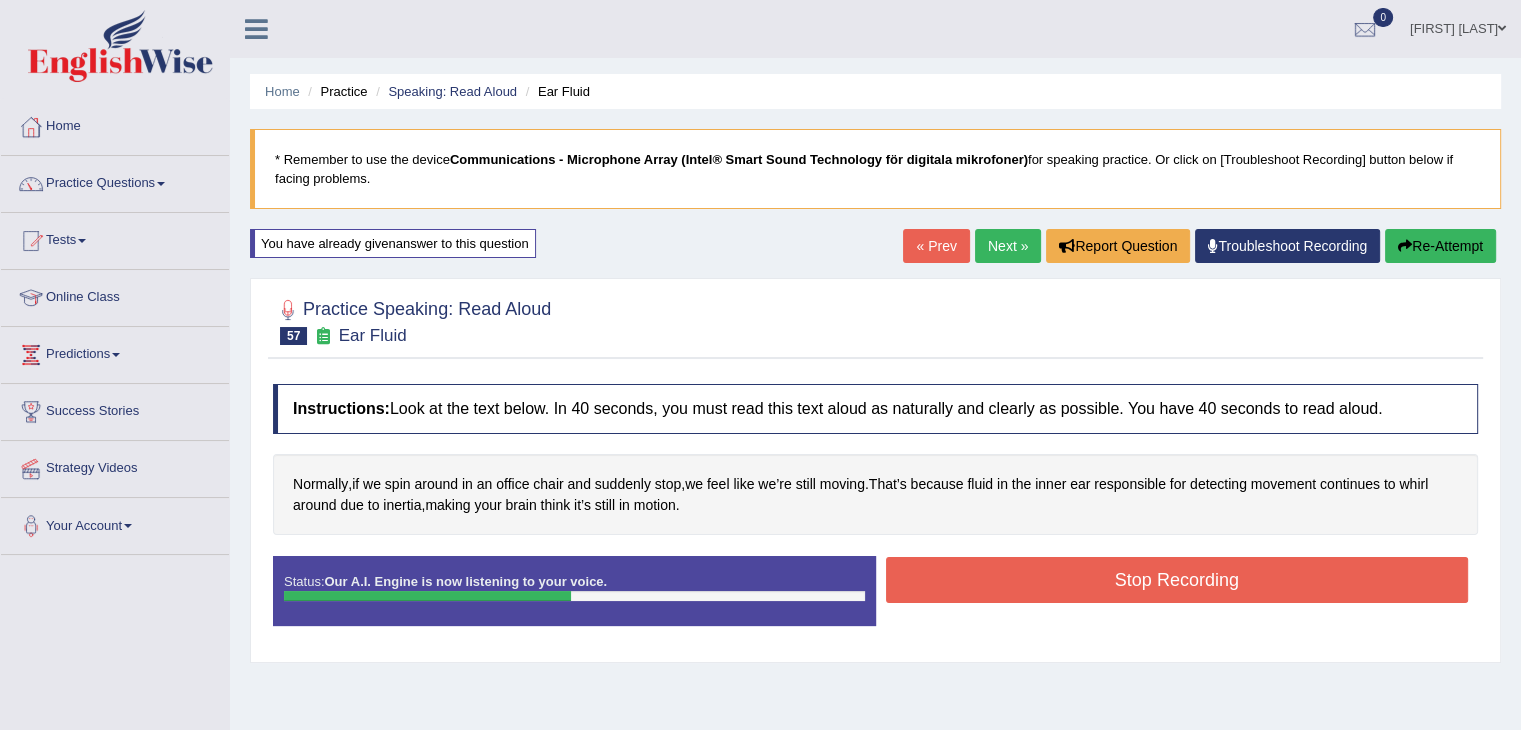 click on "Stop Recording" at bounding box center (1177, 580) 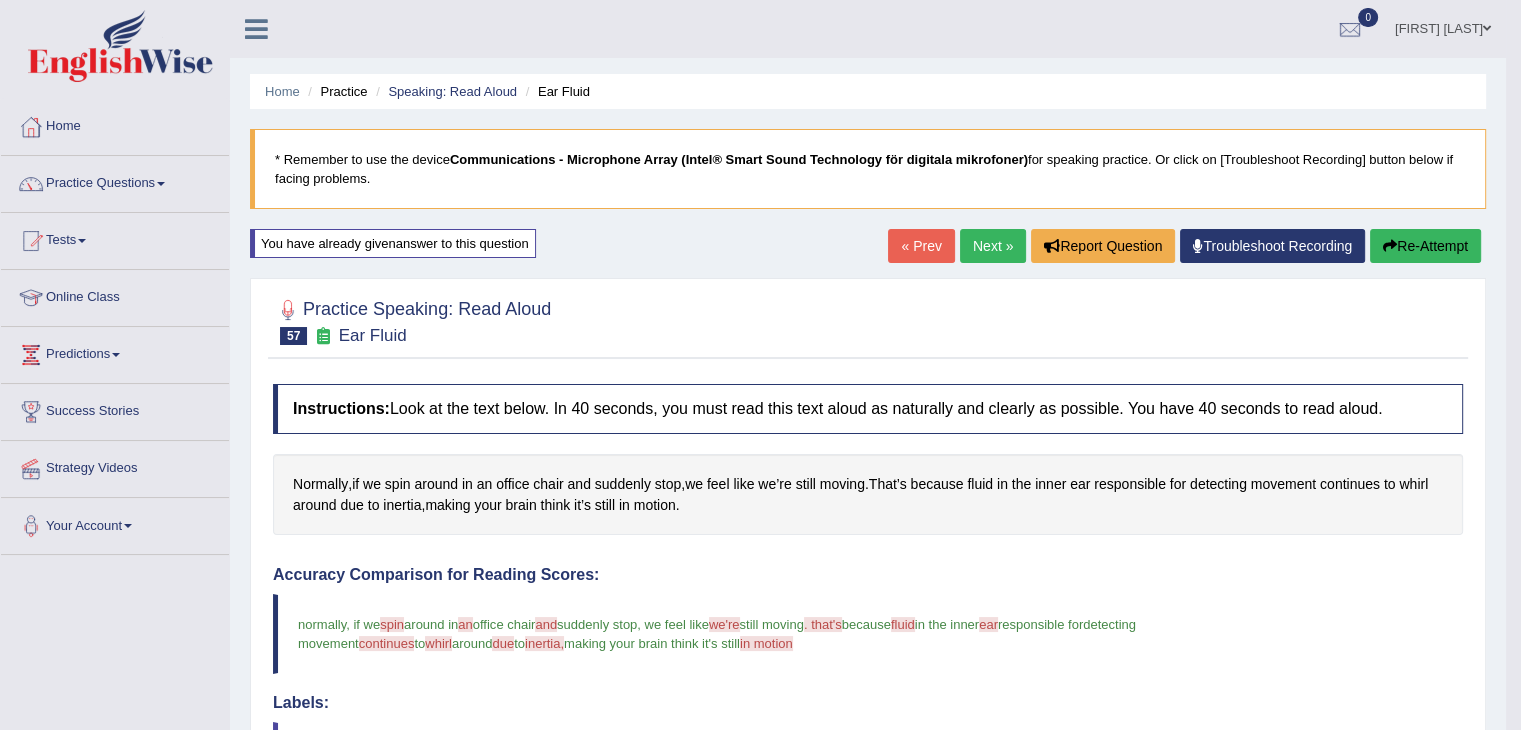 scroll, scrollTop: 638, scrollLeft: 0, axis: vertical 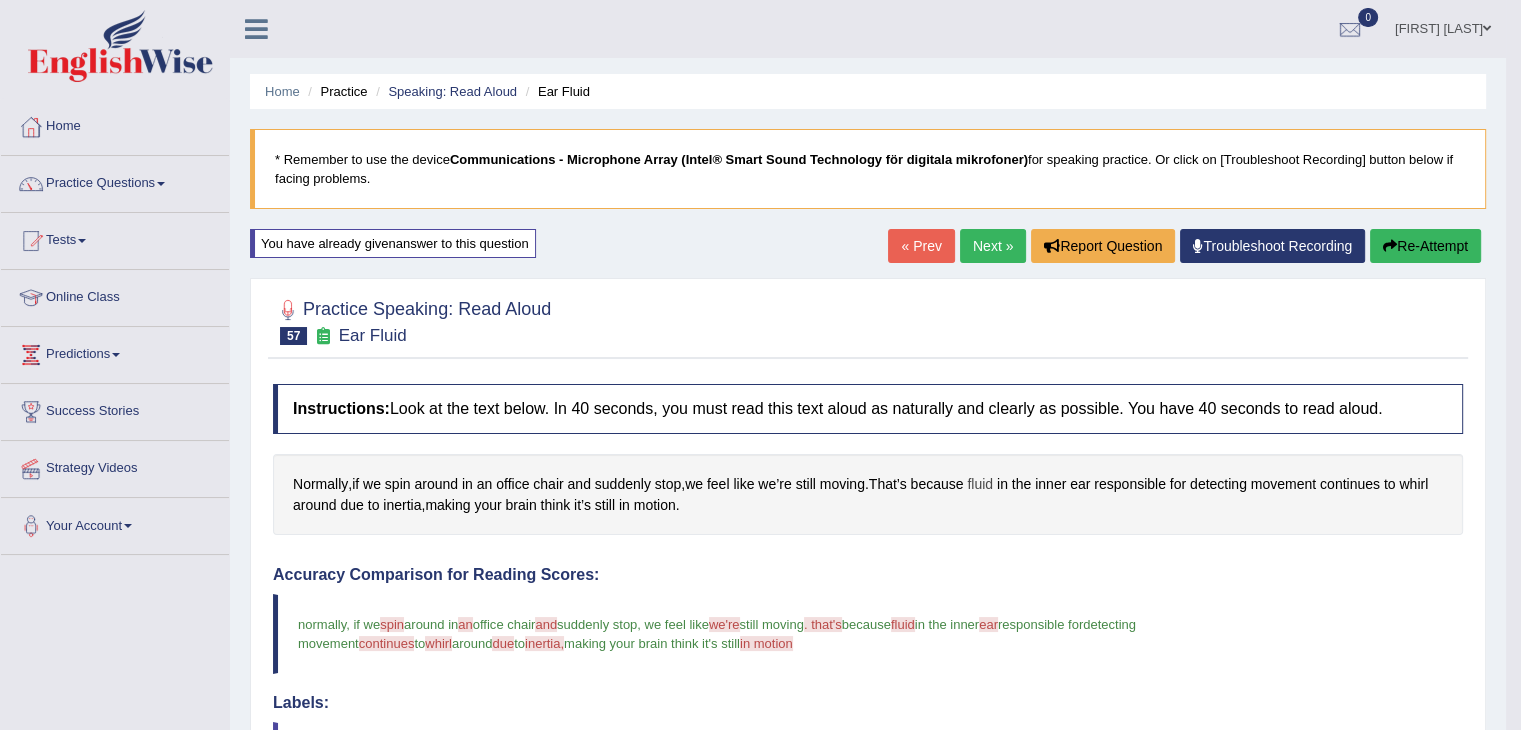 click on "fluid" at bounding box center [980, 484] 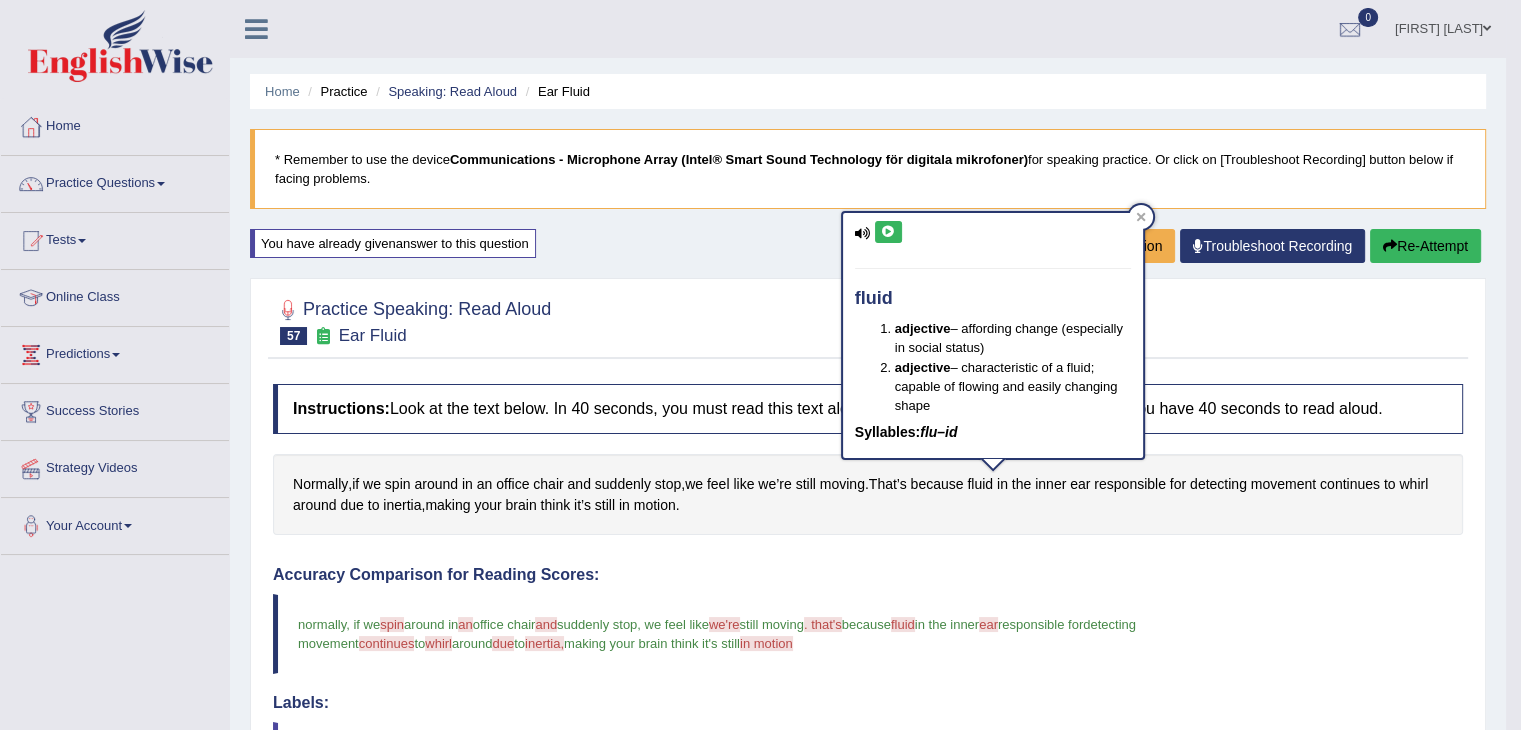 click at bounding box center (888, 232) 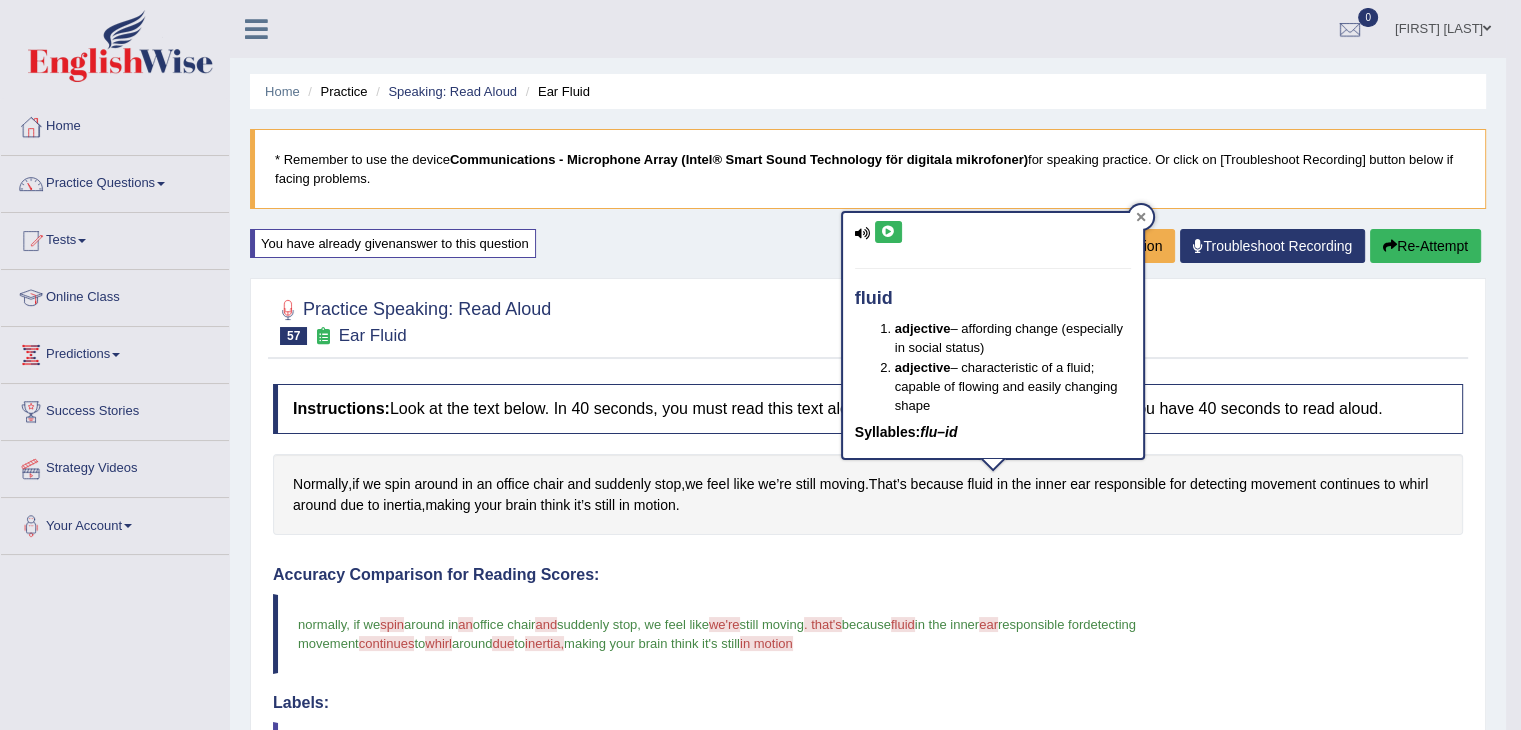 click 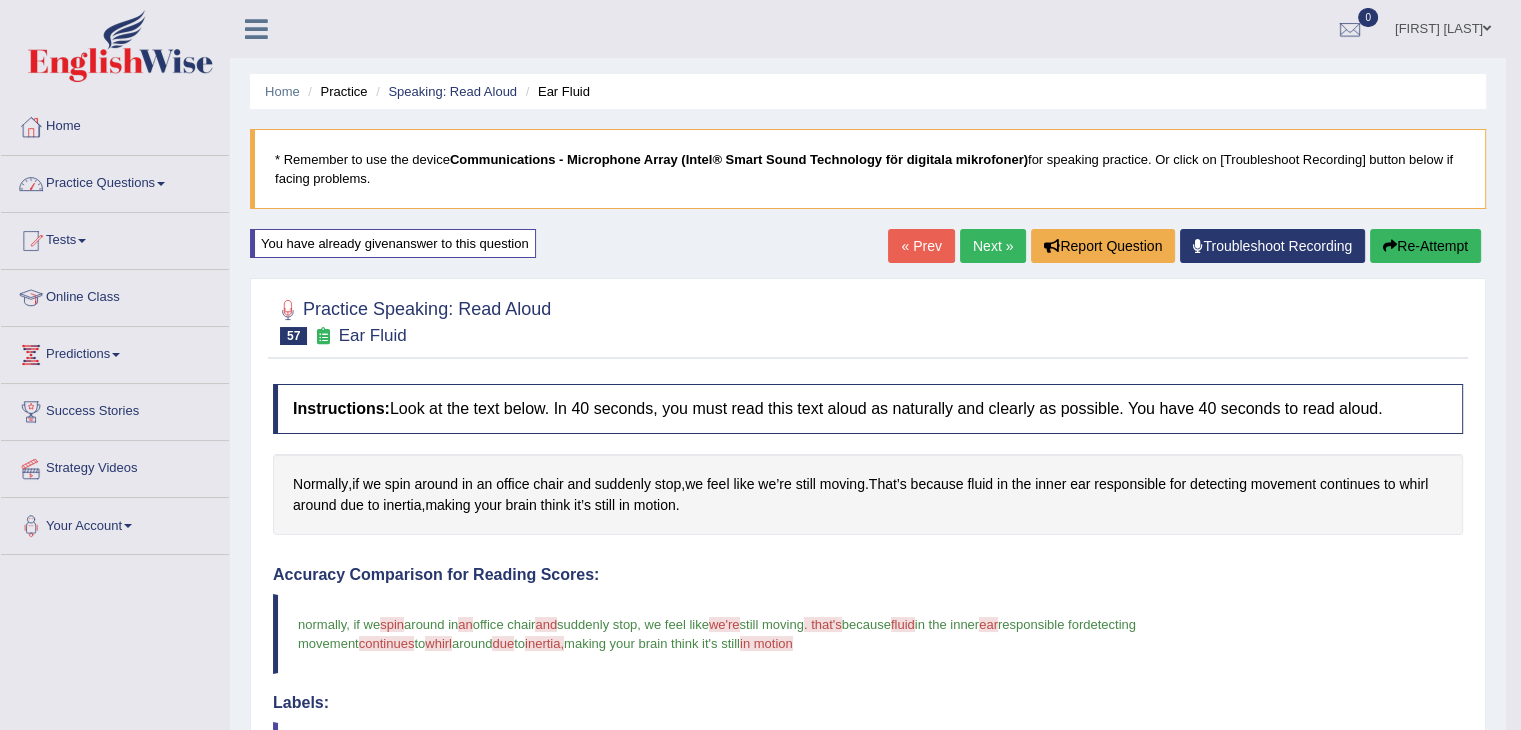 click on "Practice Questions" at bounding box center [115, 181] 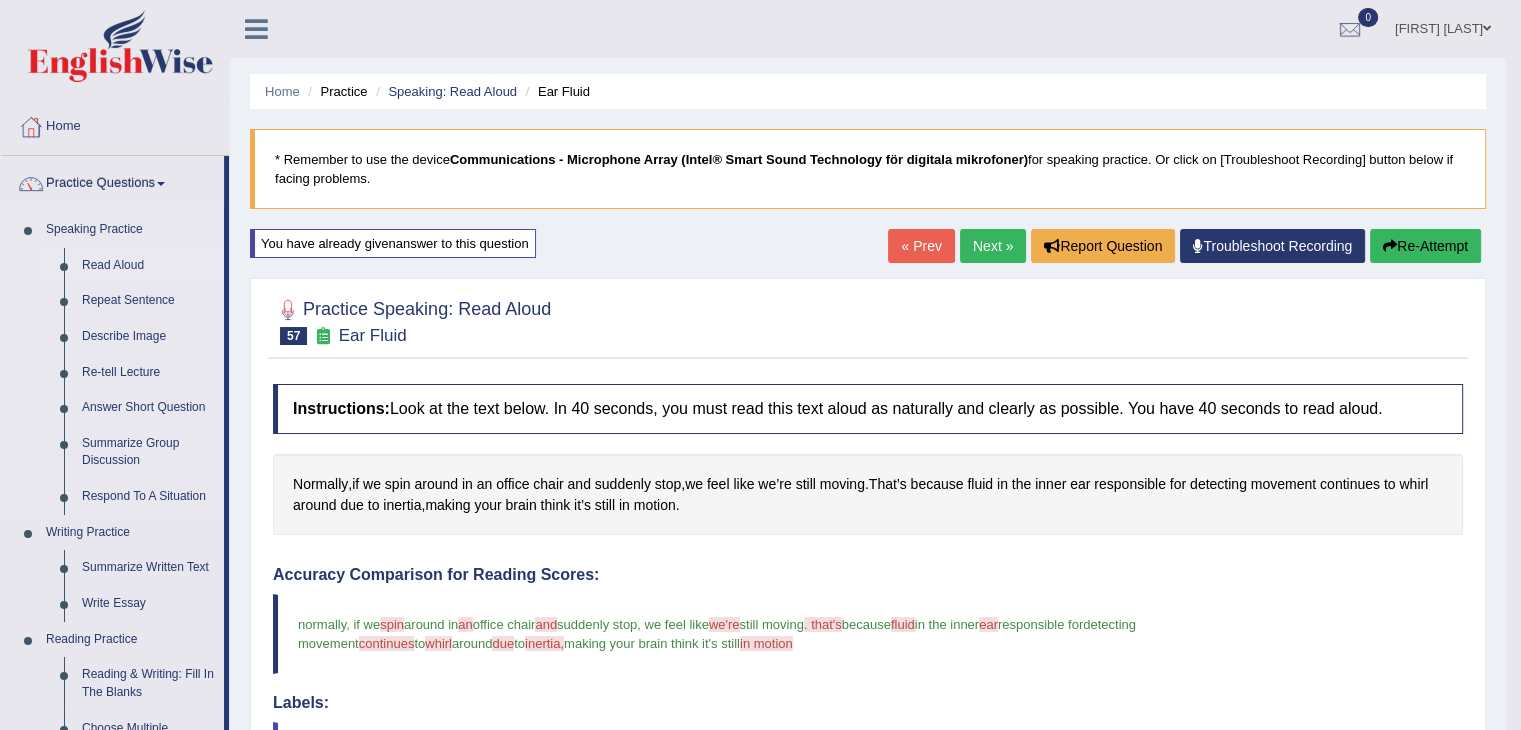 click on "Read Aloud" at bounding box center (148, 266) 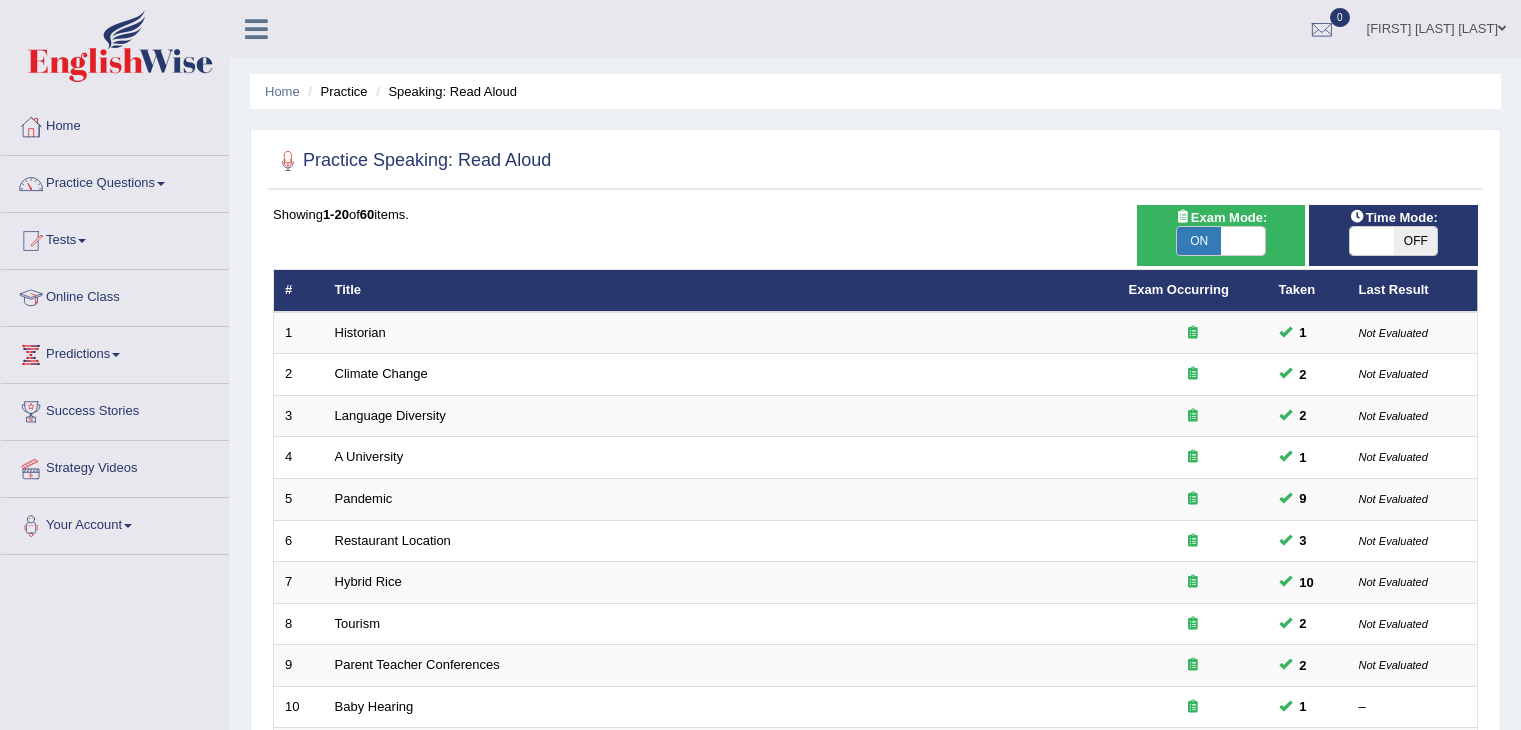 scroll, scrollTop: 0, scrollLeft: 0, axis: both 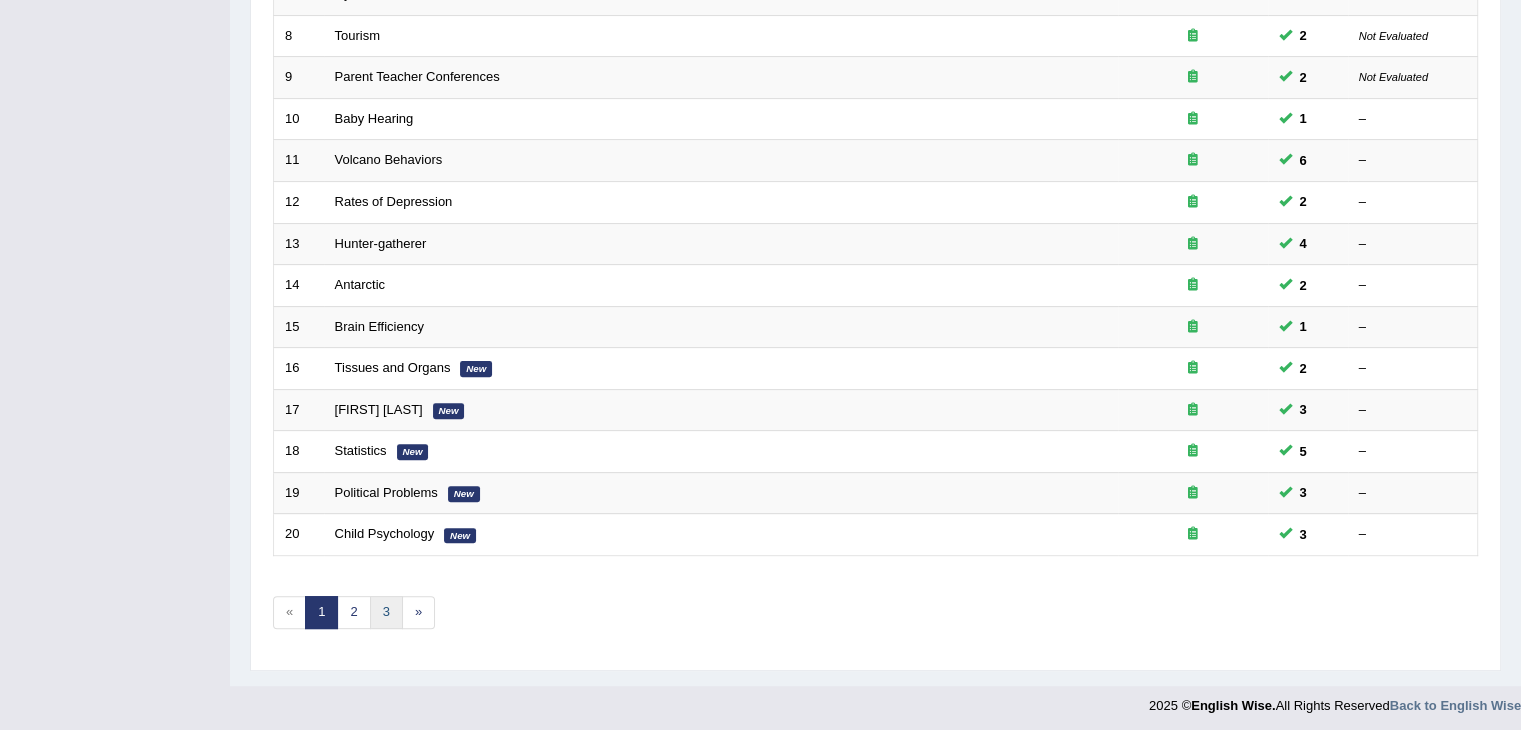 click on "3" at bounding box center (386, 612) 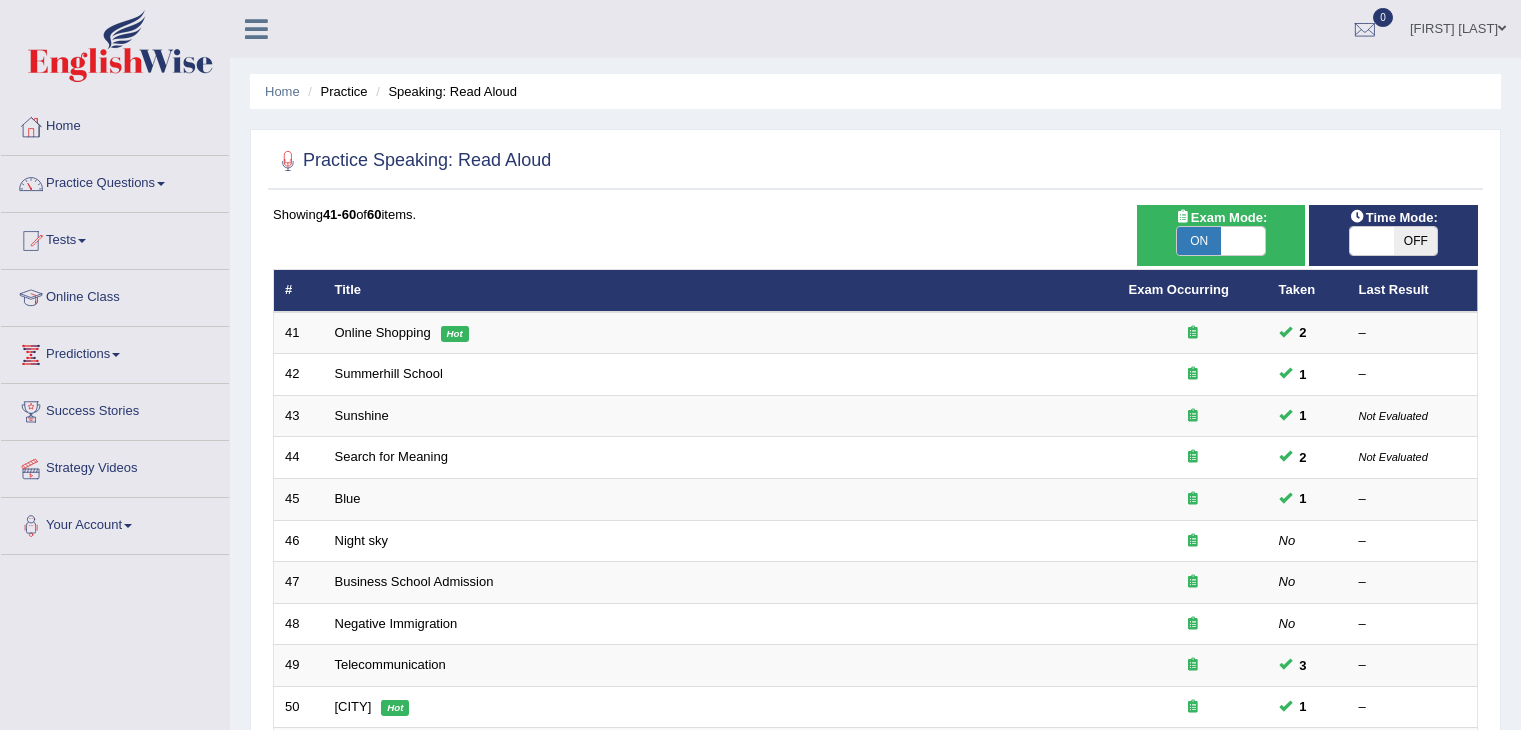 scroll, scrollTop: 0, scrollLeft: 0, axis: both 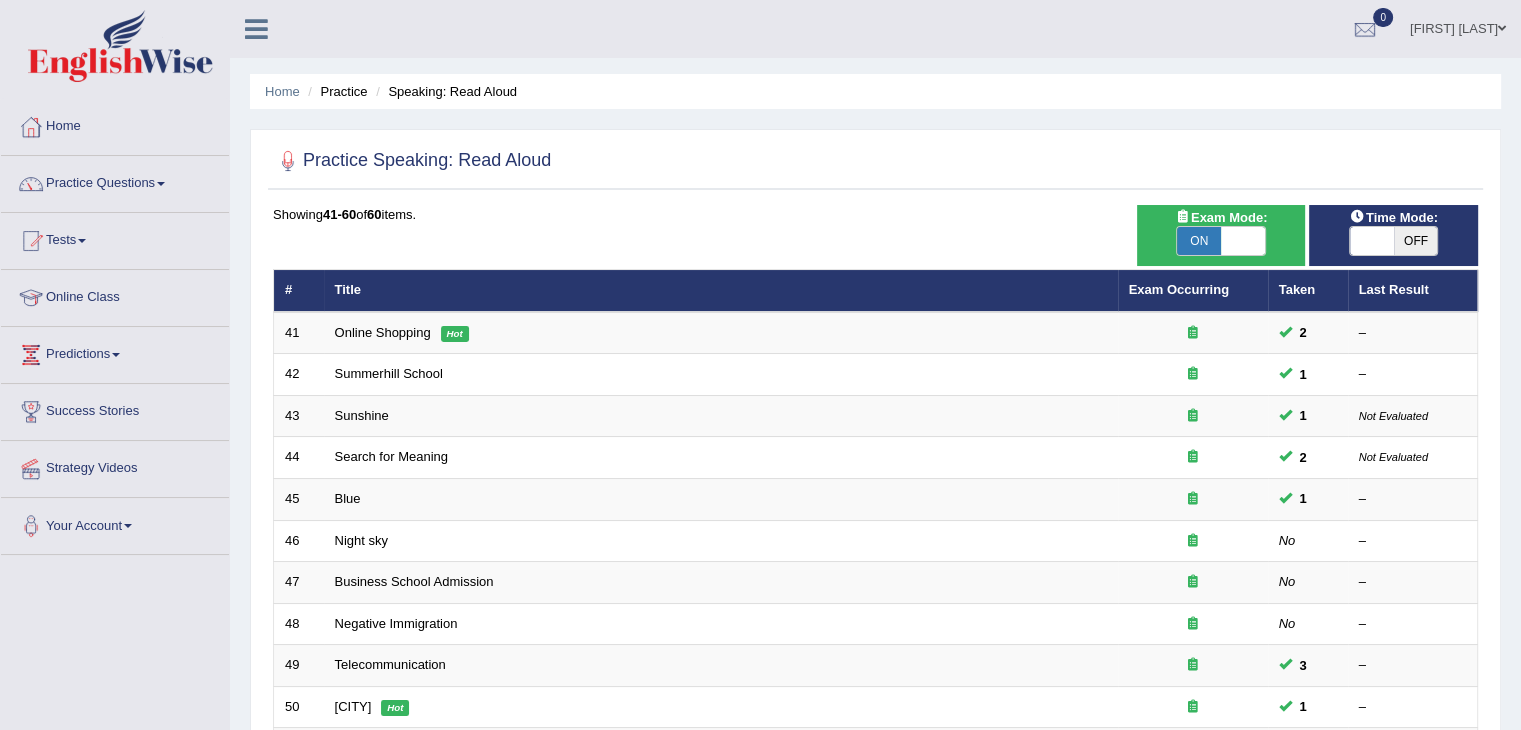 click on "Iman Salah Zahroon" at bounding box center [1458, 26] 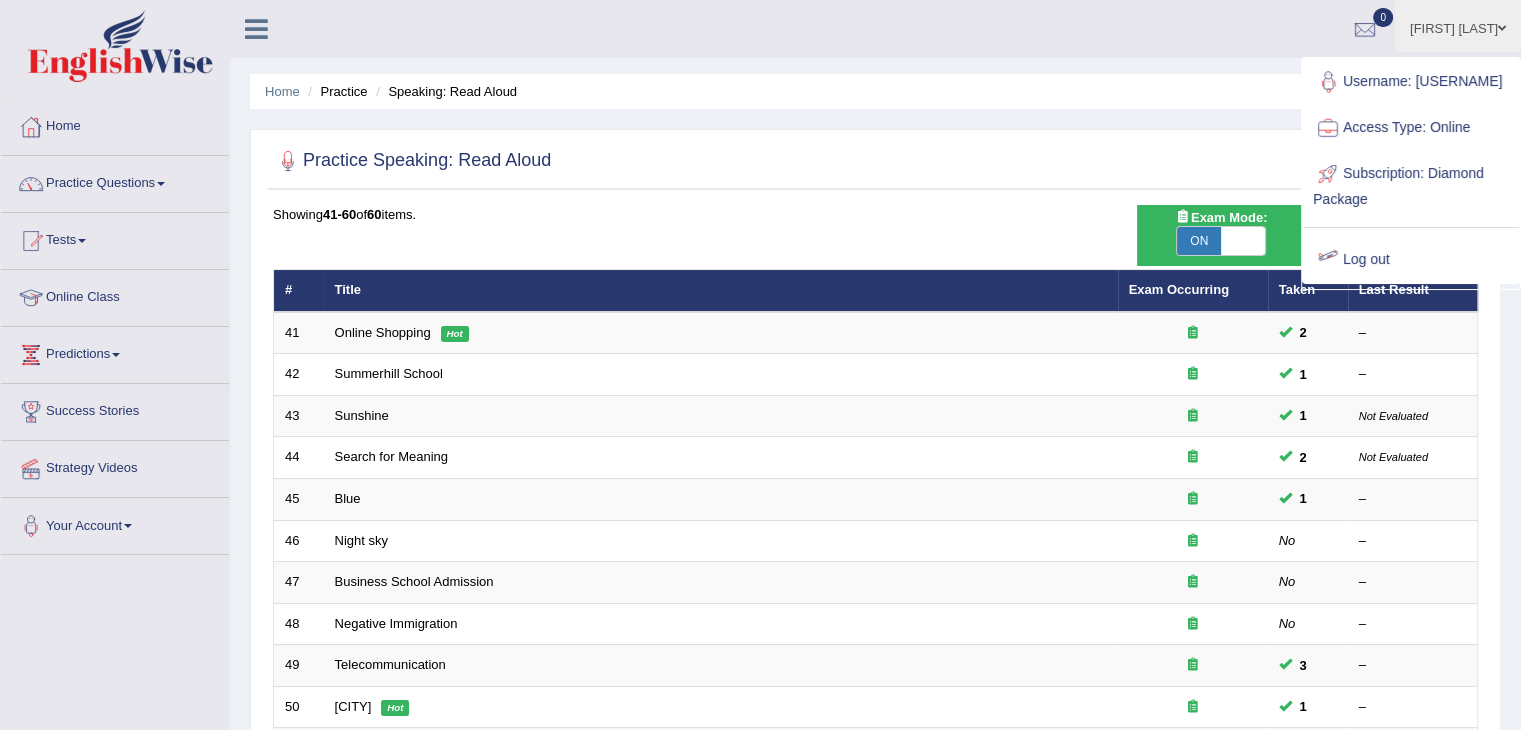 click on "Log out" at bounding box center [1411, 260] 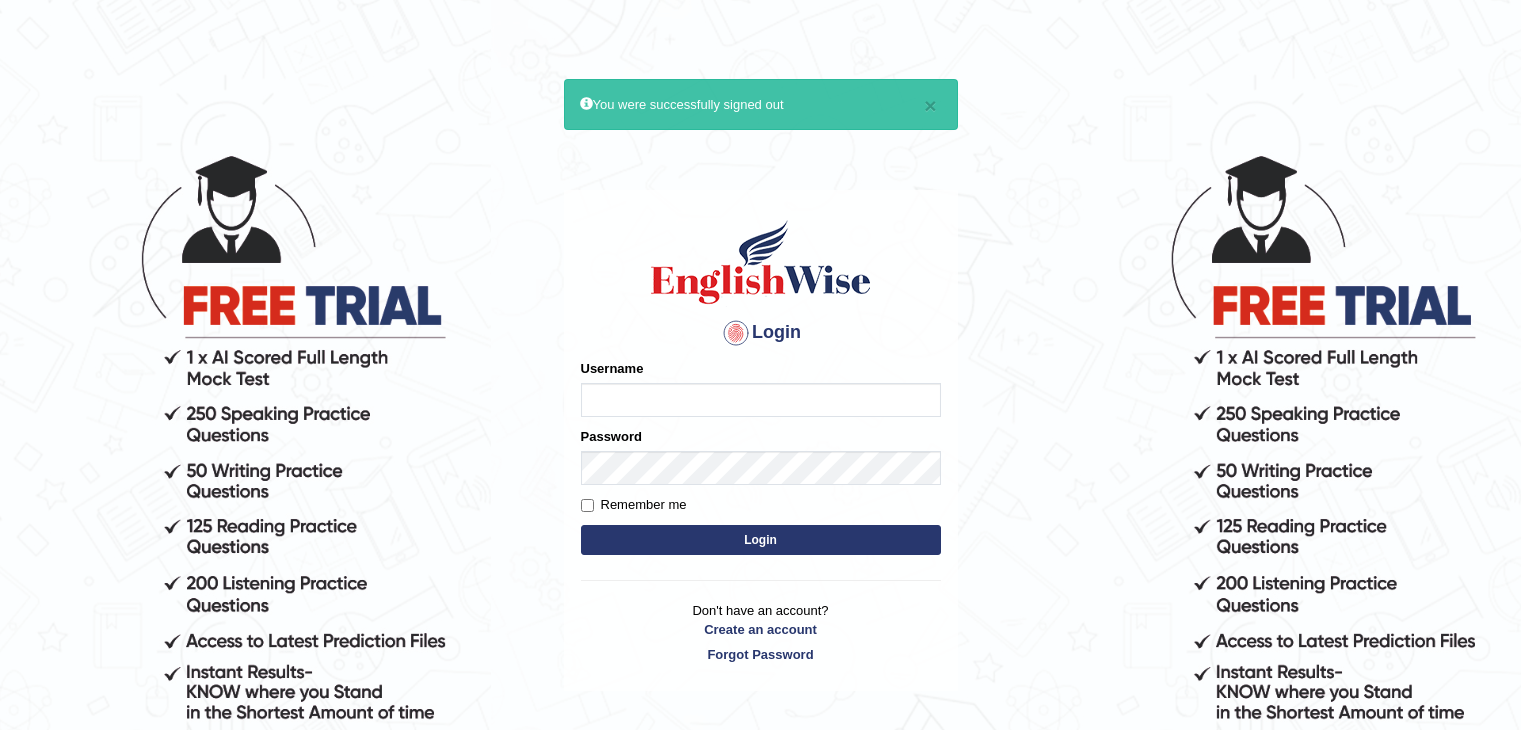 scroll, scrollTop: 0, scrollLeft: 0, axis: both 